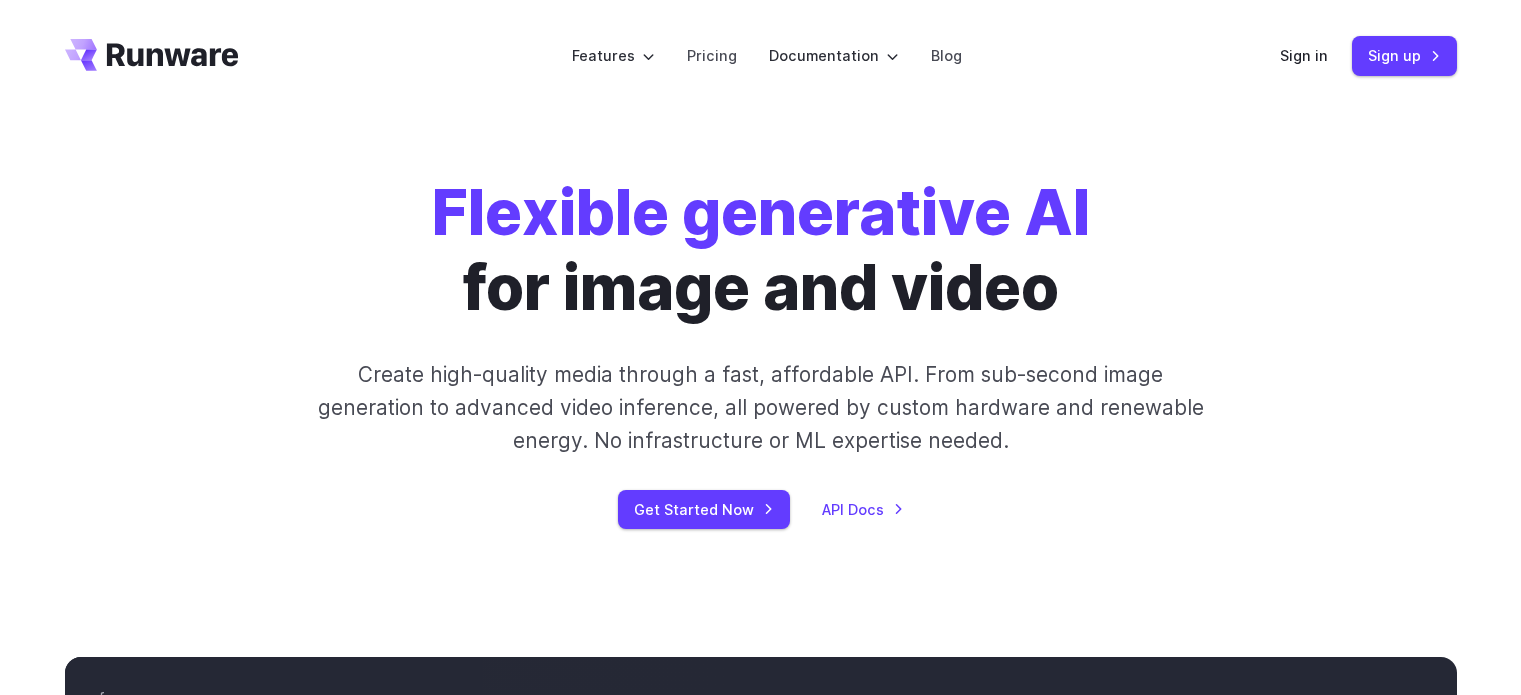 scroll, scrollTop: 0, scrollLeft: 0, axis: both 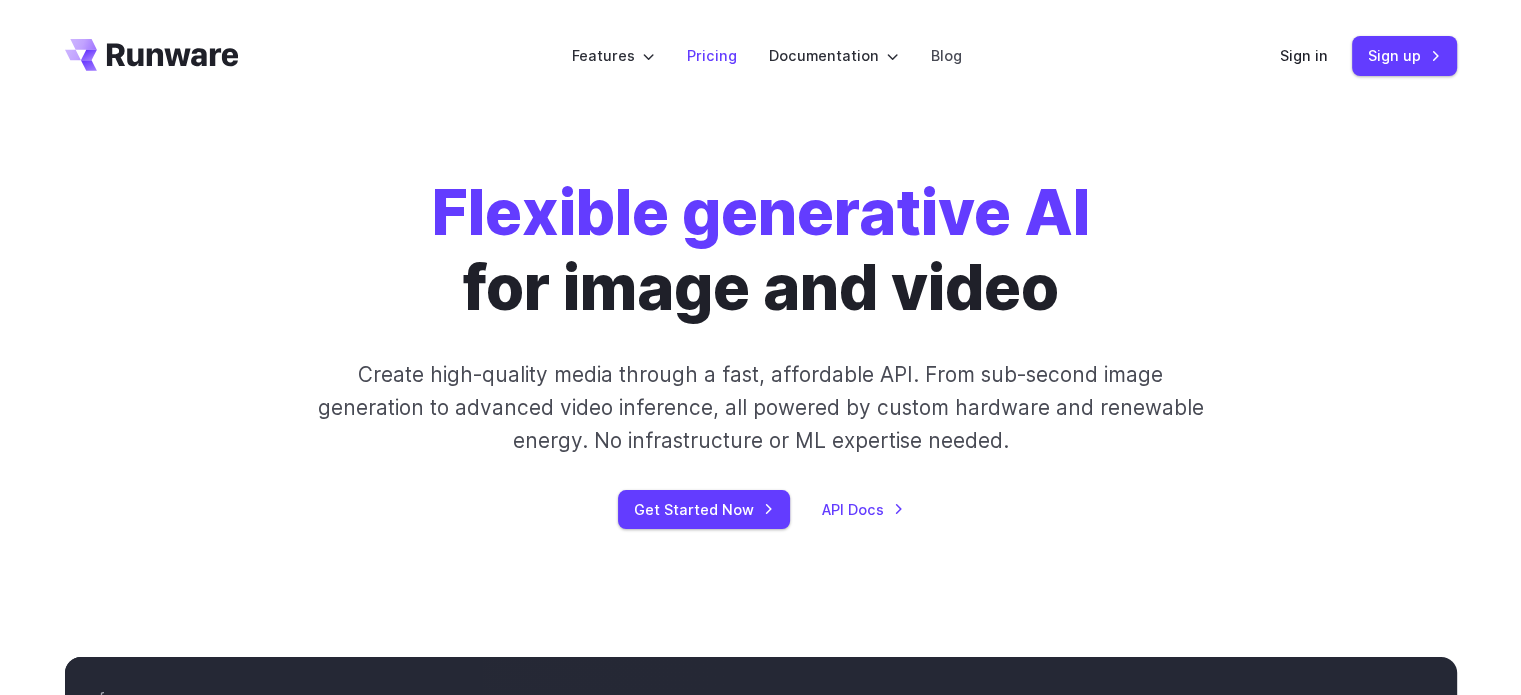 click on "Pricing" at bounding box center (712, 55) 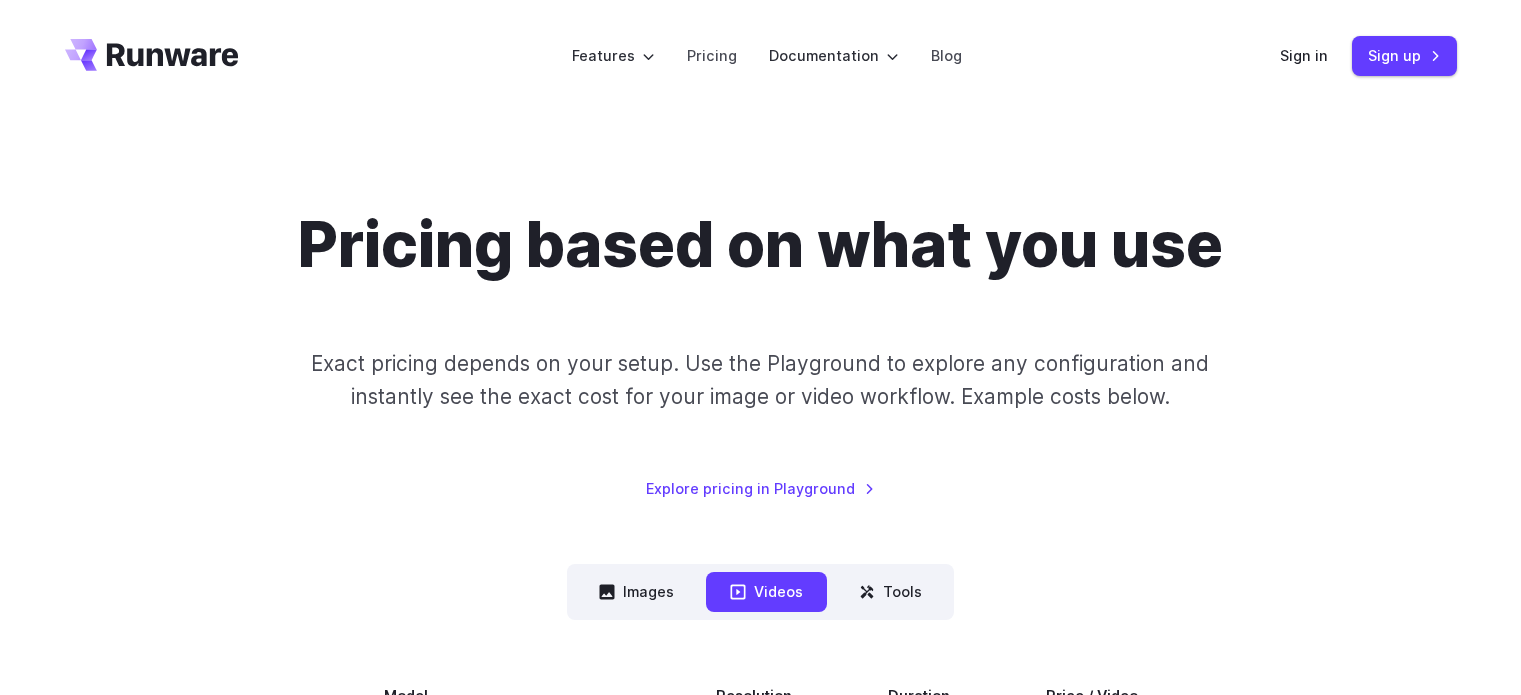 scroll, scrollTop: 0, scrollLeft: 0, axis: both 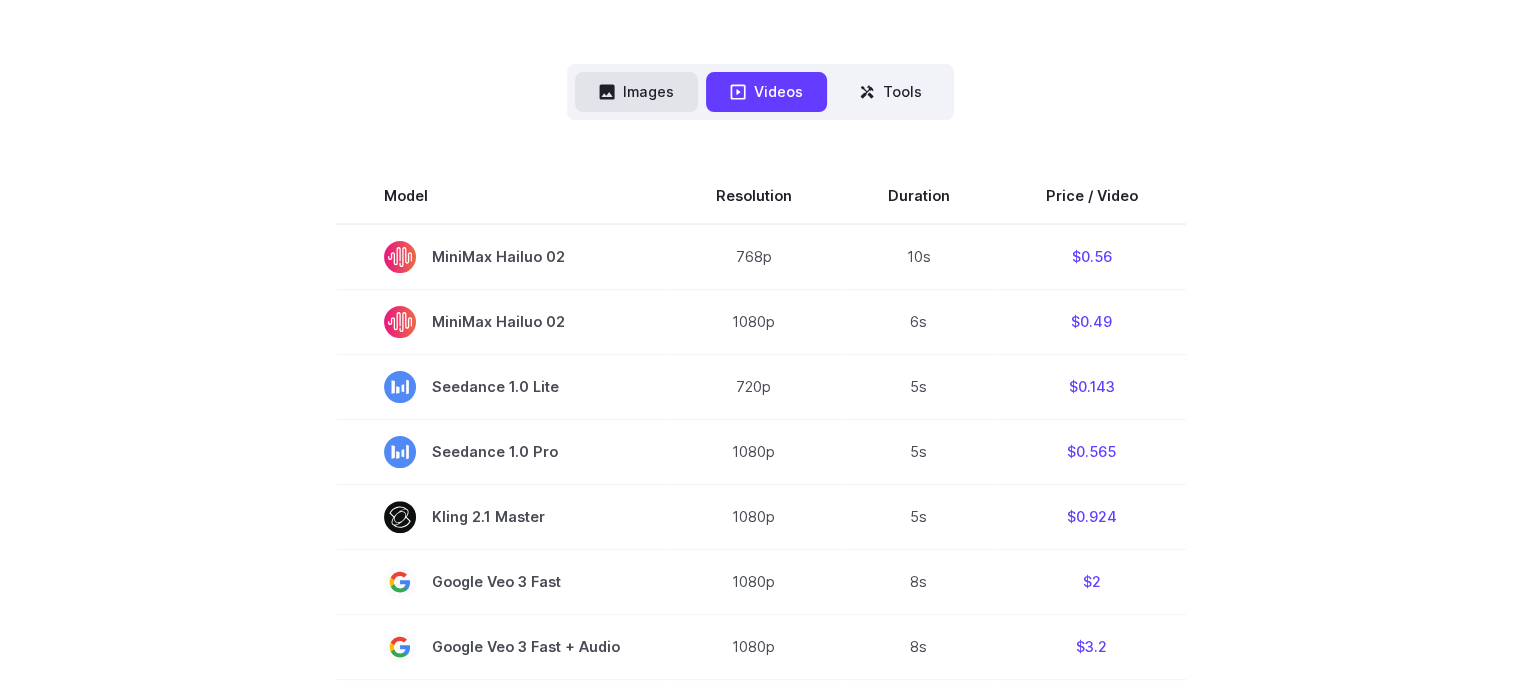 click on "Images" at bounding box center [636, 91] 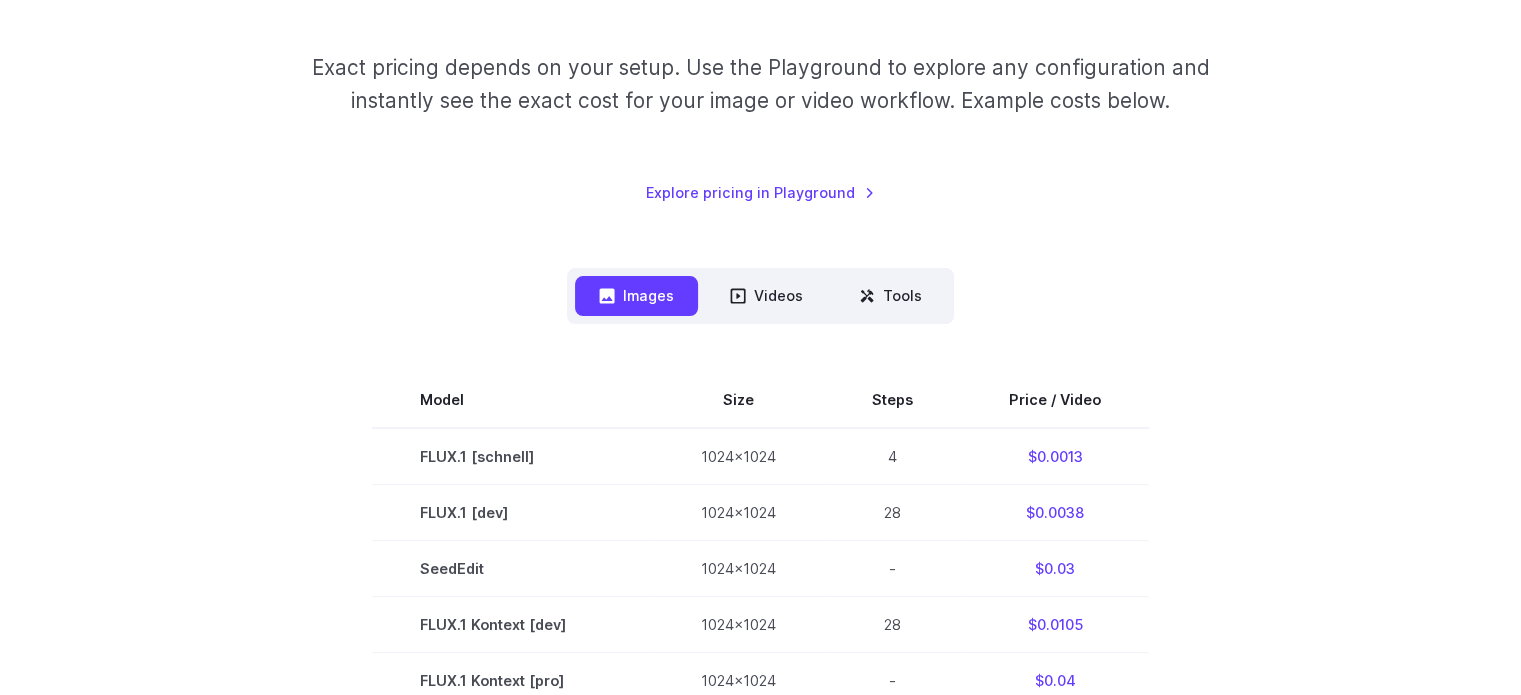 scroll, scrollTop: 300, scrollLeft: 0, axis: vertical 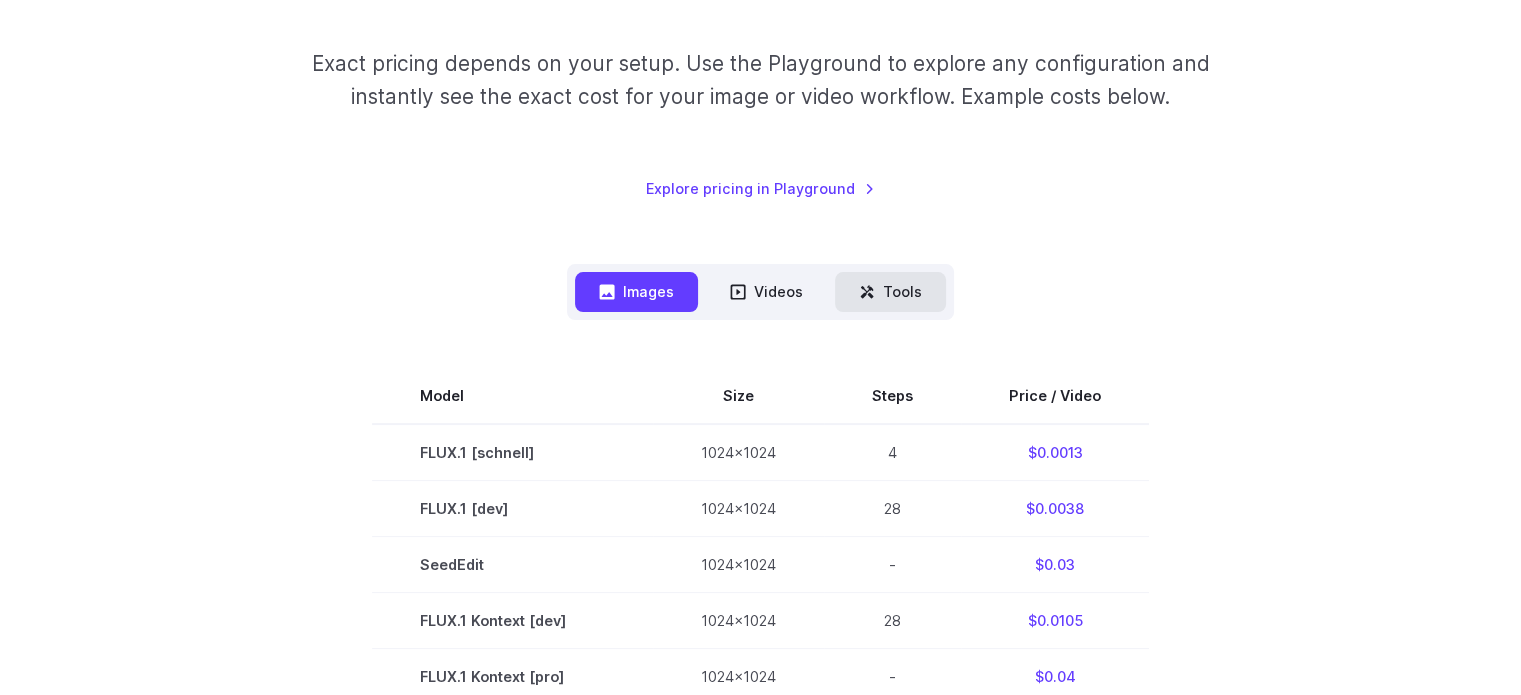 click on "Tools" at bounding box center [890, 291] 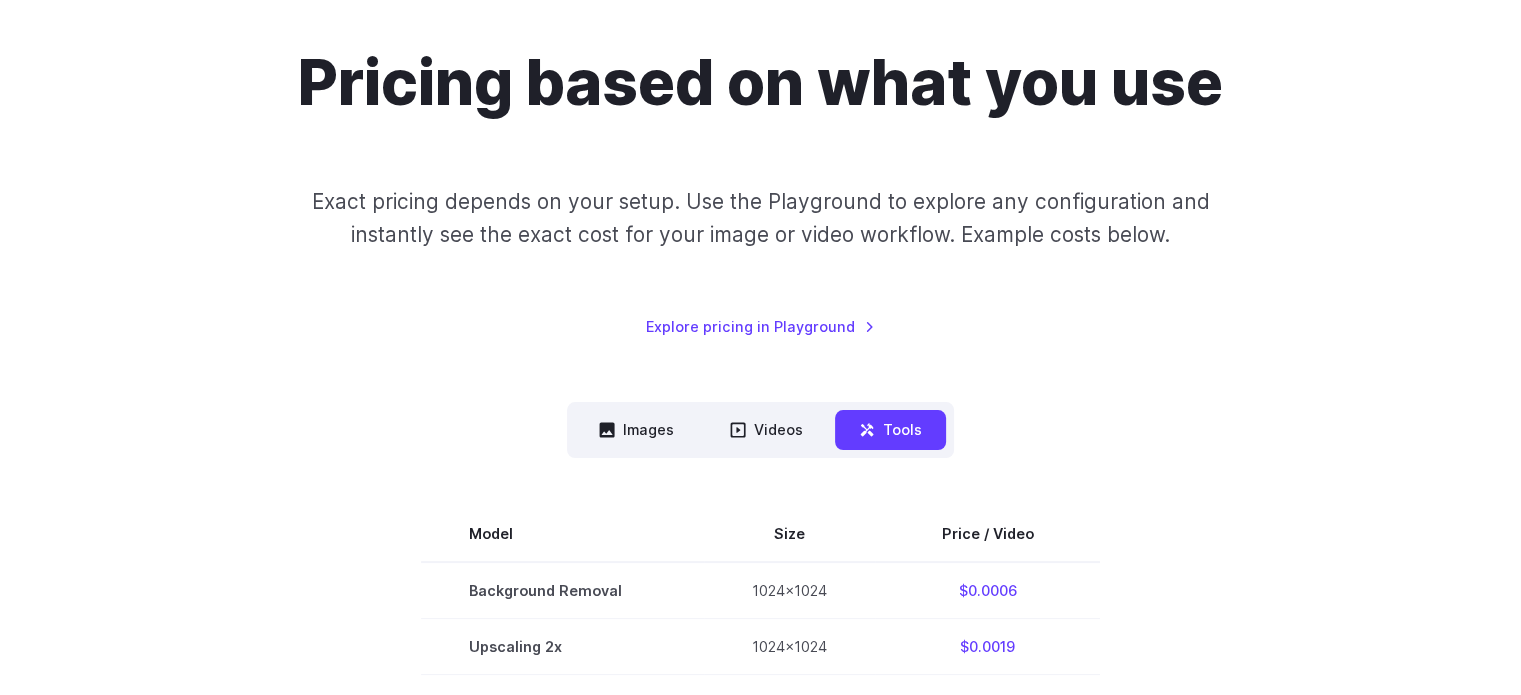 scroll, scrollTop: 0, scrollLeft: 0, axis: both 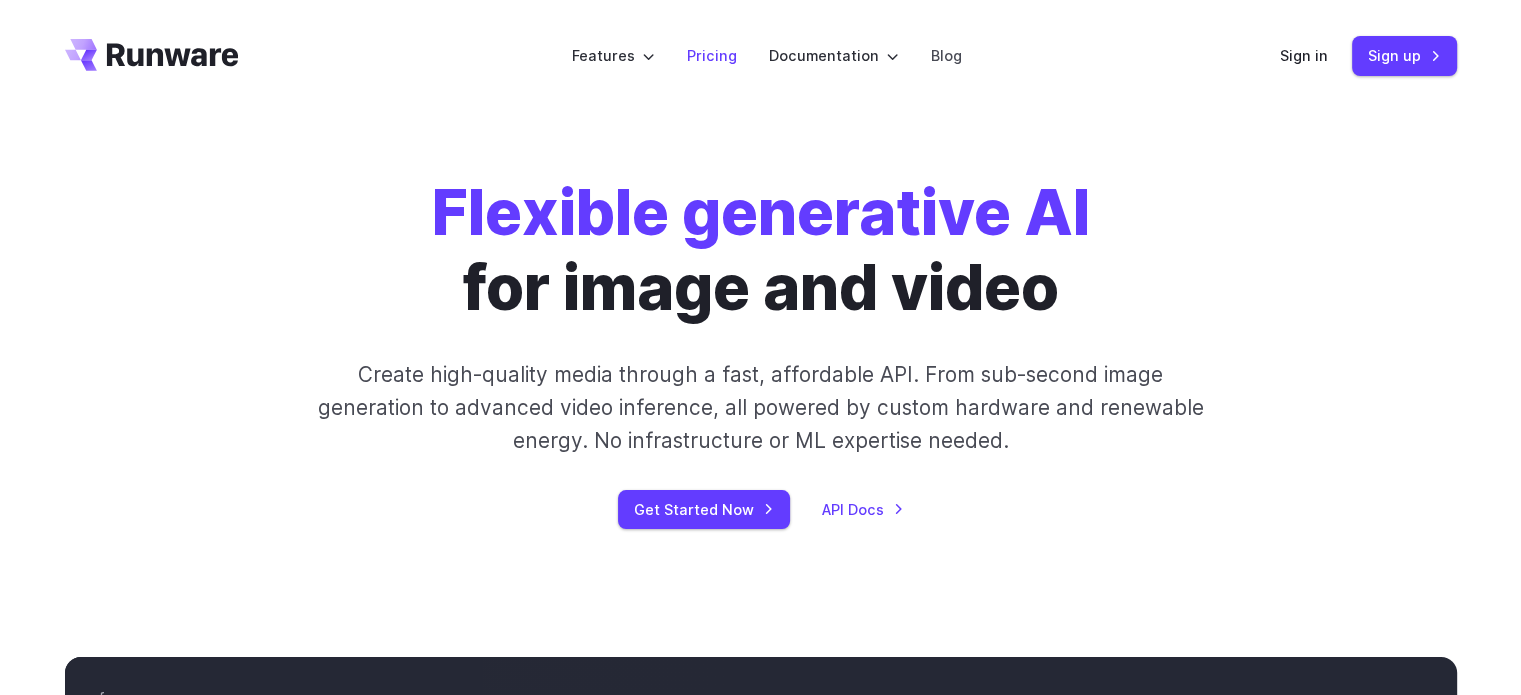 click on "Pricing" at bounding box center [712, 55] 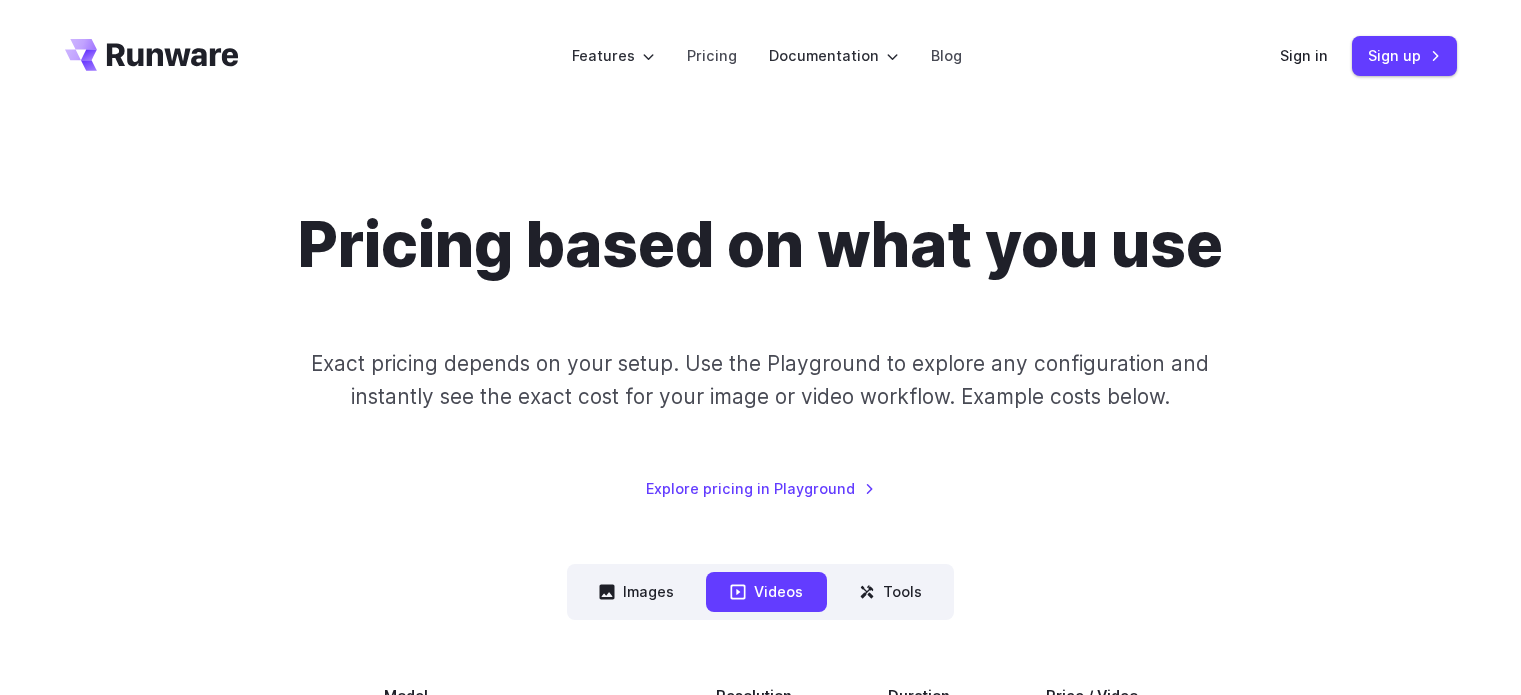 scroll, scrollTop: 0, scrollLeft: 0, axis: both 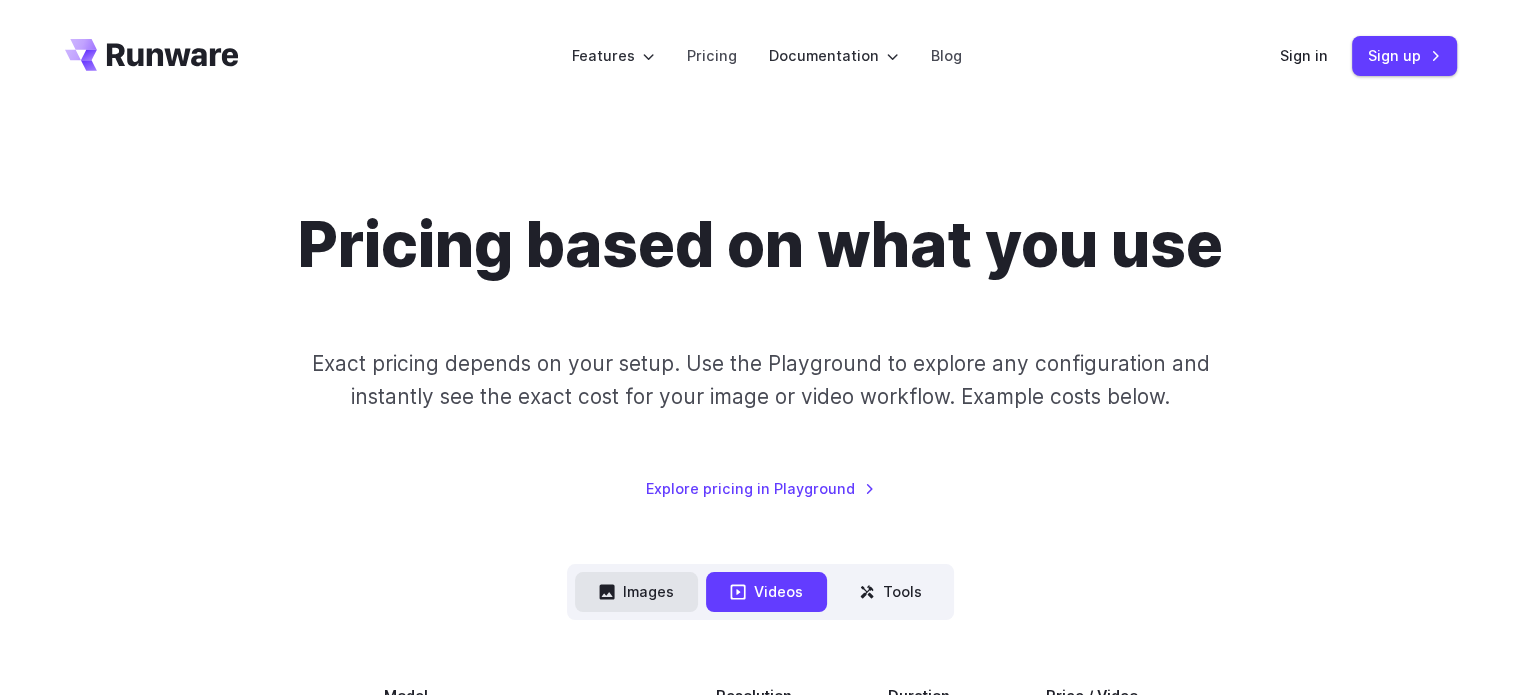 click on "Images" at bounding box center [636, 591] 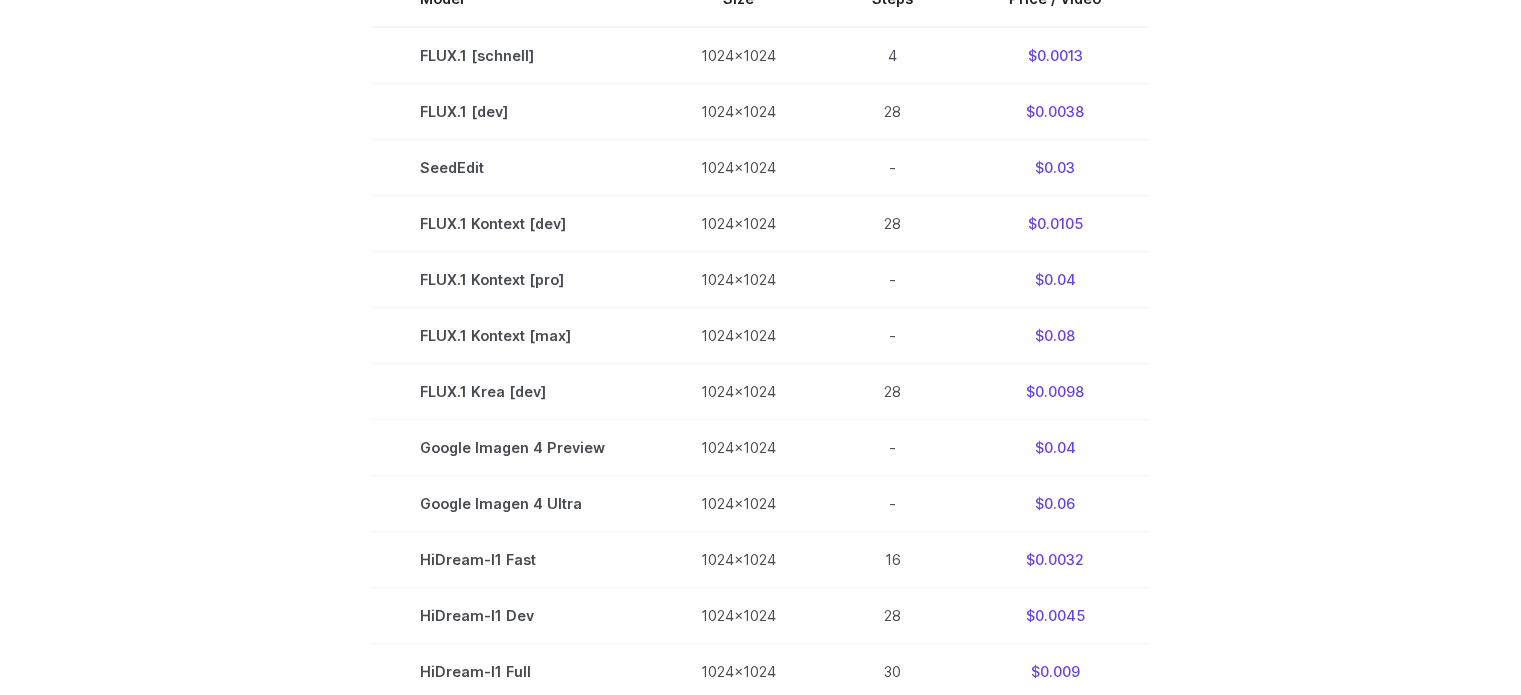scroll, scrollTop: 700, scrollLeft: 0, axis: vertical 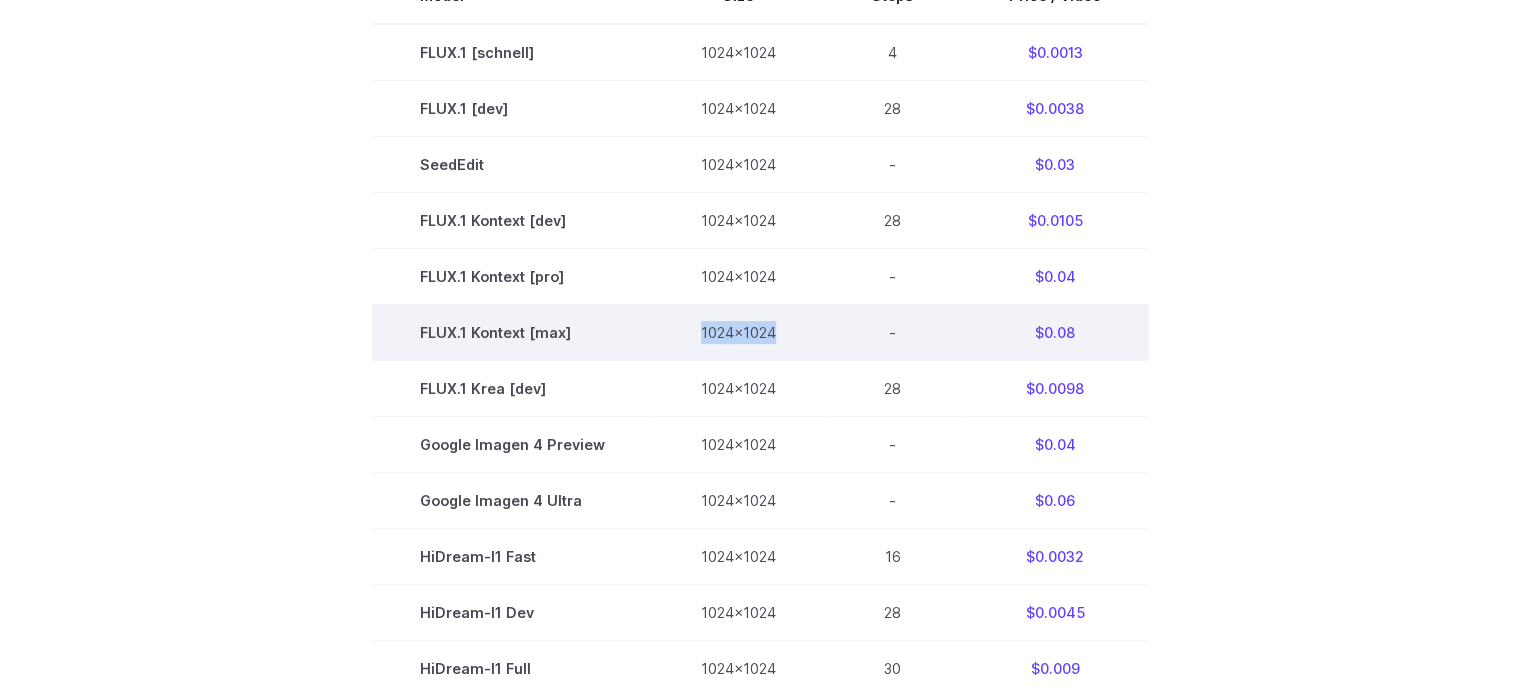 drag, startPoint x: 780, startPoint y: 336, endPoint x: 697, endPoint y: 337, distance: 83.00603 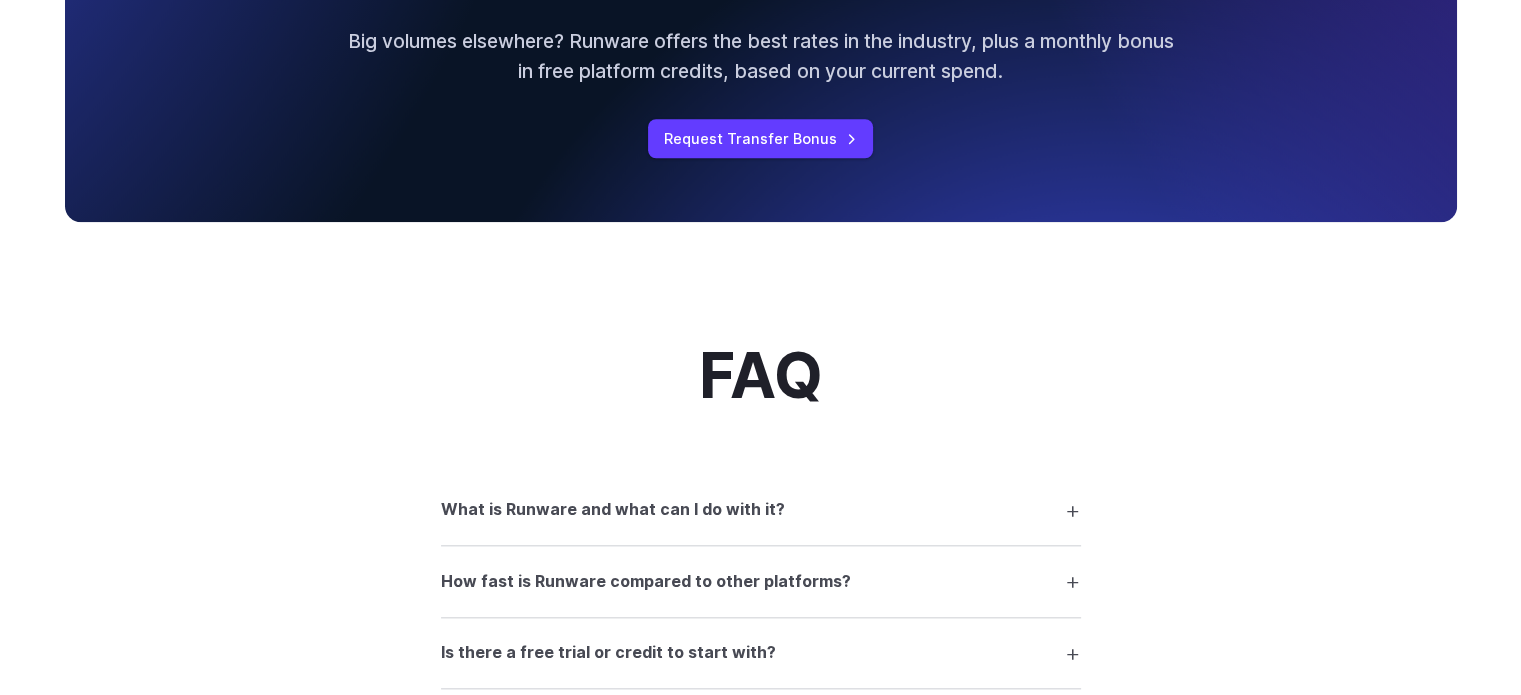 scroll, scrollTop: 2081, scrollLeft: 0, axis: vertical 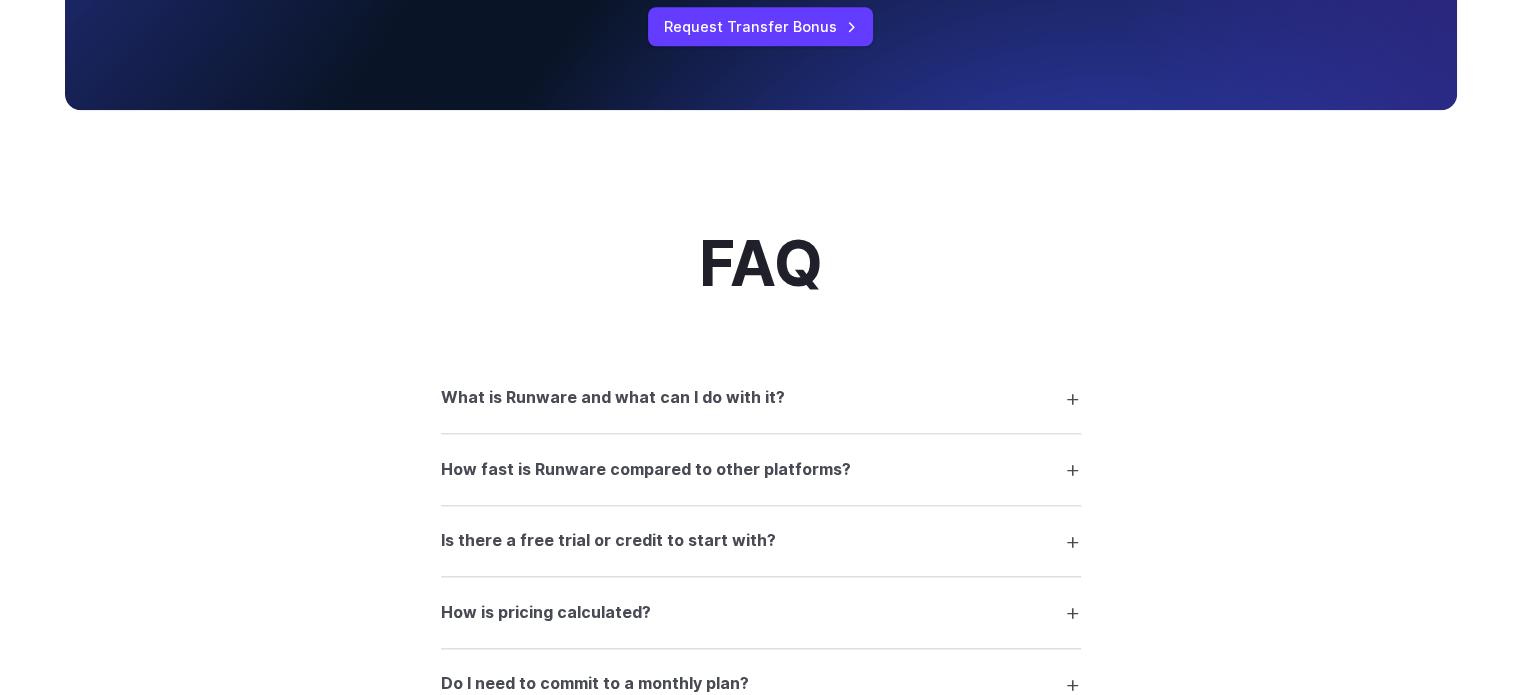click on "What is Runware and what can I do with it?" at bounding box center (761, 398) 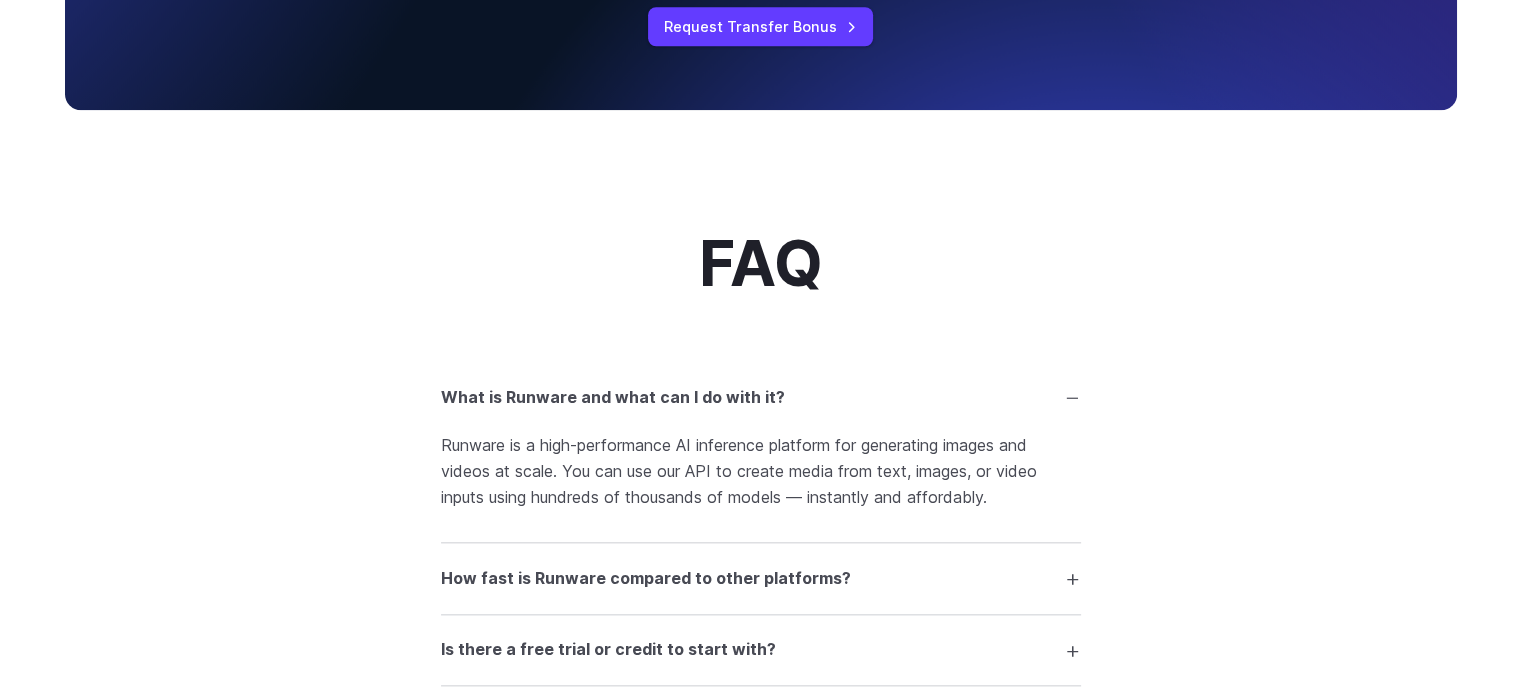 click on "What is Runware and what can I do with it?" at bounding box center (761, 398) 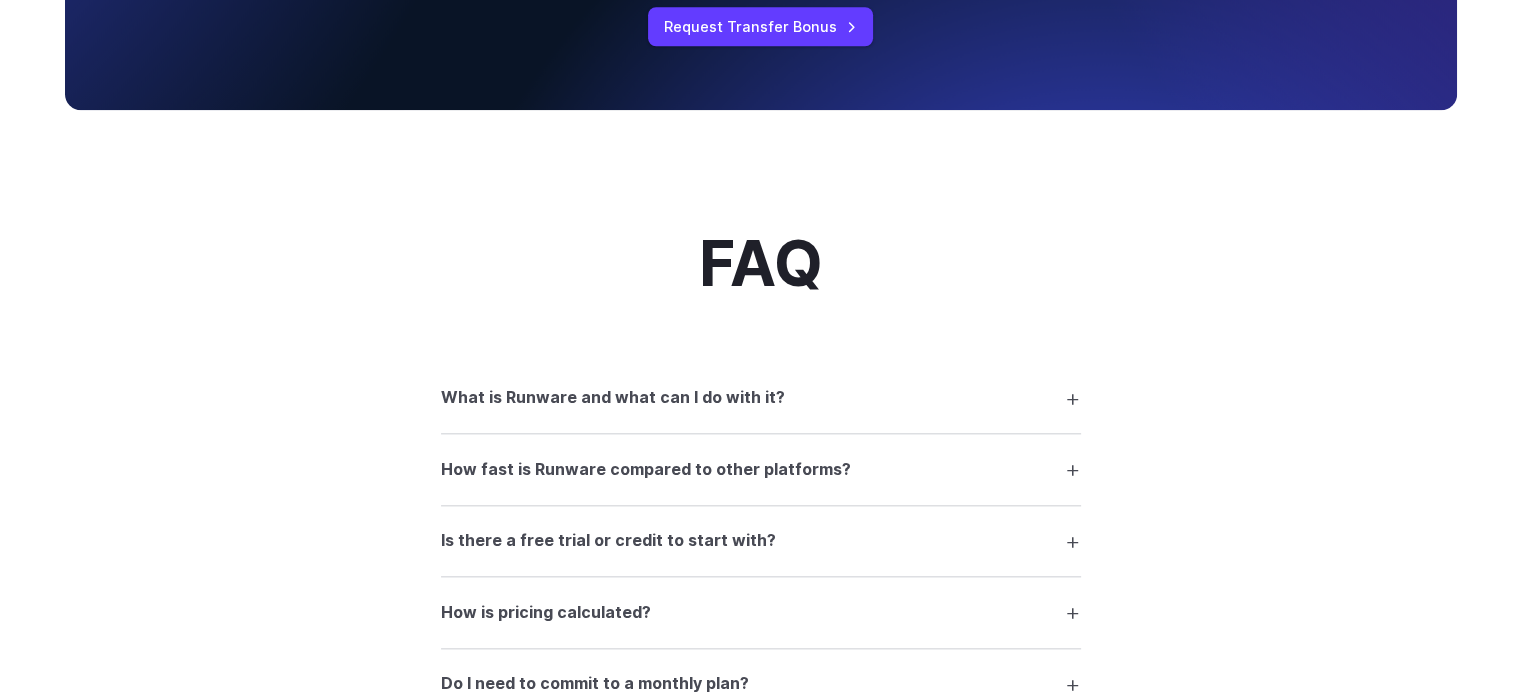 click on "What is Runware and what can I do with it?" at bounding box center [761, 398] 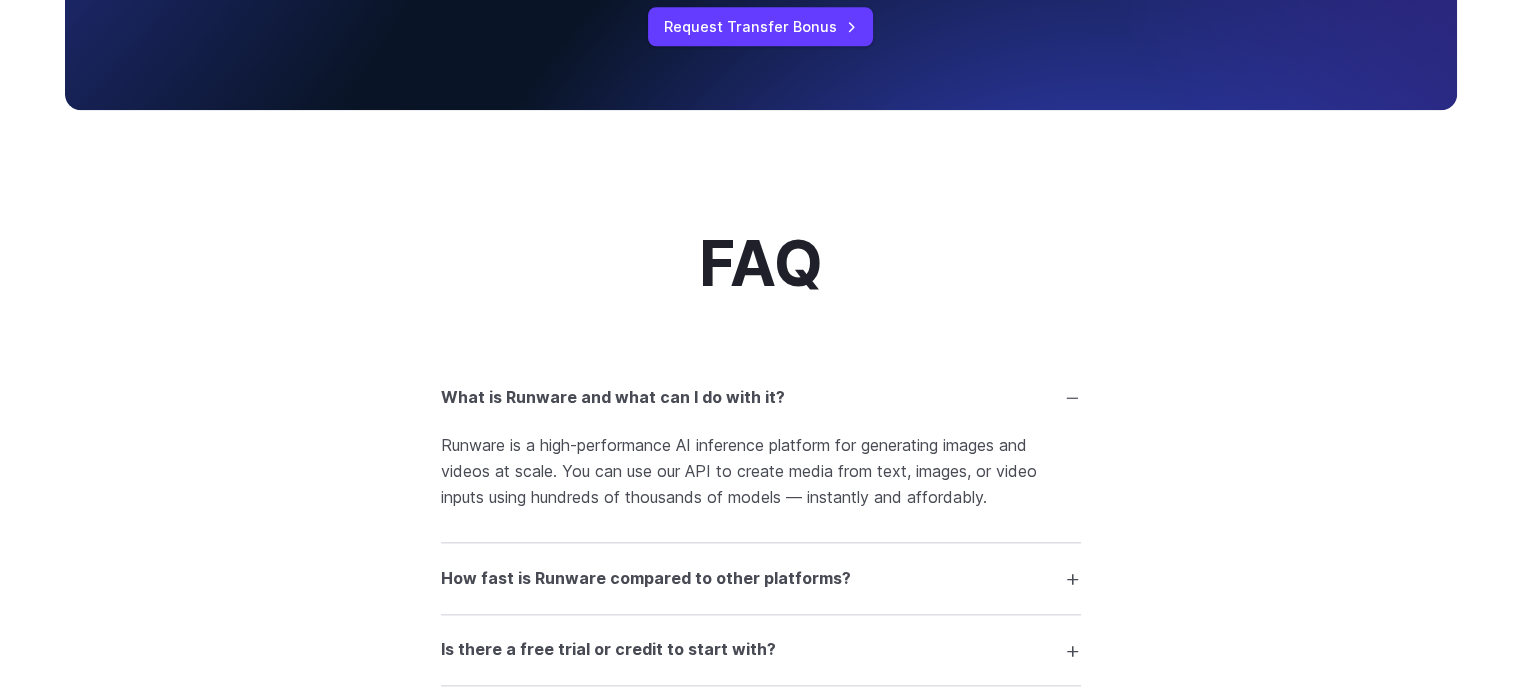 click on "What is Runware and what can I do with it?" at bounding box center [761, 398] 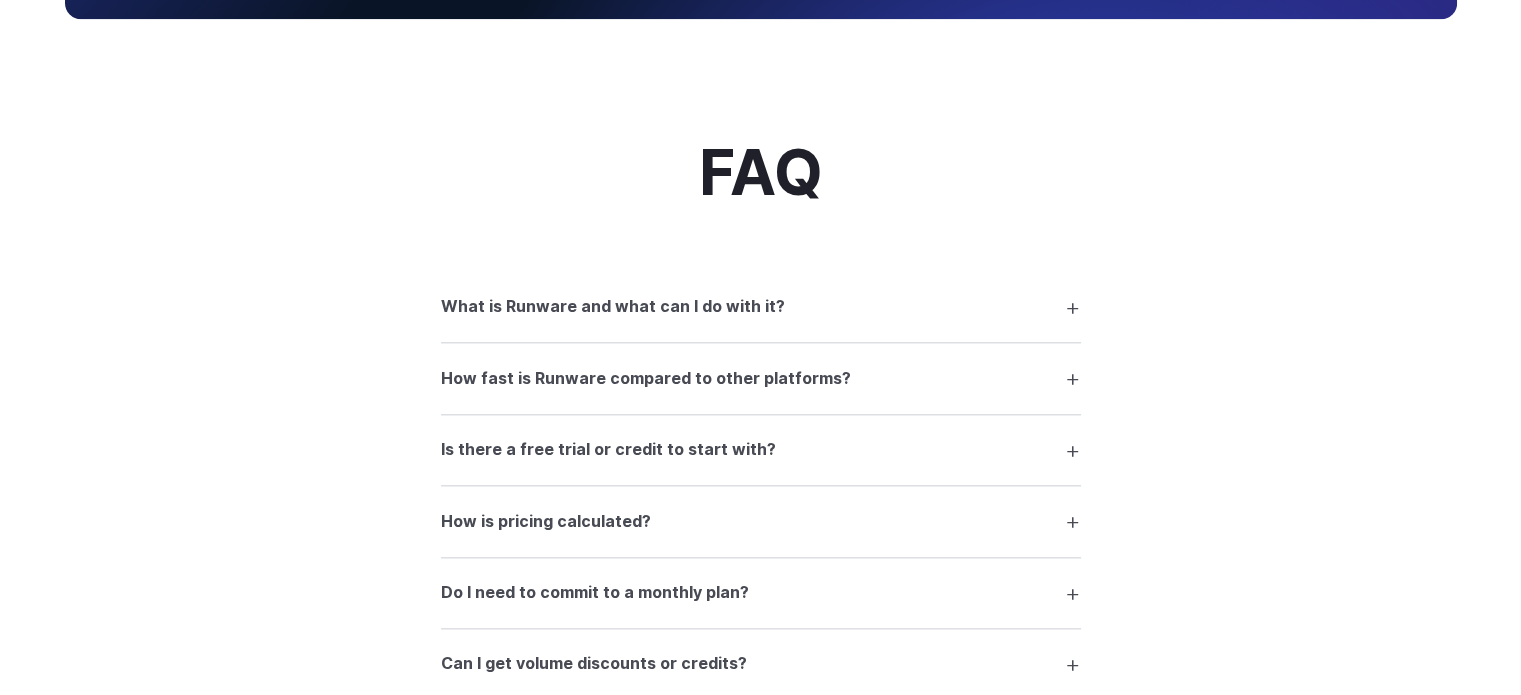 scroll, scrollTop: 2181, scrollLeft: 0, axis: vertical 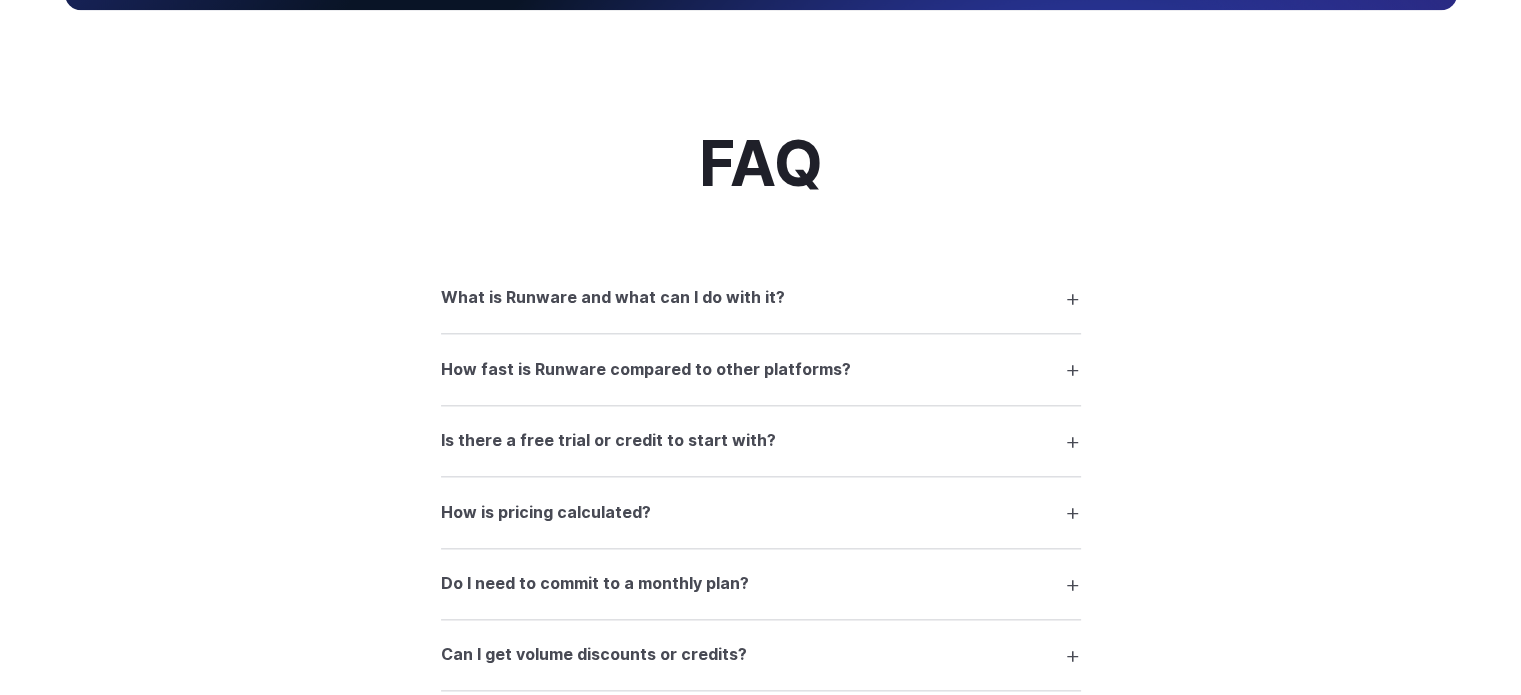 click on "How fast is Runware compared to other platforms?" at bounding box center (646, 370) 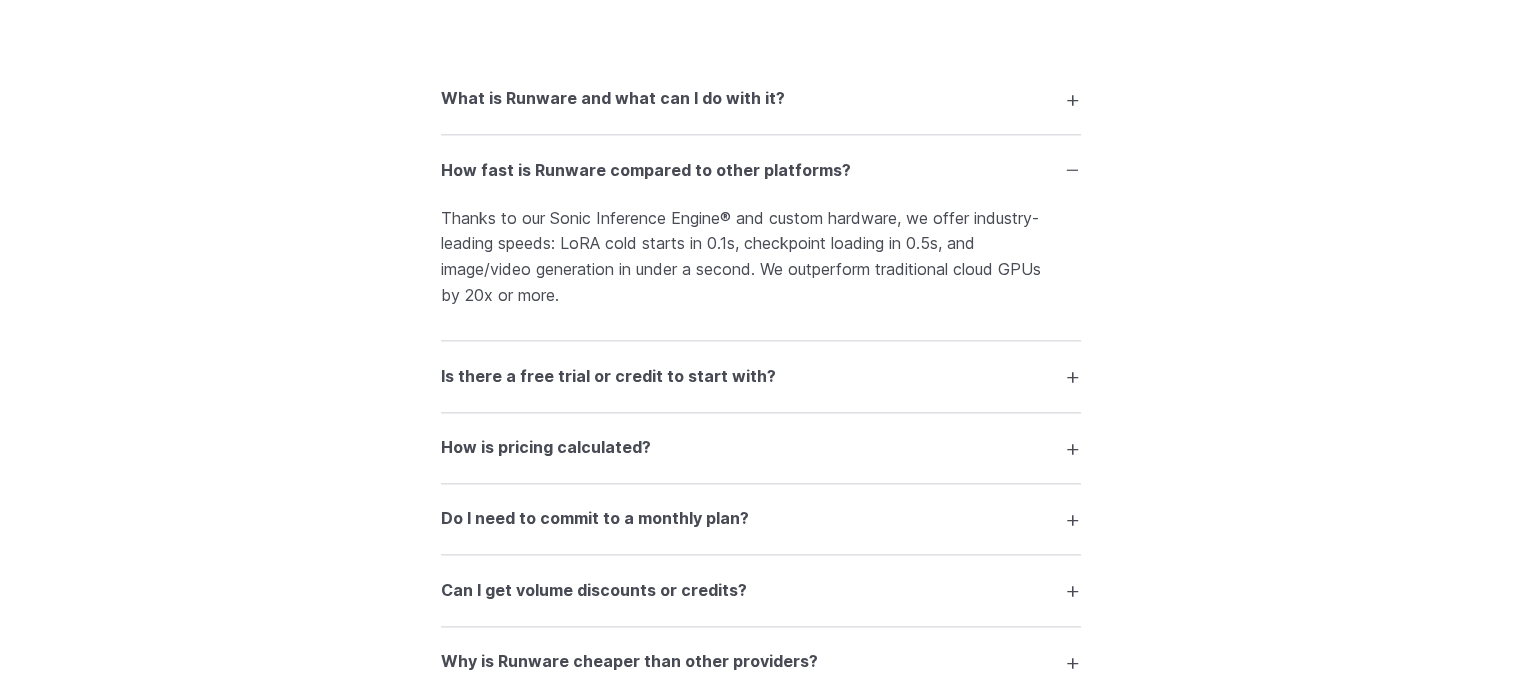 scroll, scrollTop: 2381, scrollLeft: 0, axis: vertical 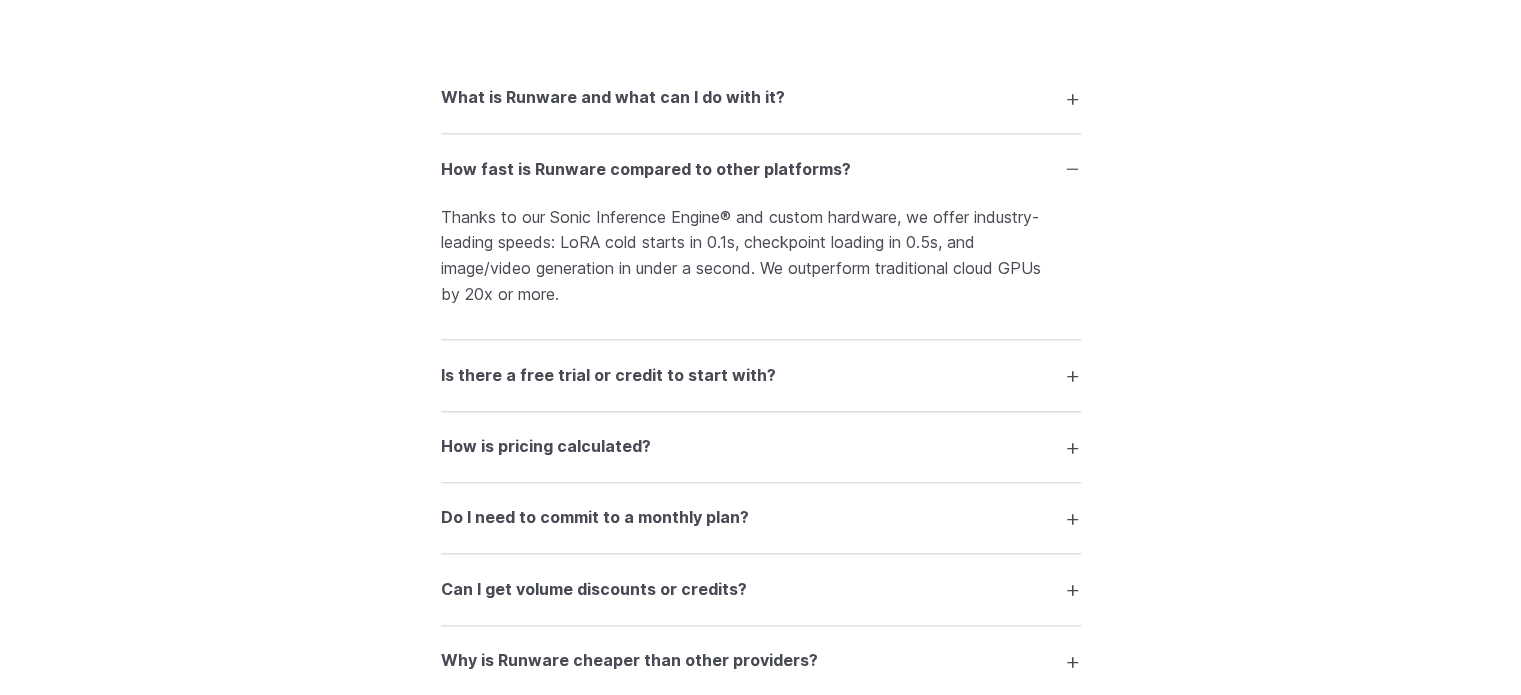 click on "How fast is Runware compared to other platforms?" at bounding box center (646, 170) 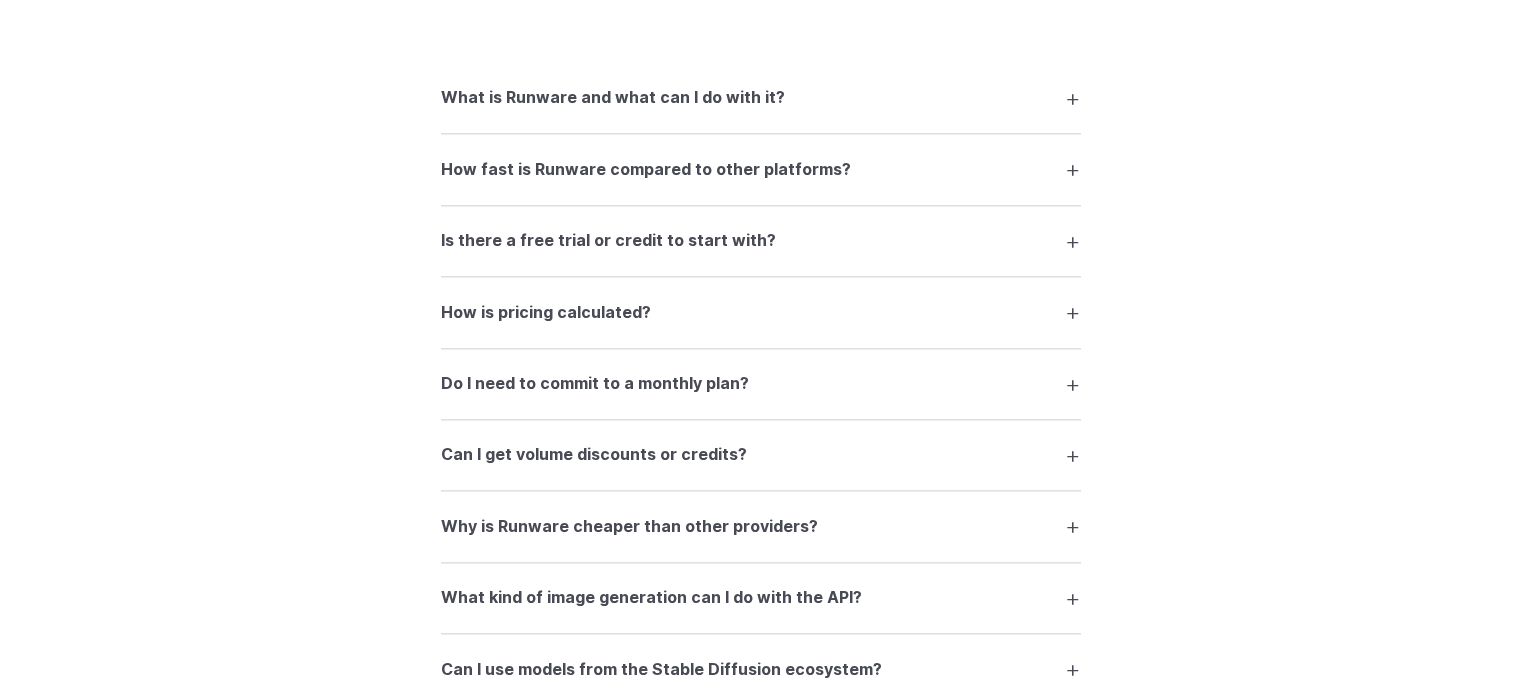 click on "Is there a free trial or credit to start with?" at bounding box center [608, 241] 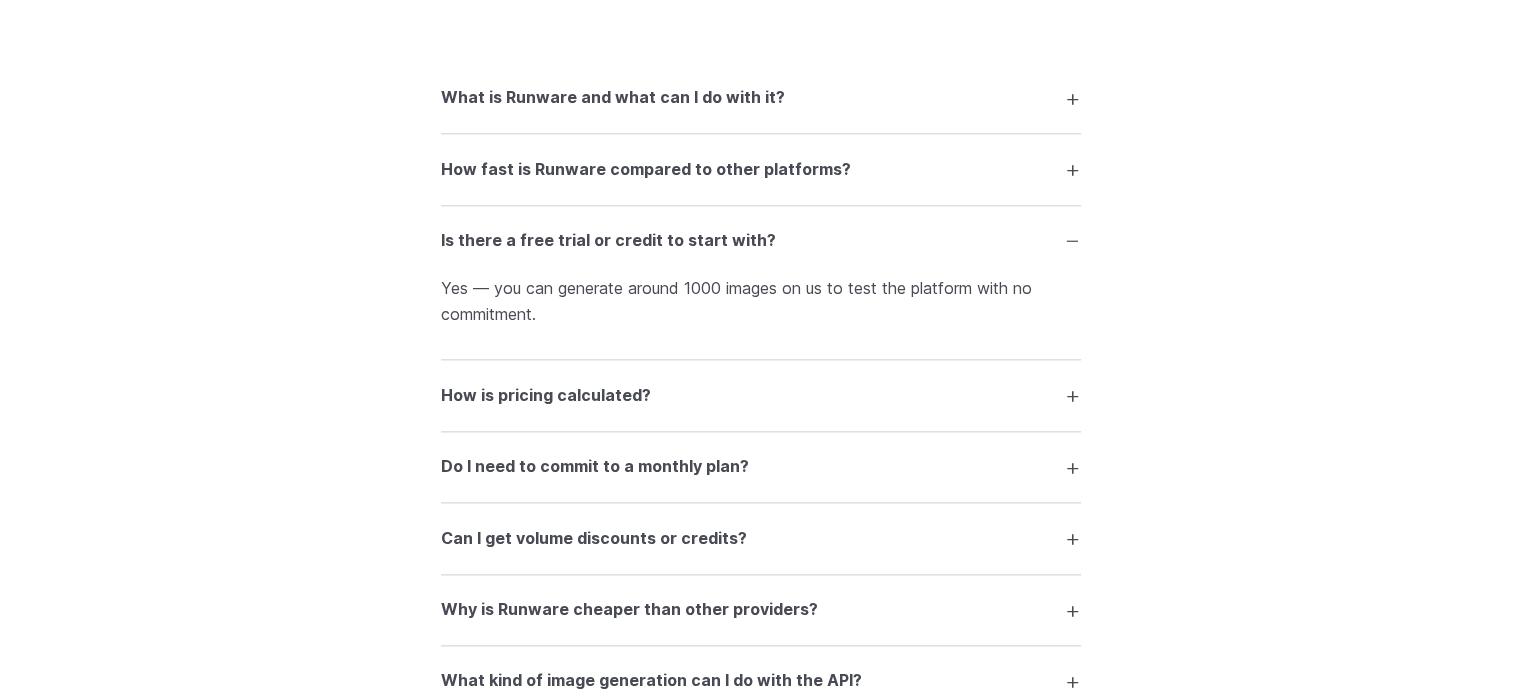 click on "Is there a free trial or credit to start with?" at bounding box center [608, 241] 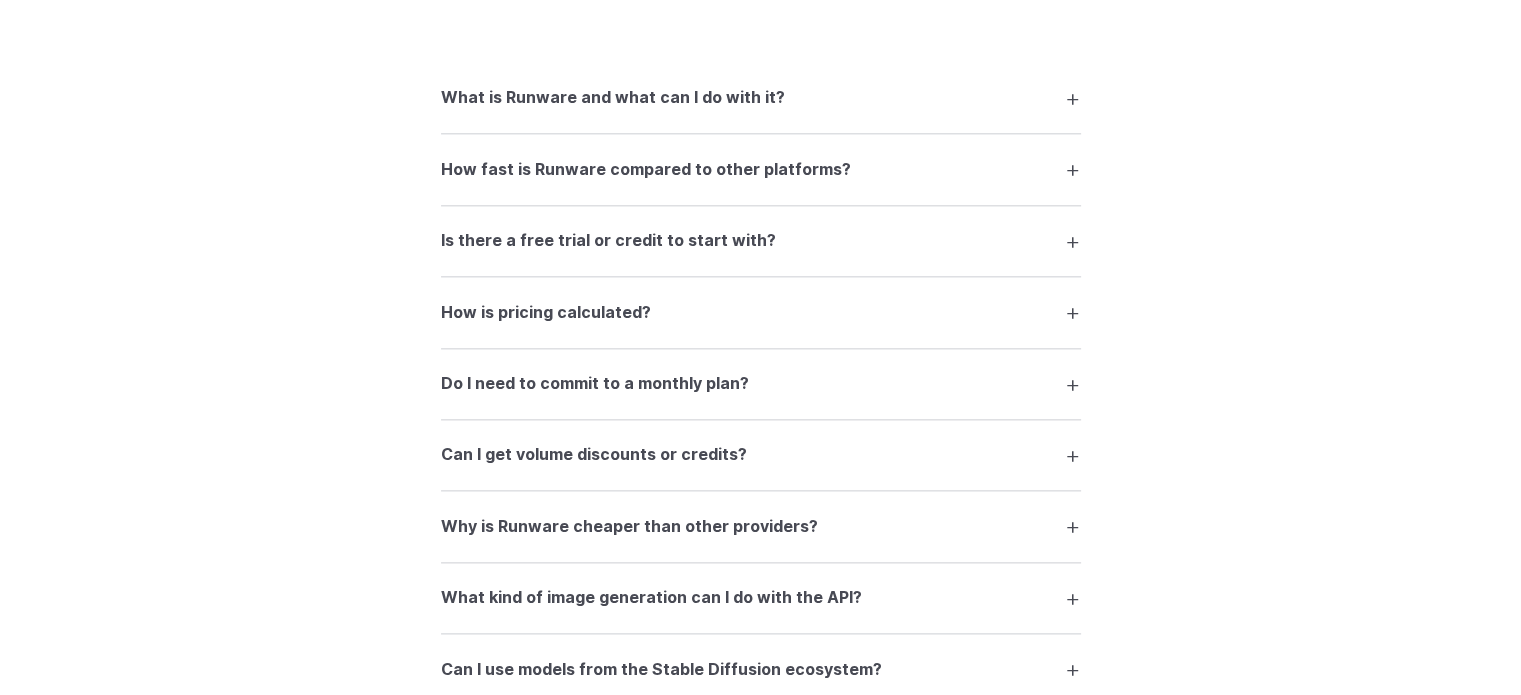 click on "How is pricing calculated?" at bounding box center [761, 312] 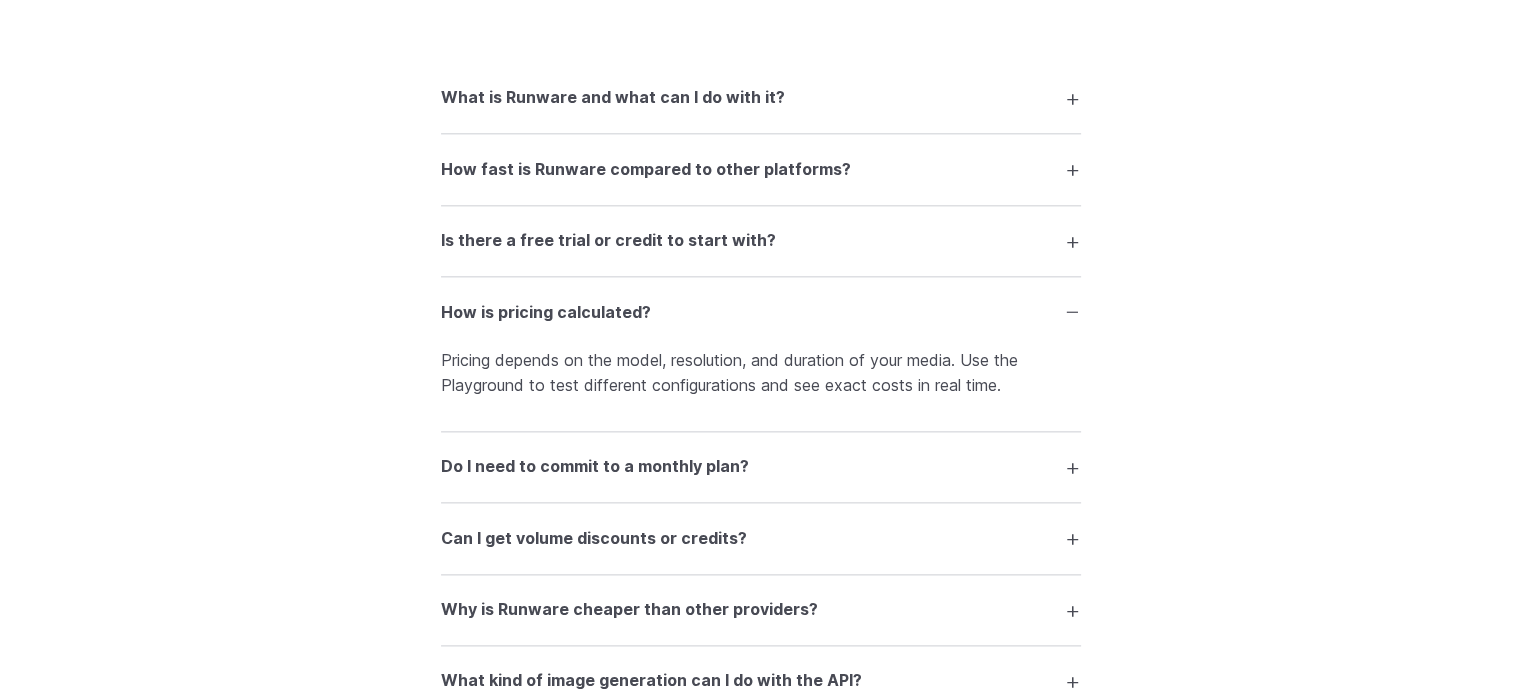 click on "How is pricing calculated?" at bounding box center [761, 312] 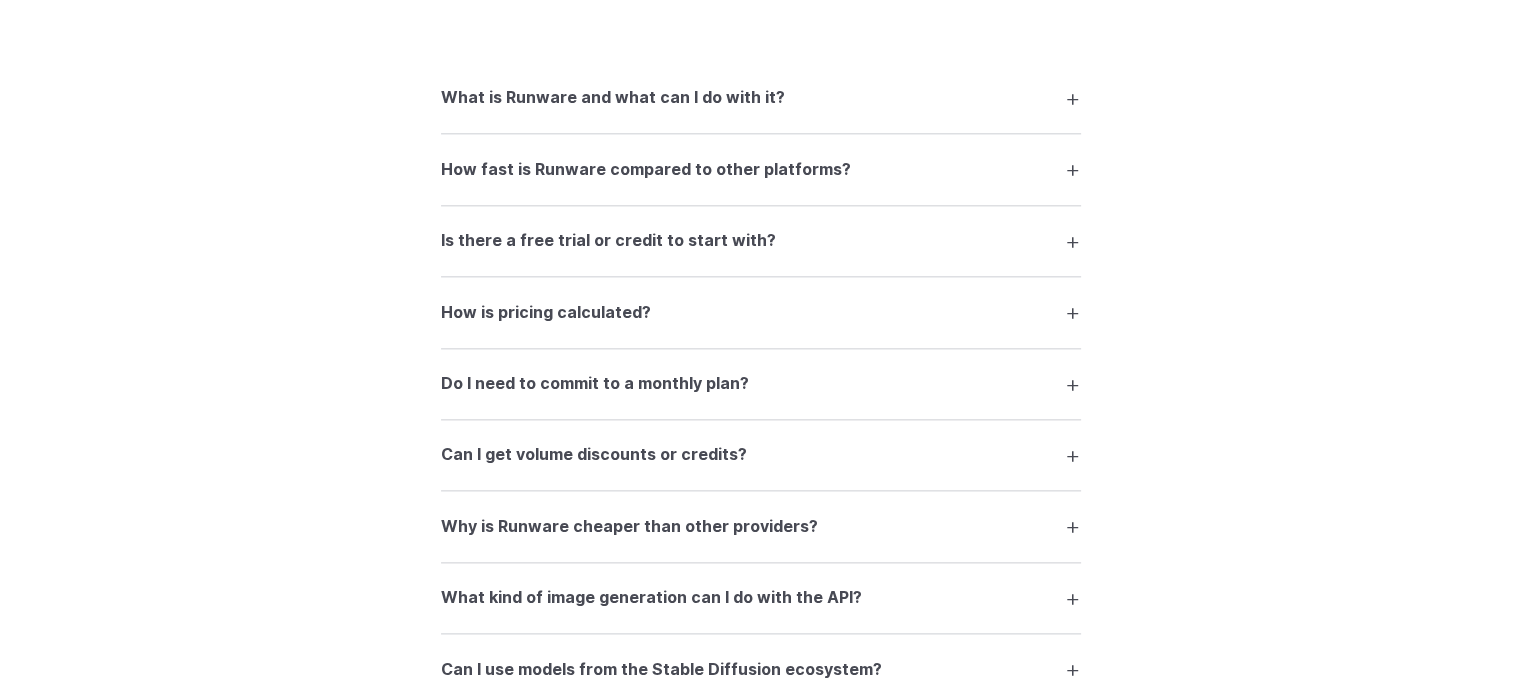 click on "Do I need to commit to a monthly plan?         No. Runware operates on a pay-as-you-go model. There are no long-term contracts or minimum commitments." at bounding box center (761, 384) 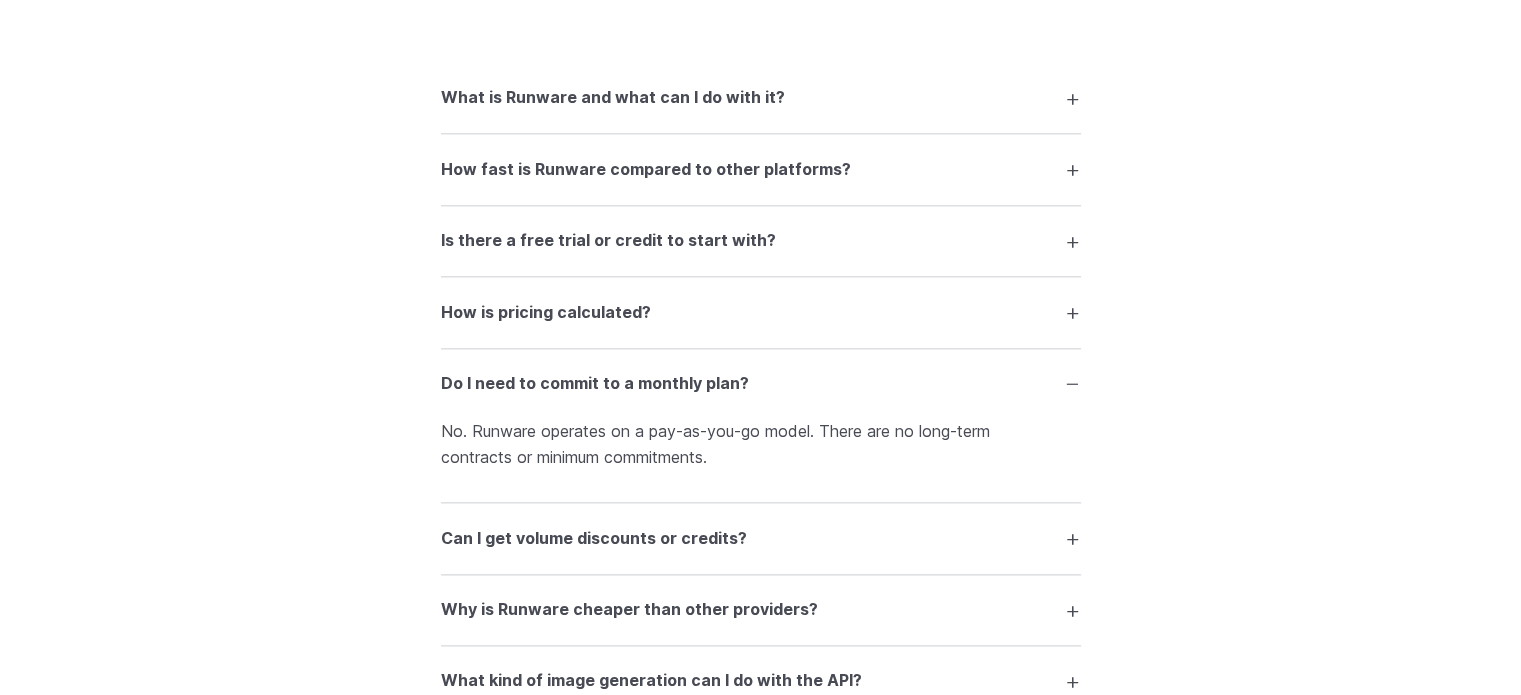 click on "Do I need to commit to a monthly plan?" at bounding box center (761, 384) 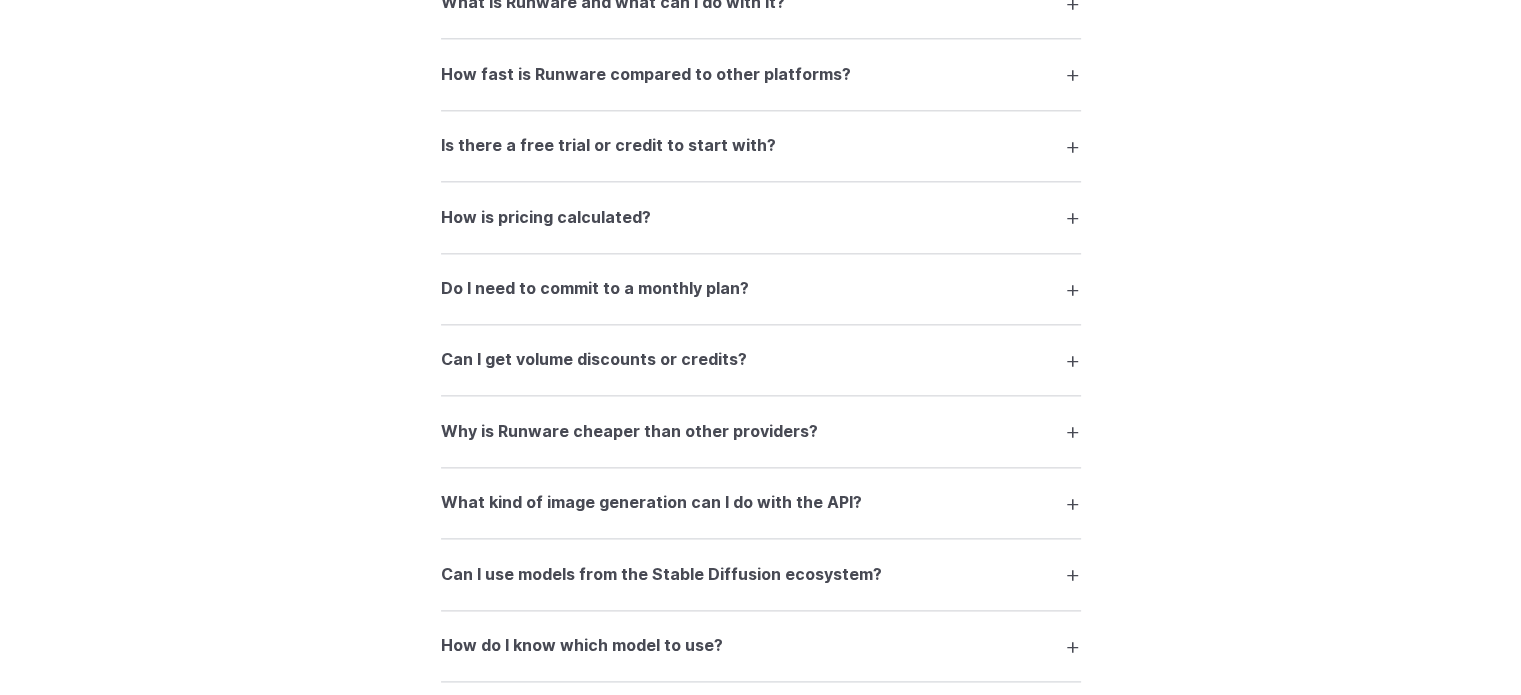 scroll, scrollTop: 2481, scrollLeft: 0, axis: vertical 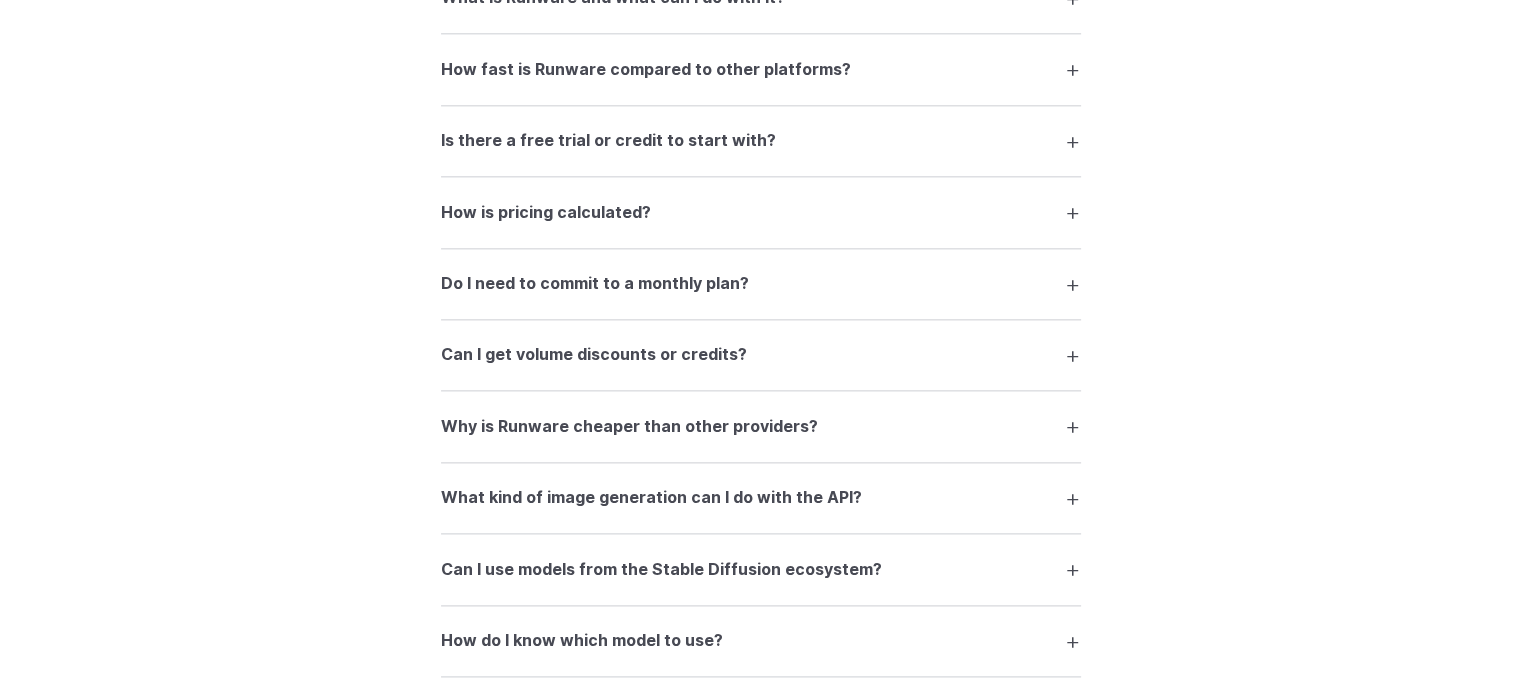 click on "Can I get volume discounts or credits?" at bounding box center (594, 355) 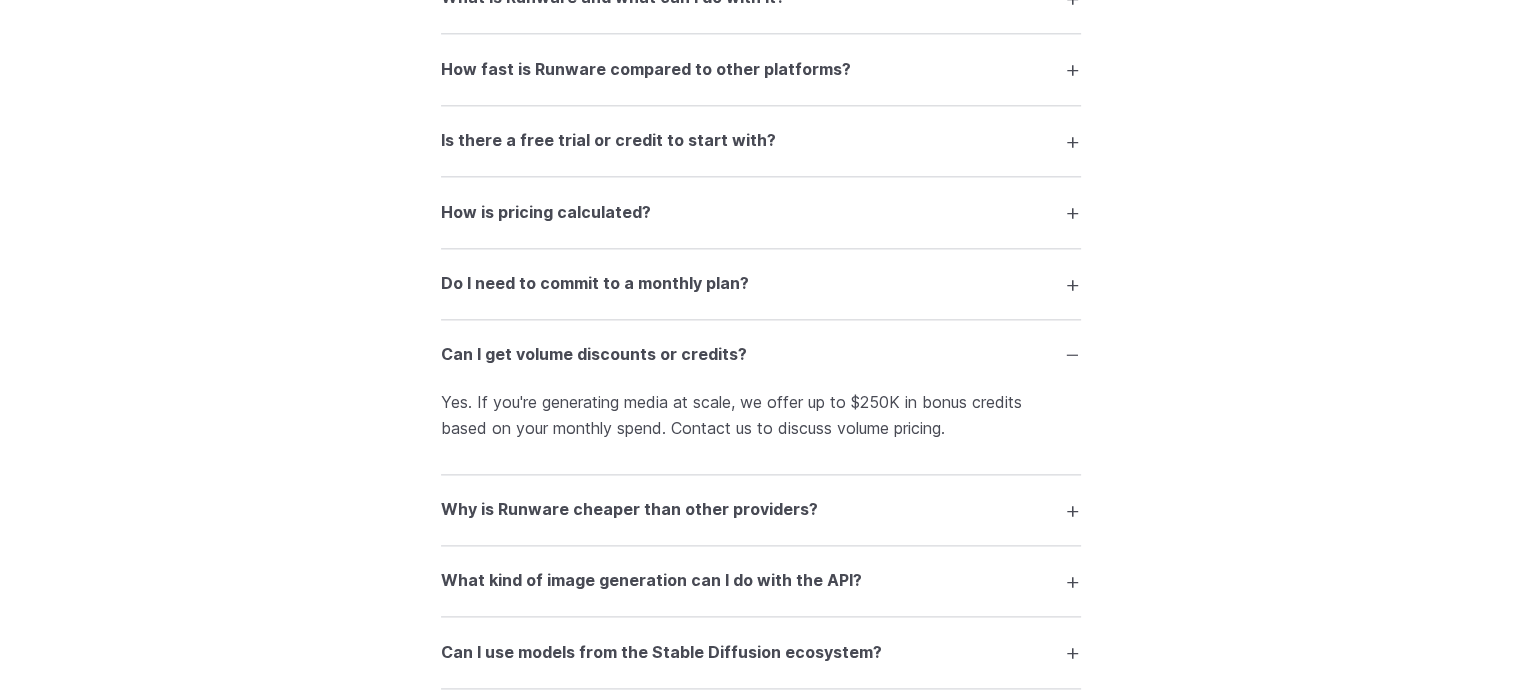 click on "Can I get volume discounts or credits?" at bounding box center [594, 355] 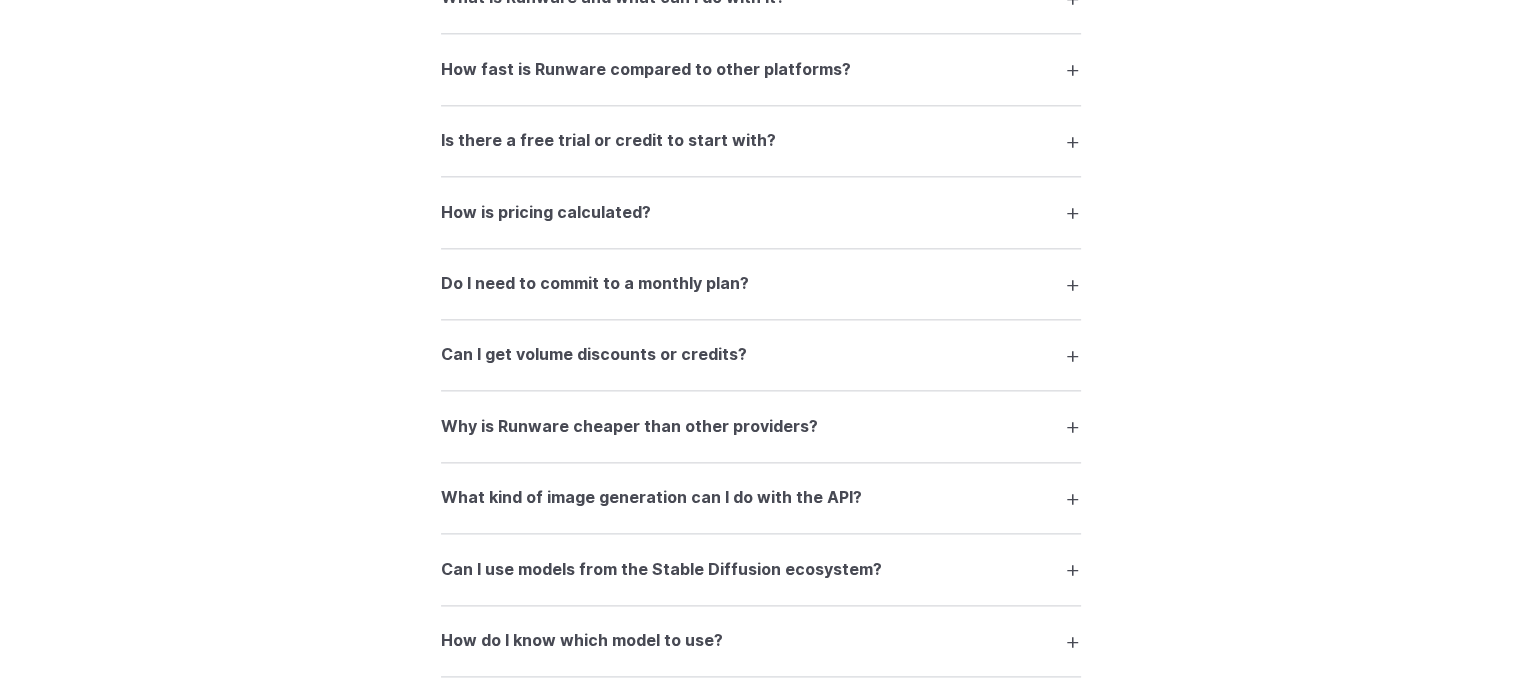click on "Why is Runware cheaper than other providers?" at bounding box center (629, 427) 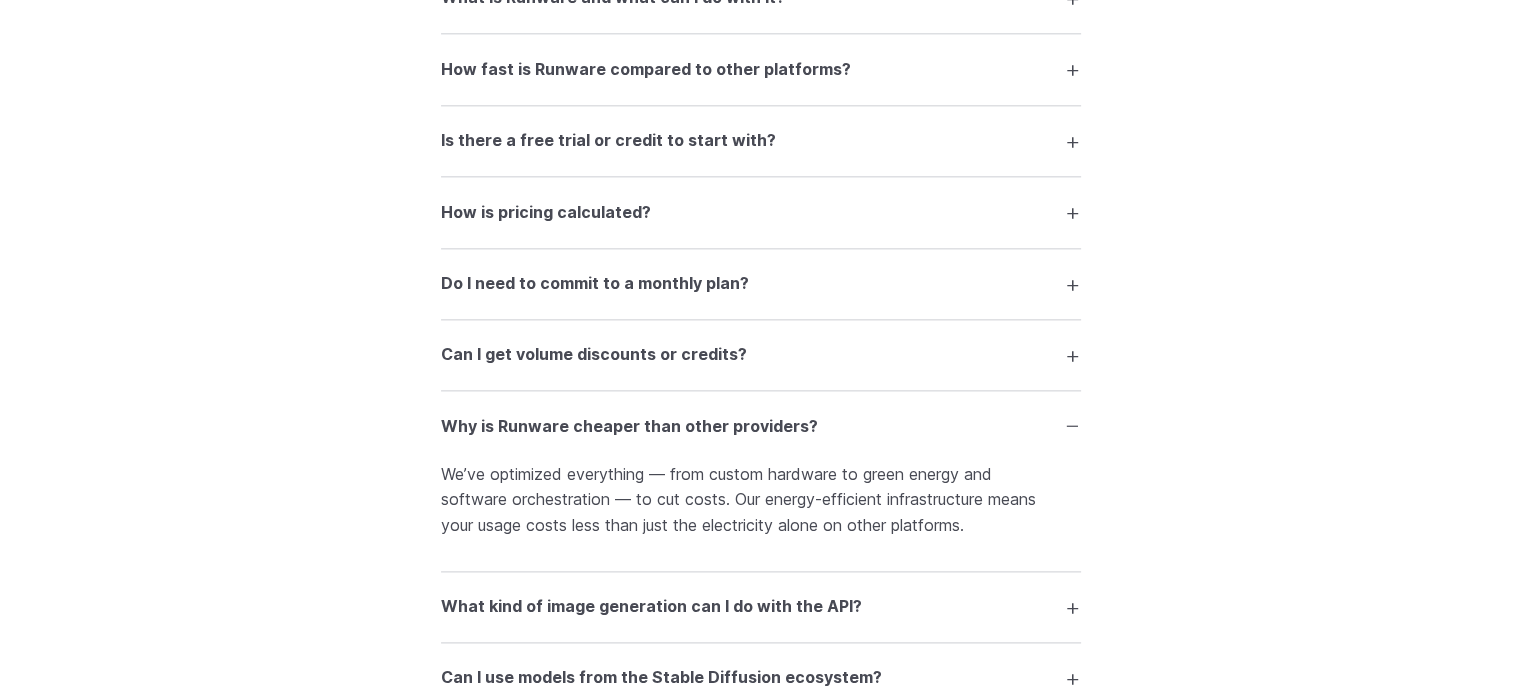 click on "Why is Runware cheaper than other providers?" at bounding box center [629, 427] 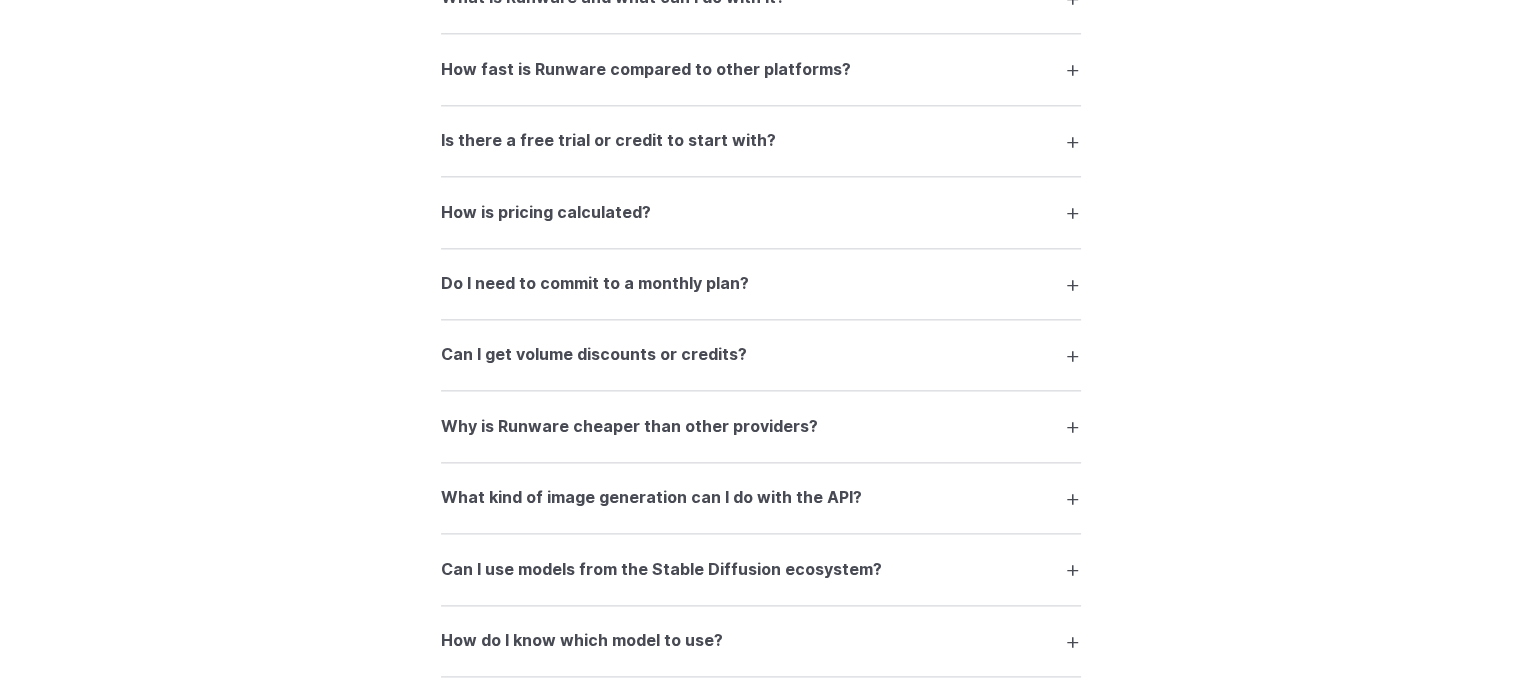 click on "What kind of image generation can I do with the API?" at bounding box center (651, 498) 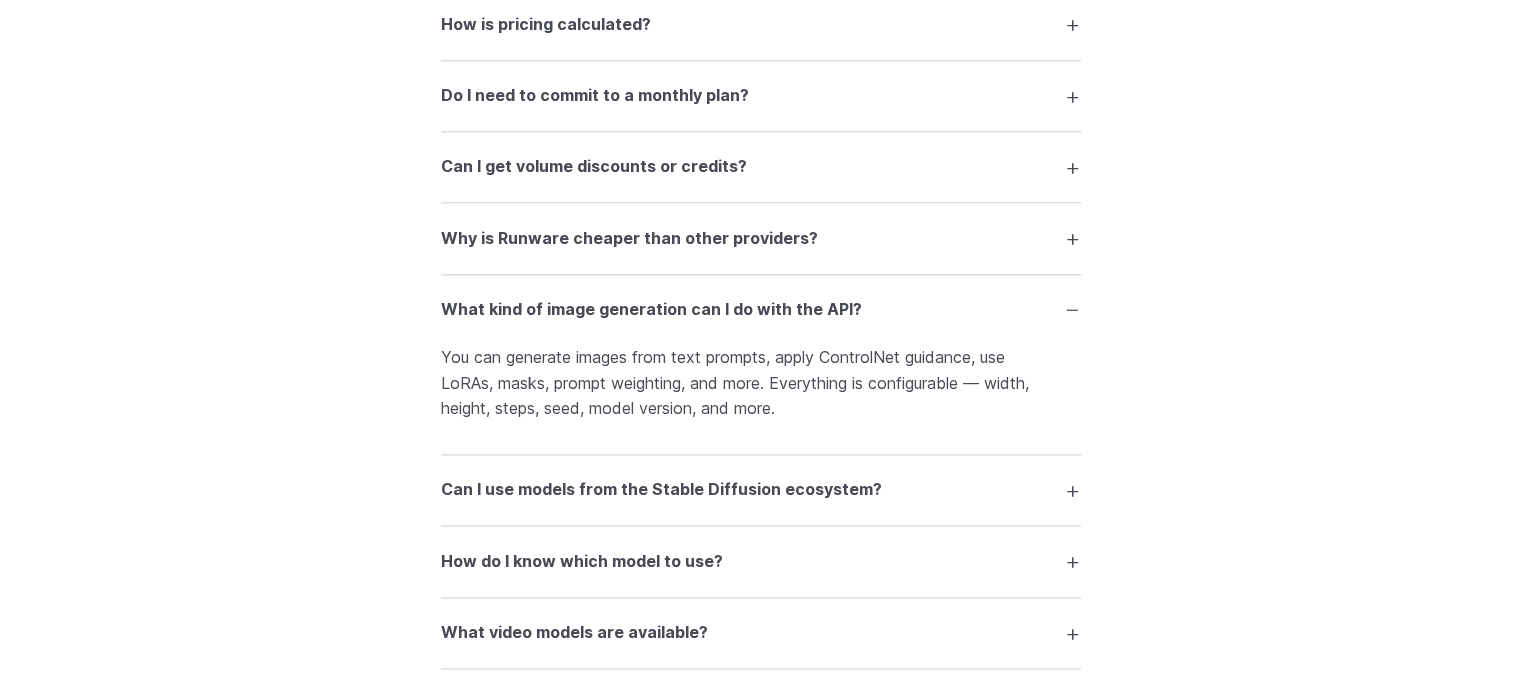 scroll, scrollTop: 2681, scrollLeft: 0, axis: vertical 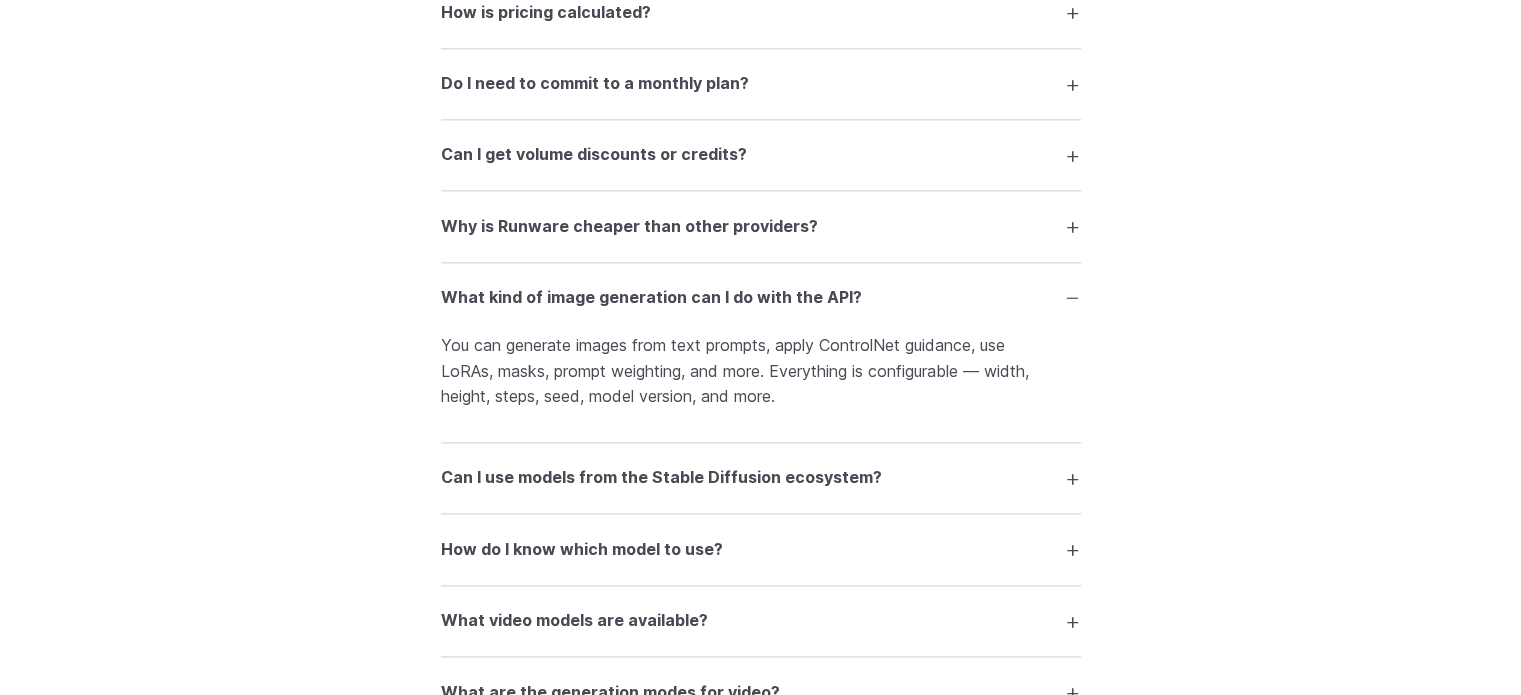 click on "What kind of image generation can I do with the API?" at bounding box center (651, 298) 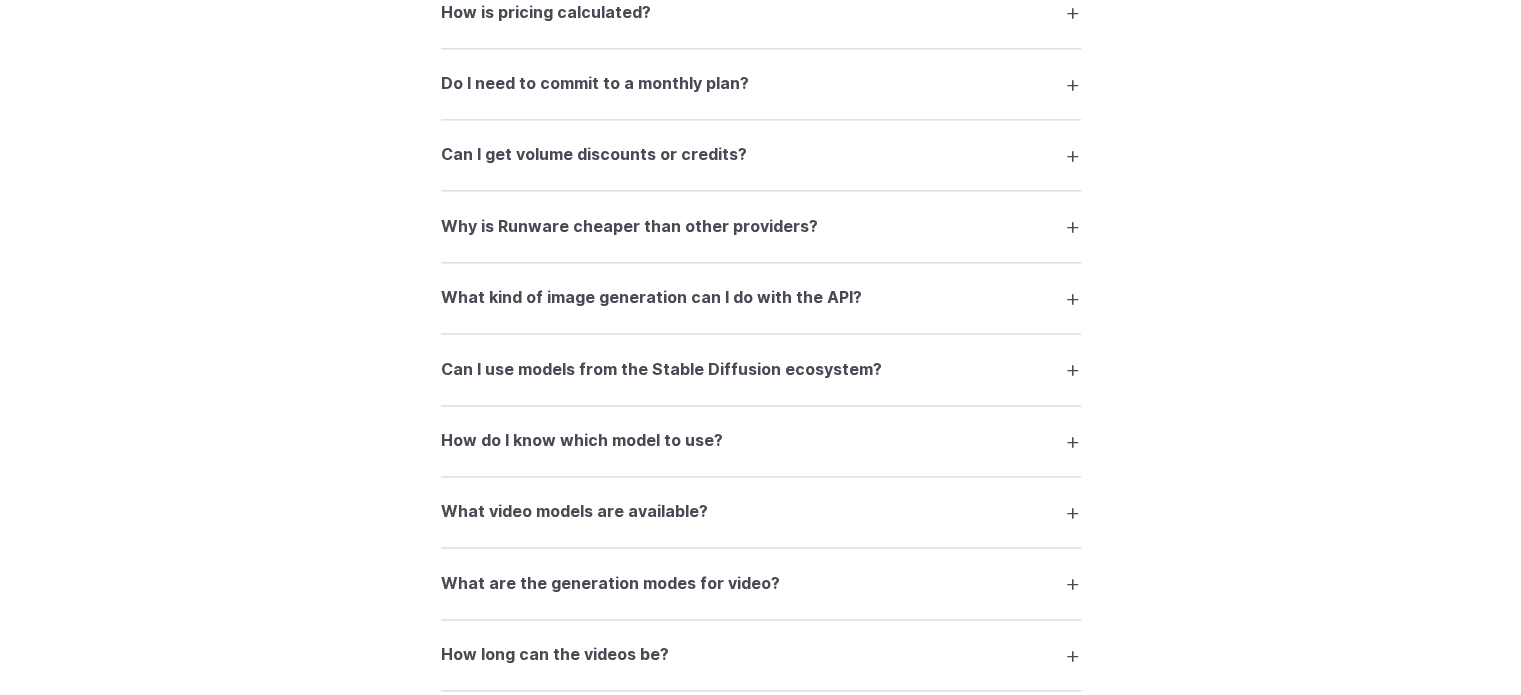 click on "Can I use models from the Stable Diffusion ecosystem?" at bounding box center (661, 370) 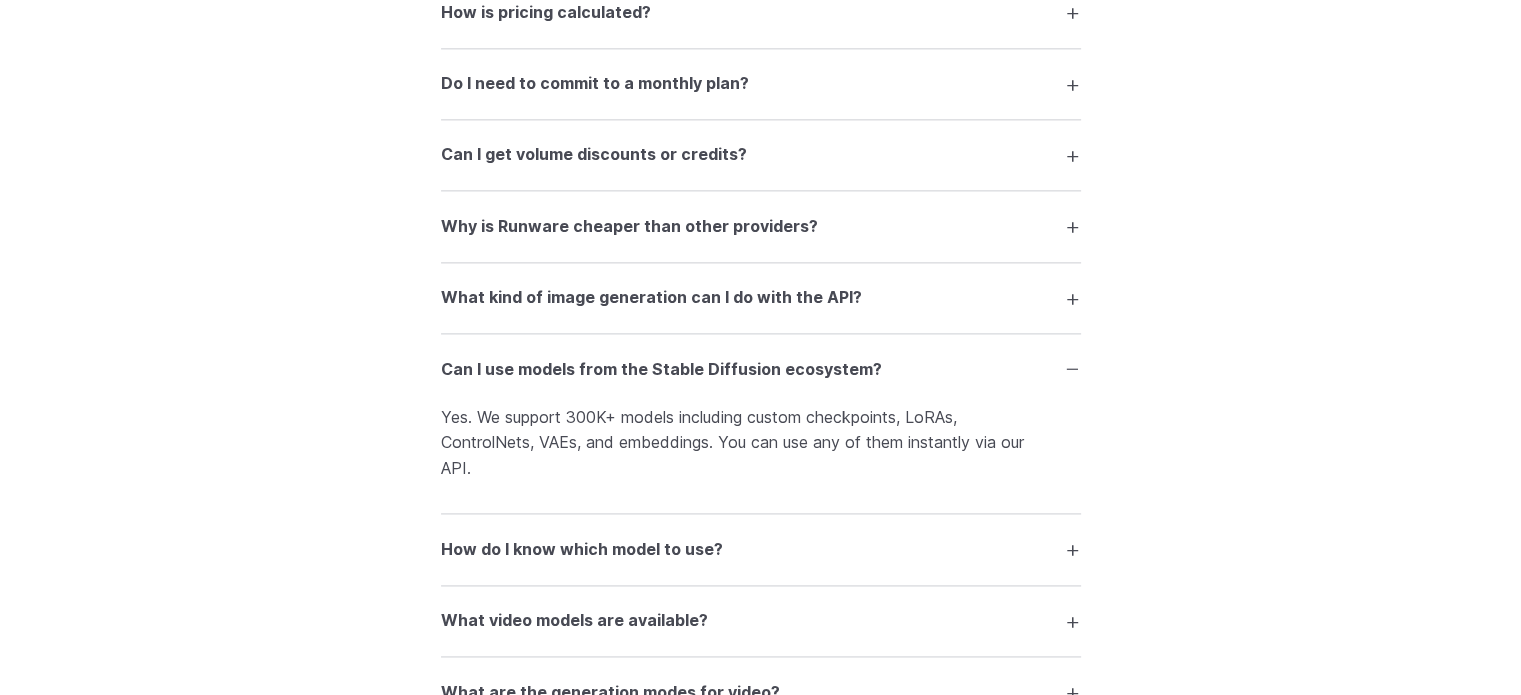 click on "Can I use models from the Stable Diffusion ecosystem?" at bounding box center [661, 370] 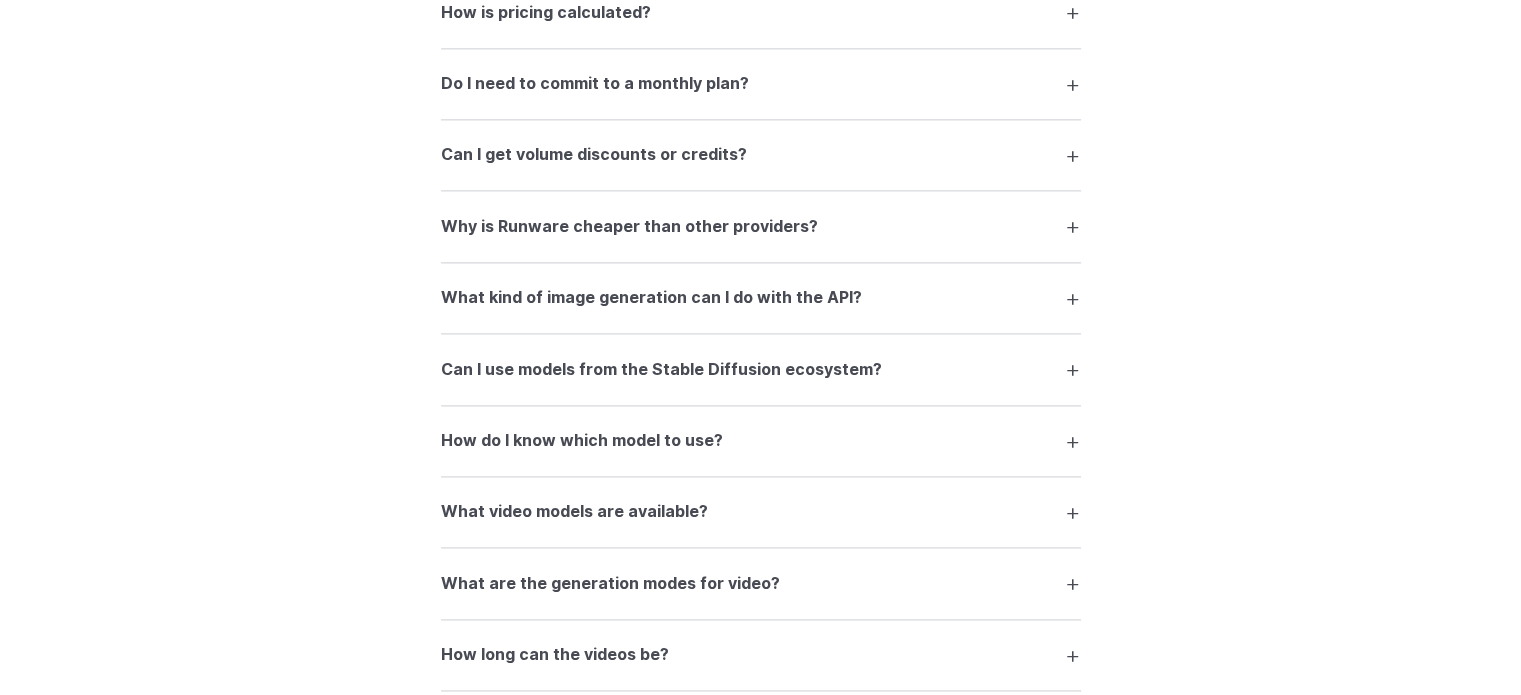 click on "How do I know which model to use?" at bounding box center [582, 441] 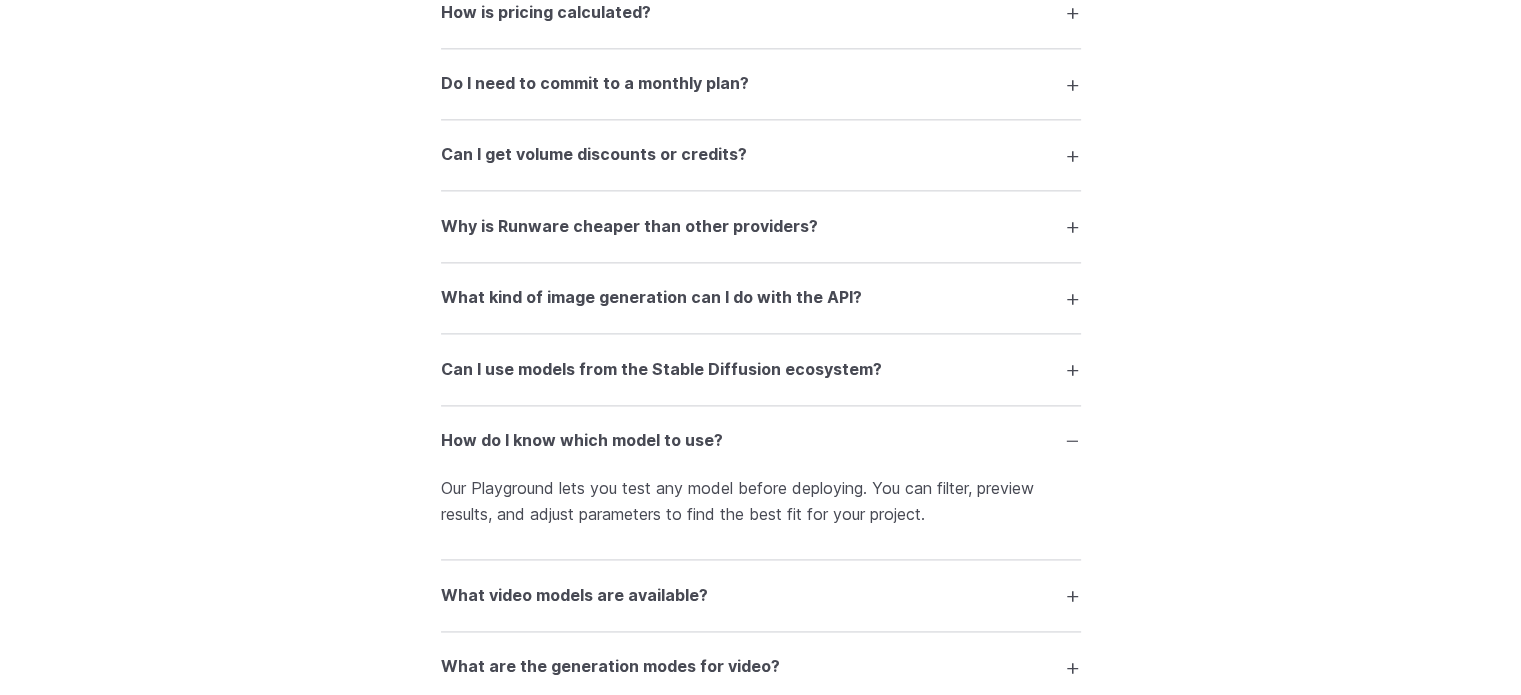 click on "How do I know which model to use?" at bounding box center (582, 441) 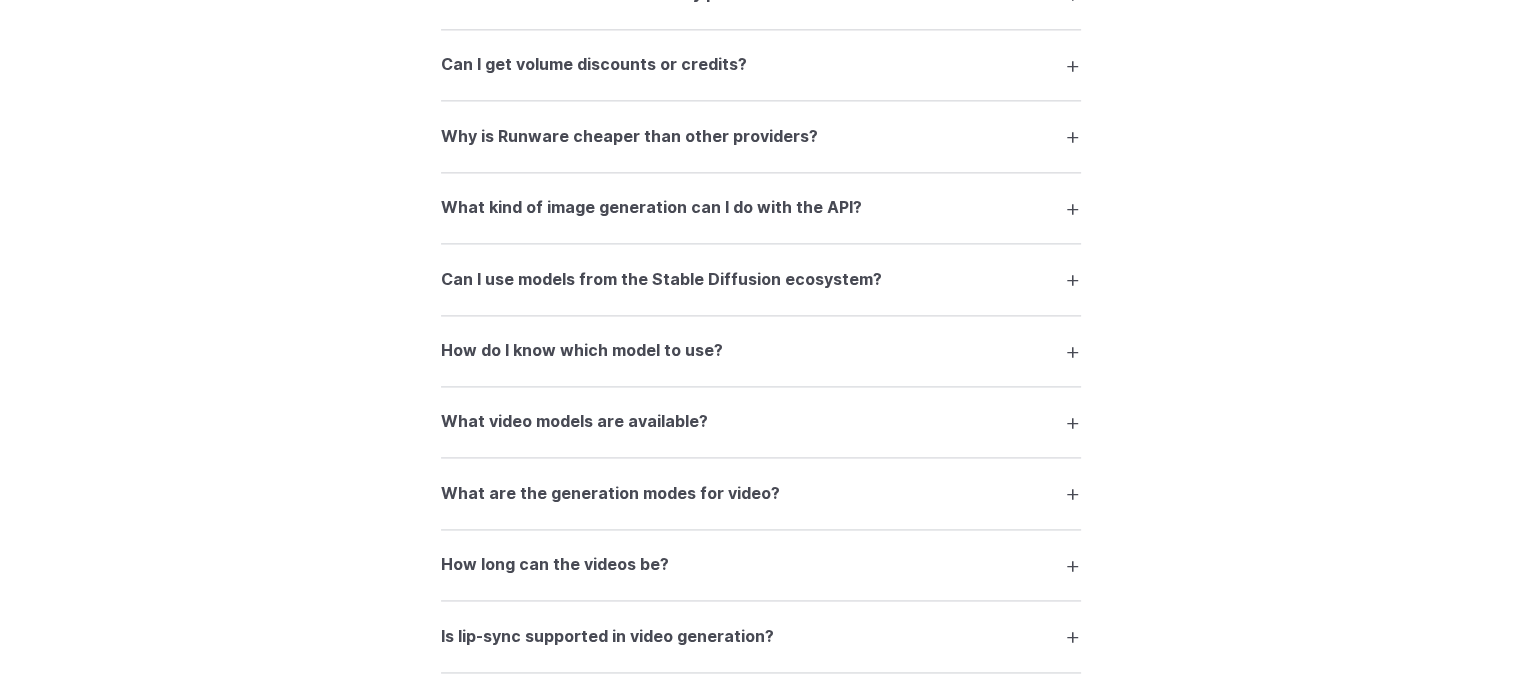 scroll, scrollTop: 2781, scrollLeft: 0, axis: vertical 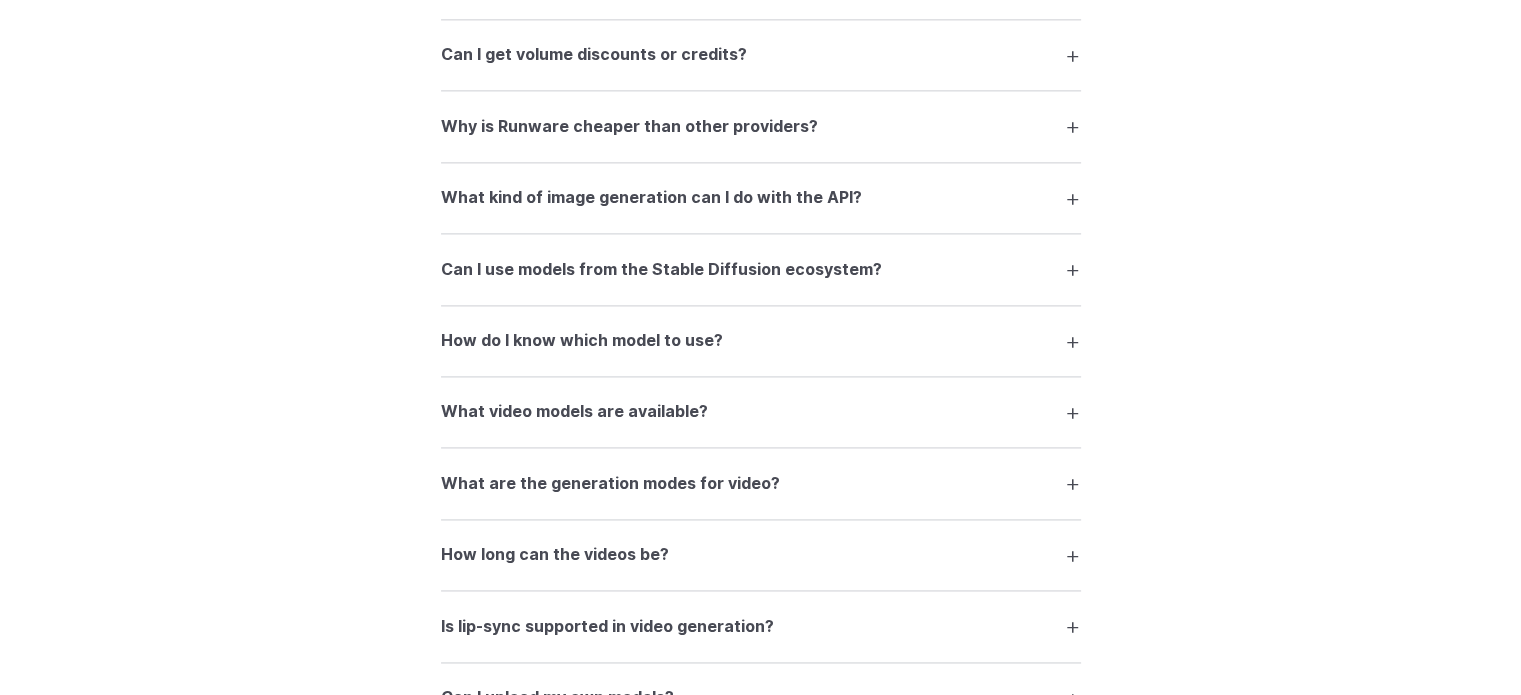 click on "What video models are available?" at bounding box center [574, 412] 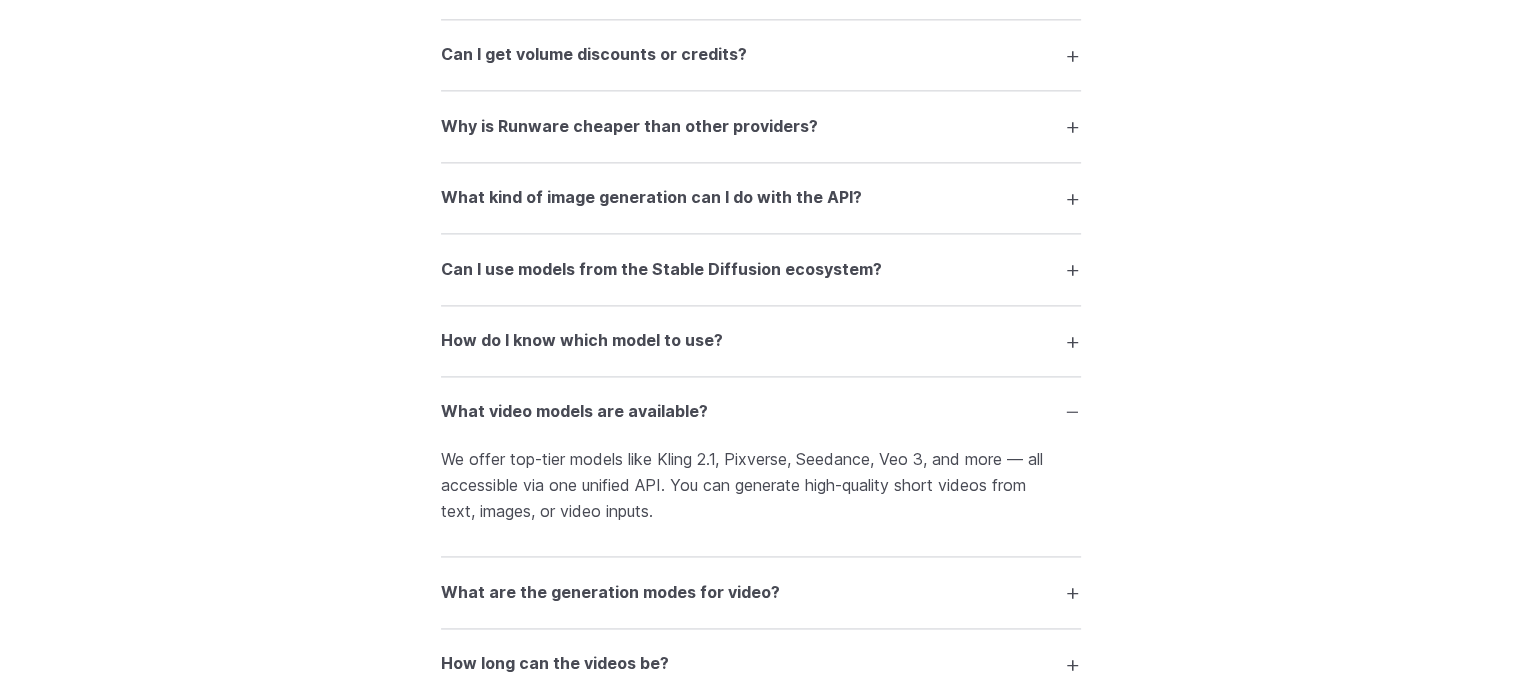 click on "What video models are available?" at bounding box center (574, 412) 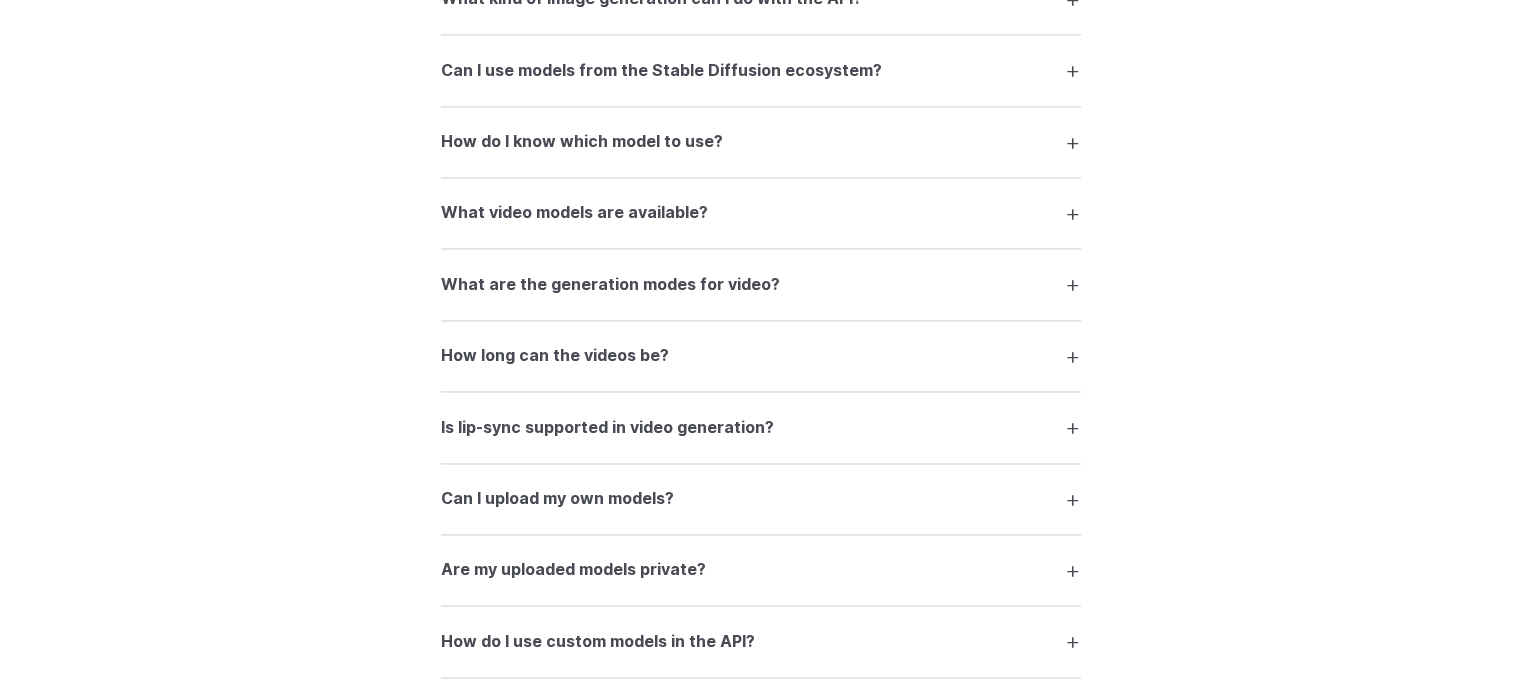 scroll, scrollTop: 2981, scrollLeft: 0, axis: vertical 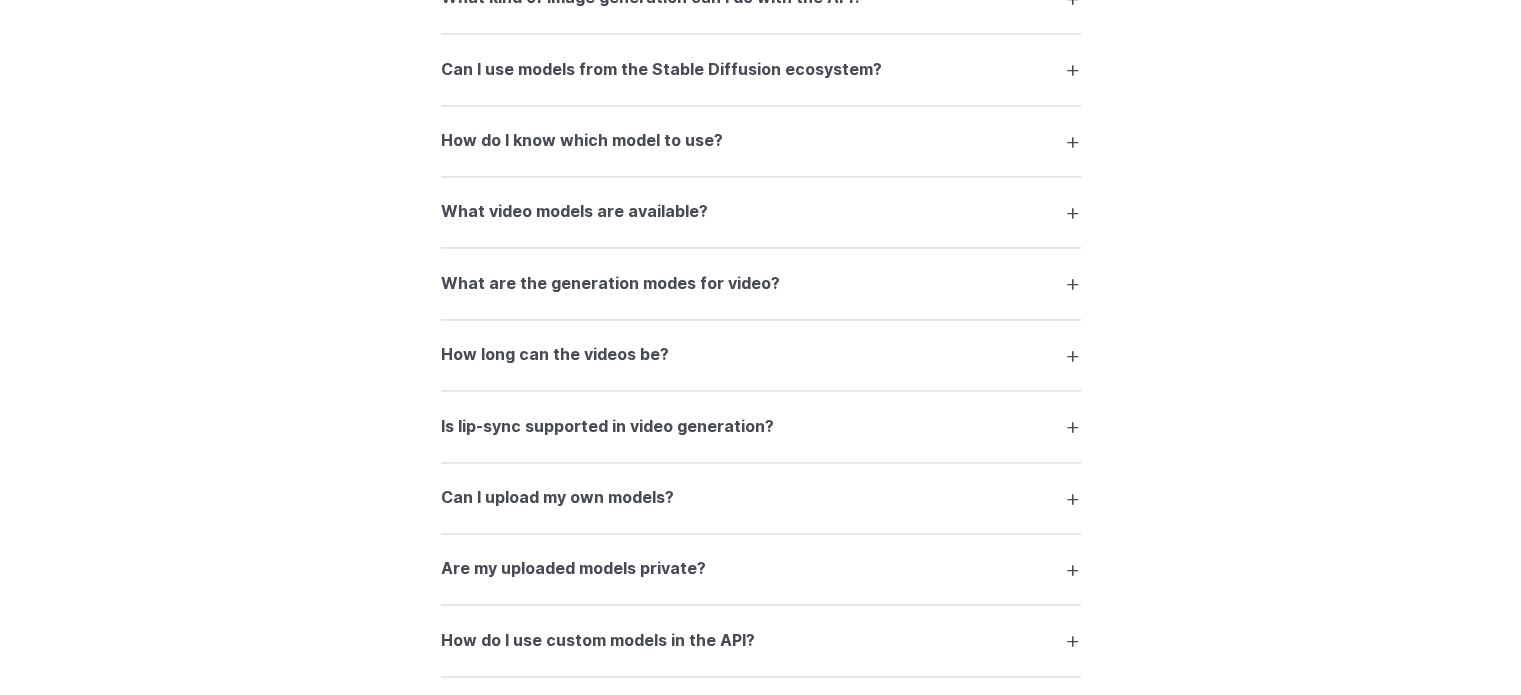 click on "What are the generation modes for video?" at bounding box center (610, 284) 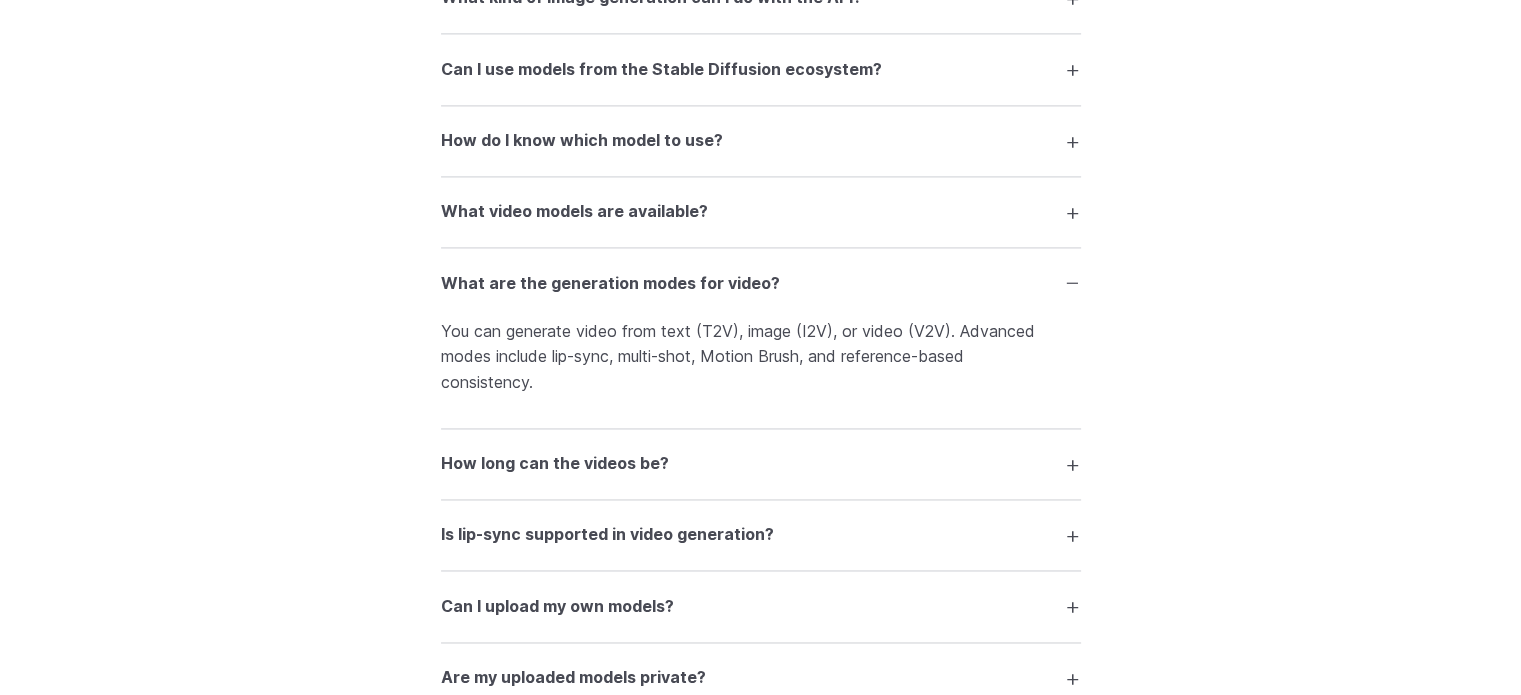 click on "What are the generation modes for video?" at bounding box center [610, 284] 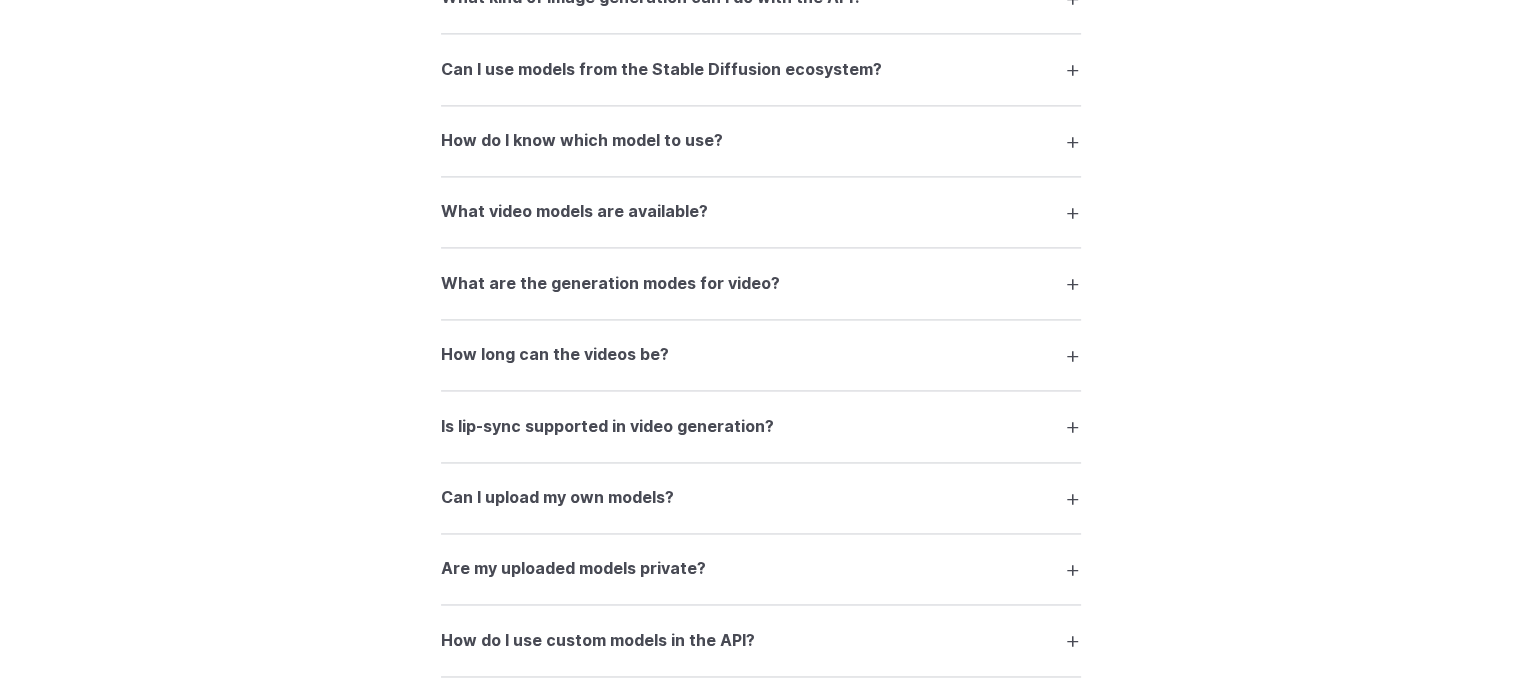 click on "How long can the videos be?" at bounding box center (555, 355) 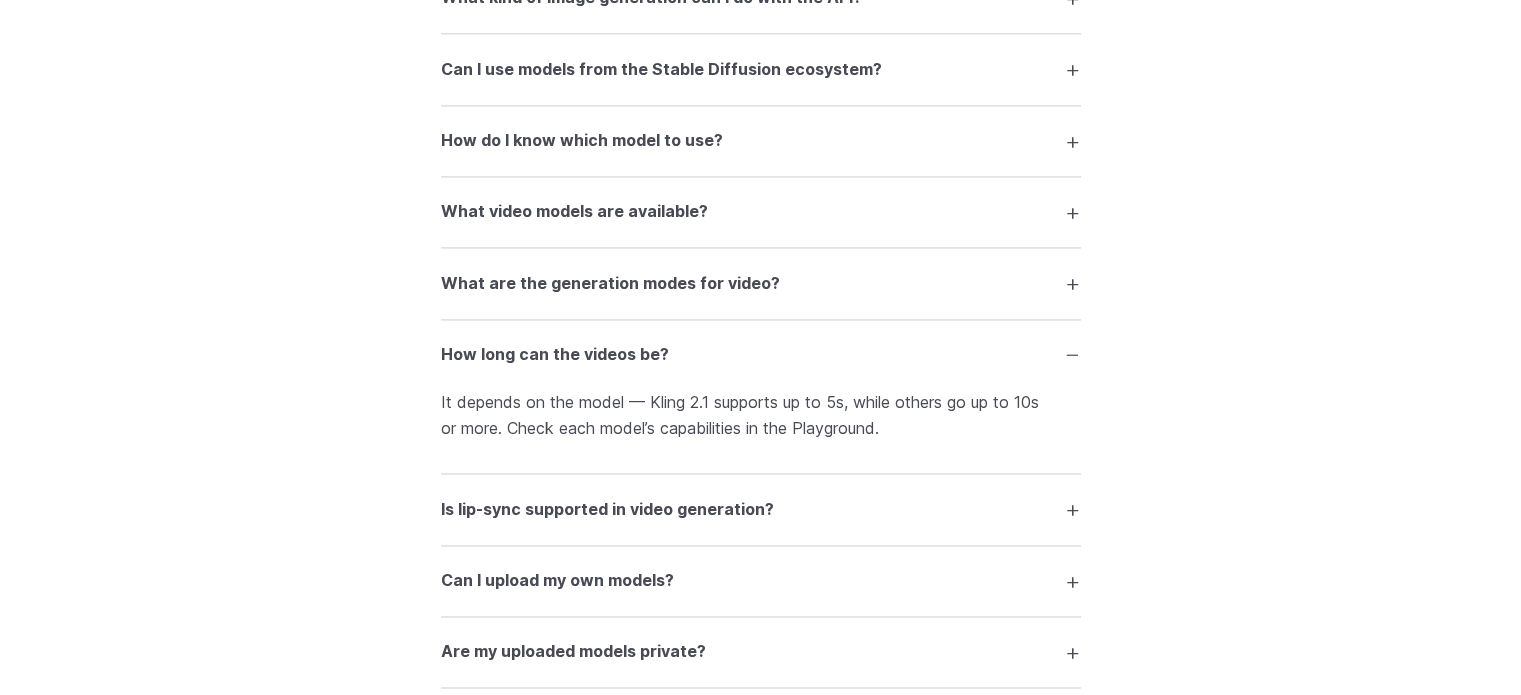 click on "How long can the videos be?" at bounding box center (555, 355) 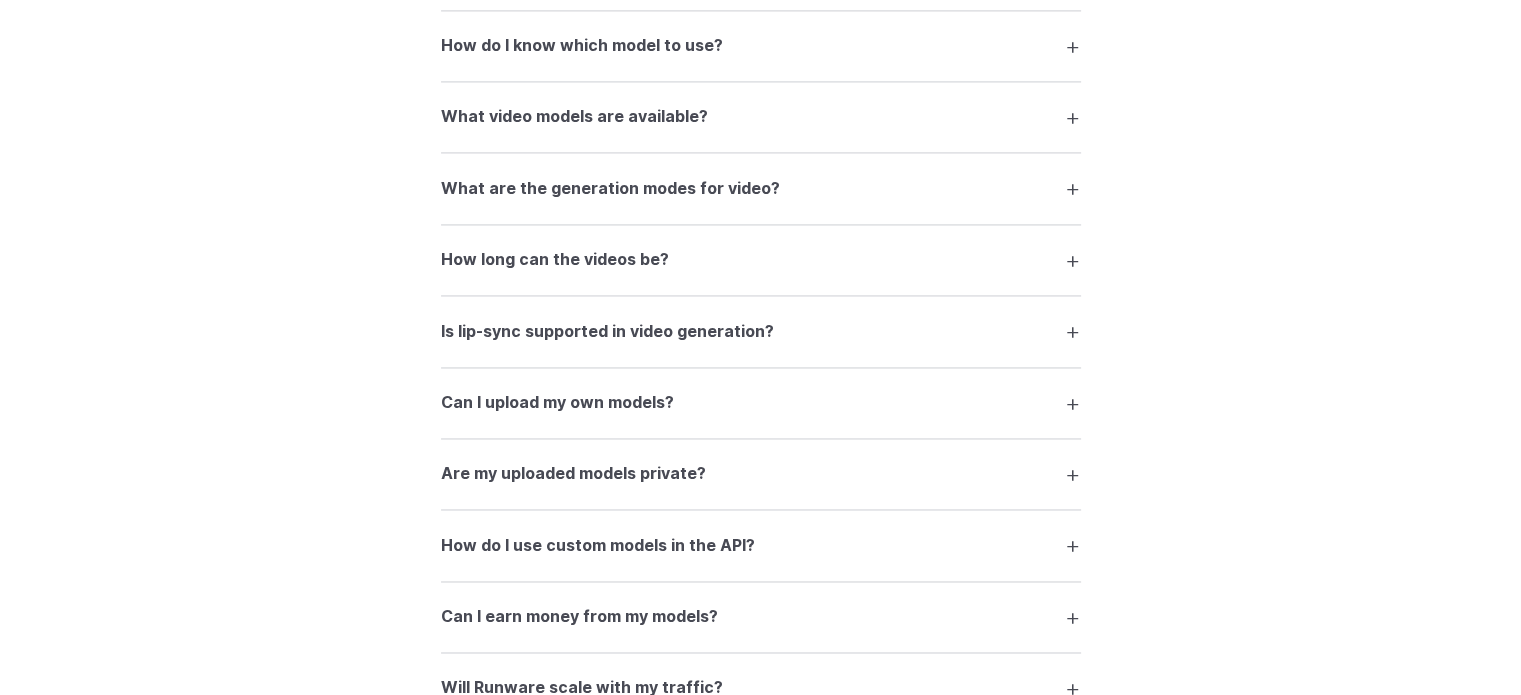 scroll, scrollTop: 3081, scrollLeft: 0, axis: vertical 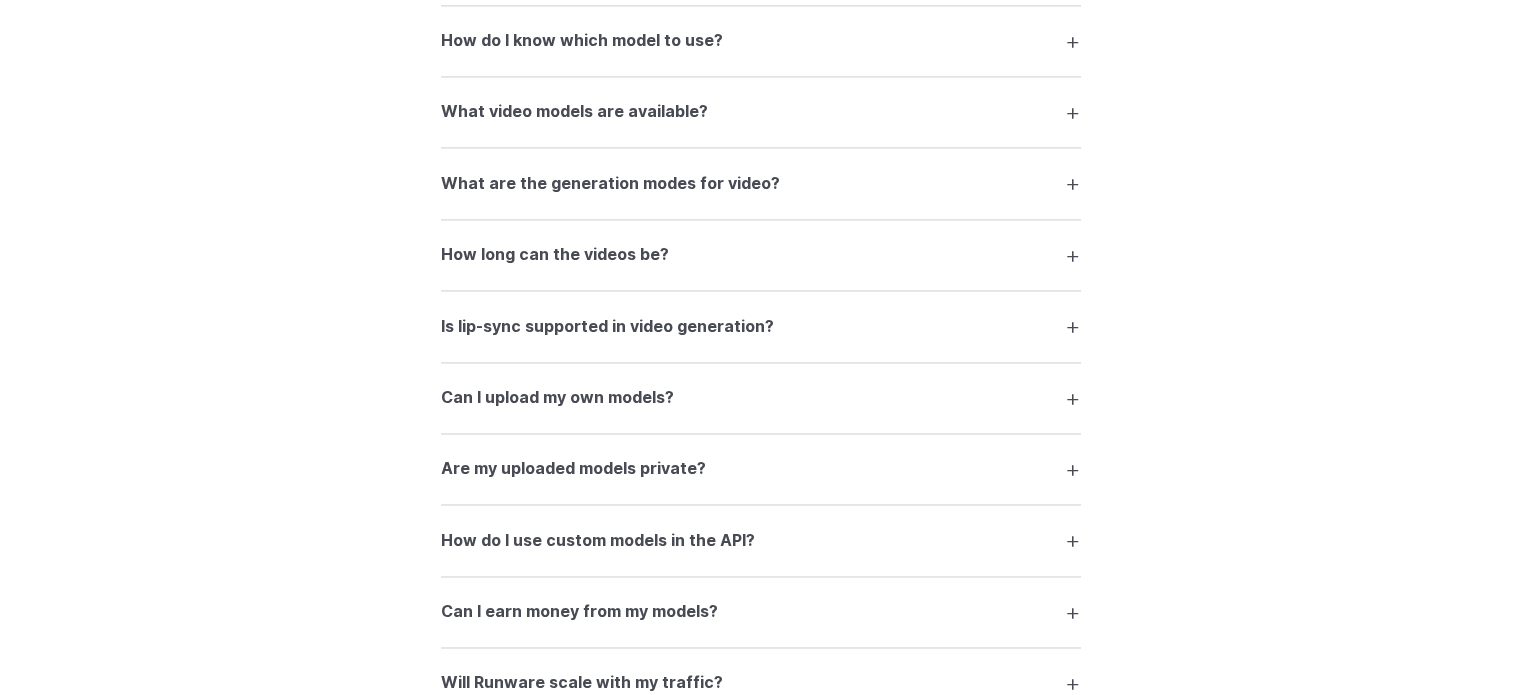 click on "Is lip-sync supported in video generation?" at bounding box center [607, 327] 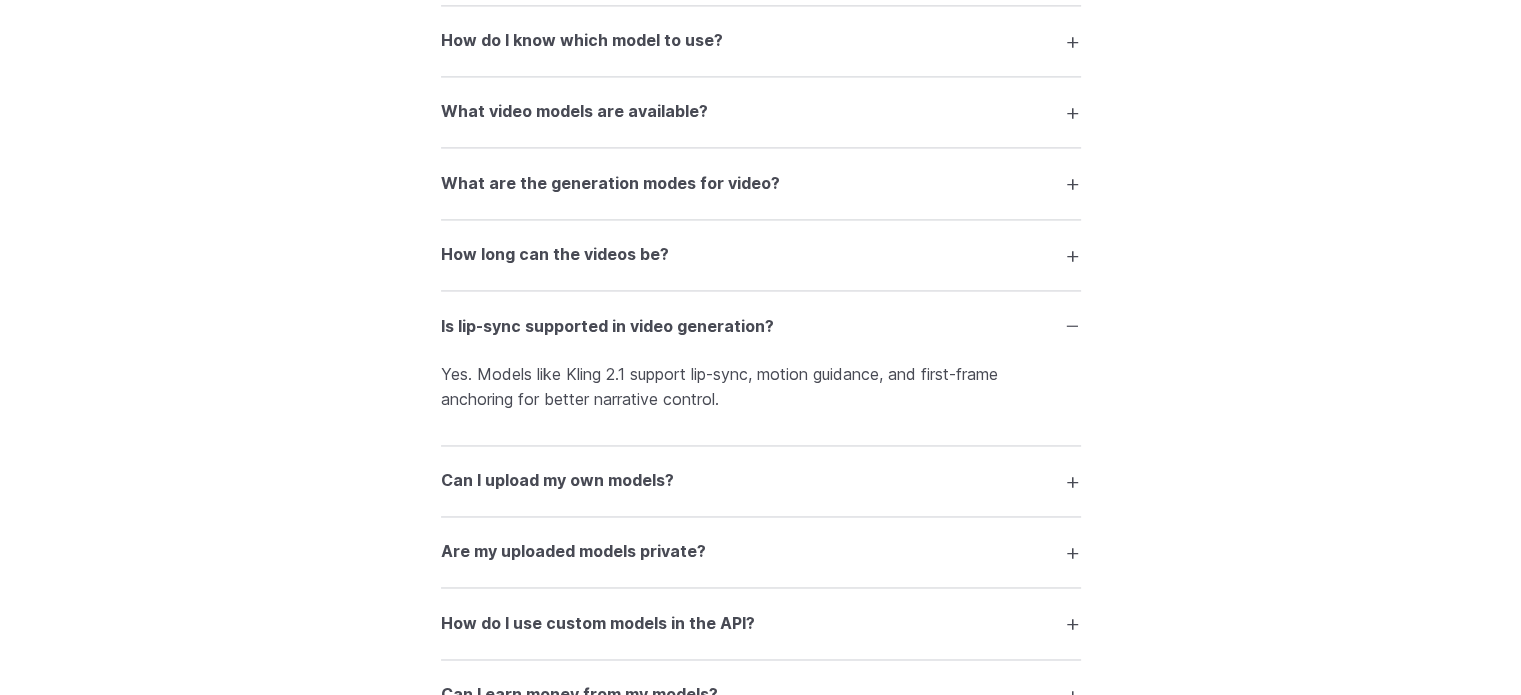 click on "Is lip-sync supported in video generation?" at bounding box center (607, 327) 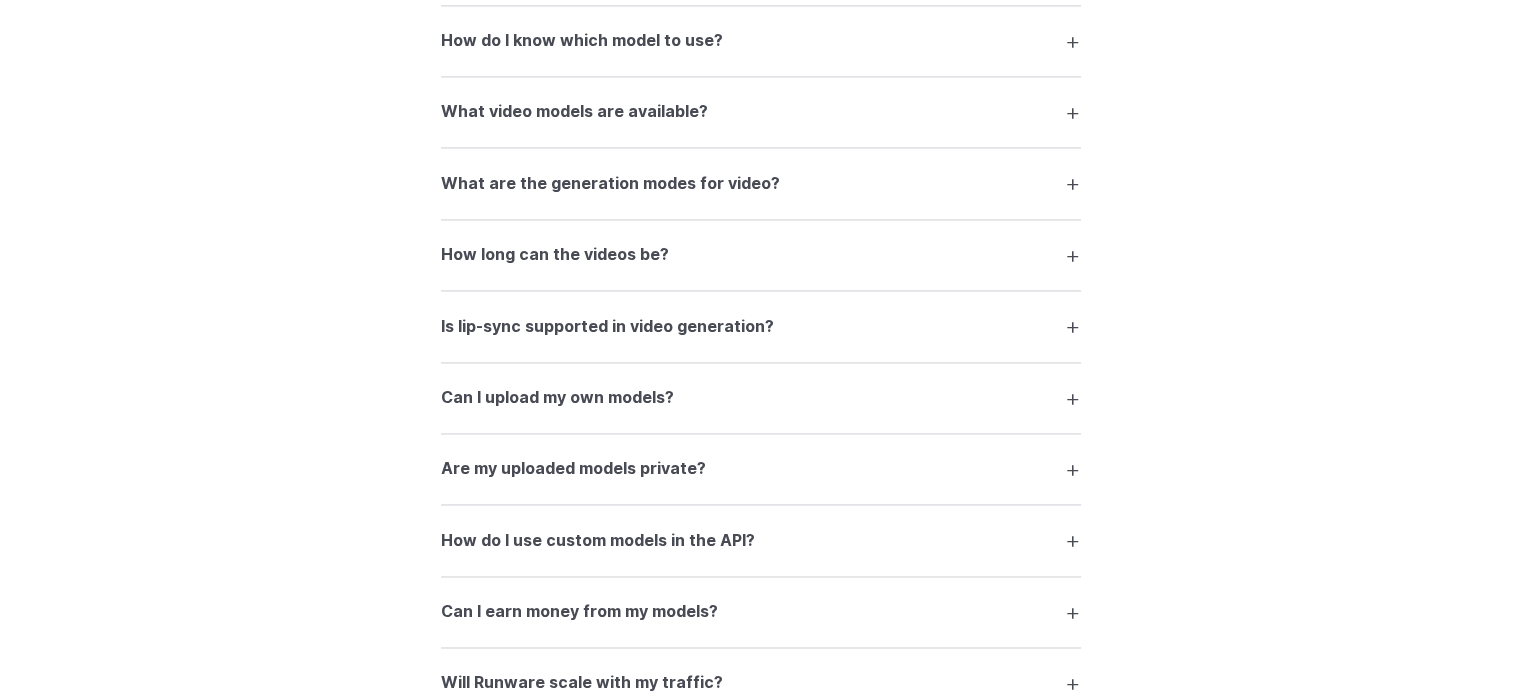 click on "Can I upload my own models?" at bounding box center [557, 398] 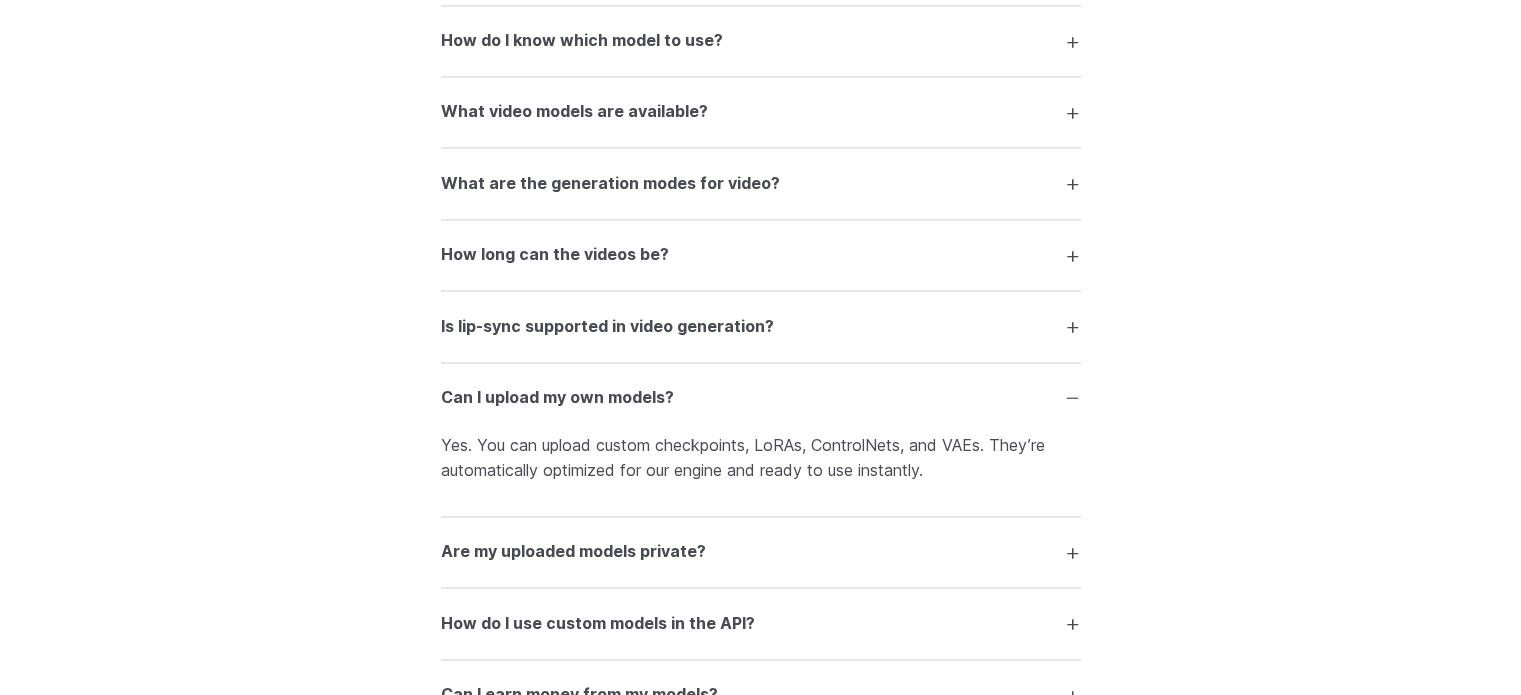 click on "Can I upload my own models?" at bounding box center [557, 398] 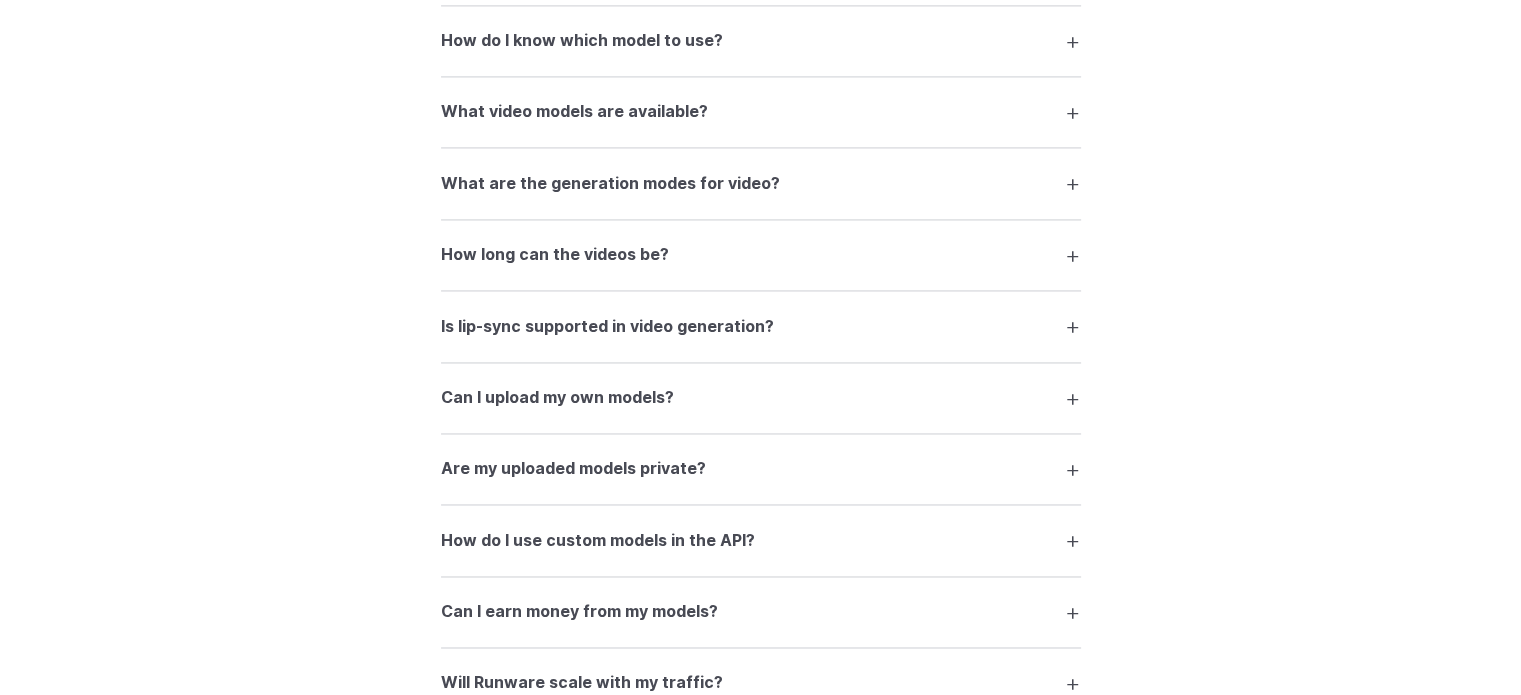 click on "Can I upload my own models?" at bounding box center (557, 398) 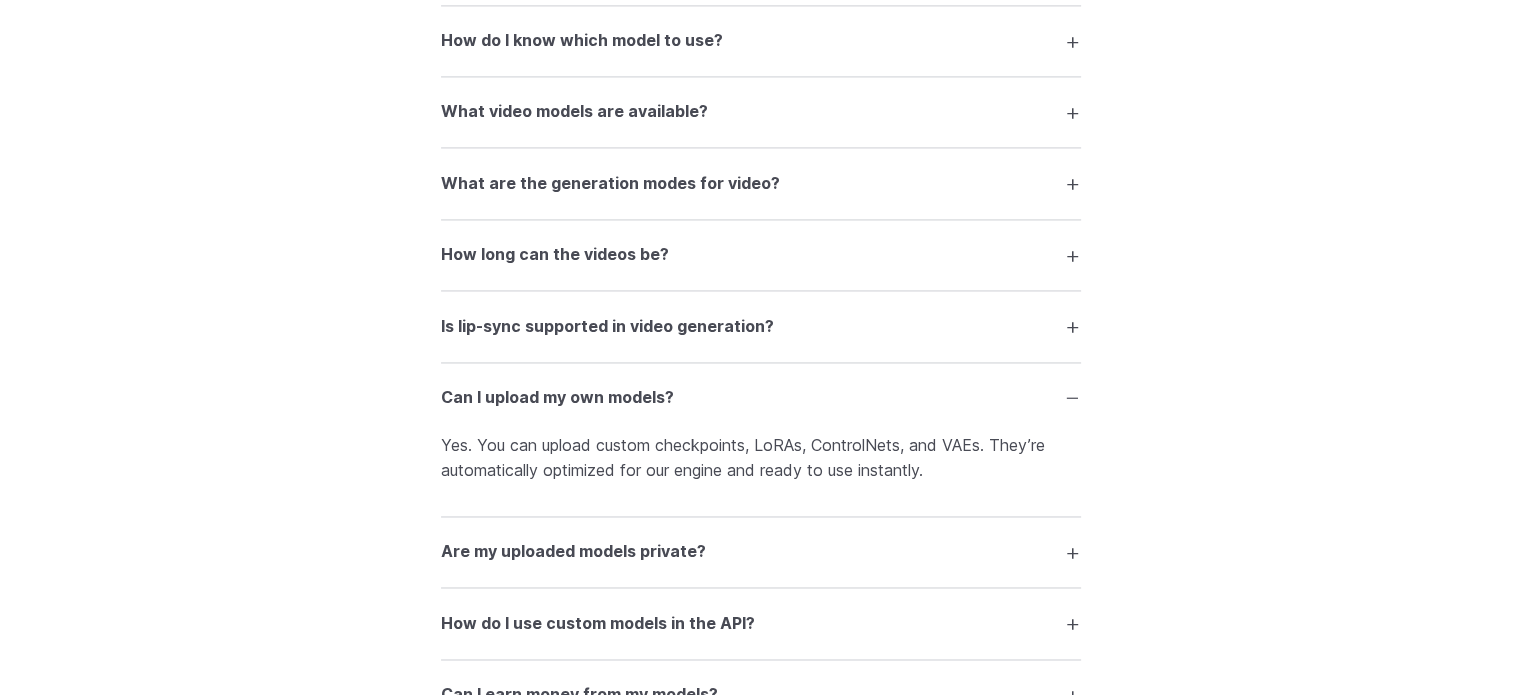 click on "Can I upload my own models?" at bounding box center [557, 398] 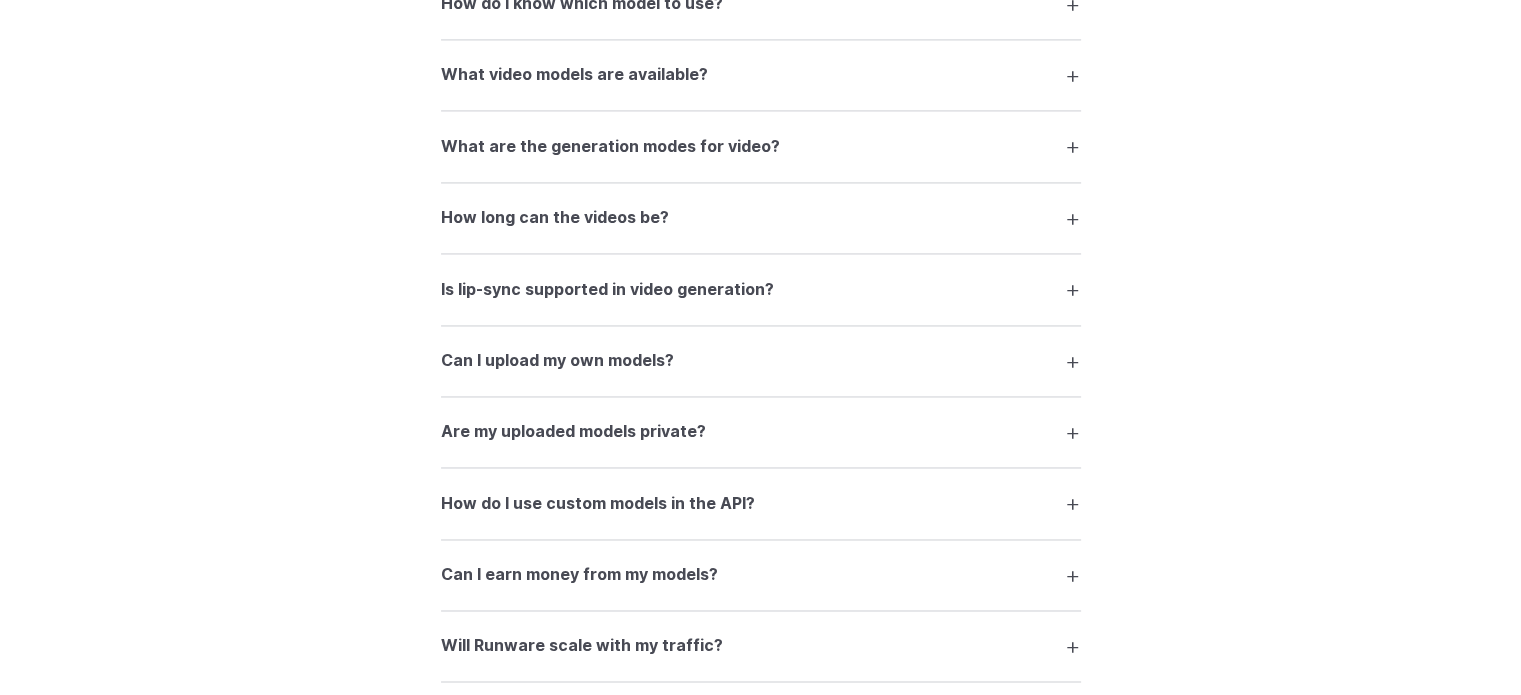scroll, scrollTop: 3181, scrollLeft: 0, axis: vertical 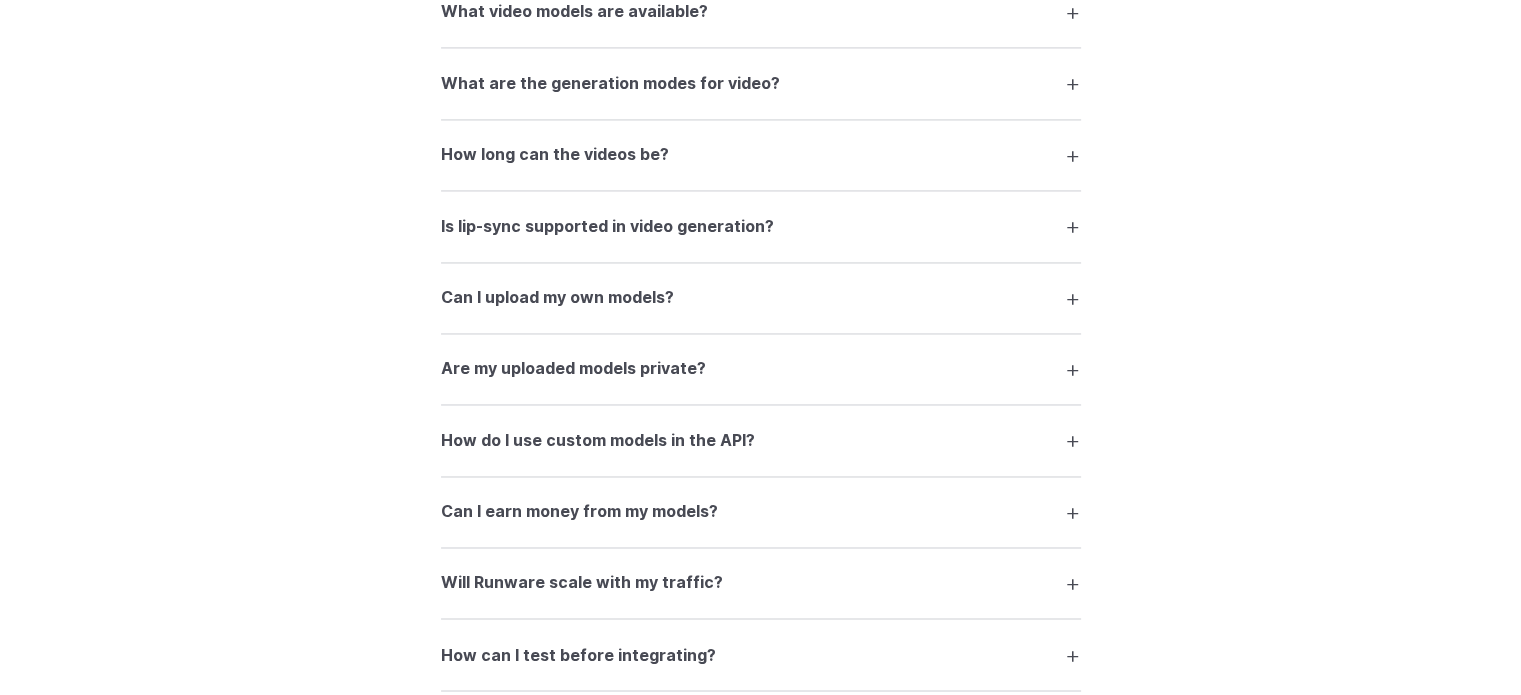 click on "Are my uploaded models private?" at bounding box center (573, 369) 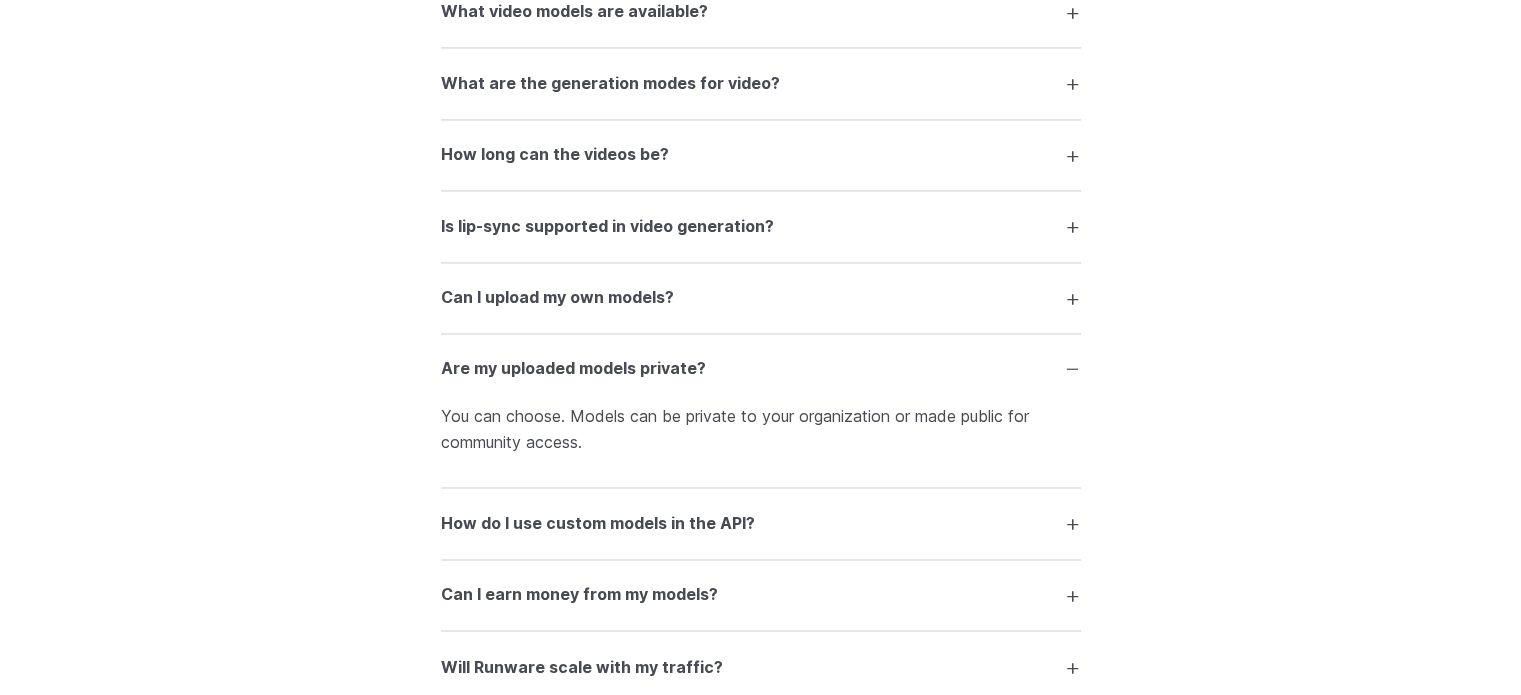 click on "Are my uploaded models private?" at bounding box center [573, 369] 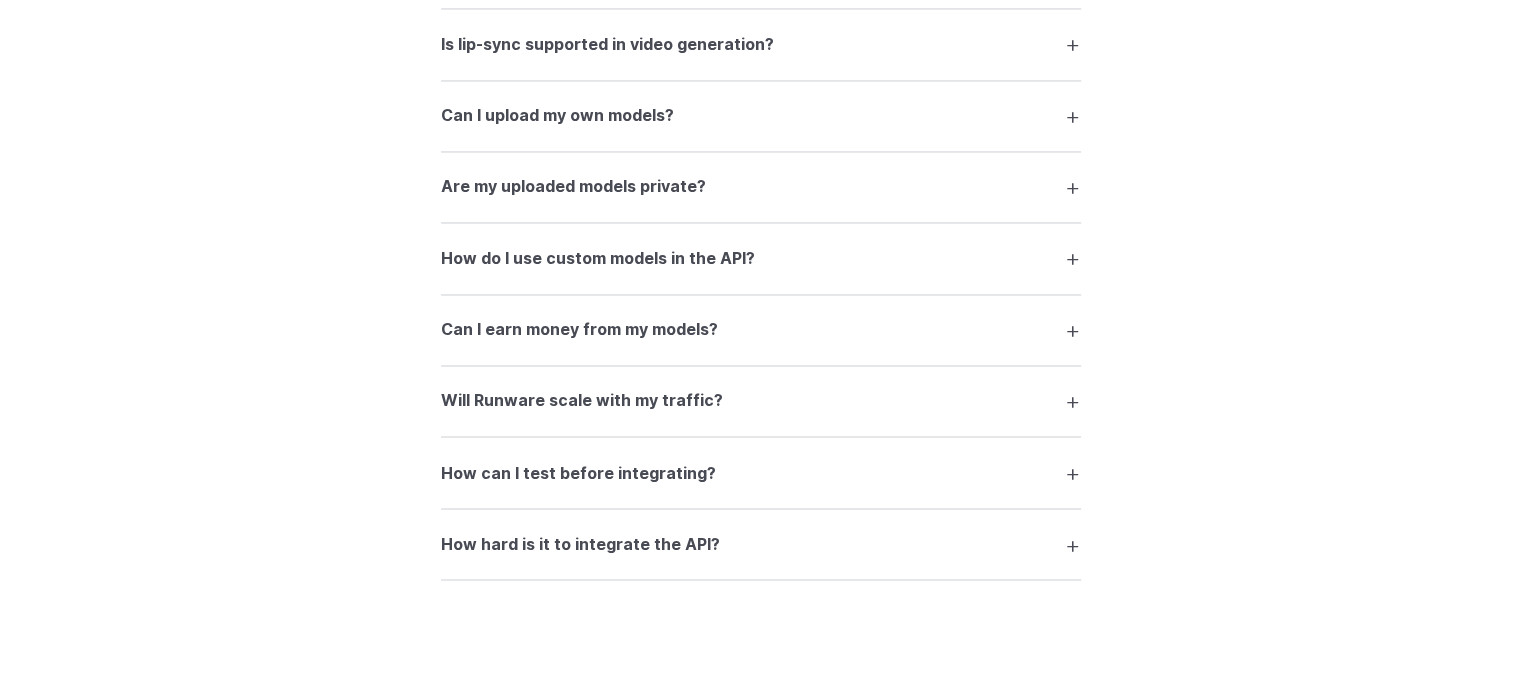 scroll, scrollTop: 3381, scrollLeft: 0, axis: vertical 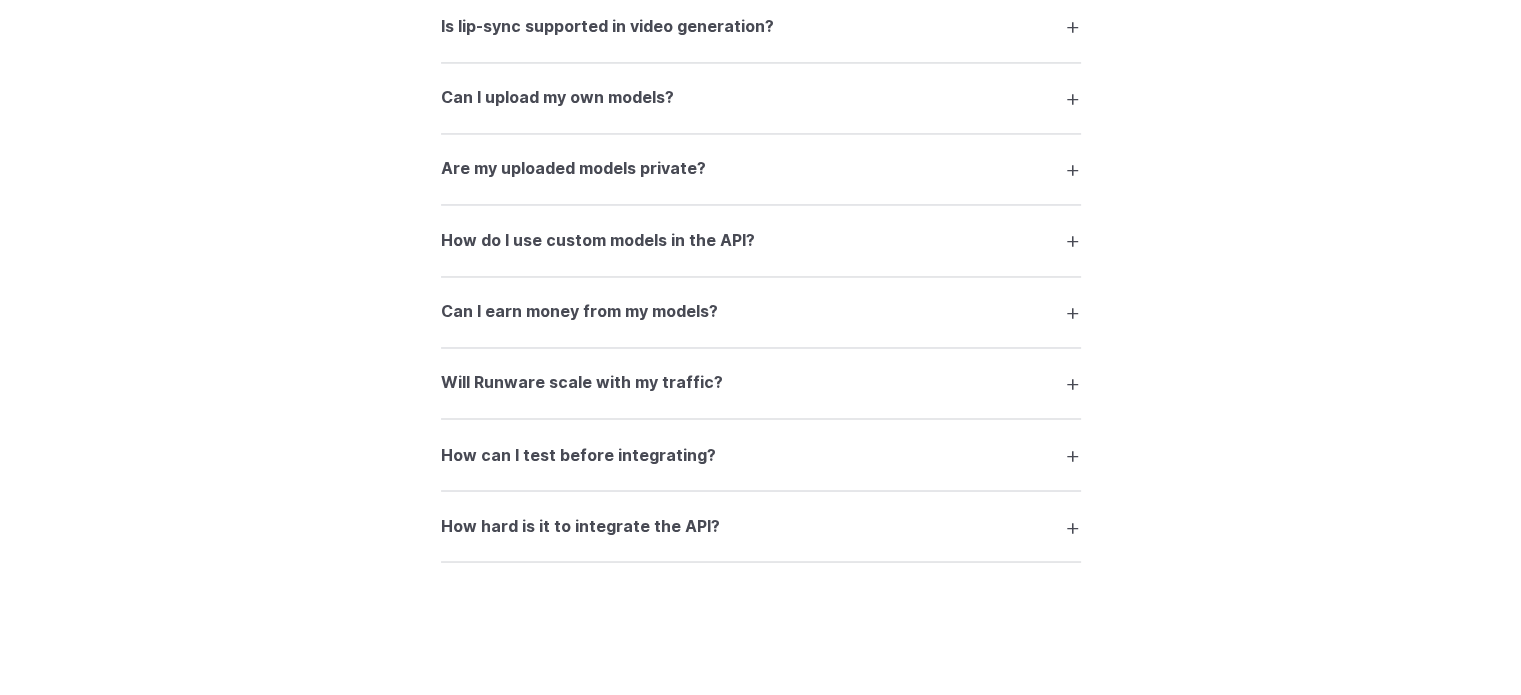 click on "Can I earn money from my models?" at bounding box center [579, 312] 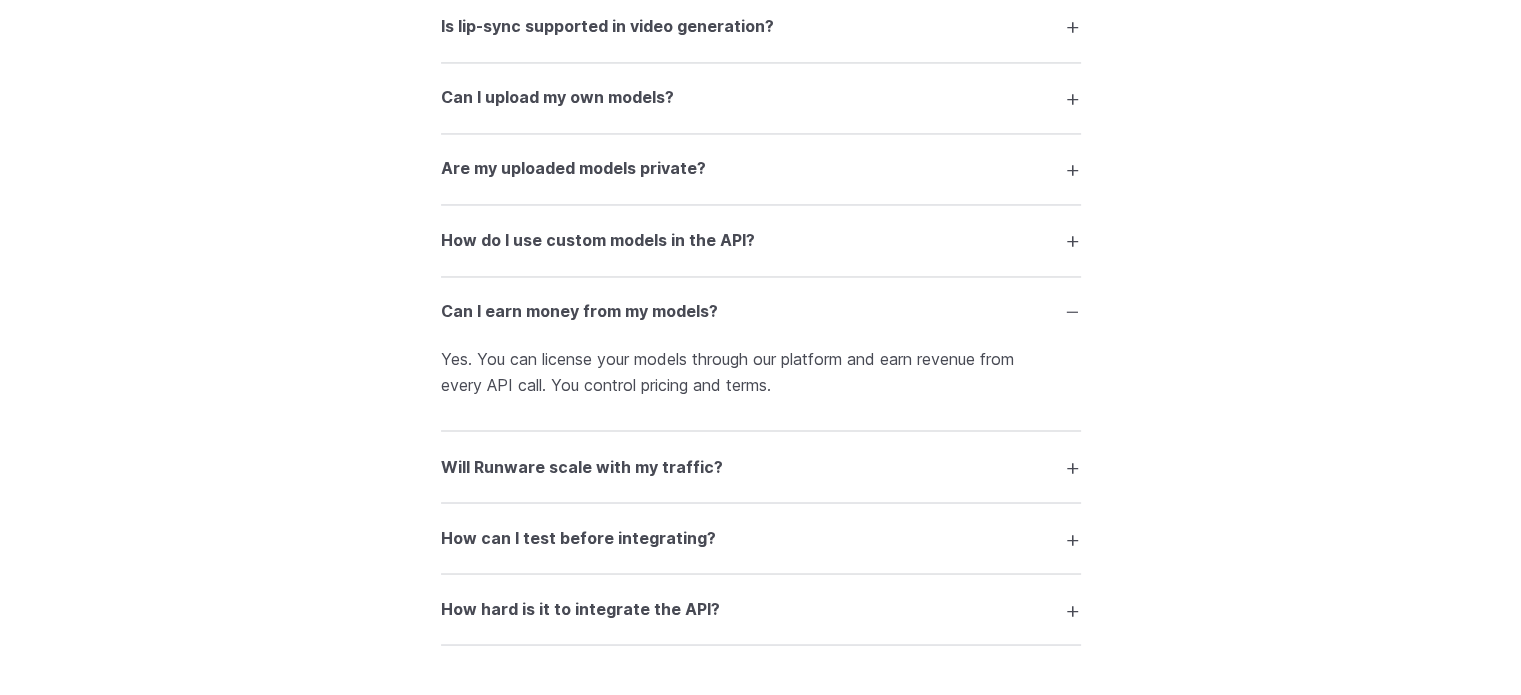 click on "Can I earn money from my models?" at bounding box center [579, 312] 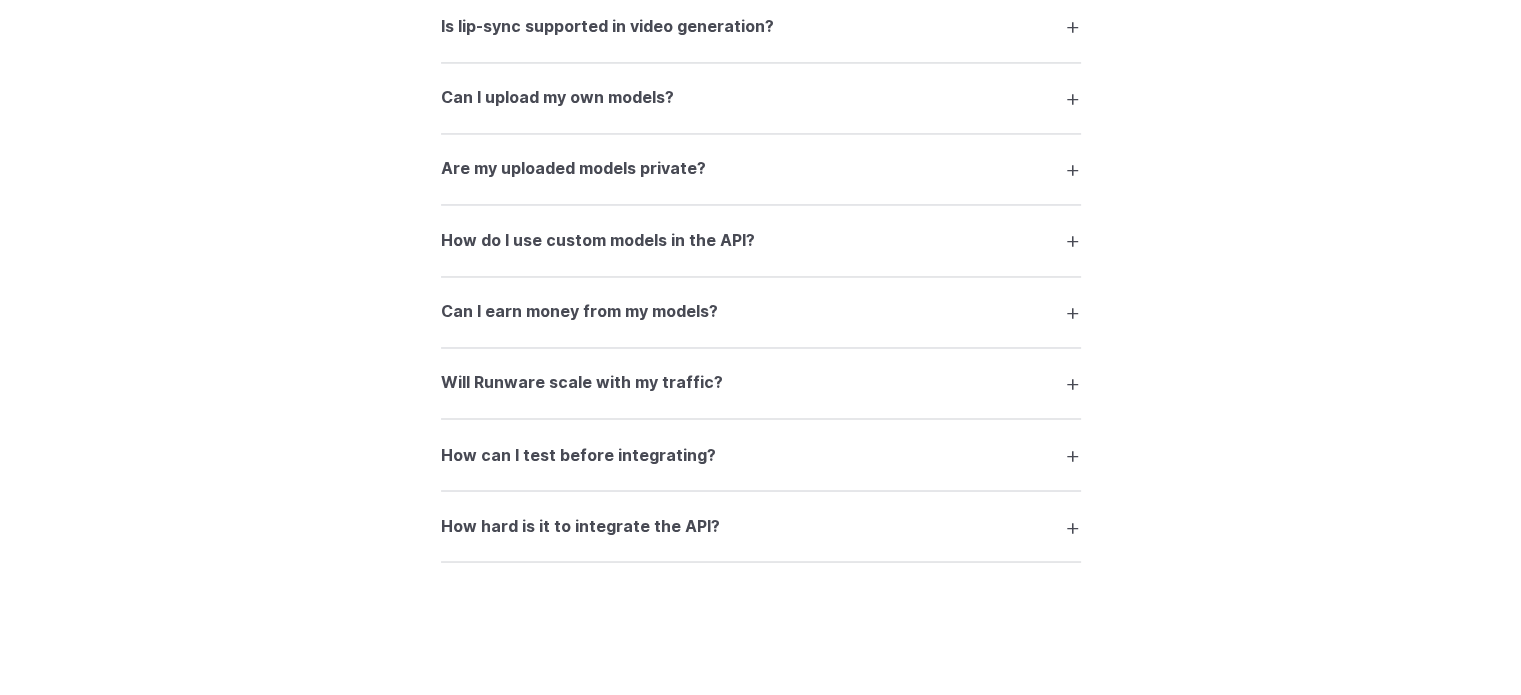 click on "Will Runware scale with my traffic?" at bounding box center [582, 383] 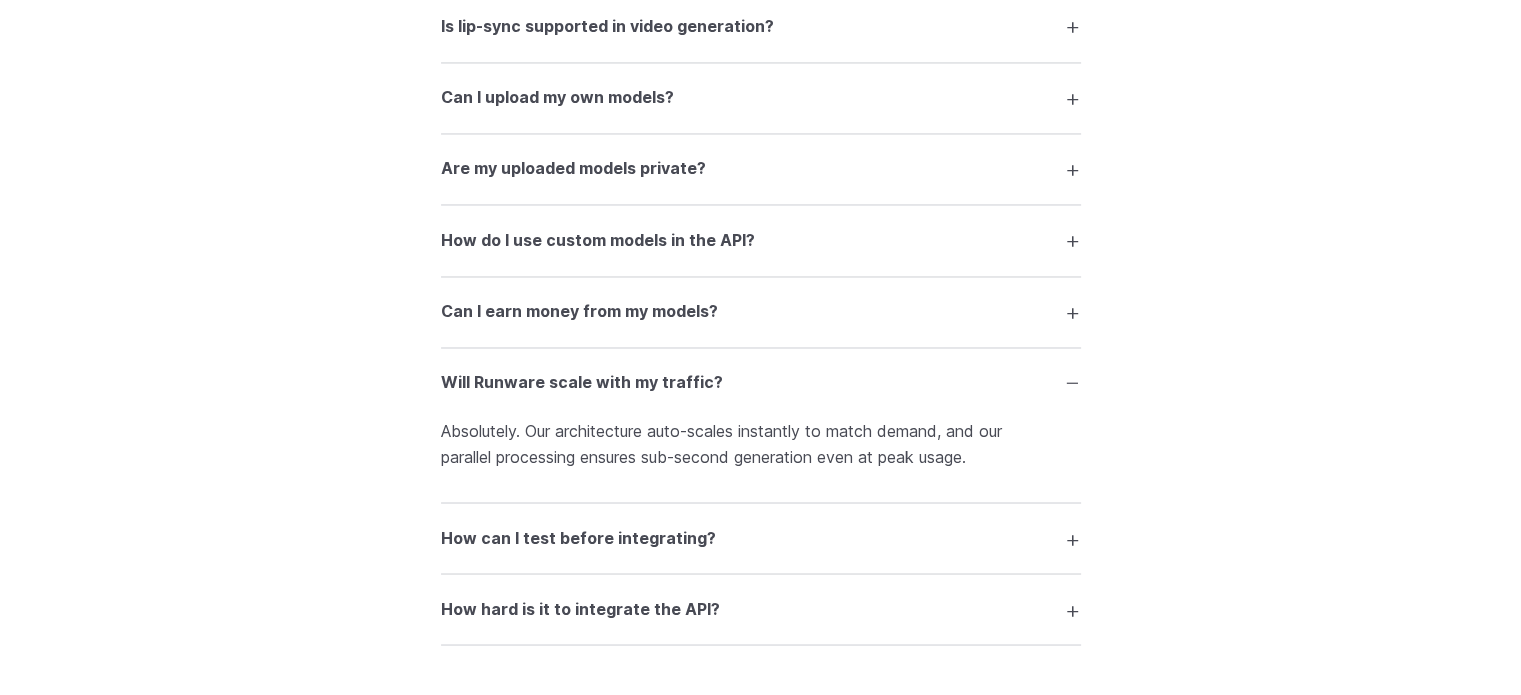 click on "Will Runware scale with my traffic?" at bounding box center (582, 383) 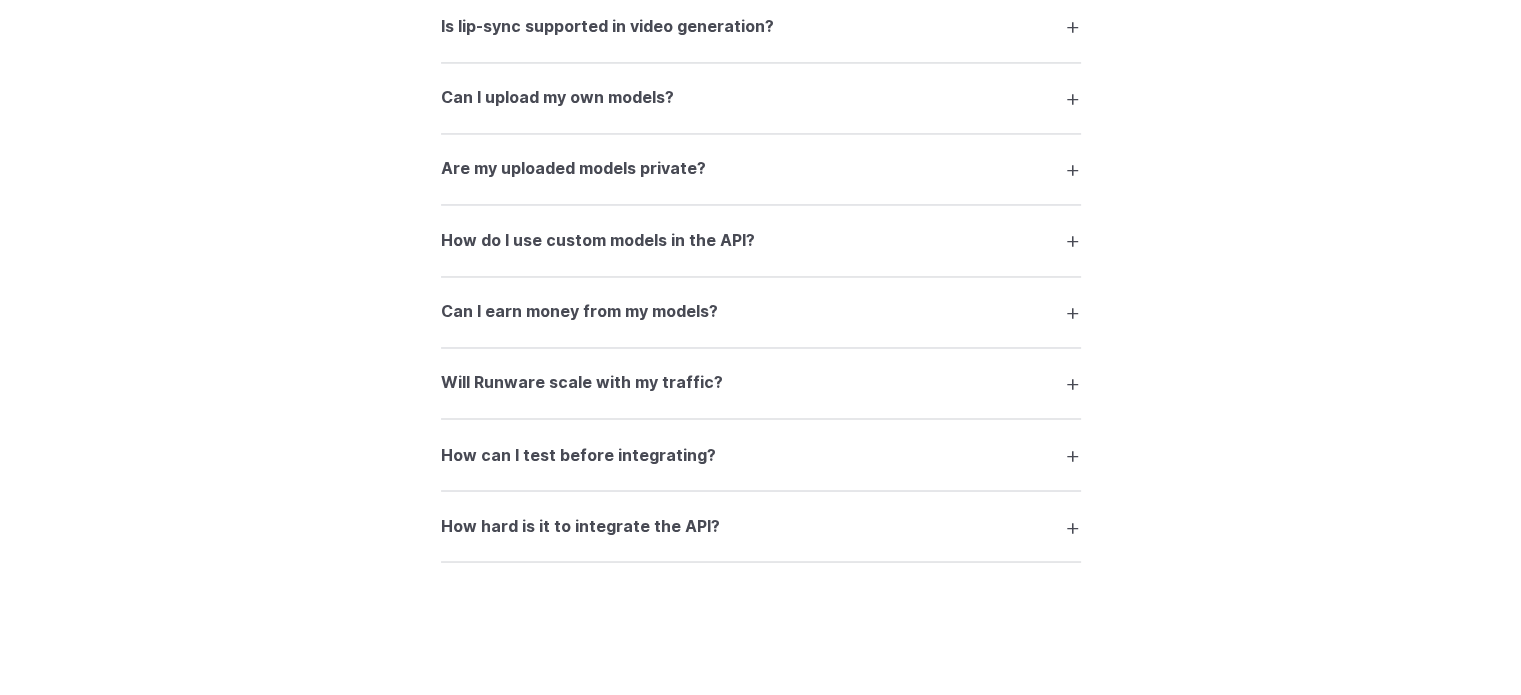 click on "How can I test before integrating?" at bounding box center [578, 455] 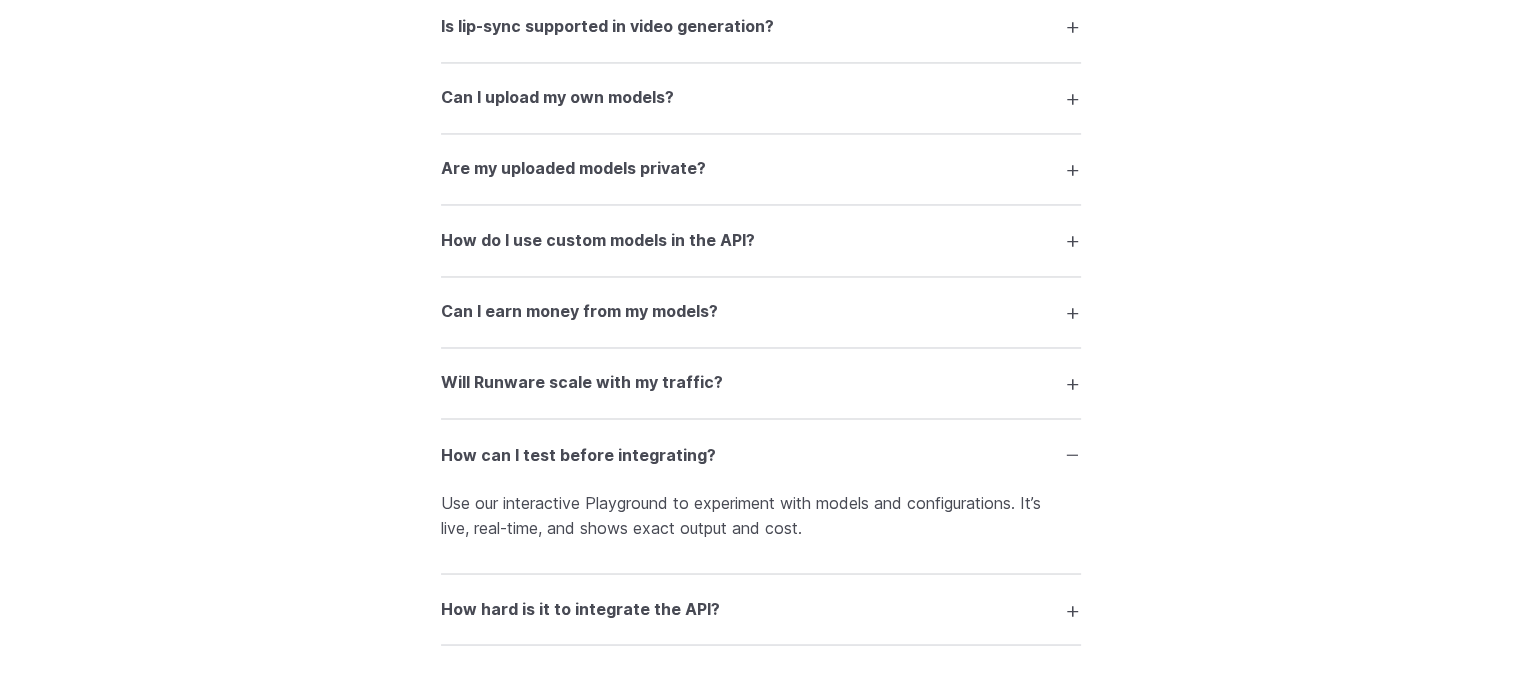 click on "How can I test before integrating?" at bounding box center [578, 455] 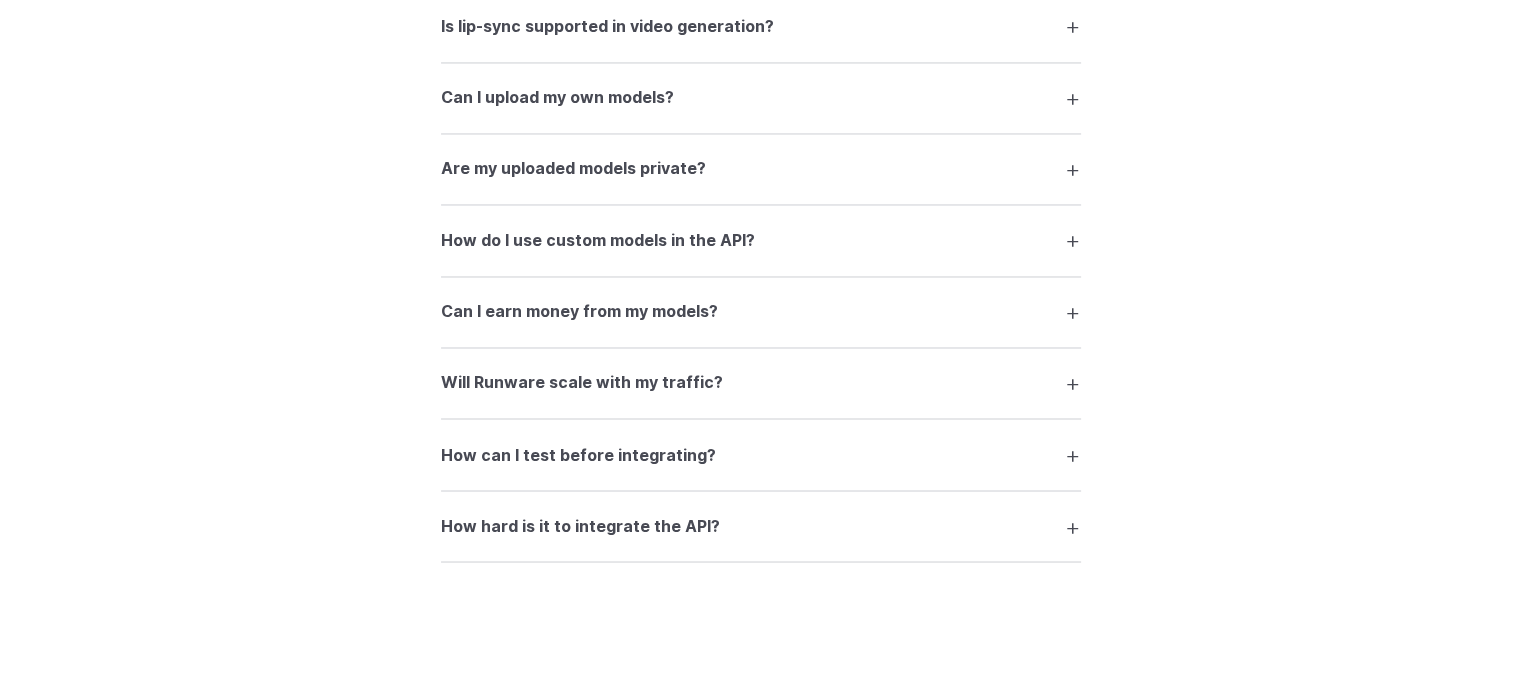 click on "How hard is it to integrate the API?" at bounding box center (761, 526) 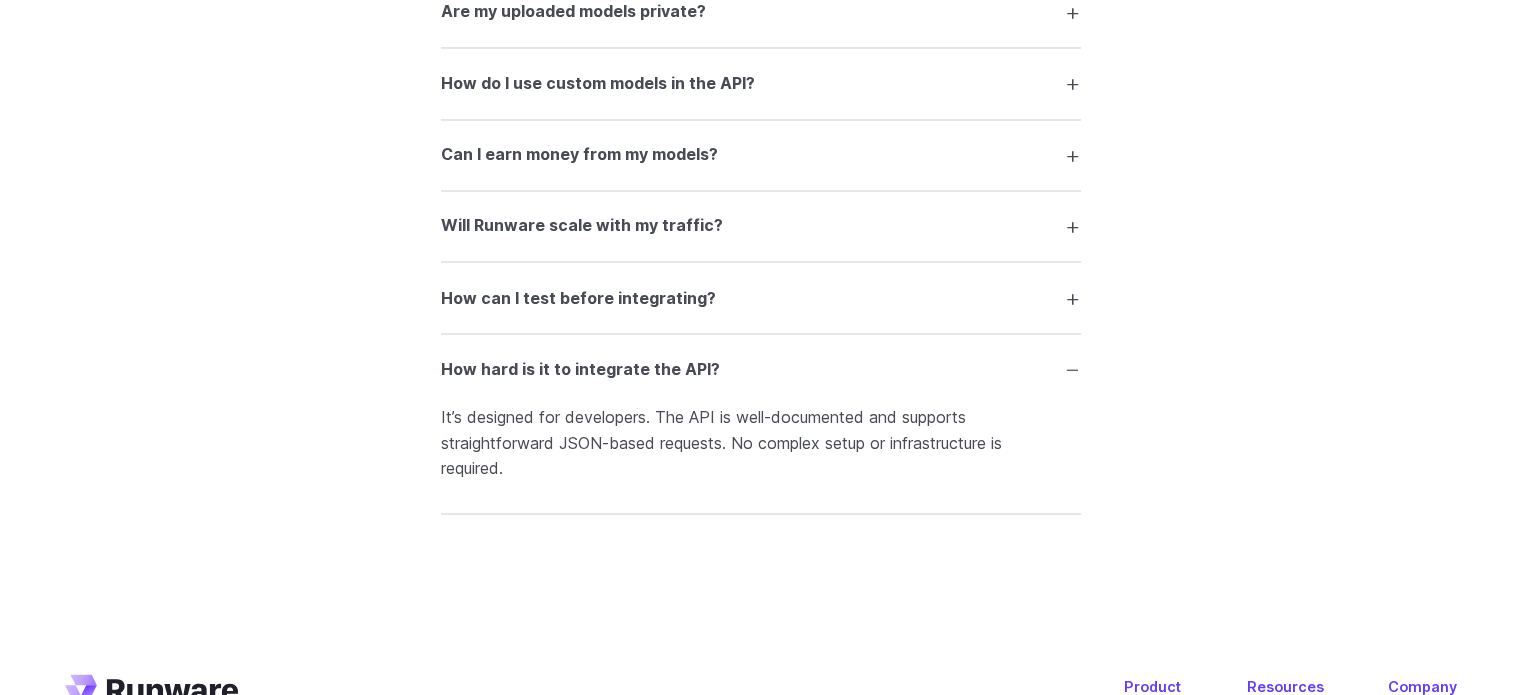 scroll, scrollTop: 3581, scrollLeft: 0, axis: vertical 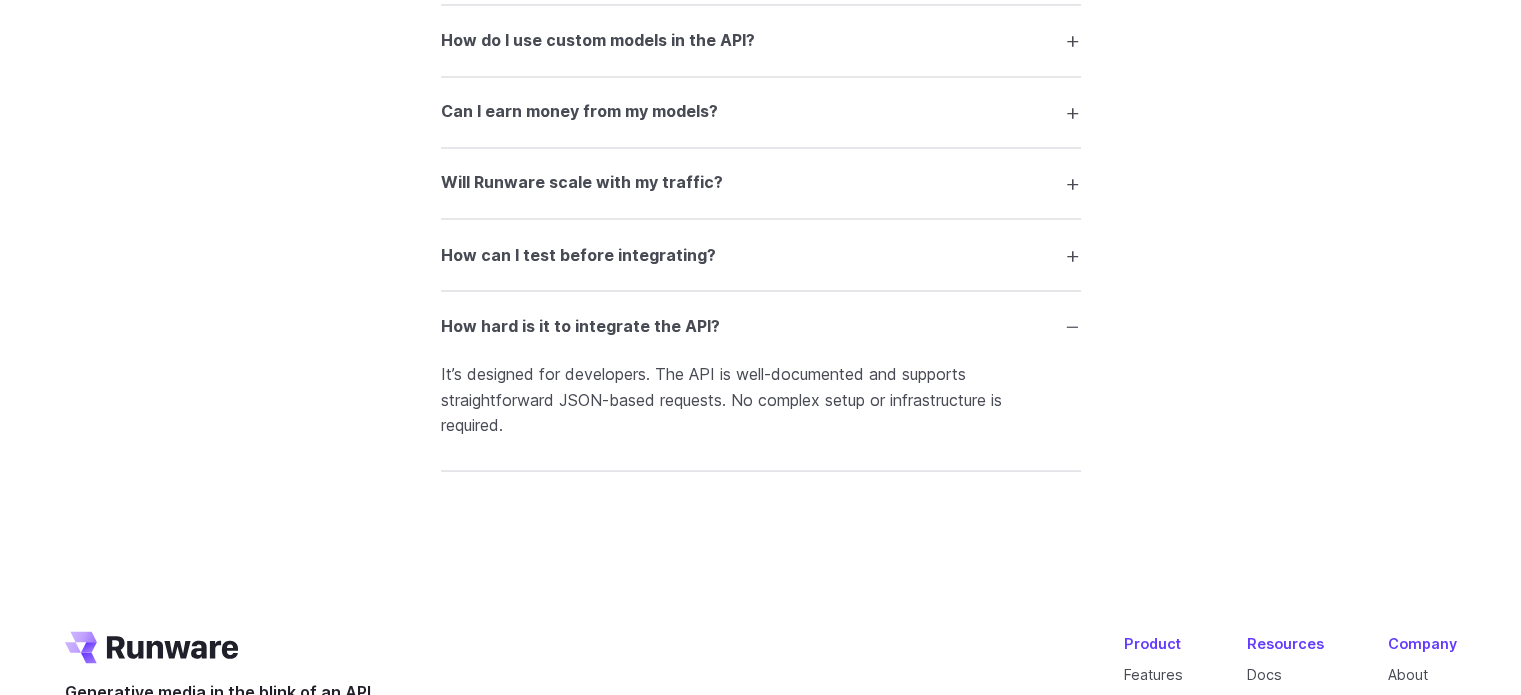 click on "How hard is it to integrate the API?" at bounding box center [580, 326] 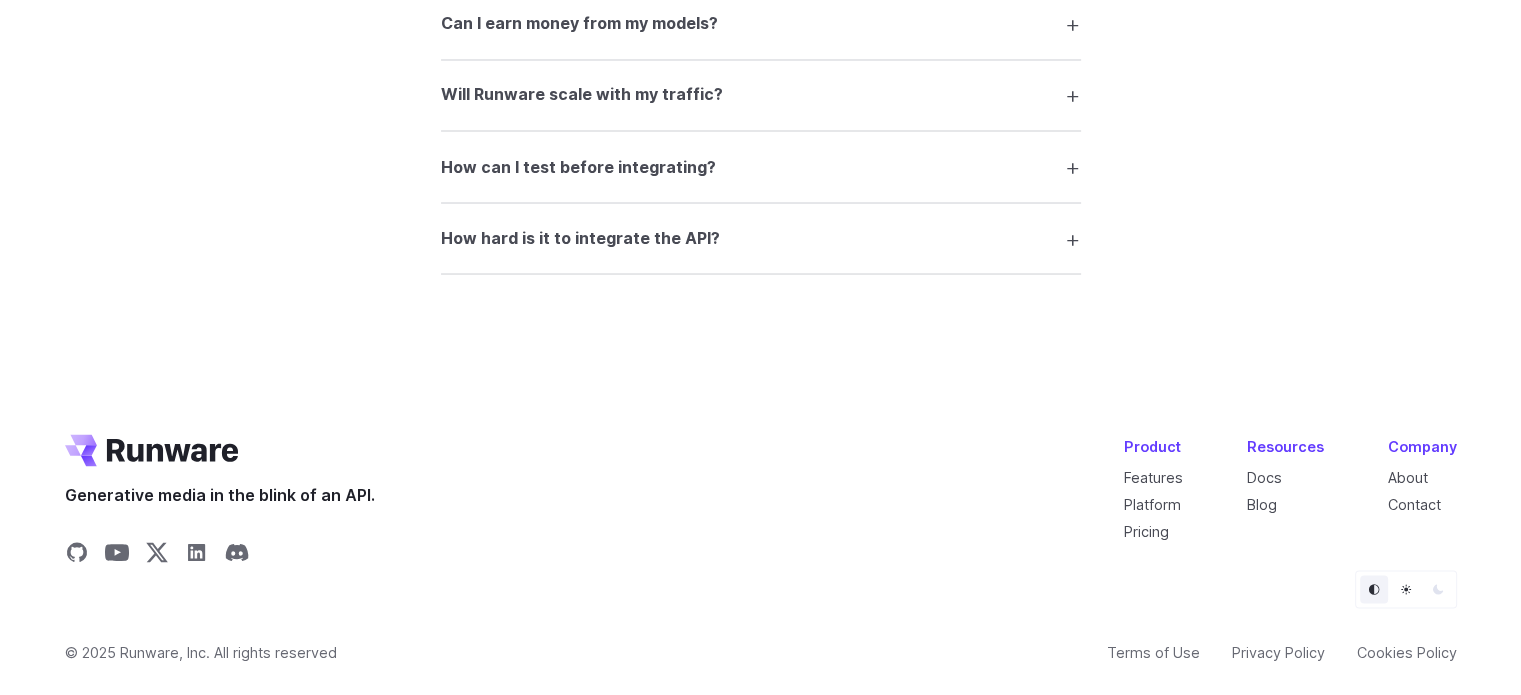 scroll, scrollTop: 3693, scrollLeft: 0, axis: vertical 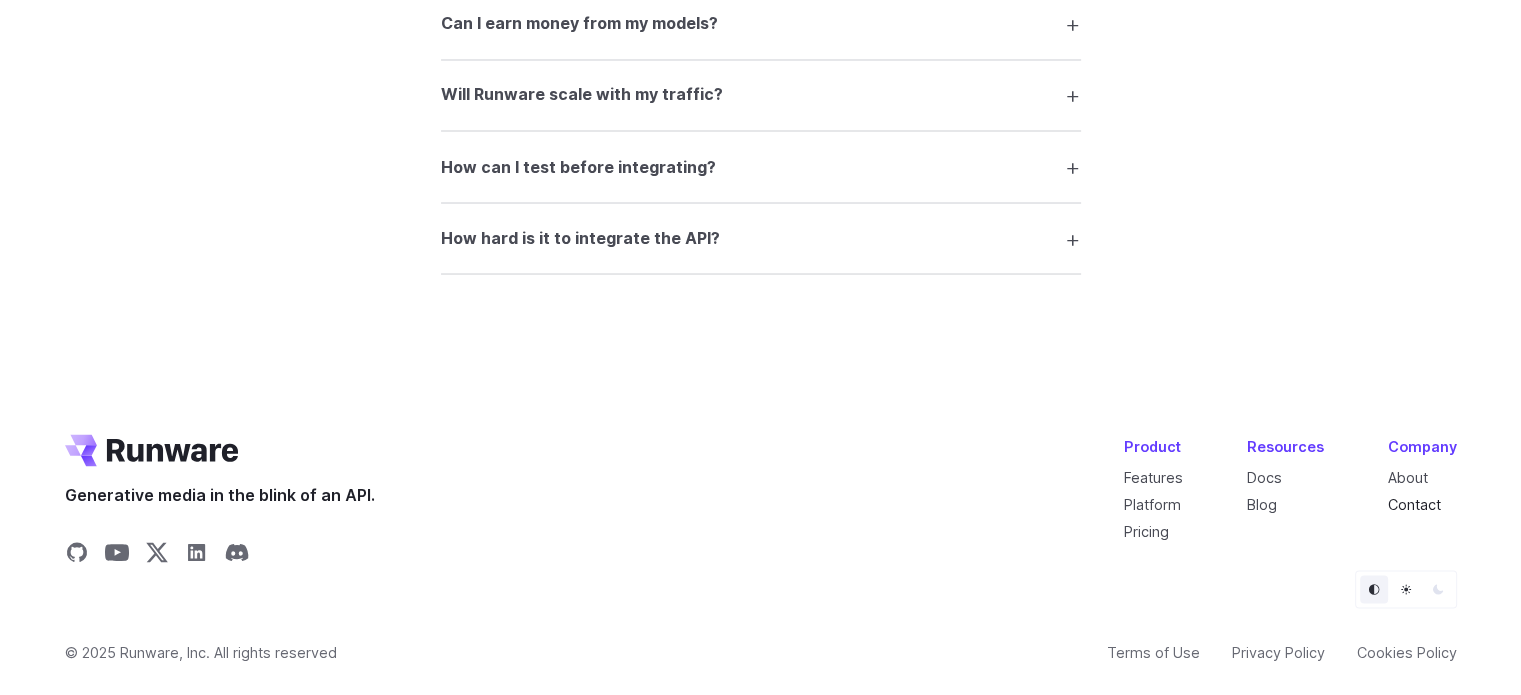click on "Contact" at bounding box center (1414, 503) 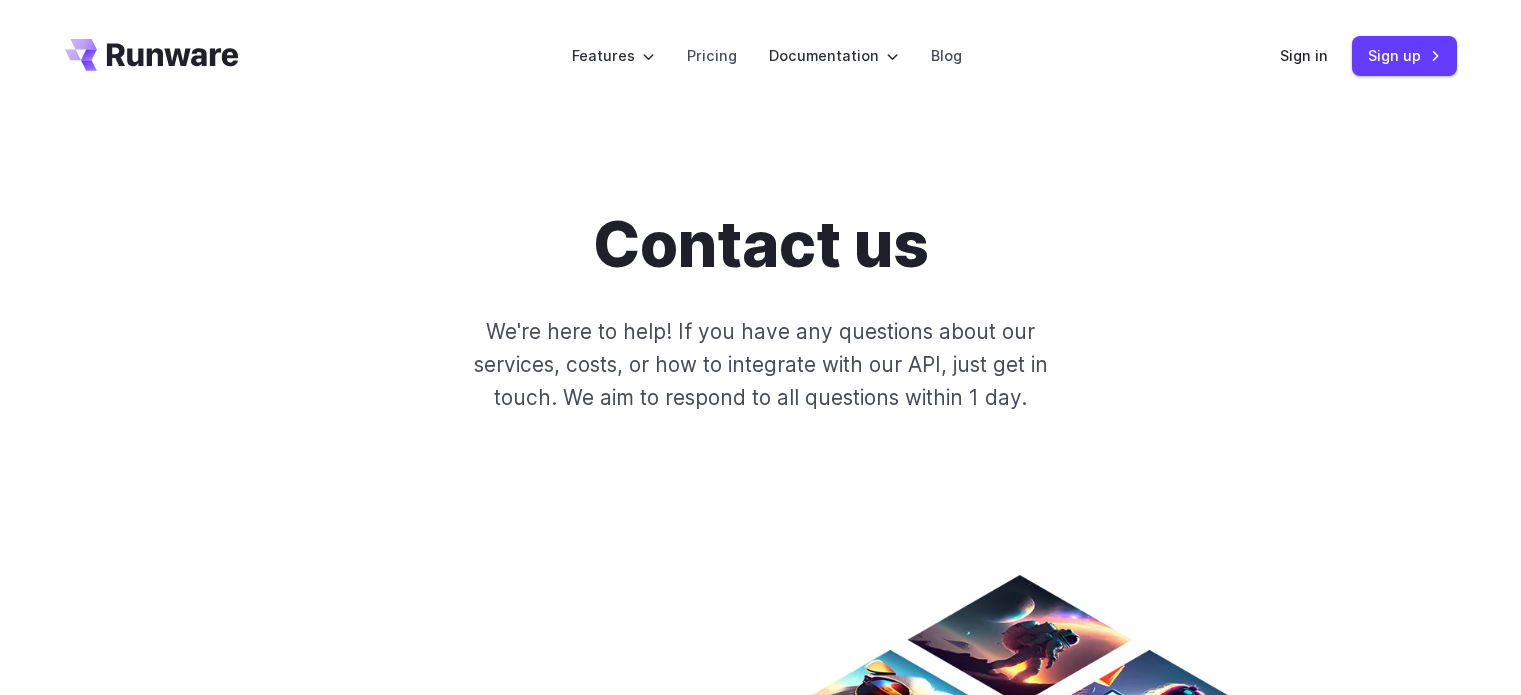 scroll, scrollTop: 0, scrollLeft: 0, axis: both 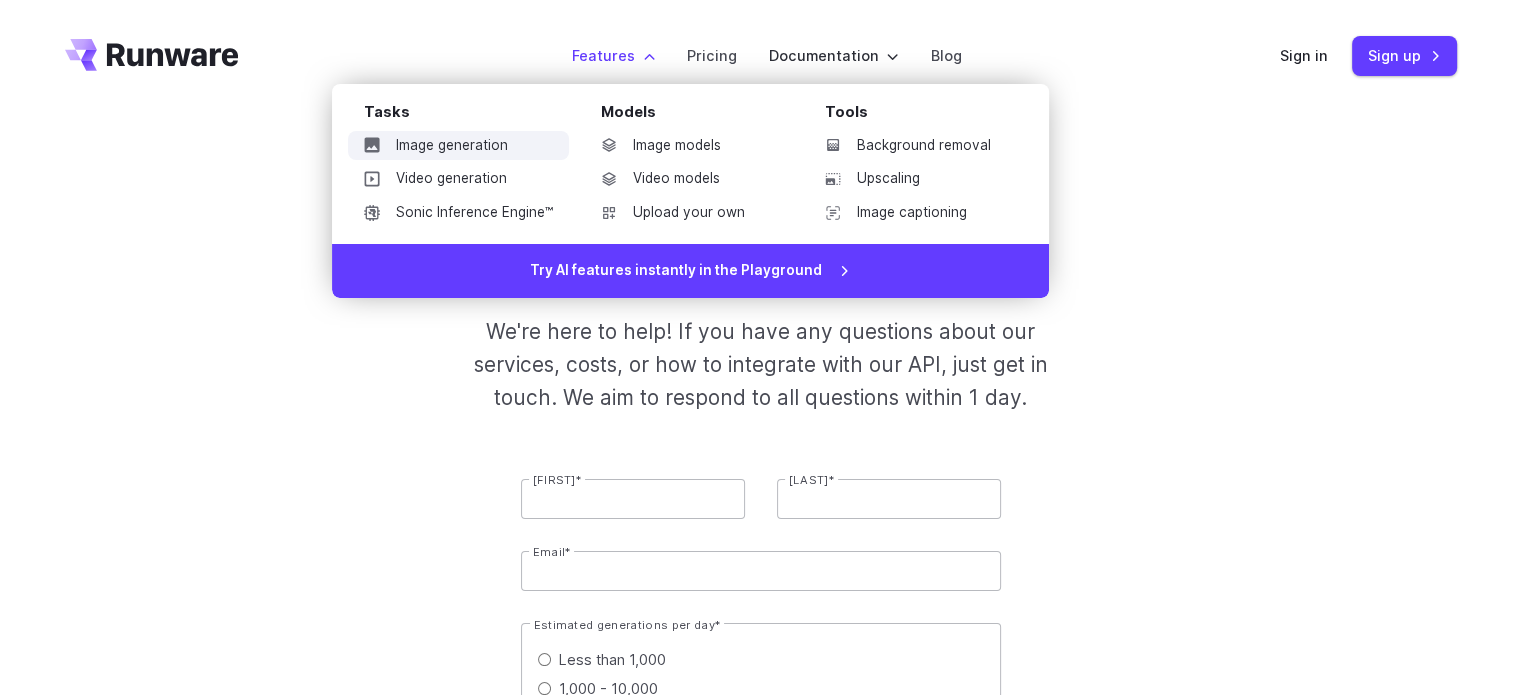 click on "Image generation" at bounding box center (458, 146) 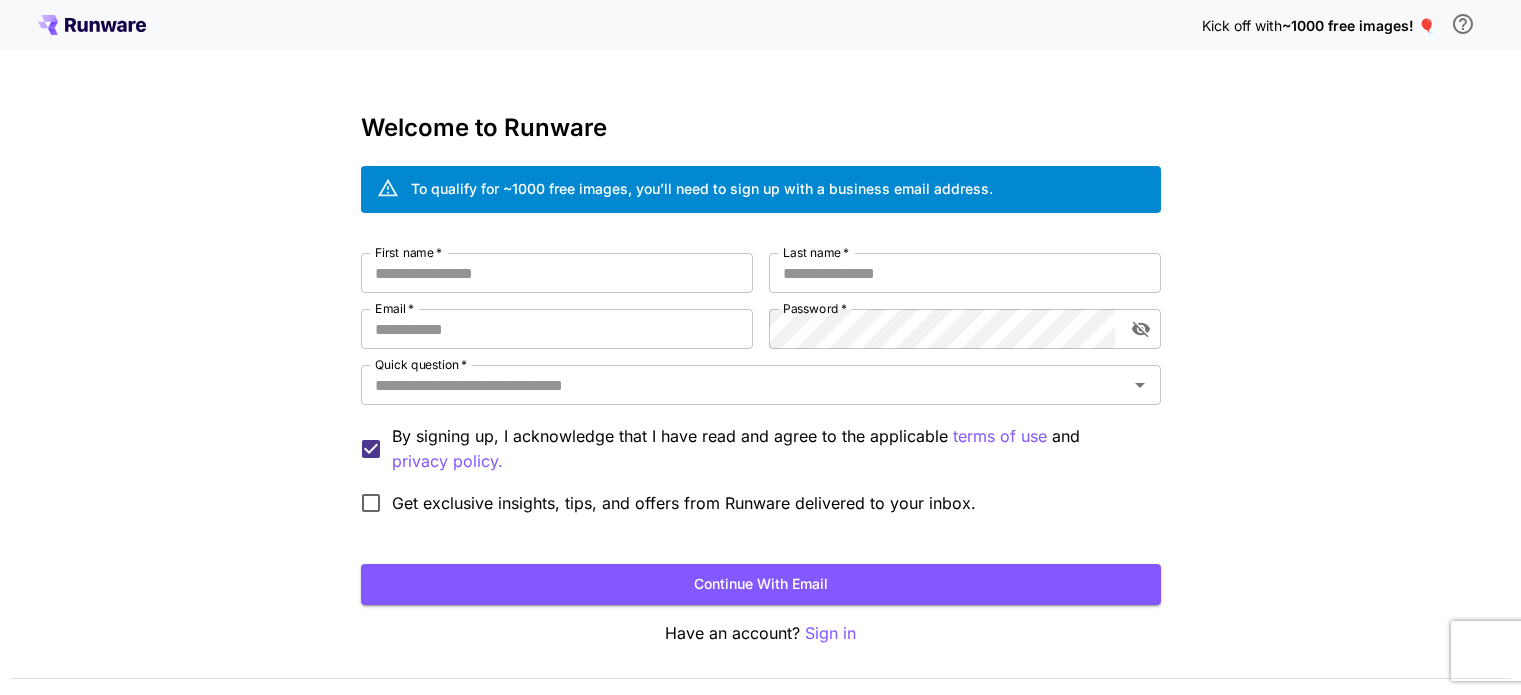 scroll, scrollTop: 0, scrollLeft: 0, axis: both 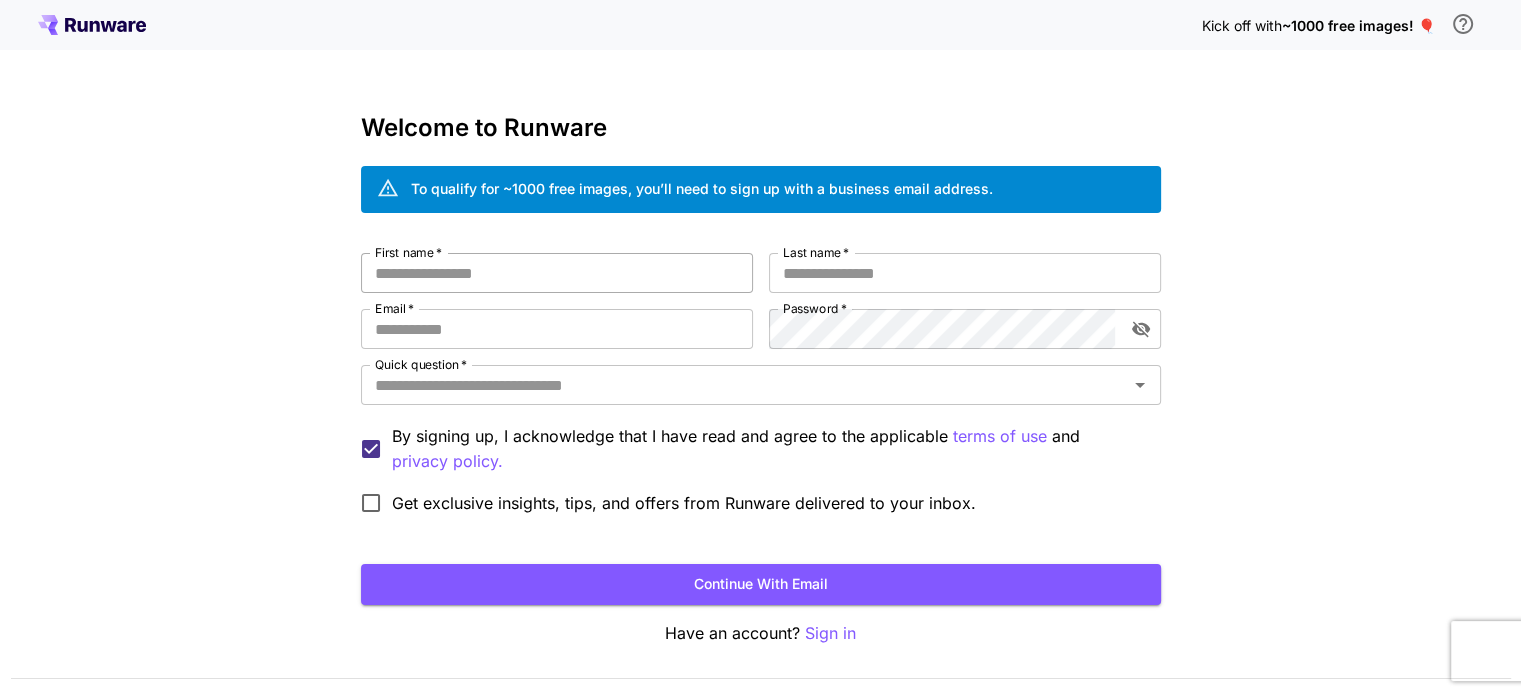 click on "First name   *" at bounding box center (557, 273) 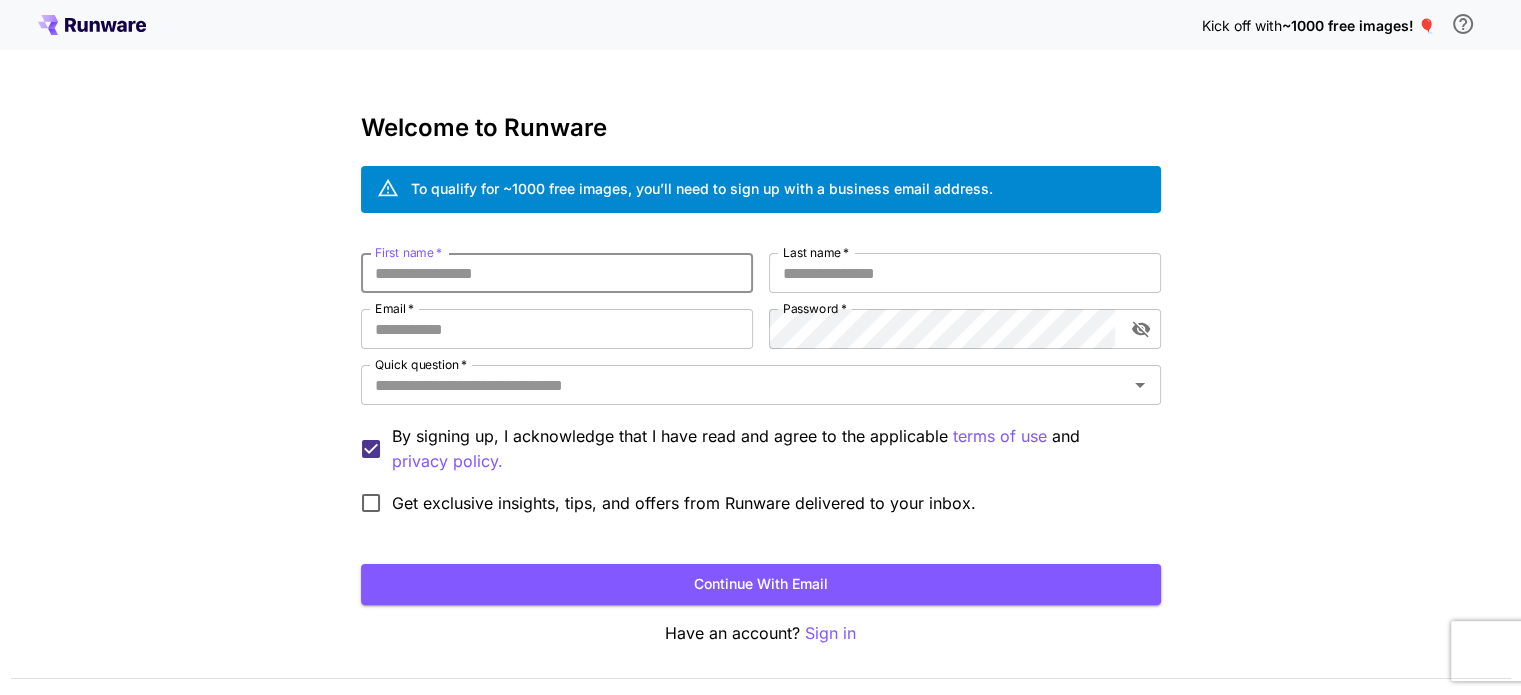click on "First name   *" at bounding box center [557, 273] 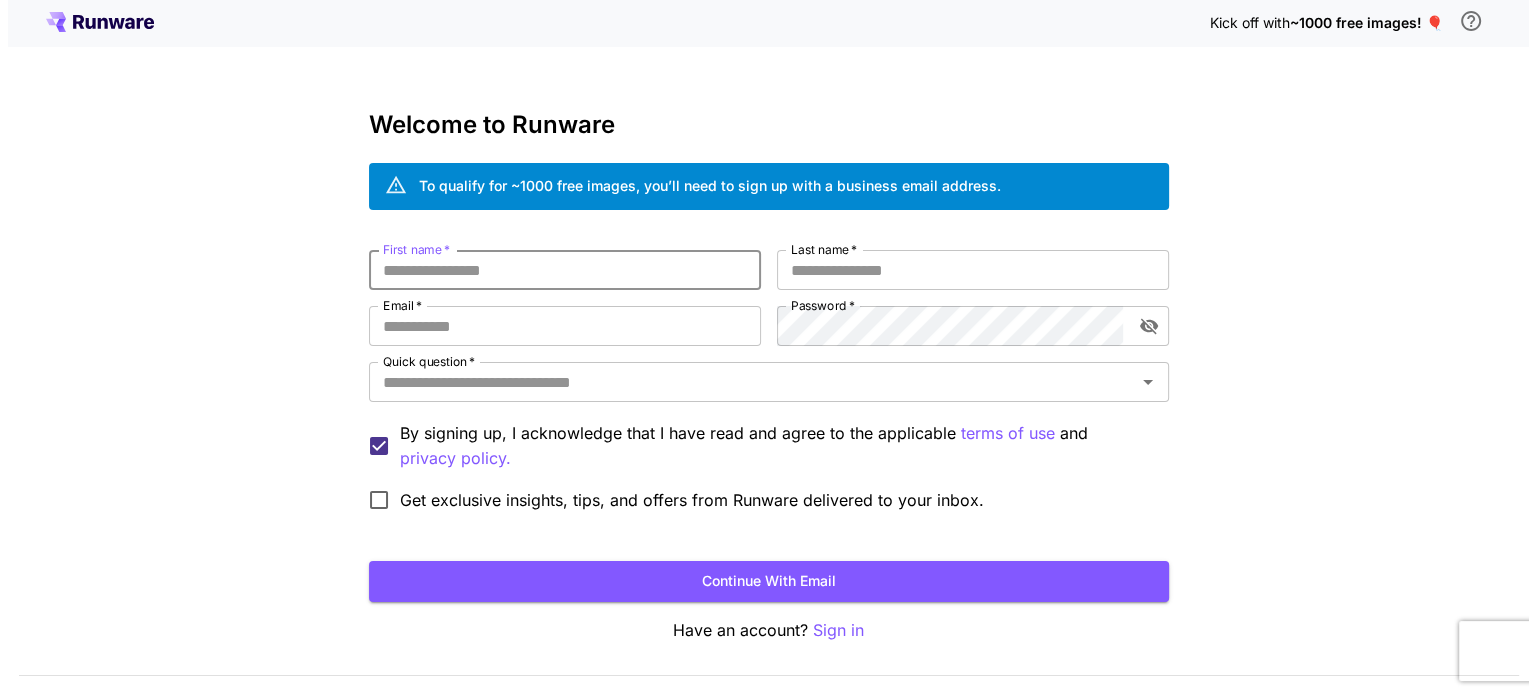 scroll, scrollTop: 0, scrollLeft: 0, axis: both 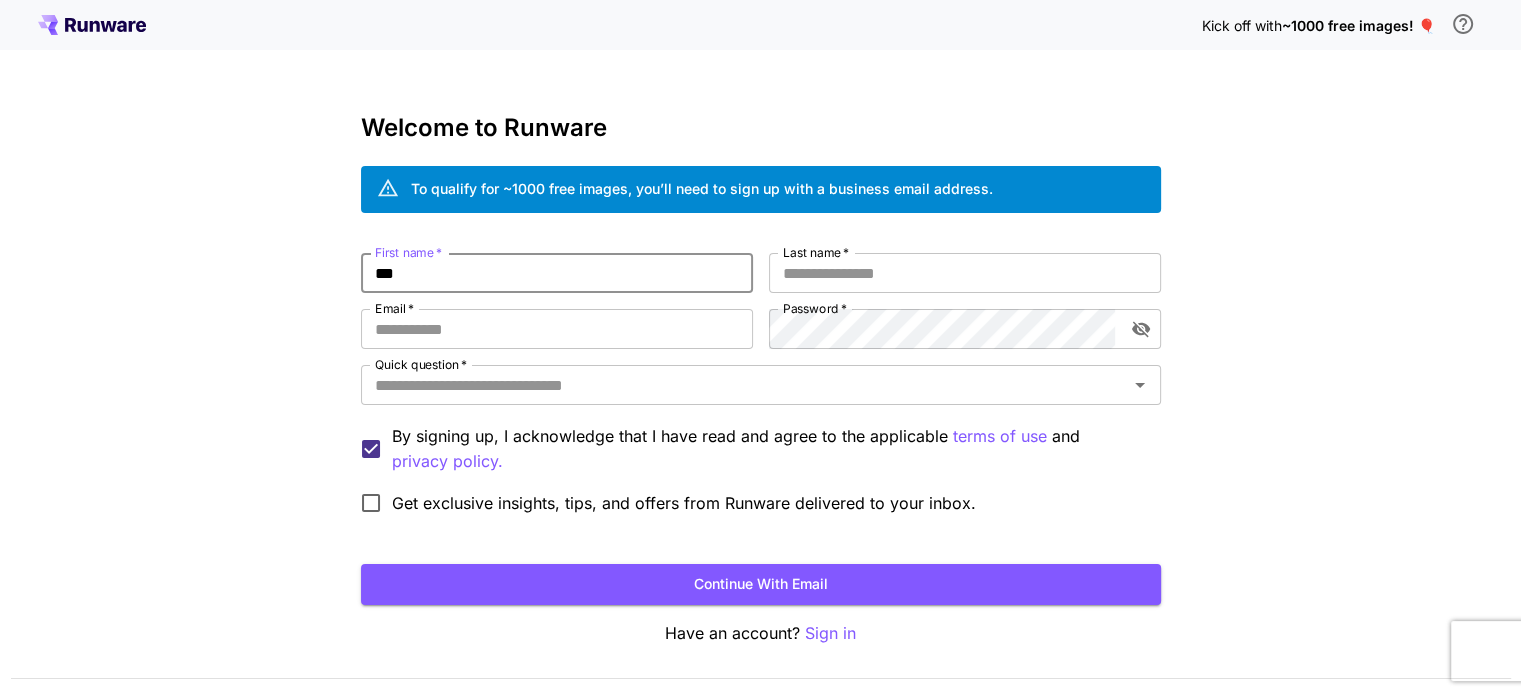 type on "***" 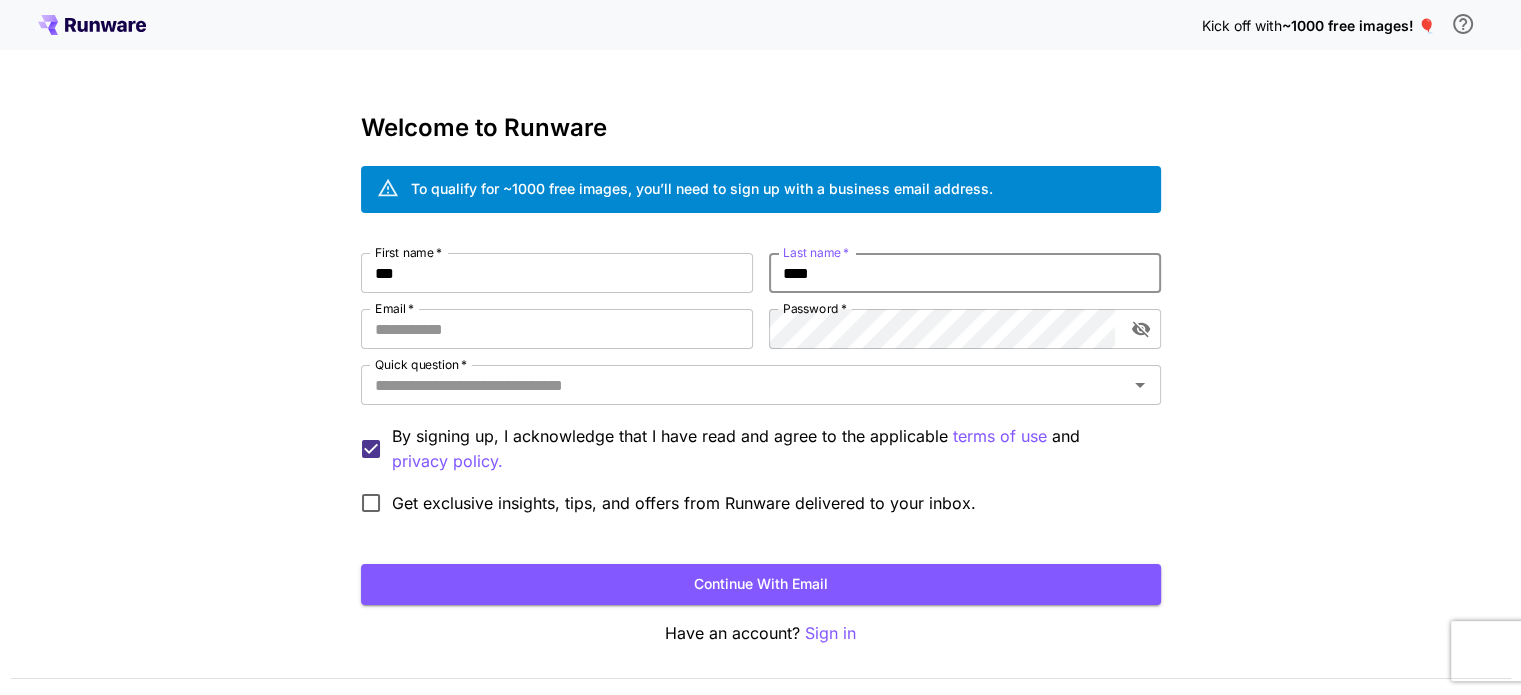 type on "****" 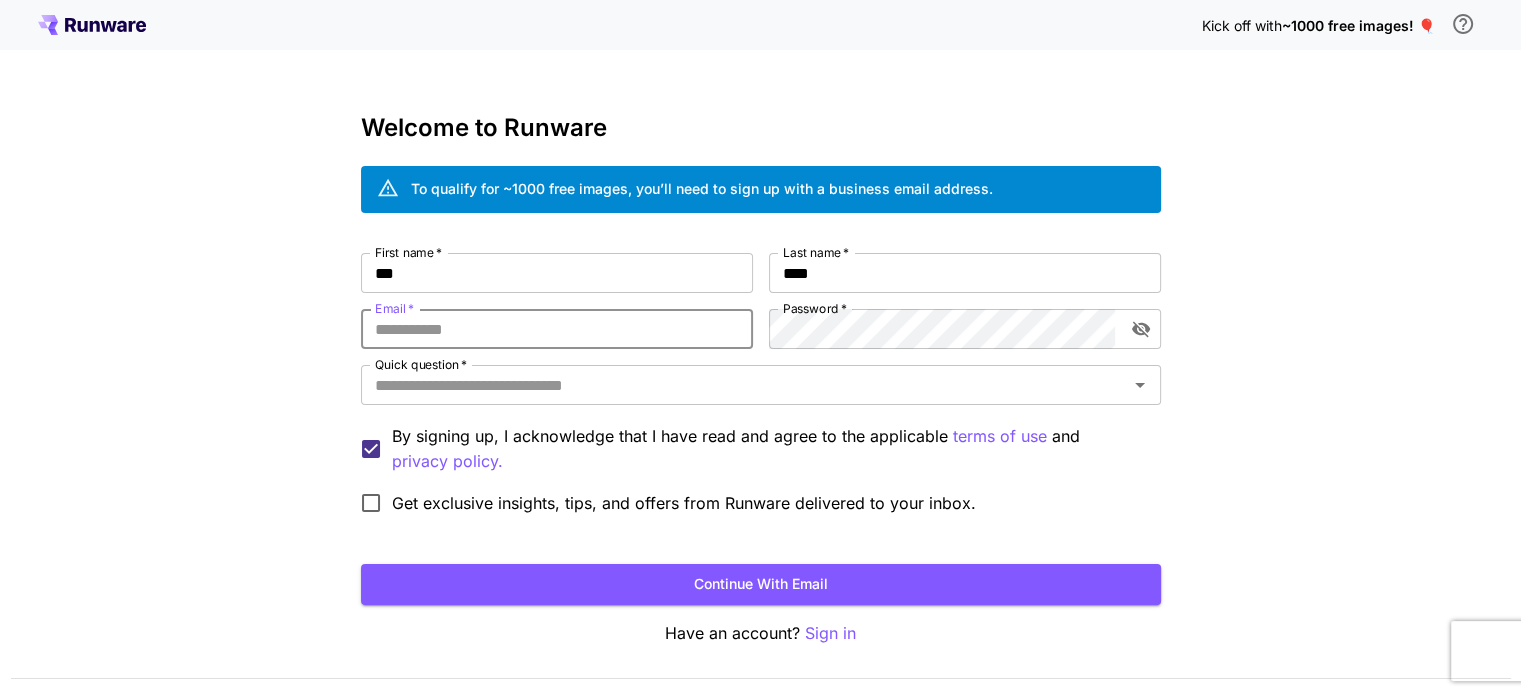 click on "Email   *" at bounding box center [557, 329] 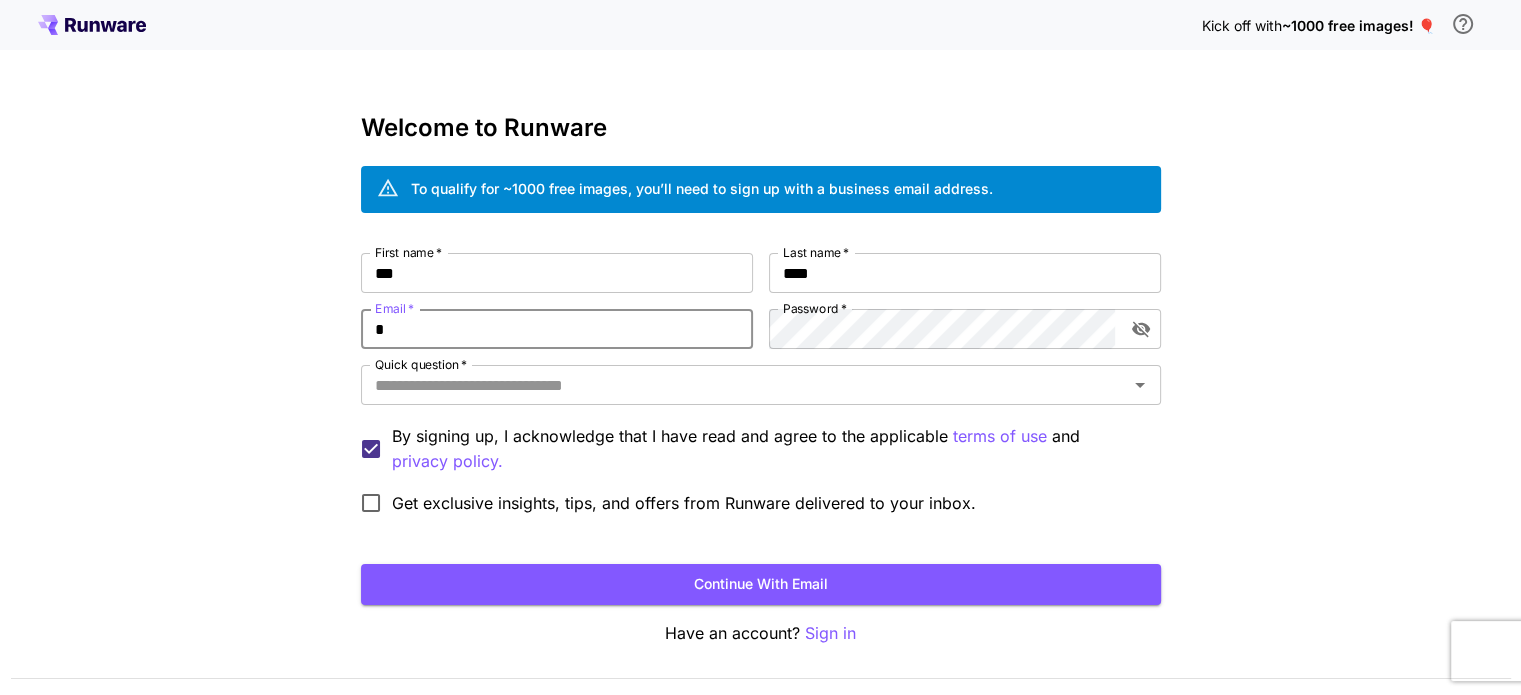 type on "**********" 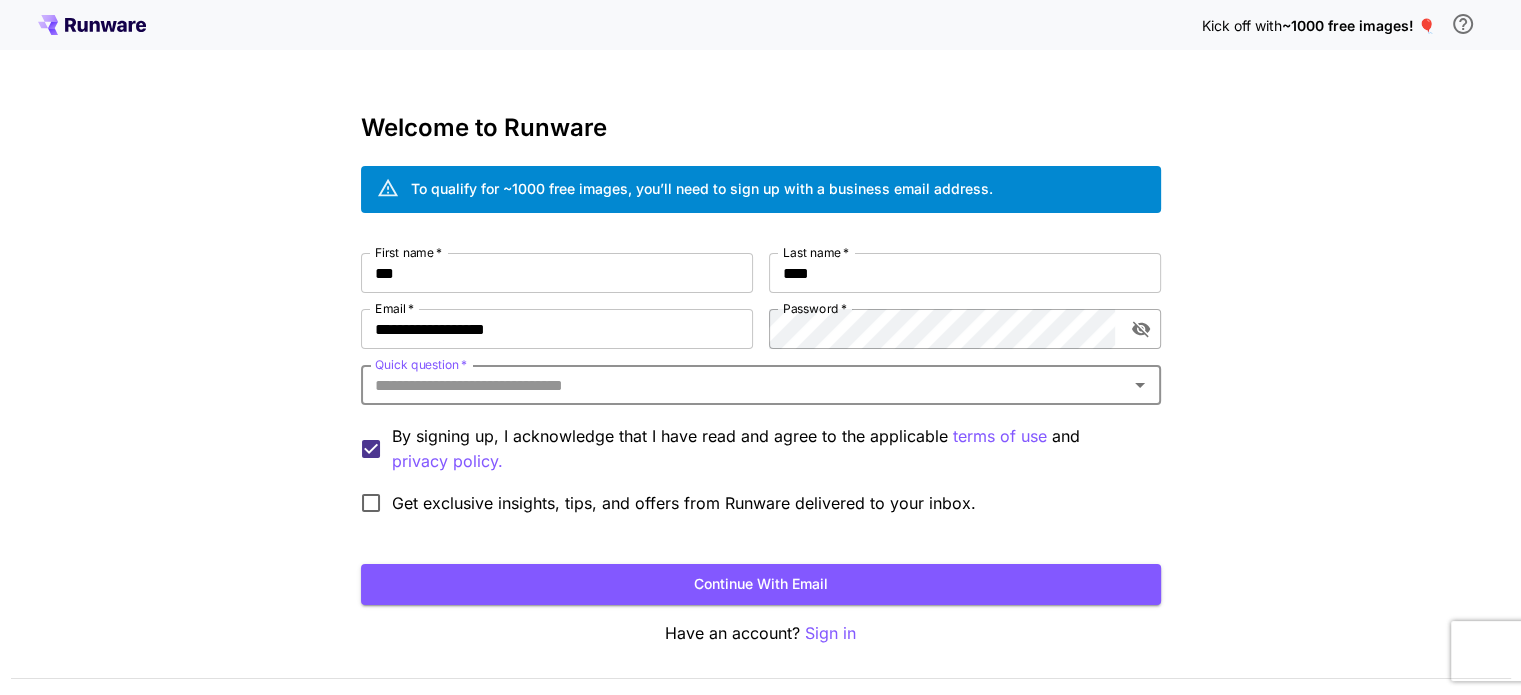 click at bounding box center (1141, 329) 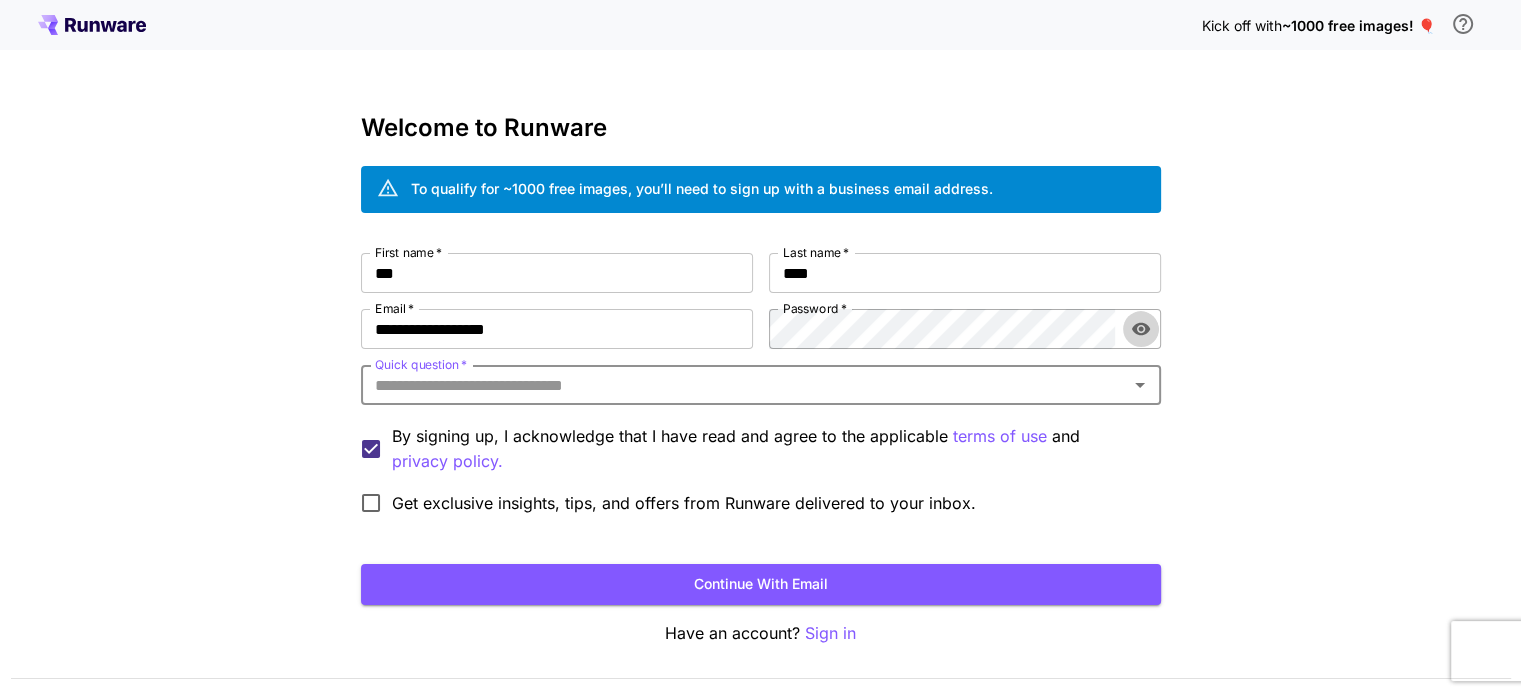 click at bounding box center [1141, 329] 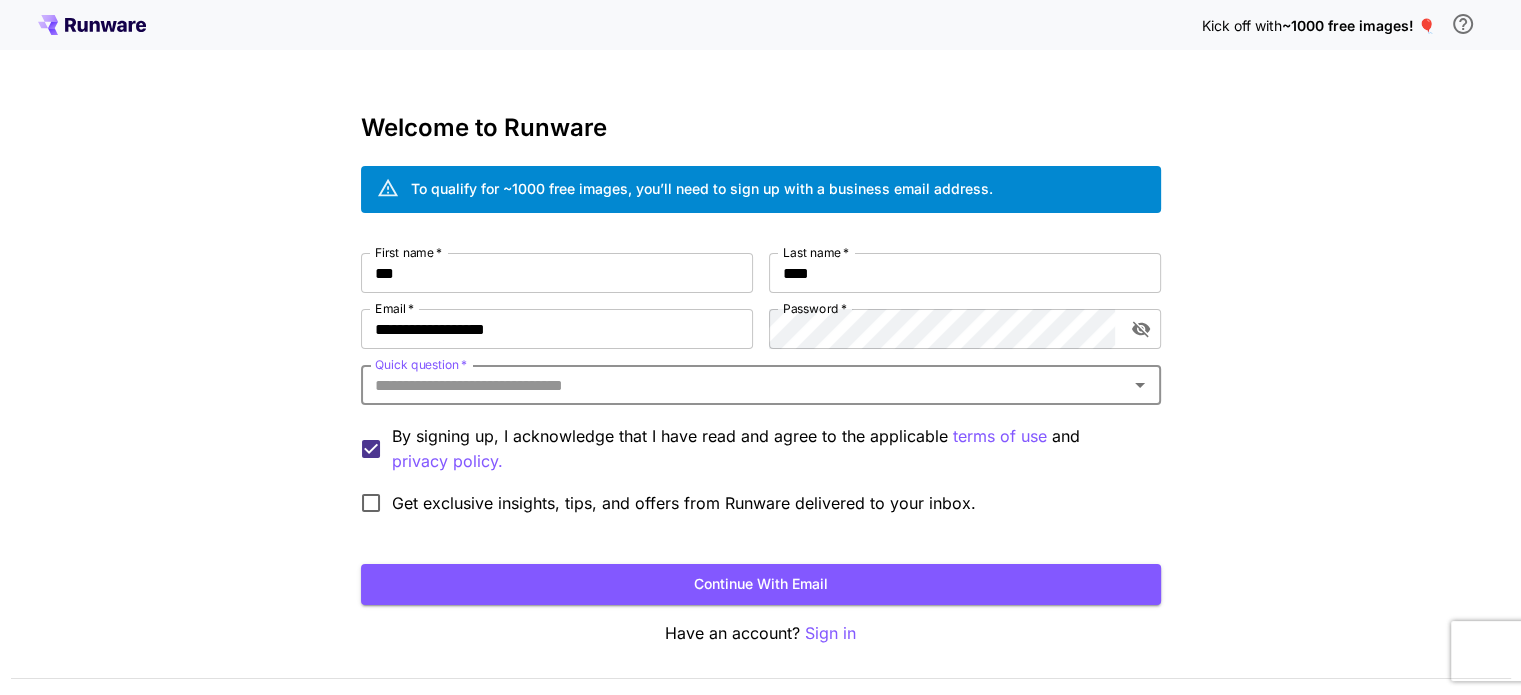 click 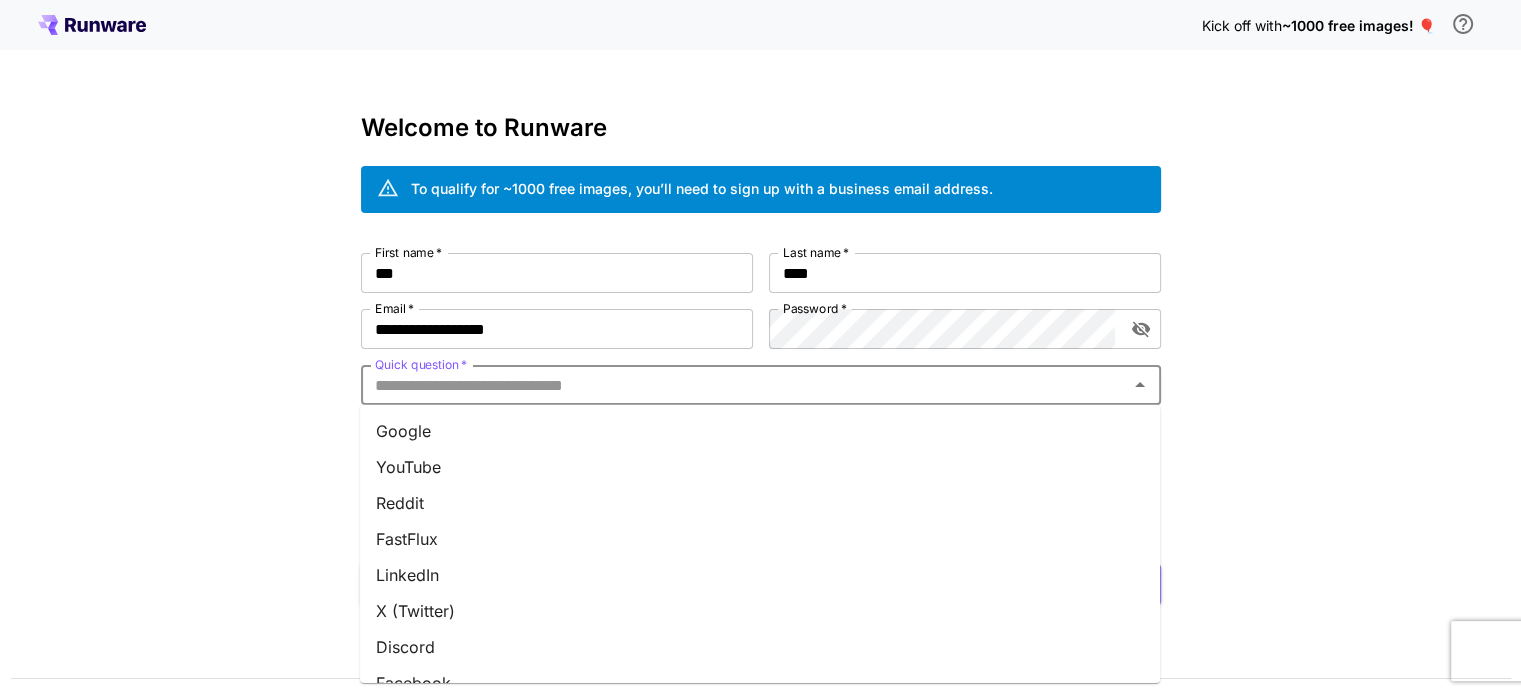 click on "Google" at bounding box center [760, 431] 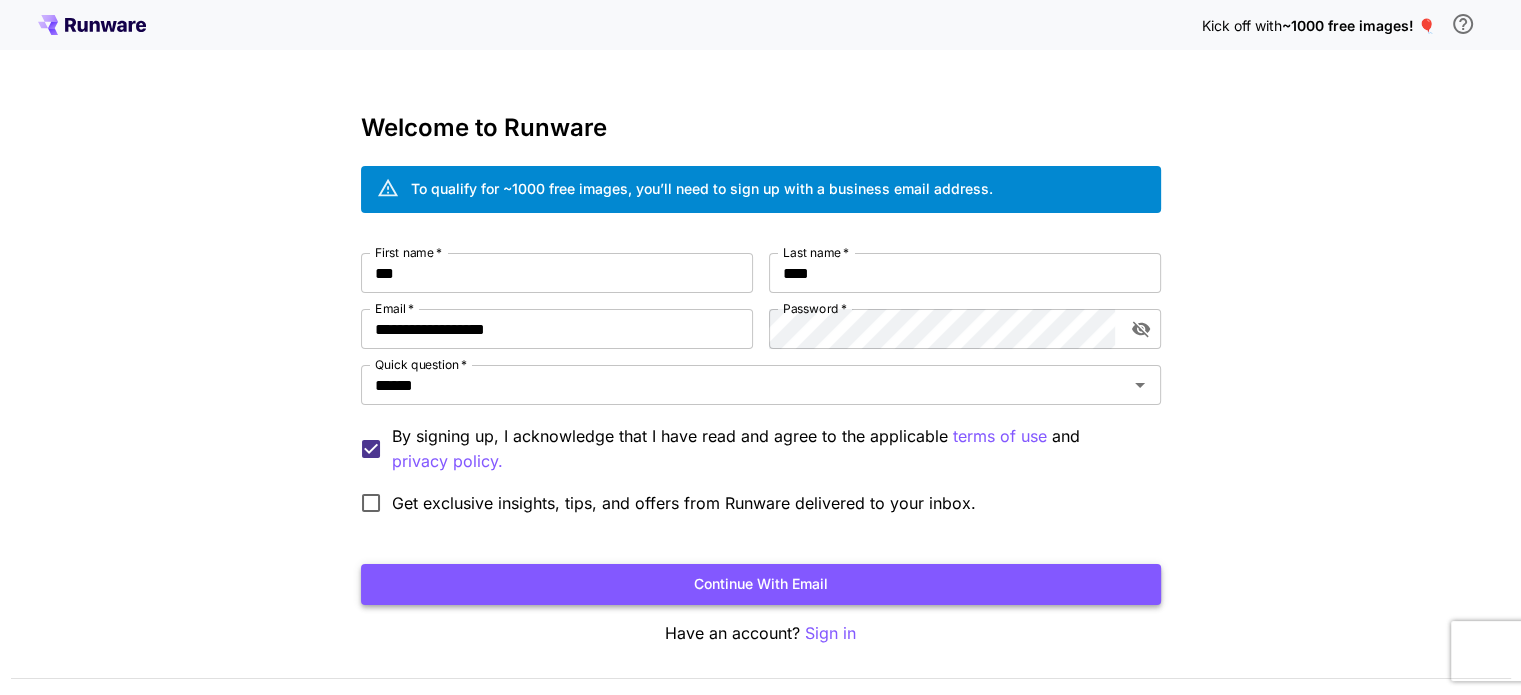 click on "Continue with email" at bounding box center [761, 584] 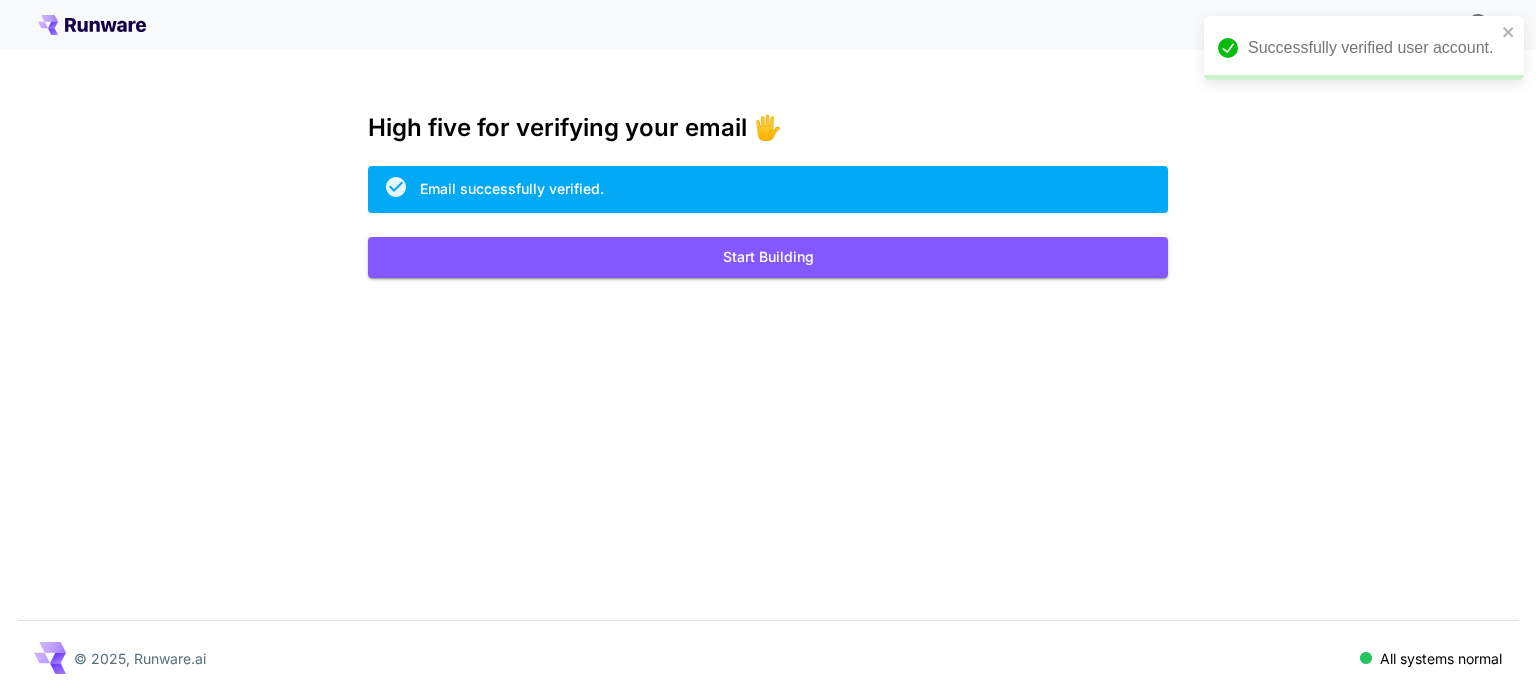 scroll, scrollTop: 0, scrollLeft: 0, axis: both 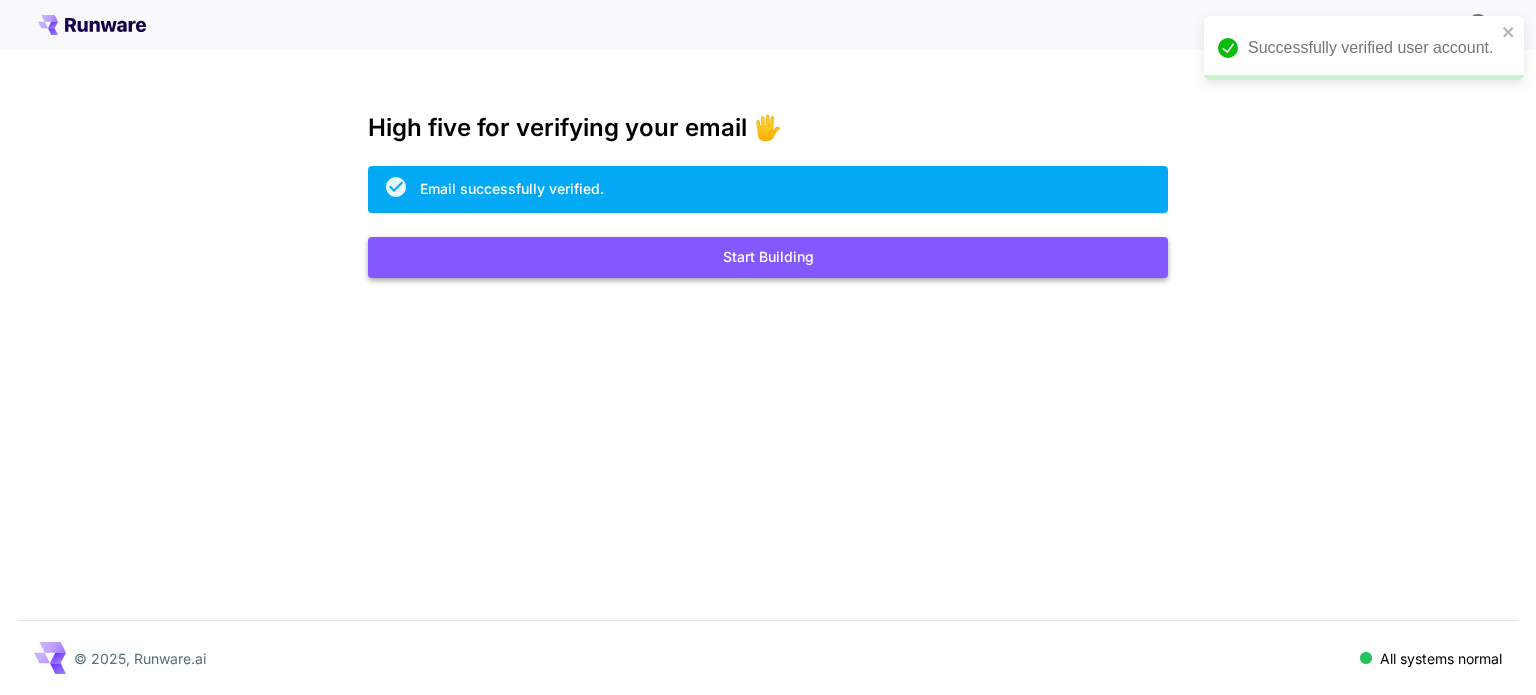 click on "Start Building" at bounding box center (768, 257) 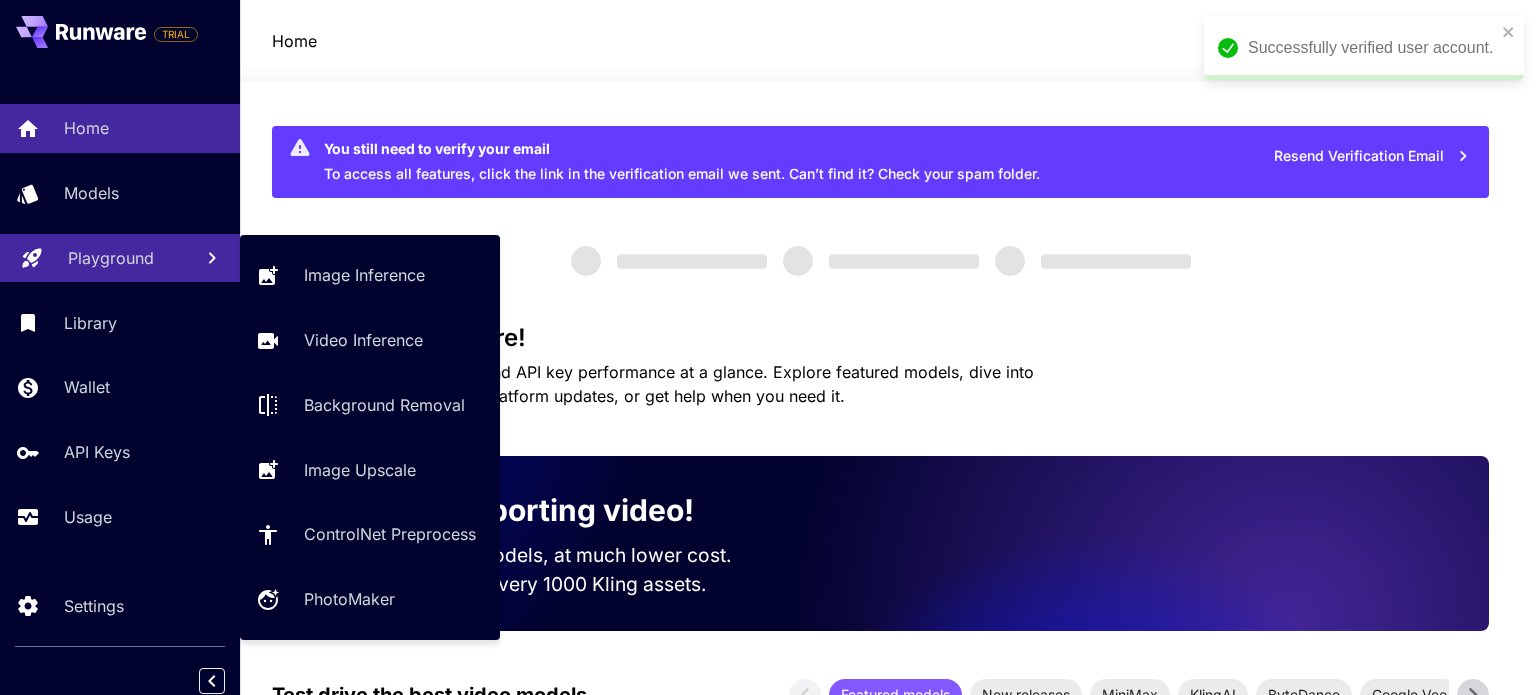 click on "Playground" at bounding box center [111, 258] 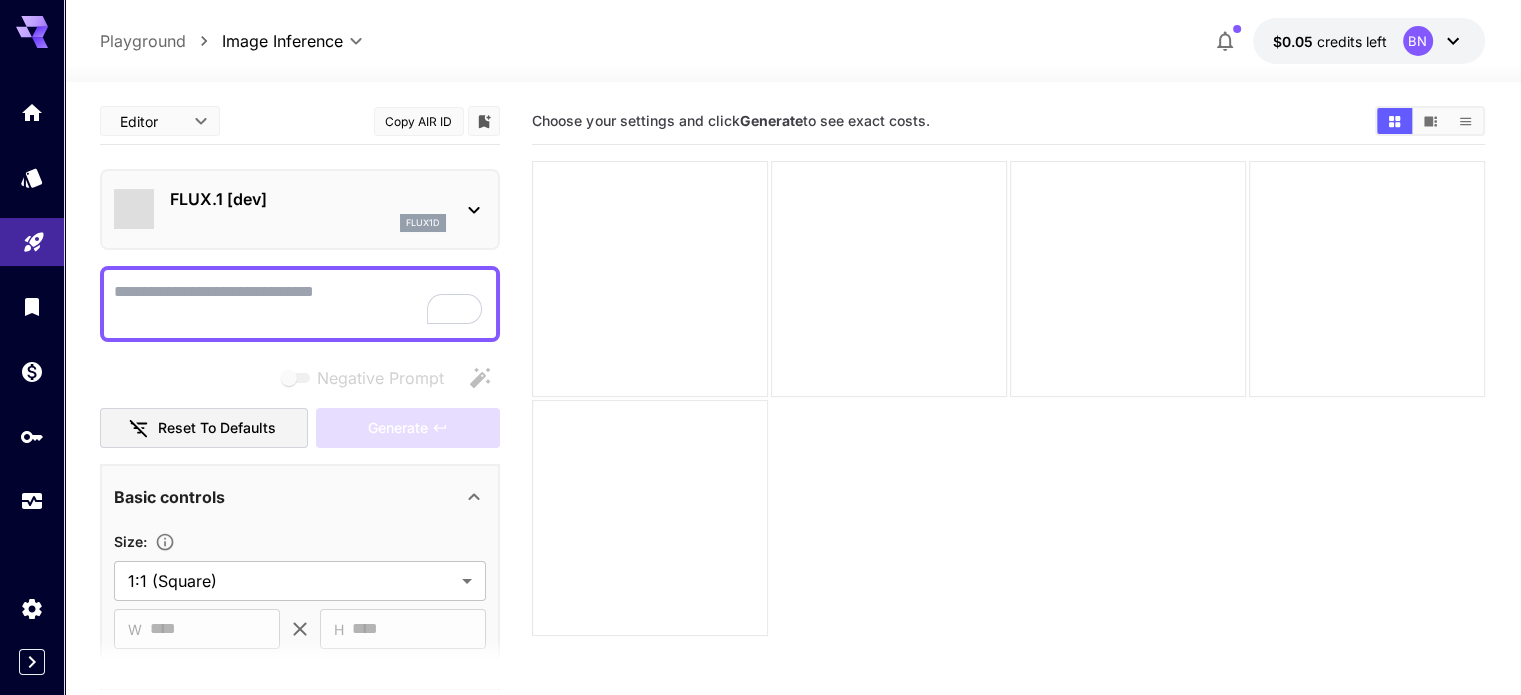click on "Negative Prompt" at bounding box center (300, 304) 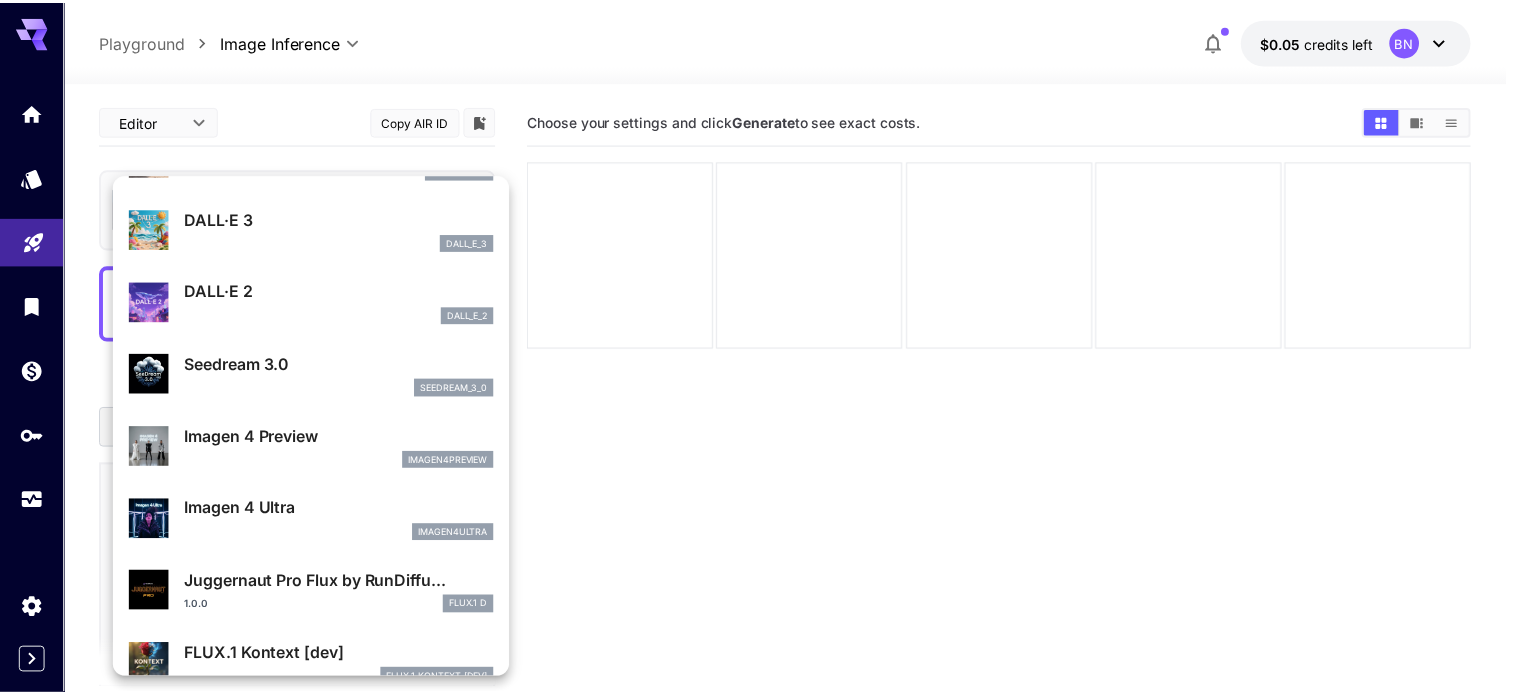 scroll, scrollTop: 0, scrollLeft: 0, axis: both 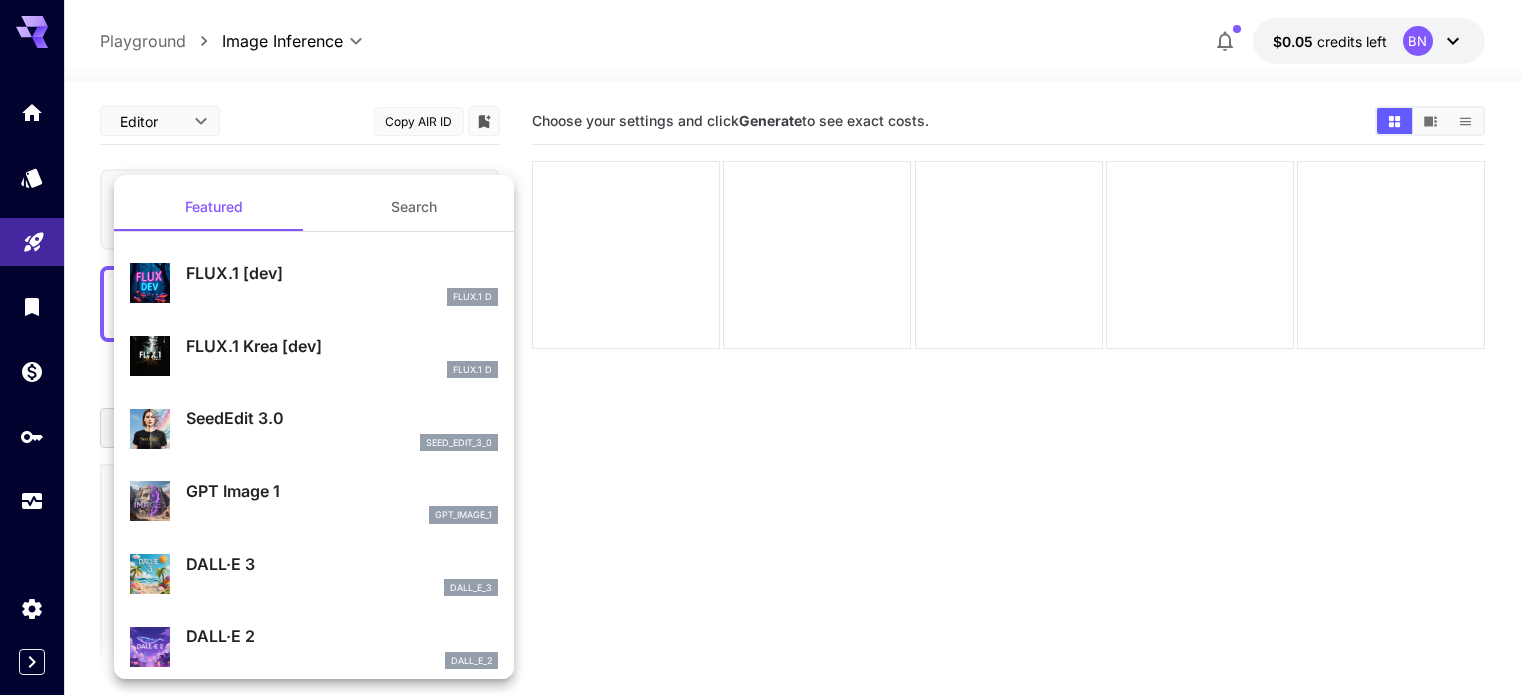 click on "Search" at bounding box center (414, 207) 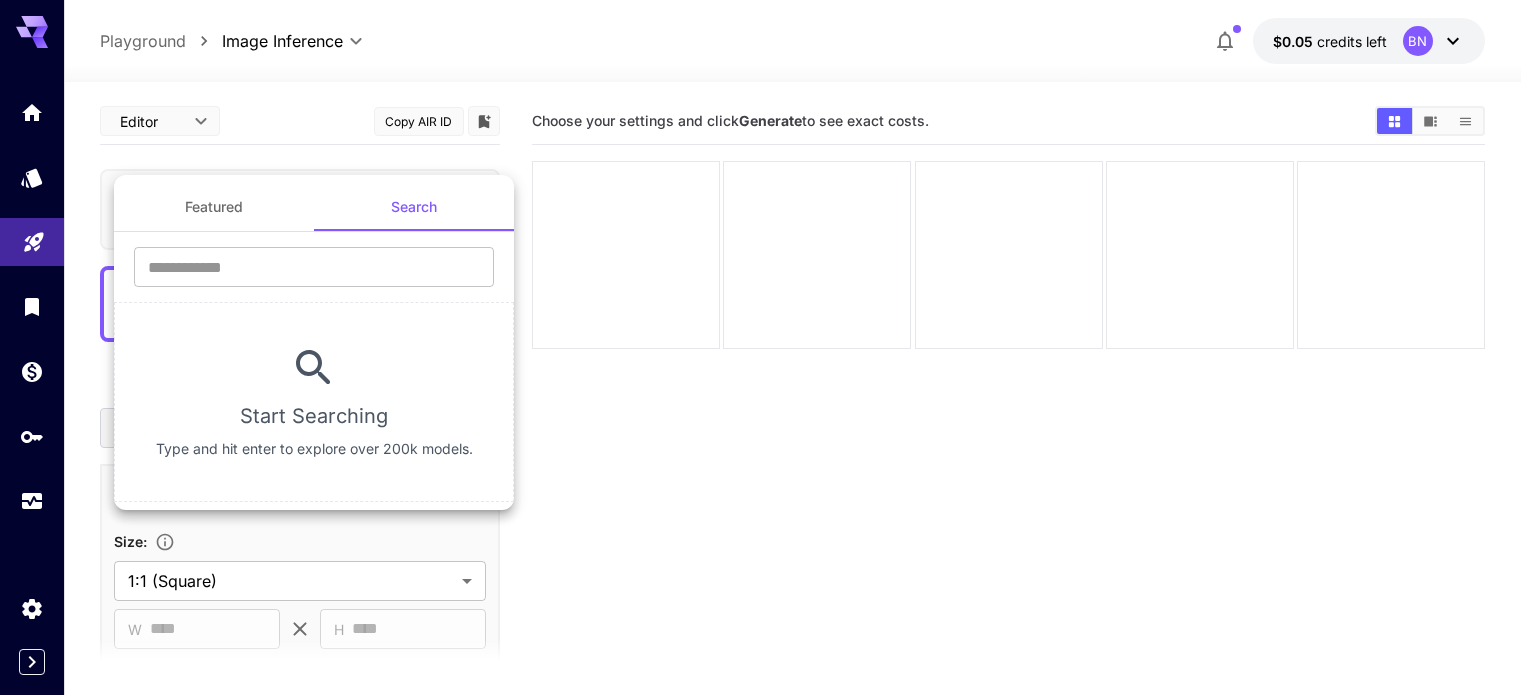 click on "Featured" at bounding box center (214, 207) 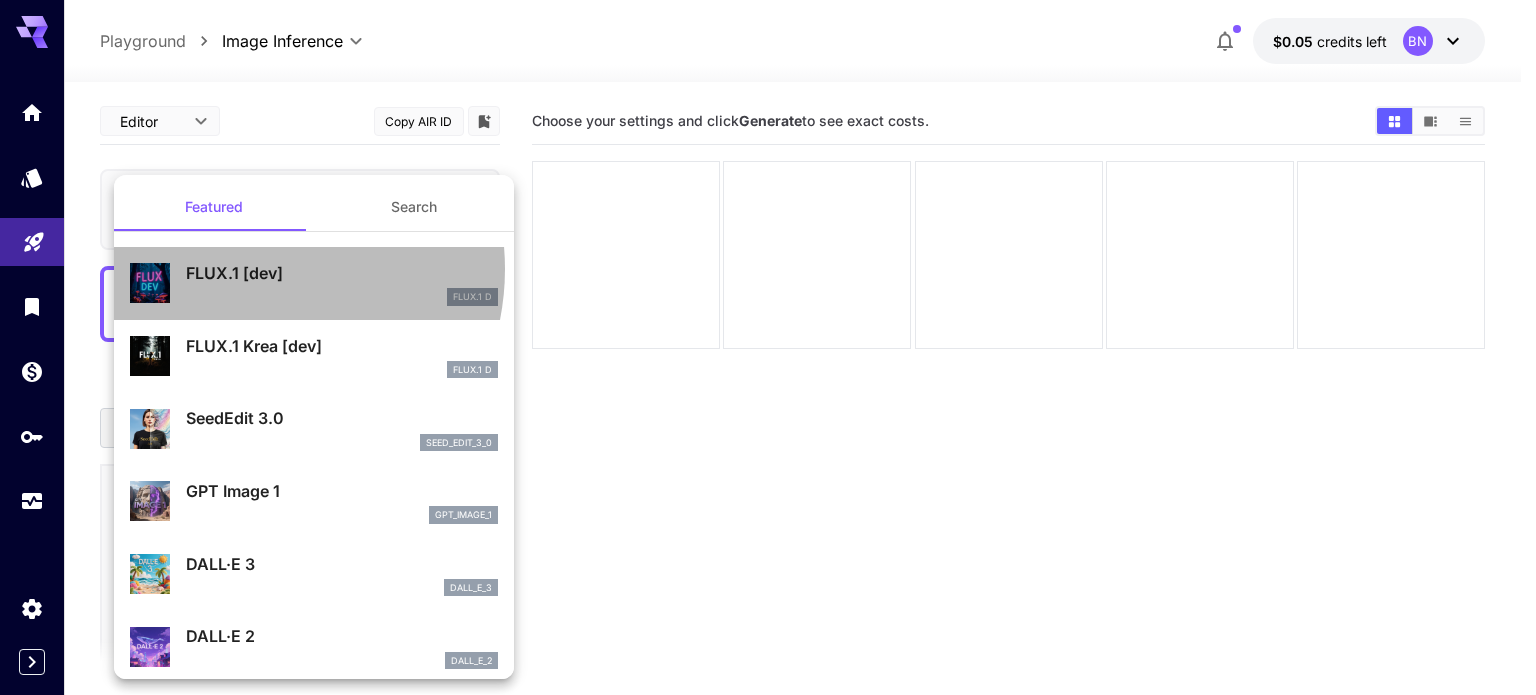 click on "FLUX.1 [dev]" at bounding box center (342, 273) 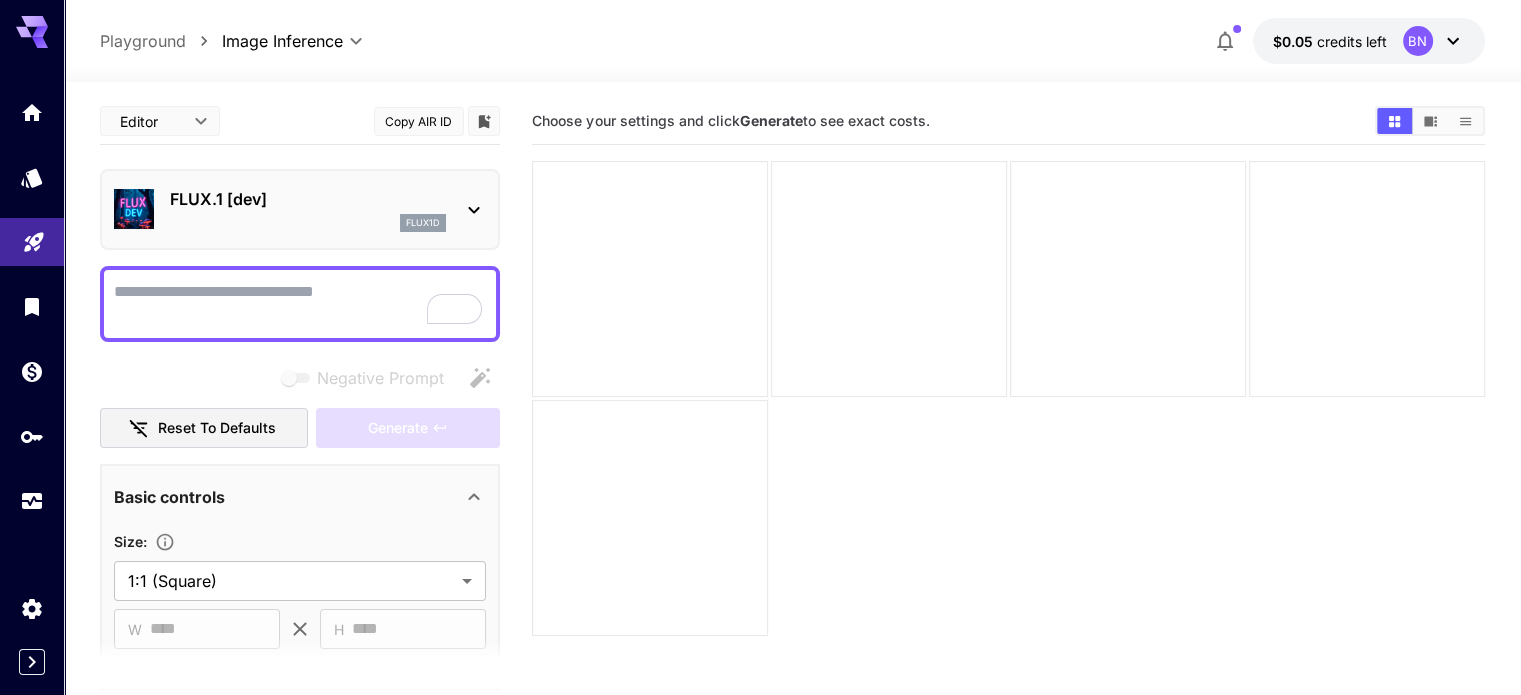 click on "Negative Prompt" at bounding box center (300, 304) 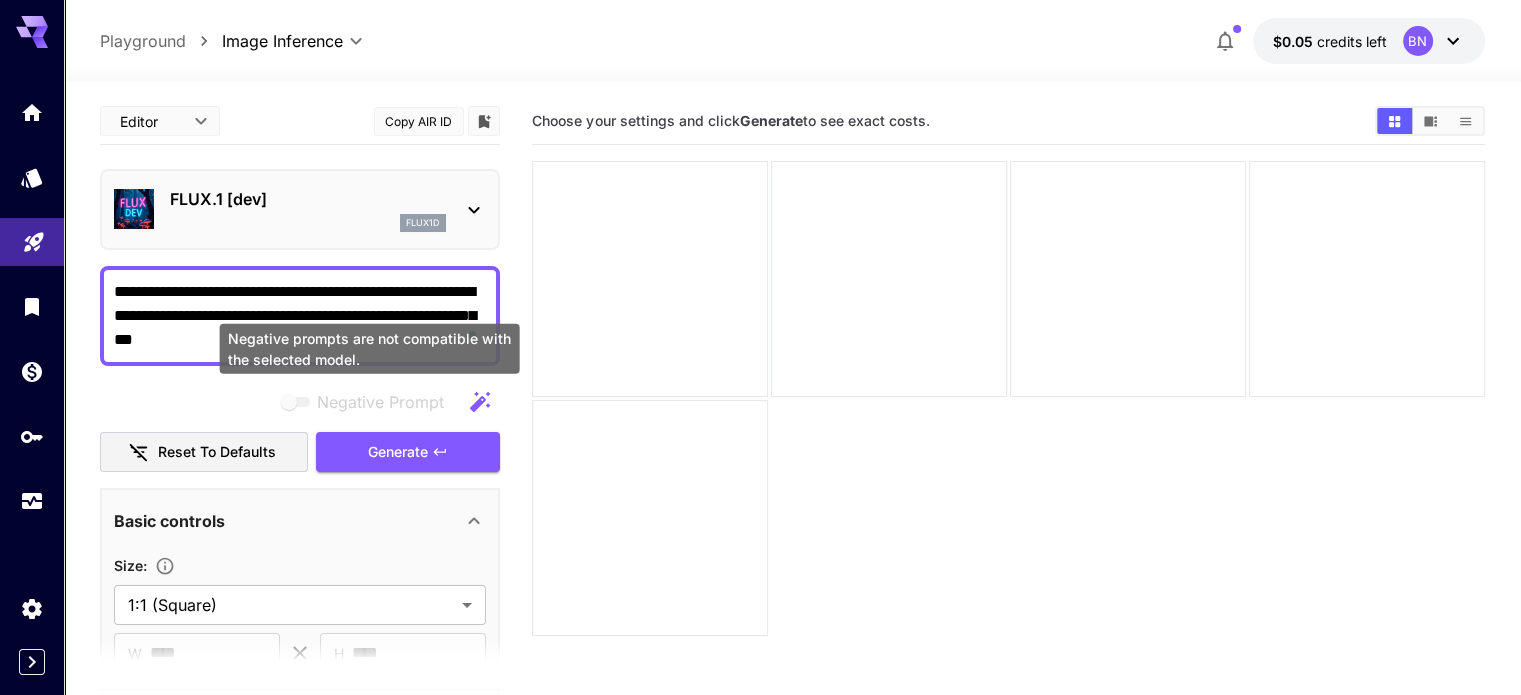 scroll, scrollTop: 94, scrollLeft: 0, axis: vertical 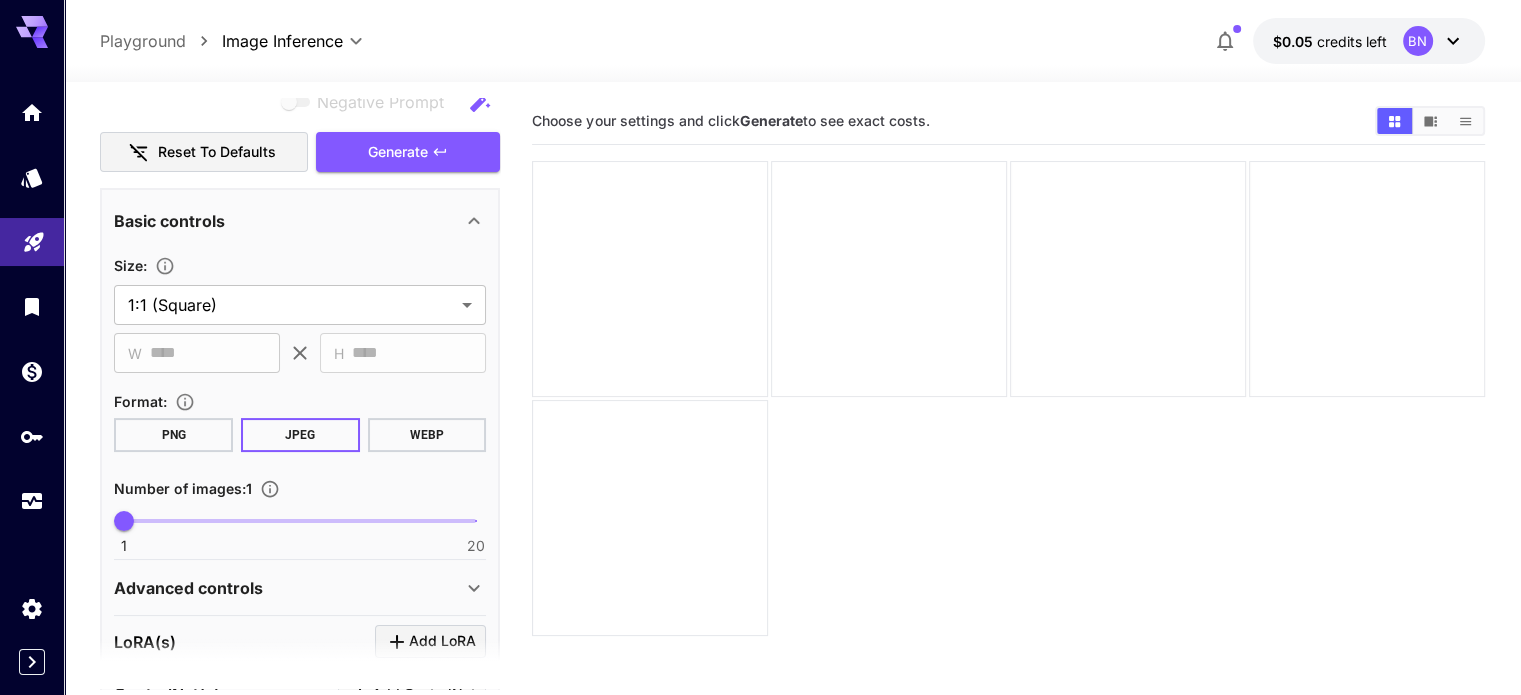 type on "**********" 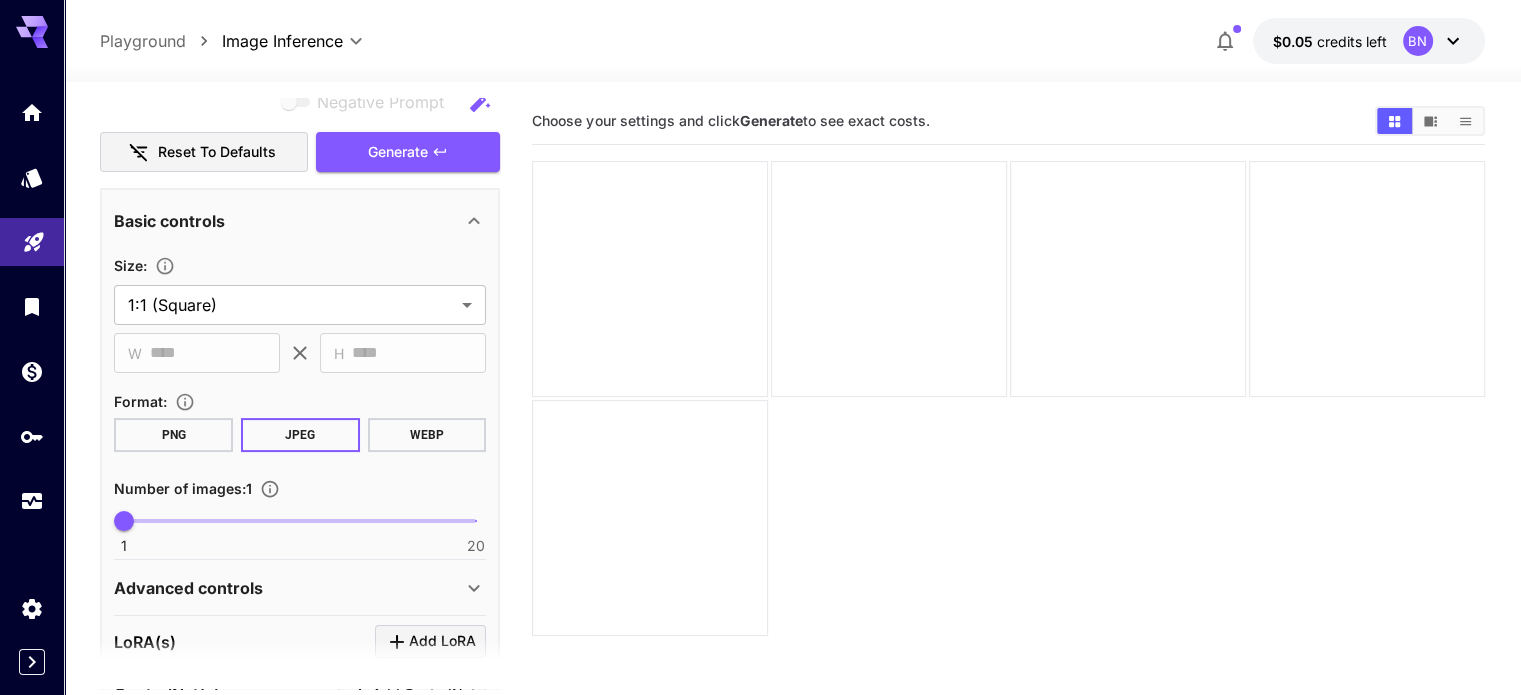 click on "1 20 1" at bounding box center [300, 521] 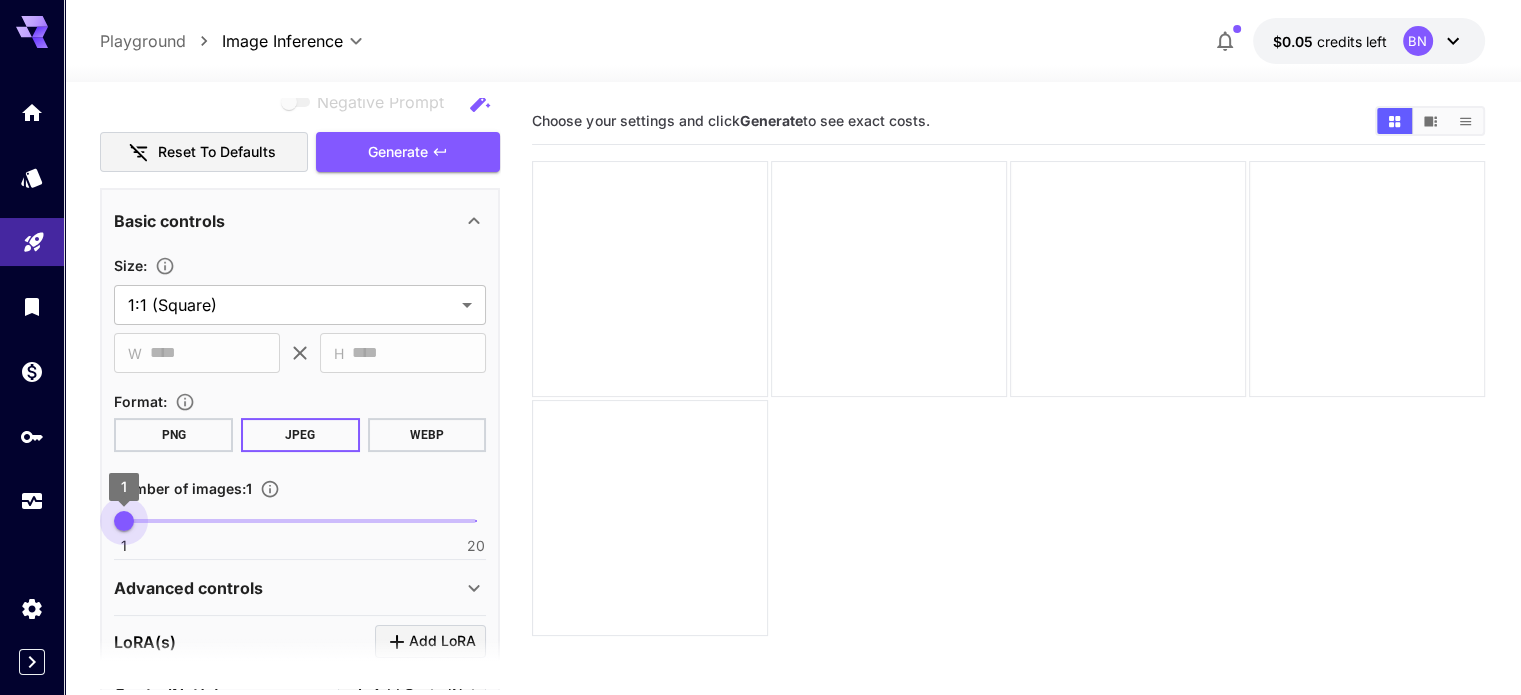 type on "*" 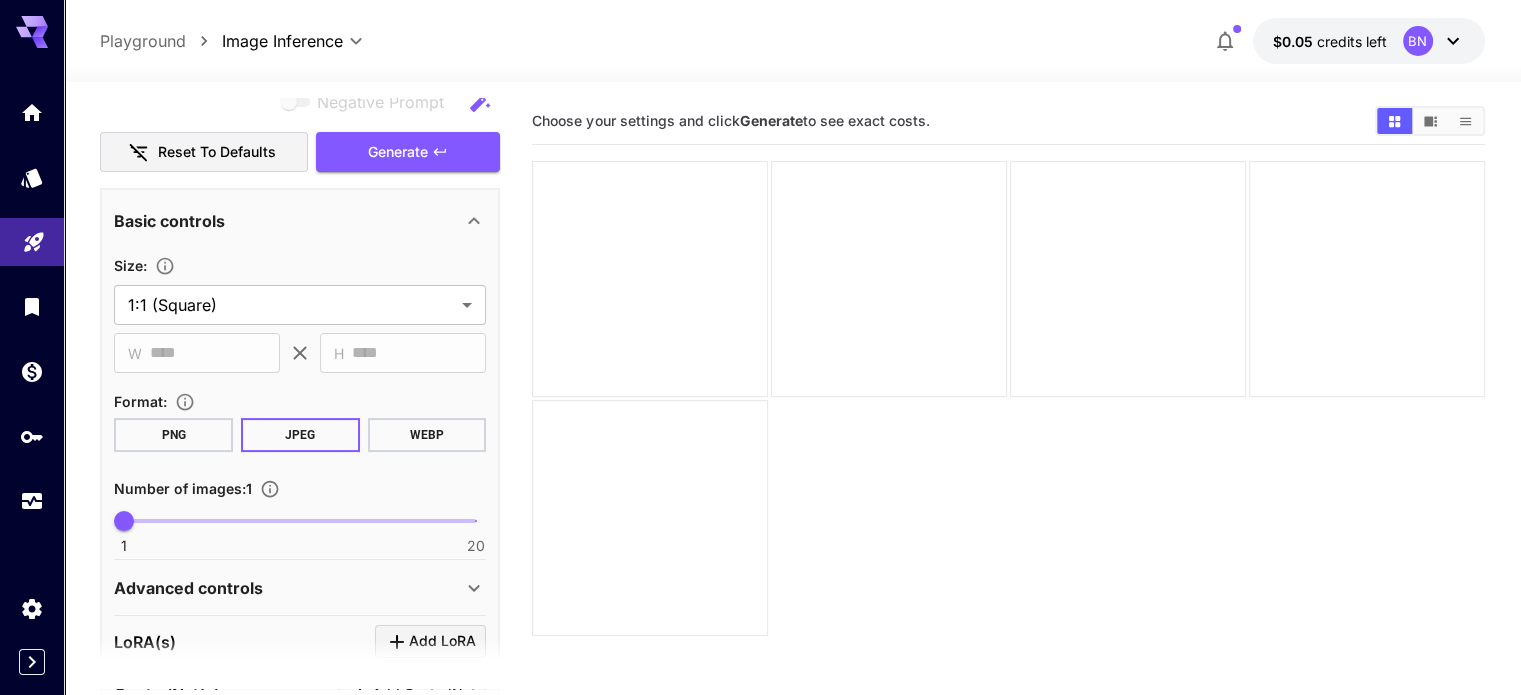 scroll, scrollTop: 367, scrollLeft: 0, axis: vertical 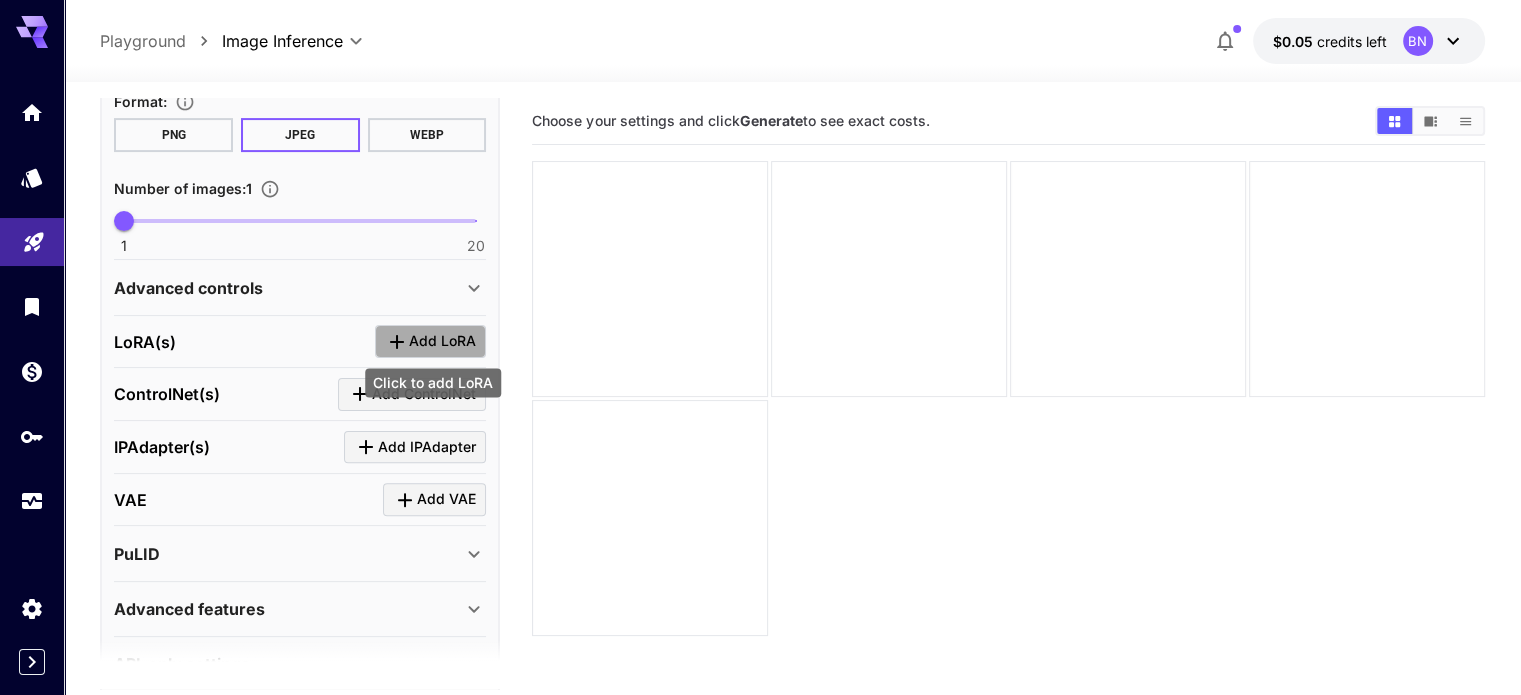click on "Add LoRA" at bounding box center [430, 341] 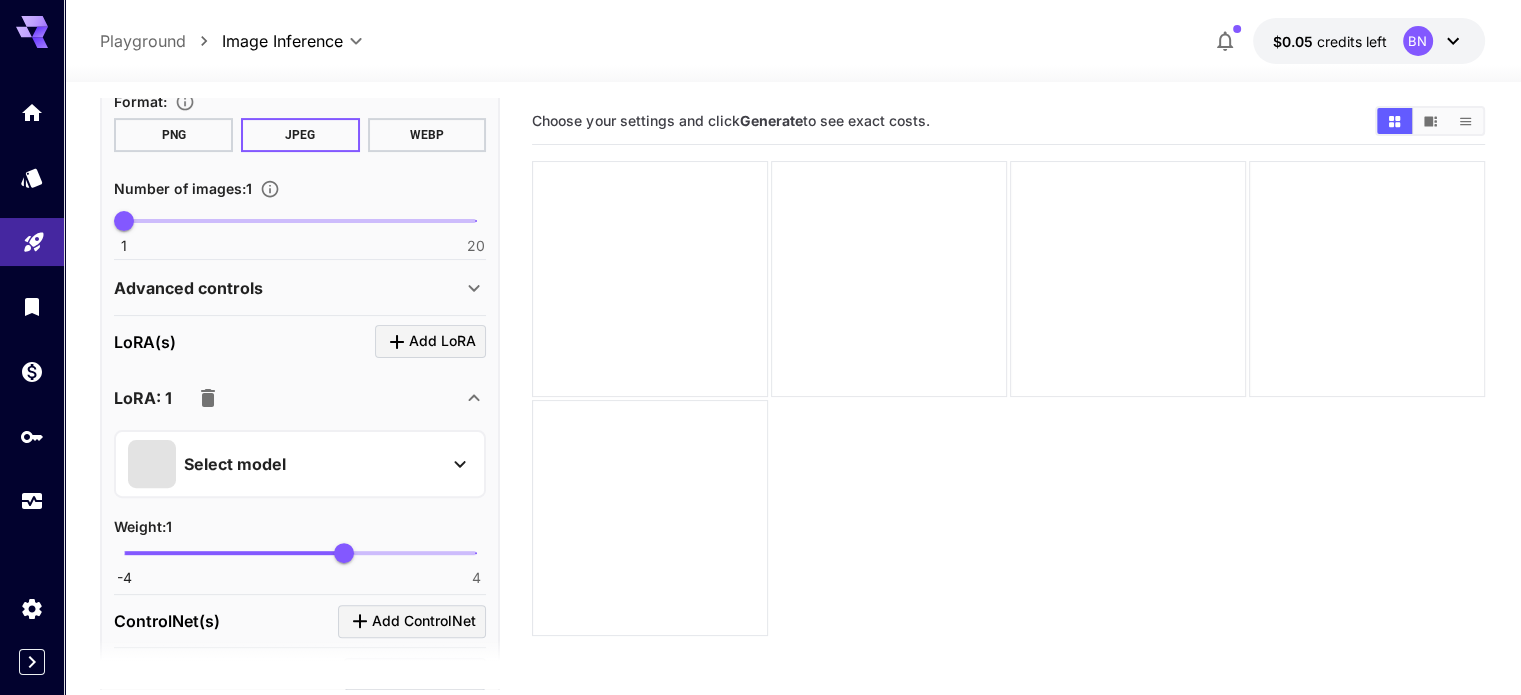 click on "Select model" at bounding box center [284, 464] 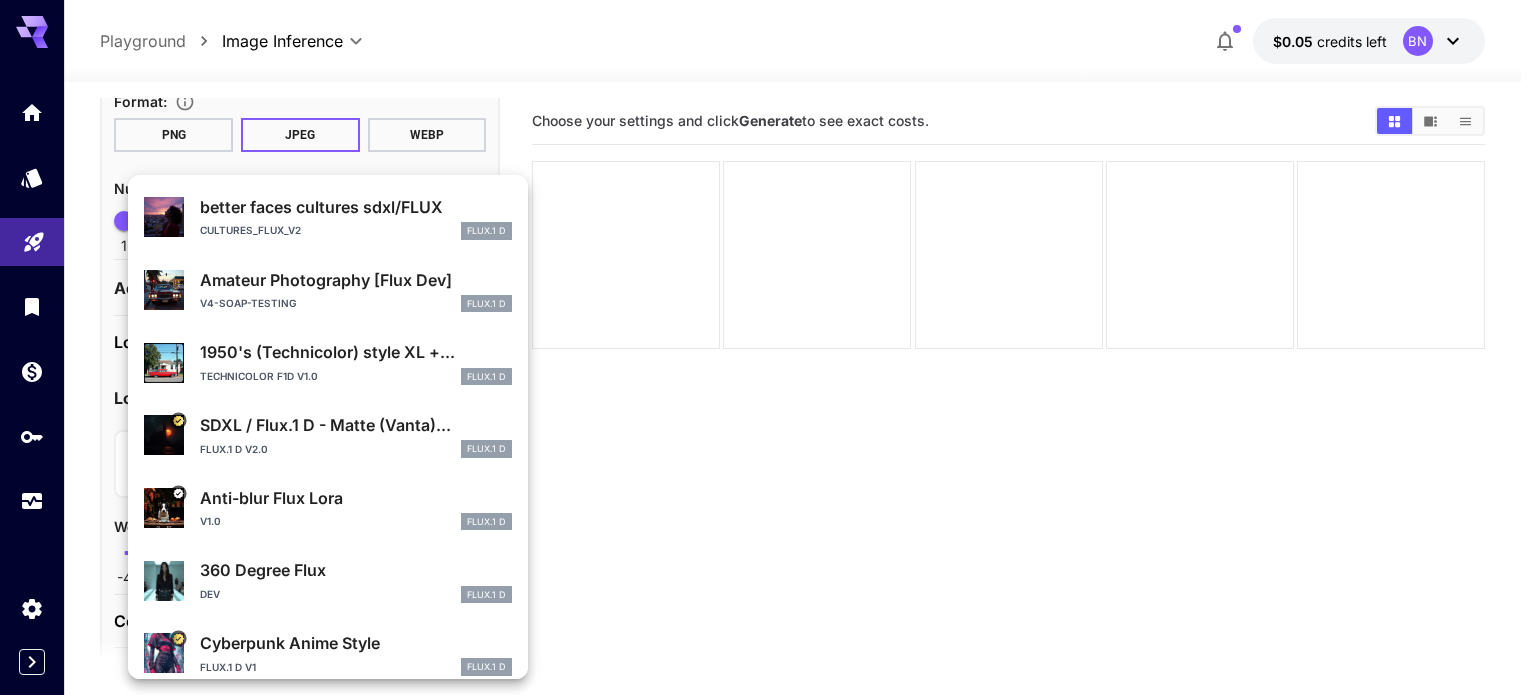 scroll, scrollTop: 376, scrollLeft: 0, axis: vertical 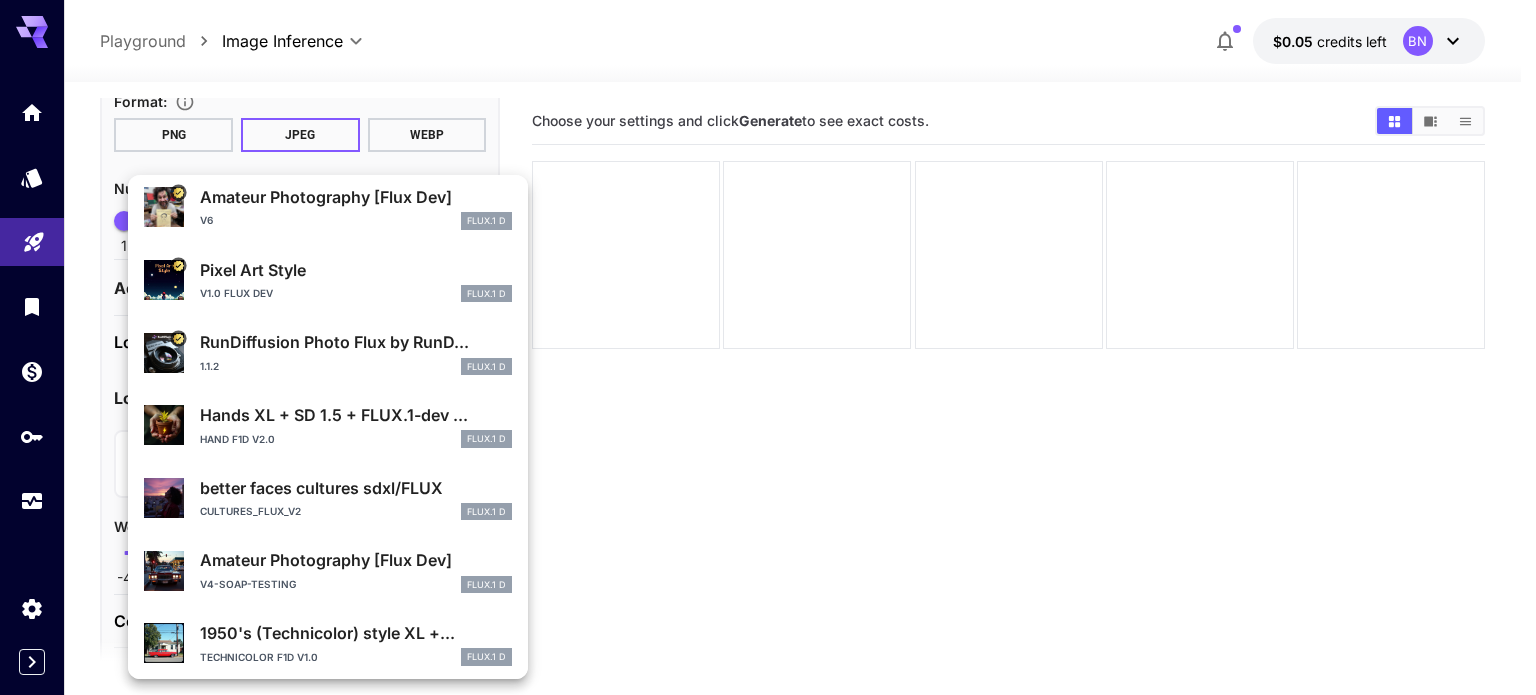click on "RunDiffusion Photo Flux by RunD..." at bounding box center (356, 342) 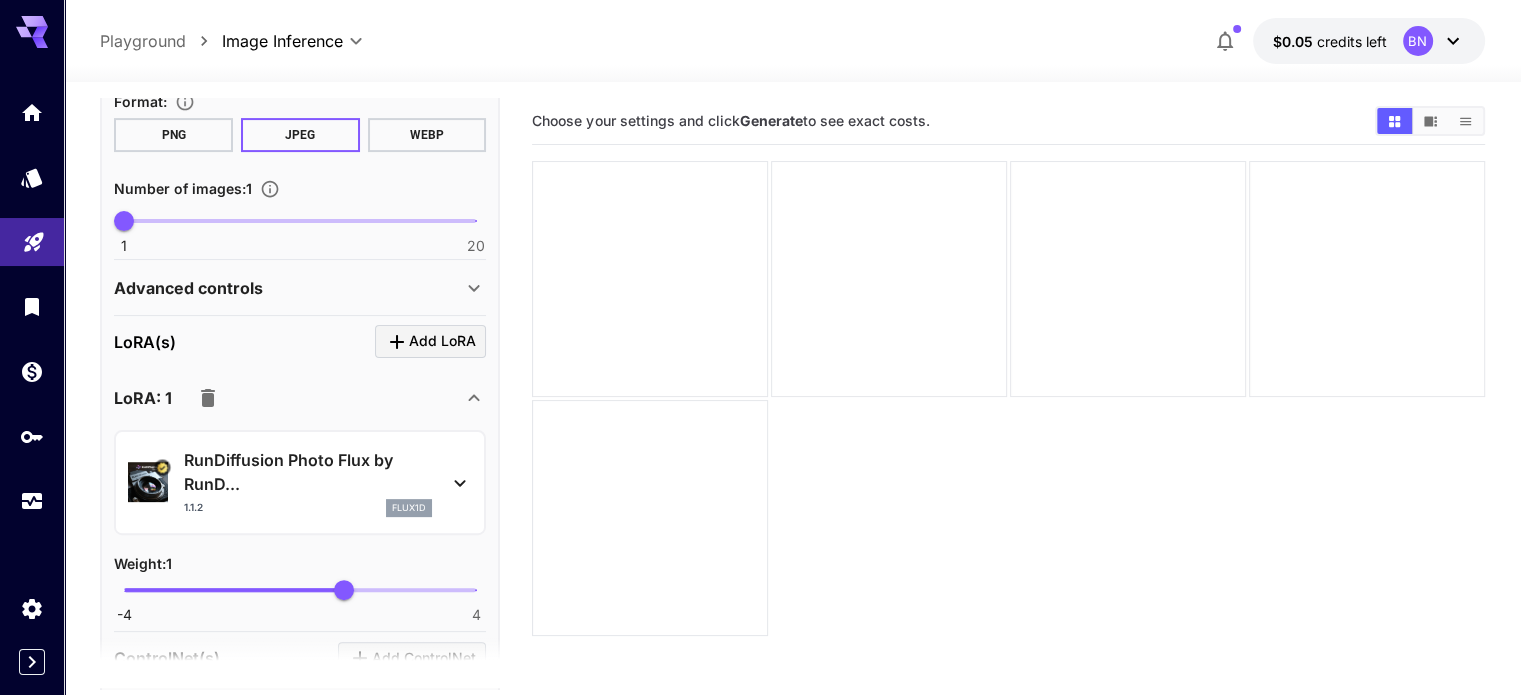 scroll, scrollTop: 472, scrollLeft: 0, axis: vertical 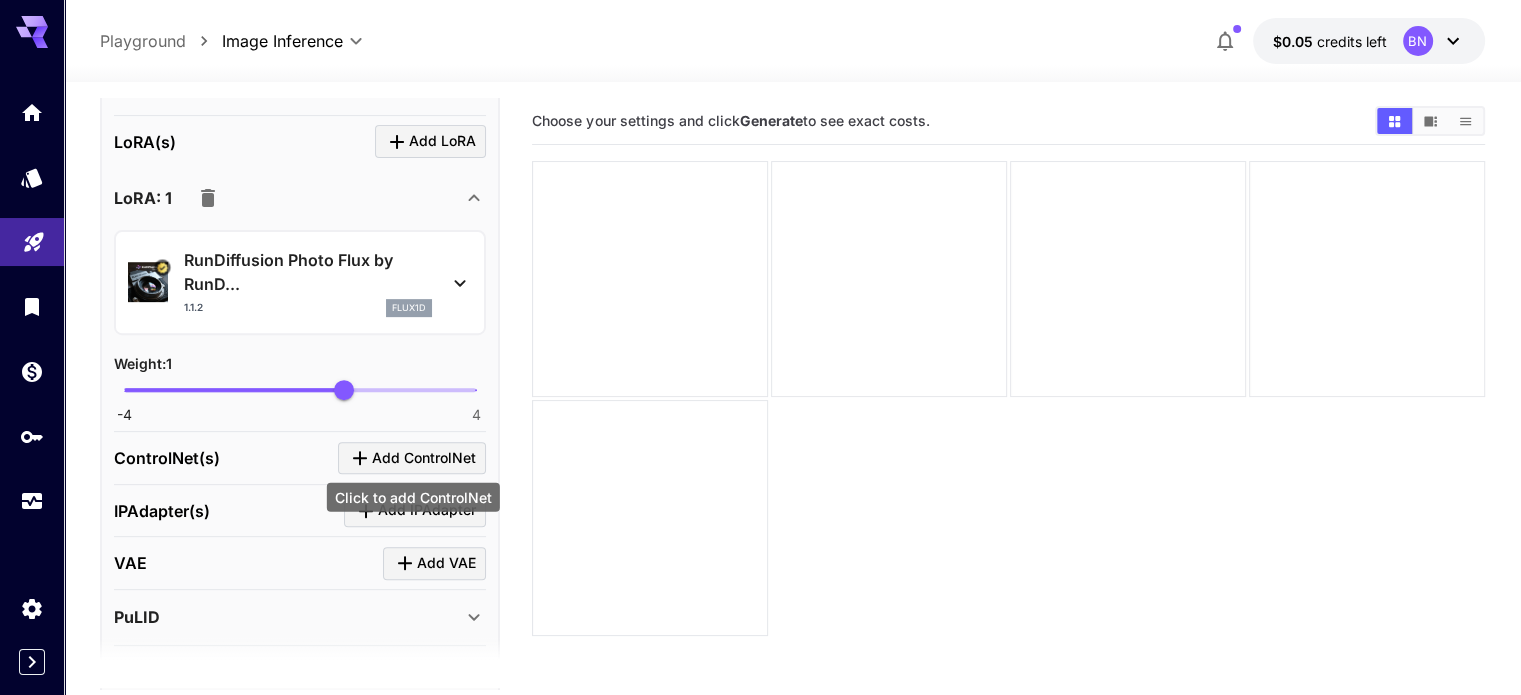 click on "Add ControlNet" at bounding box center (412, 458) 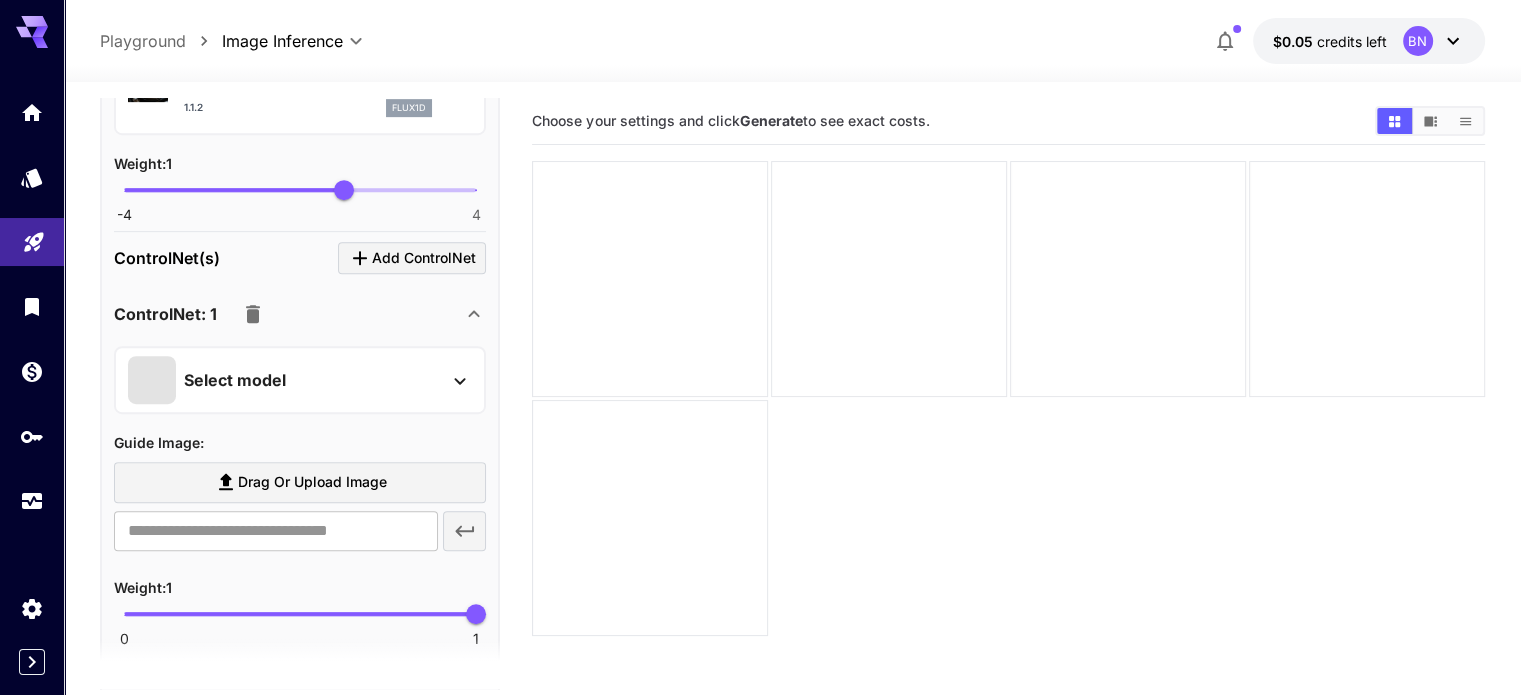 click on "Select model" at bounding box center [284, 380] 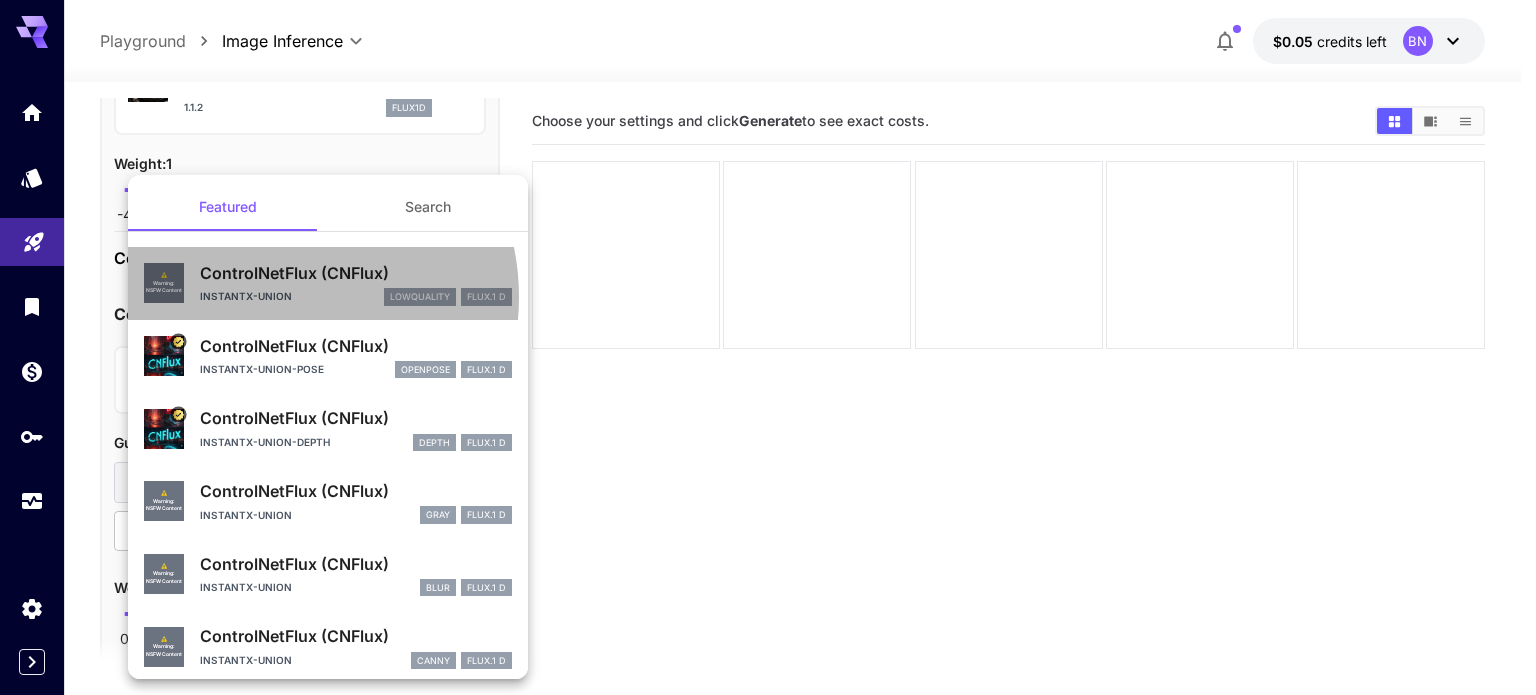 click on "instantx-union" at bounding box center (246, 296) 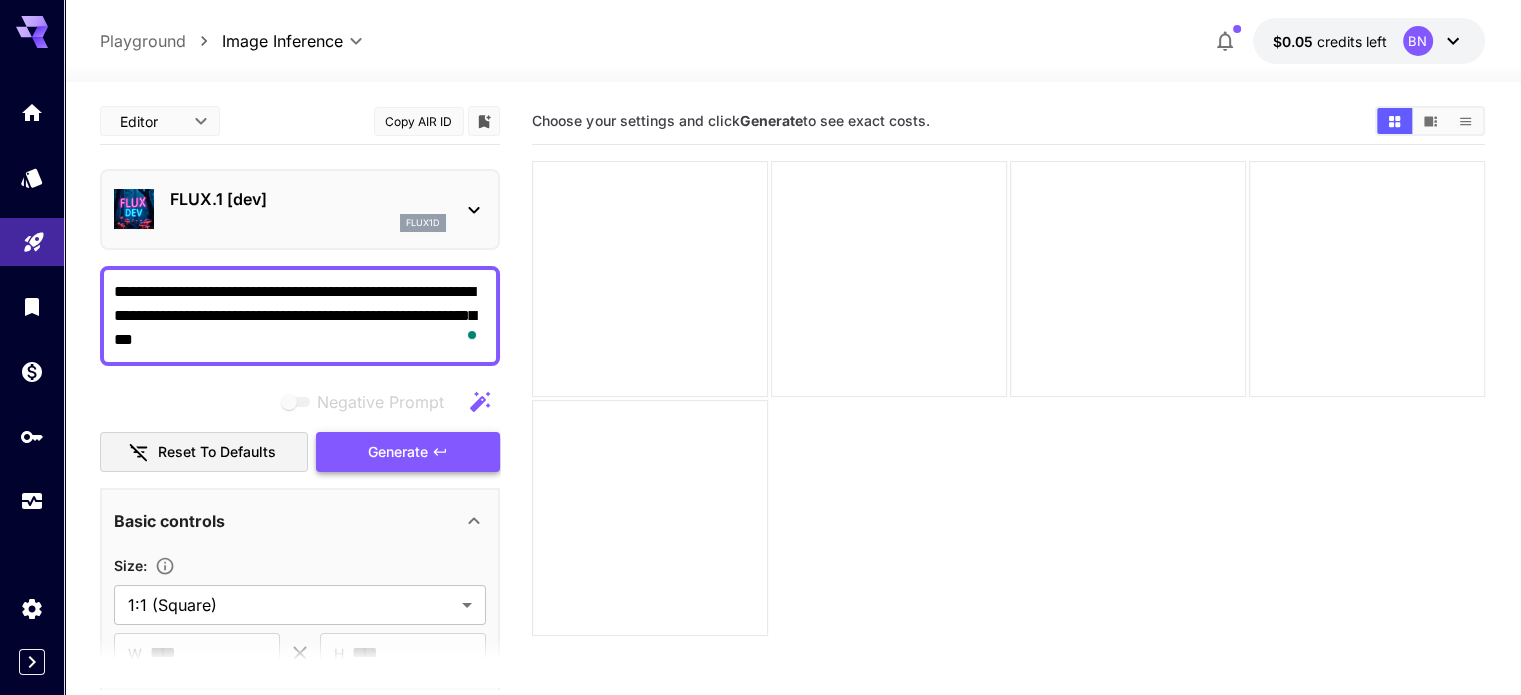 click on "Generate" at bounding box center (408, 452) 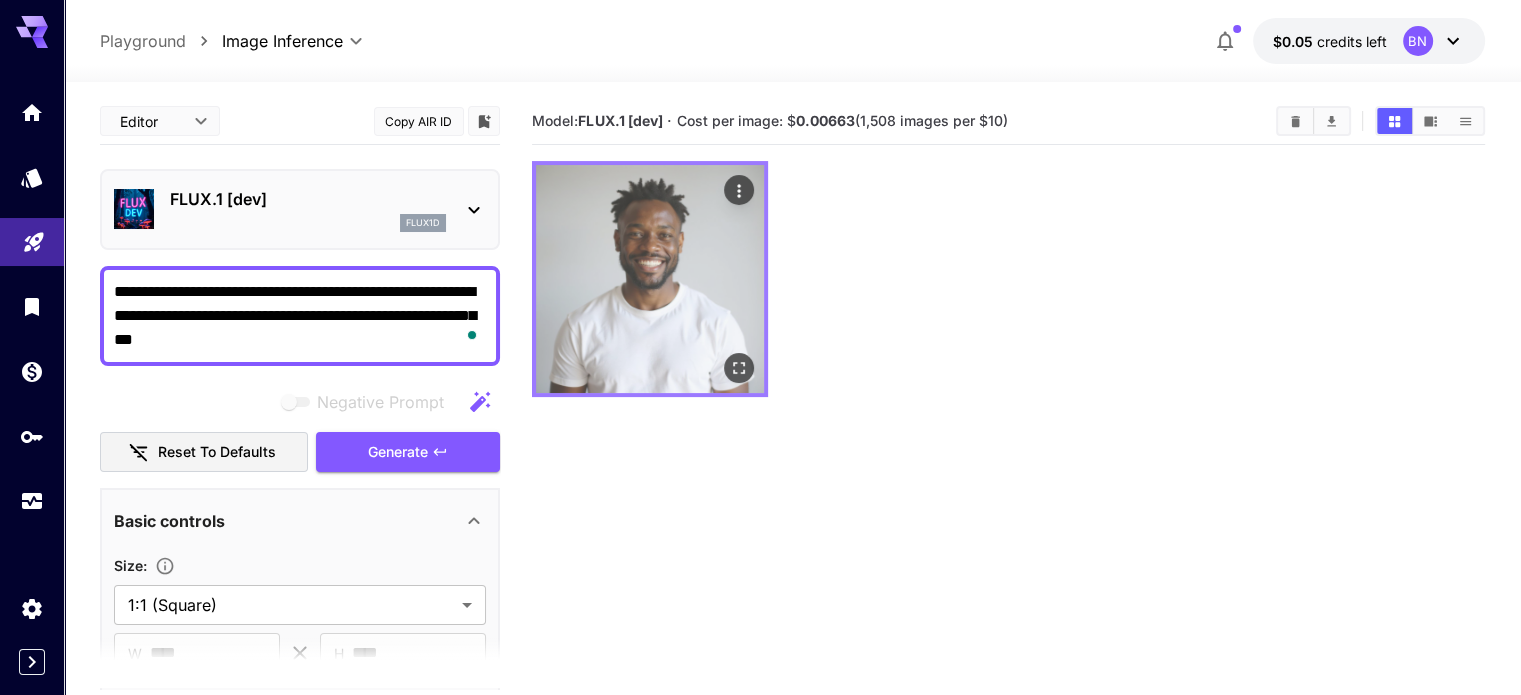 click 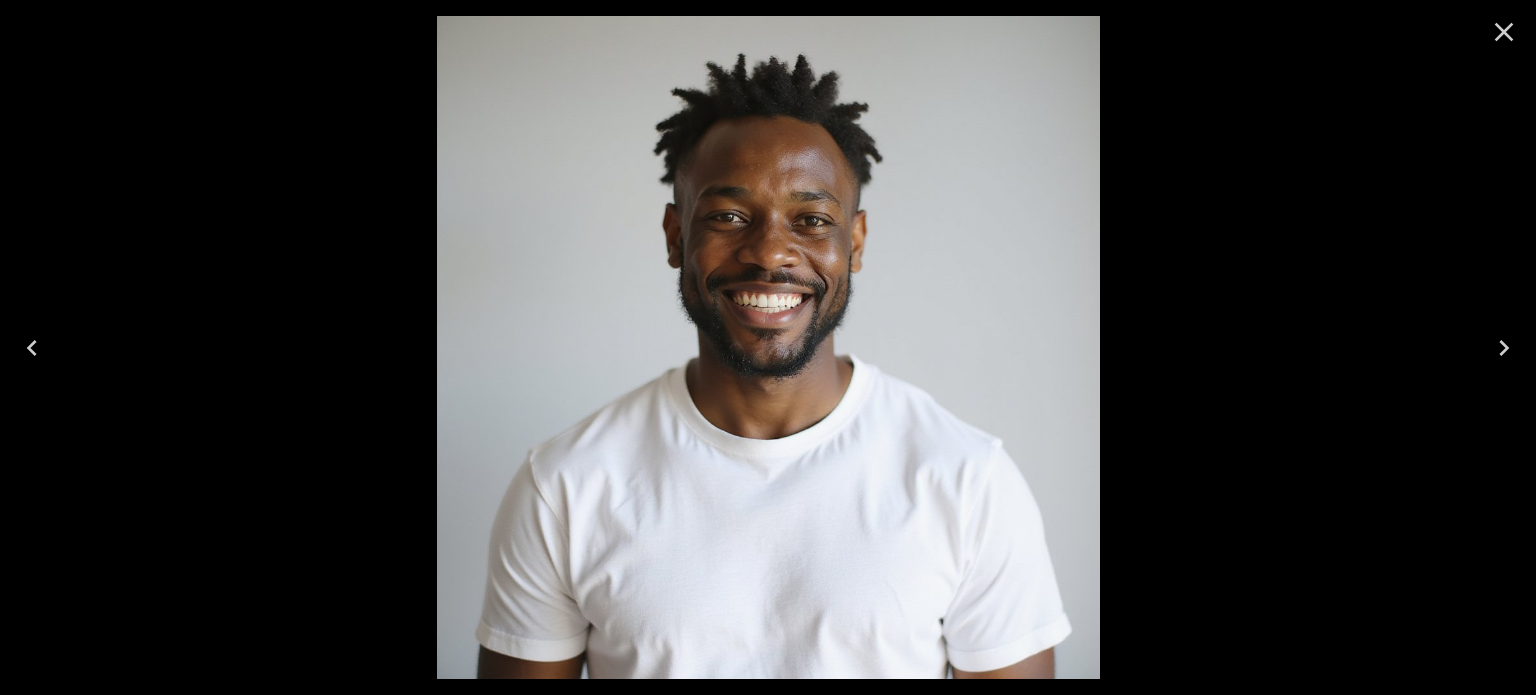 click 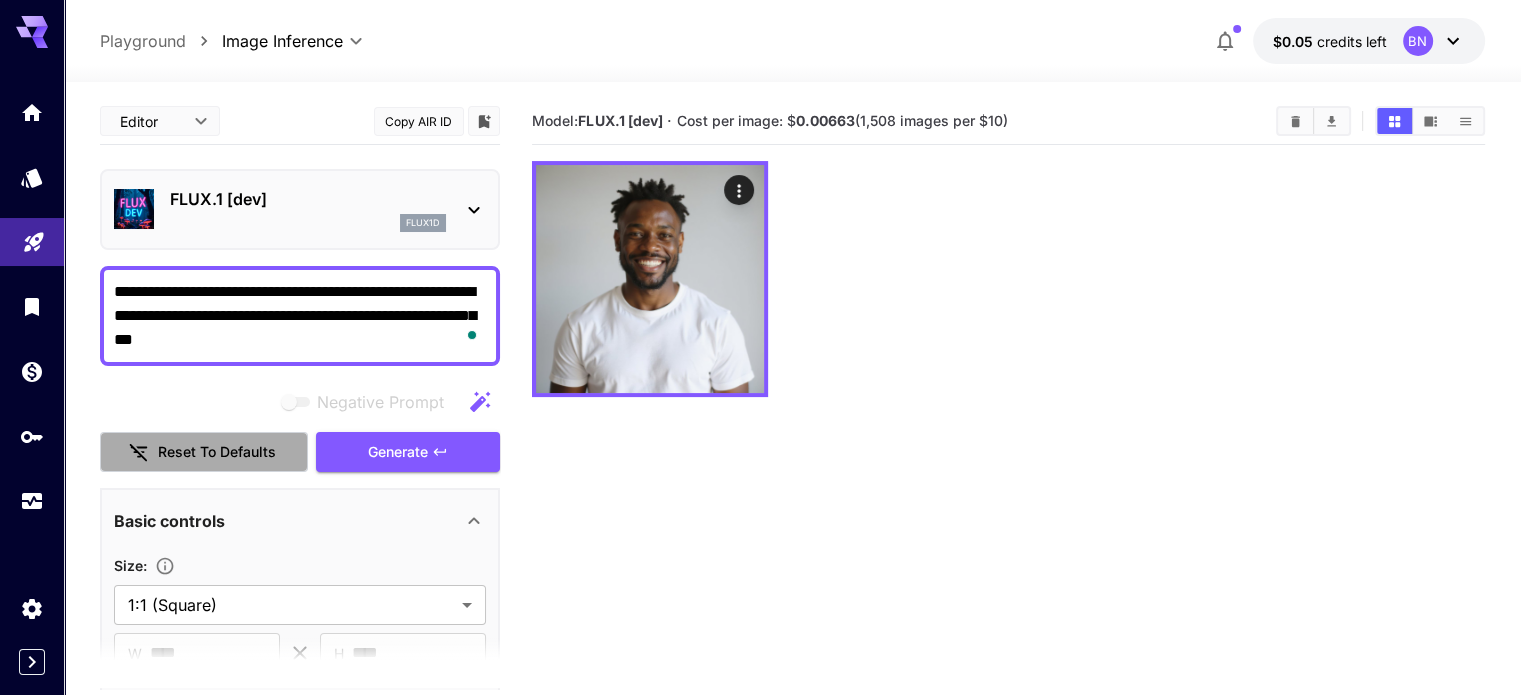 click on "Reset to defaults" at bounding box center [204, 452] 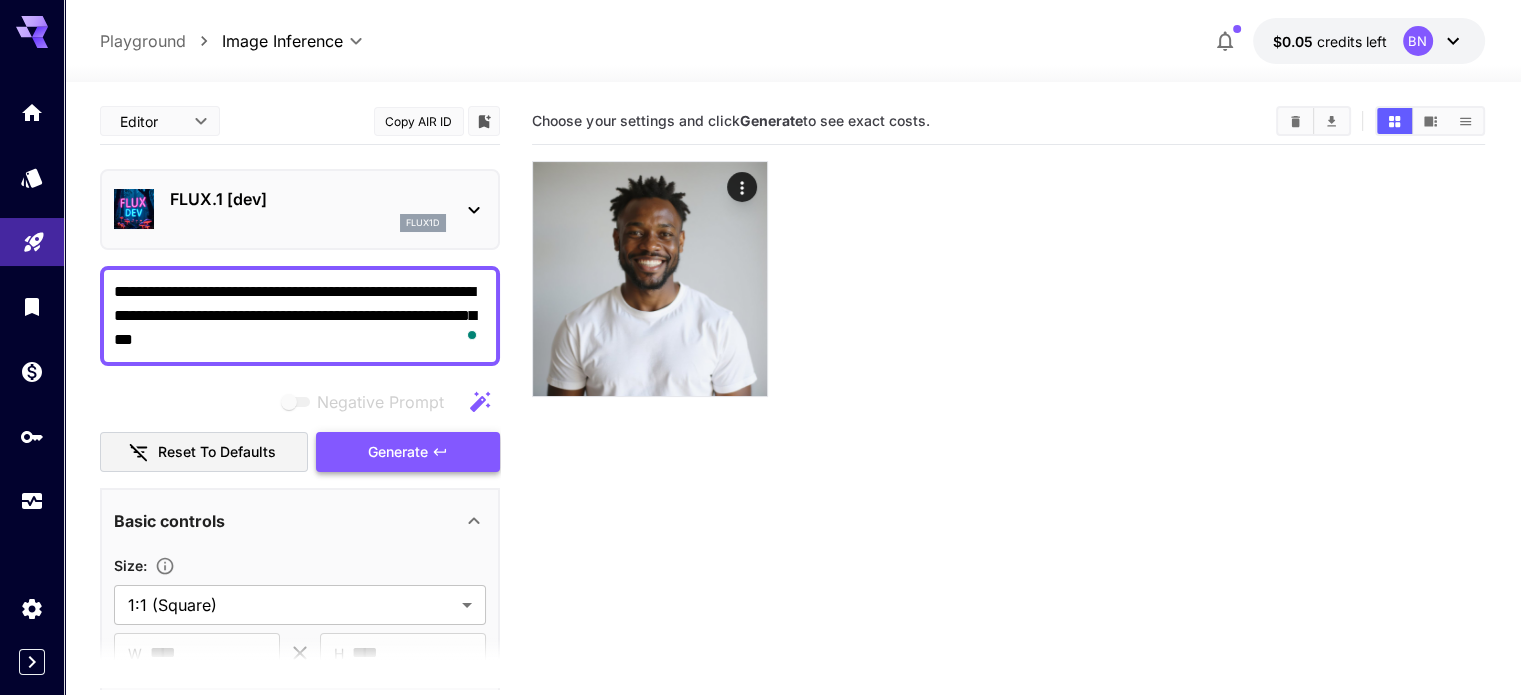 click on "Generate" at bounding box center (398, 452) 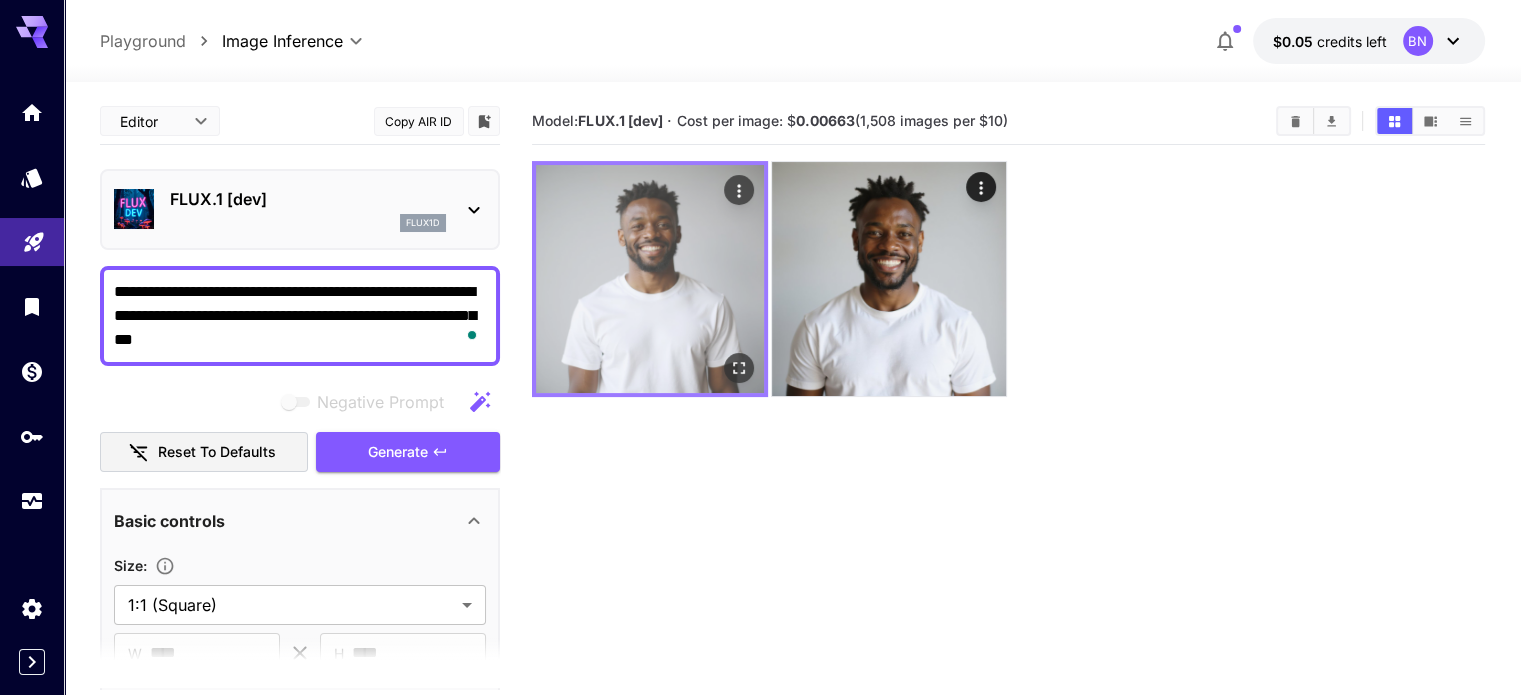click at bounding box center (650, 279) 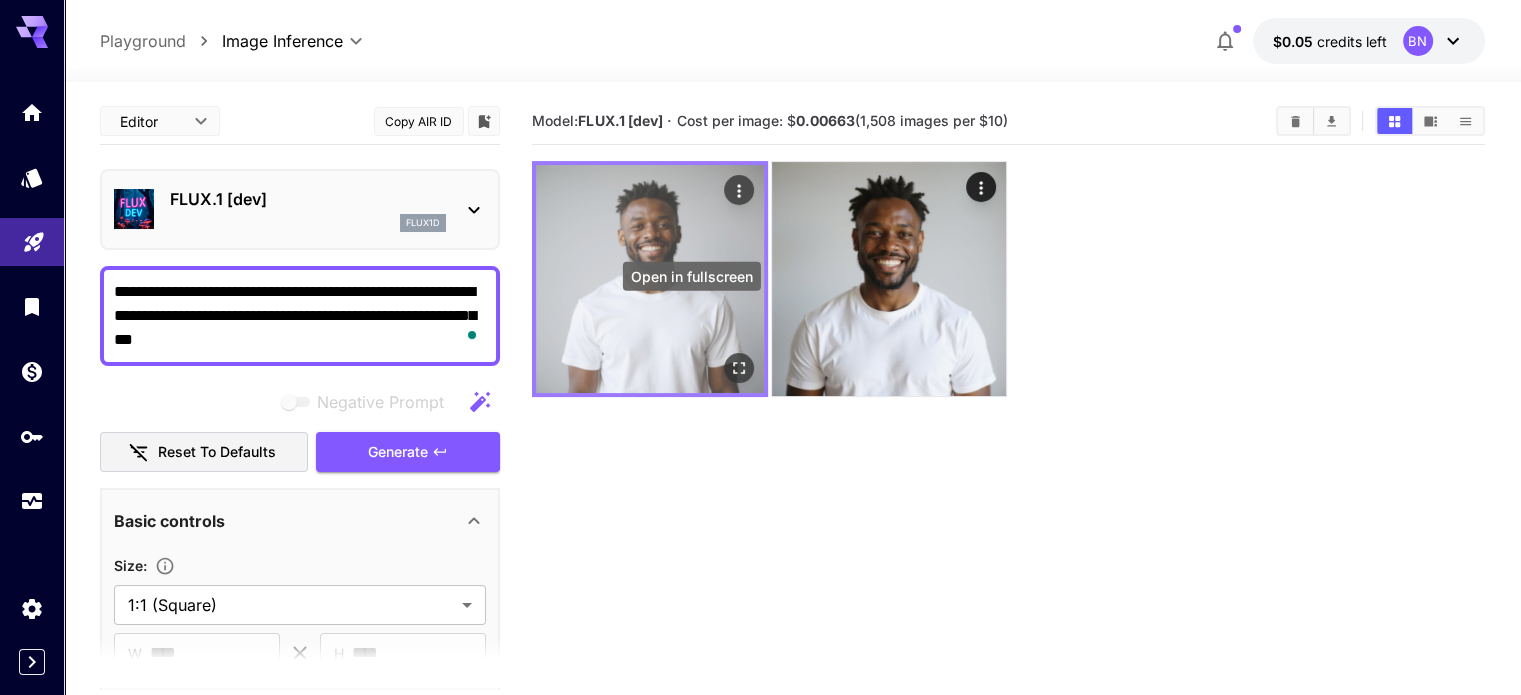 click 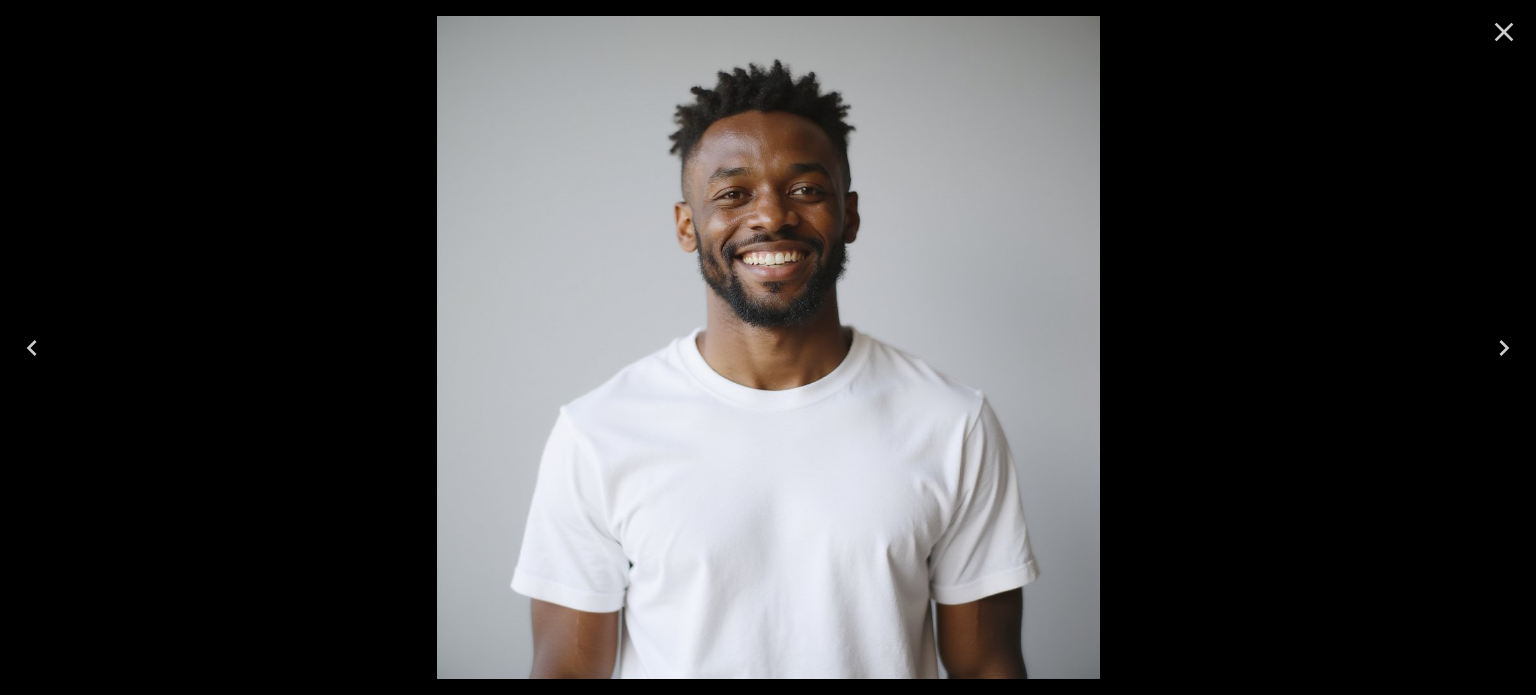 click 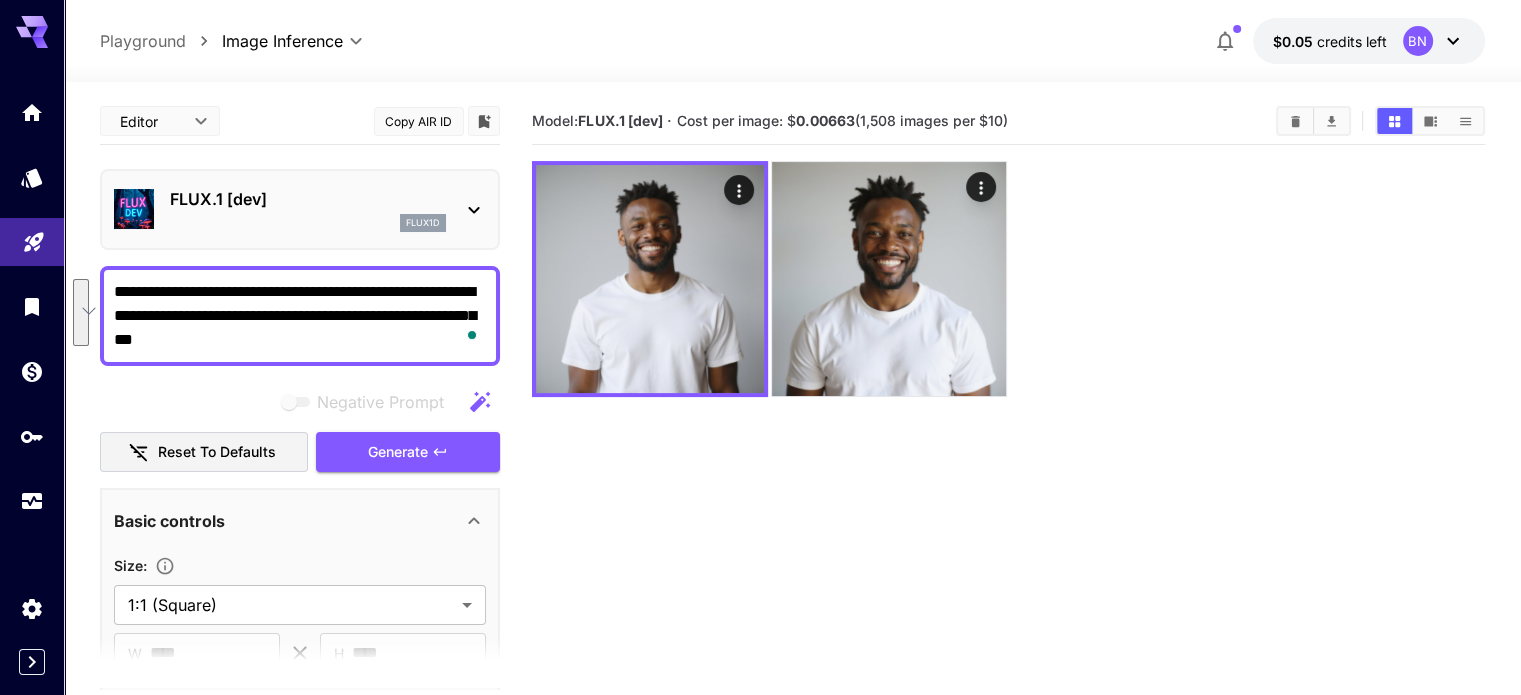 drag, startPoint x: 338, startPoint y: 337, endPoint x: 113, endPoint y: 266, distance: 235.93643 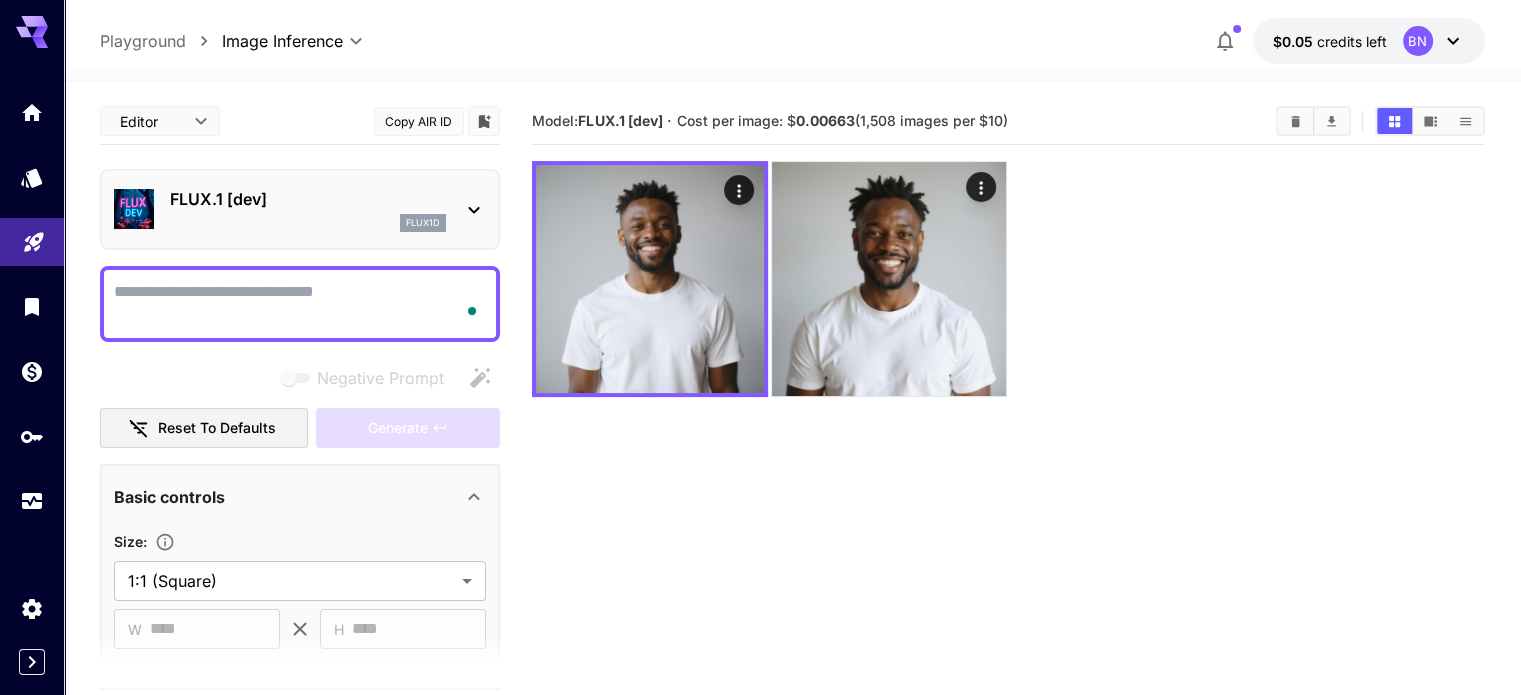paste on "**********" 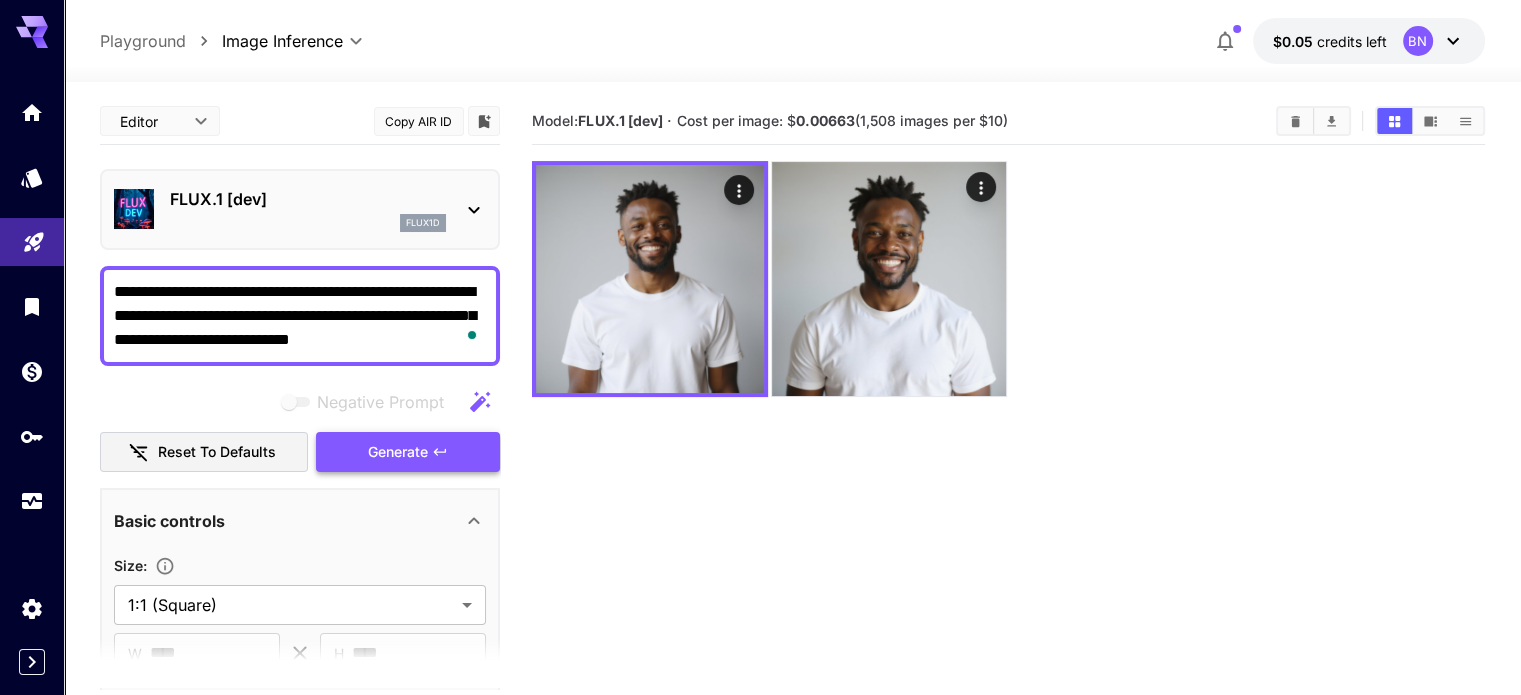 click on "Generate" at bounding box center (398, 452) 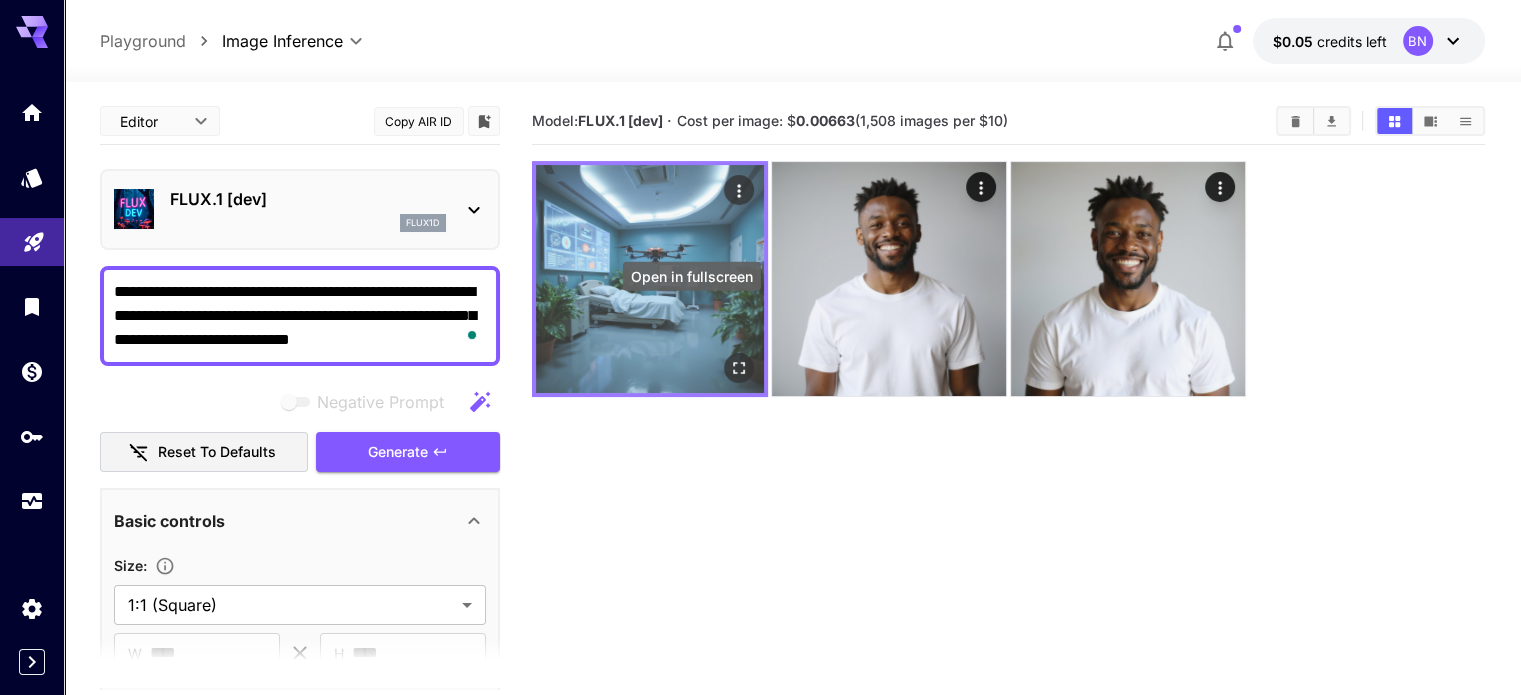 click 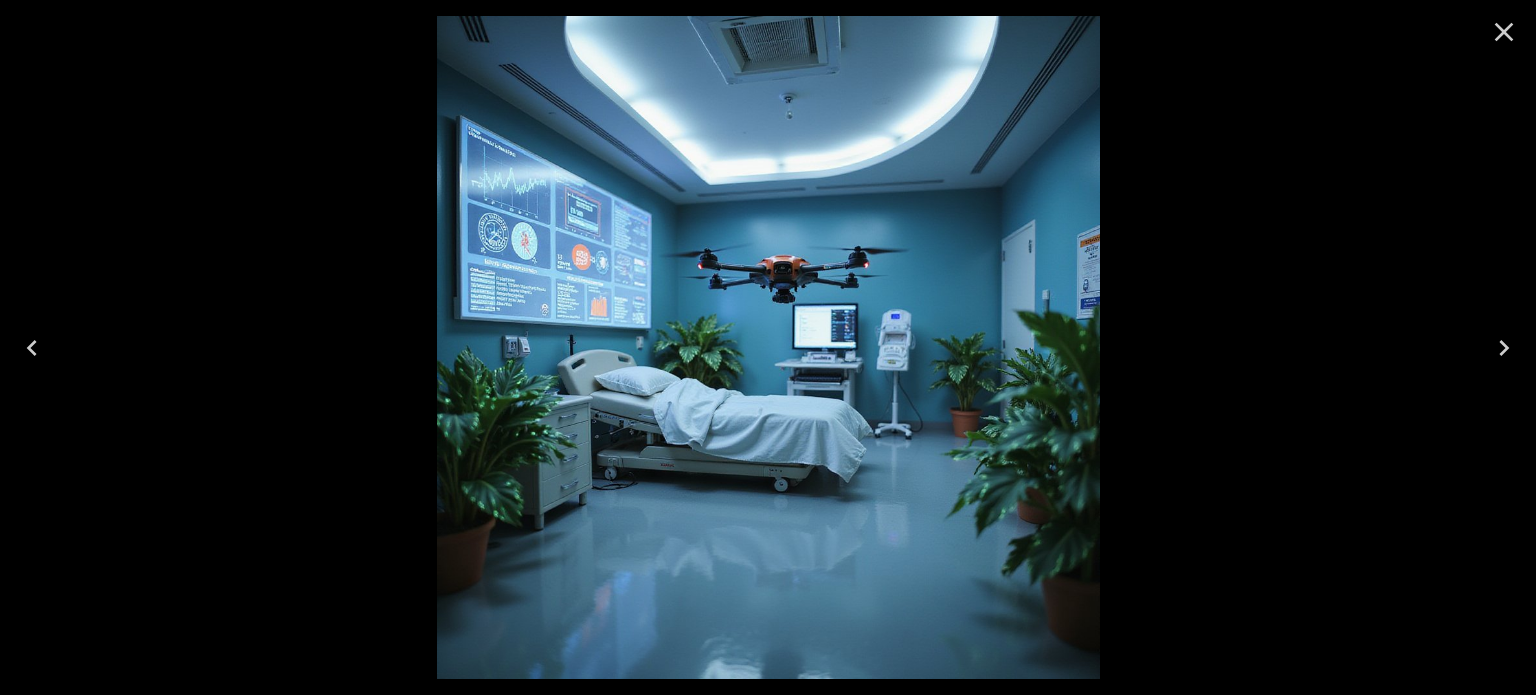 click 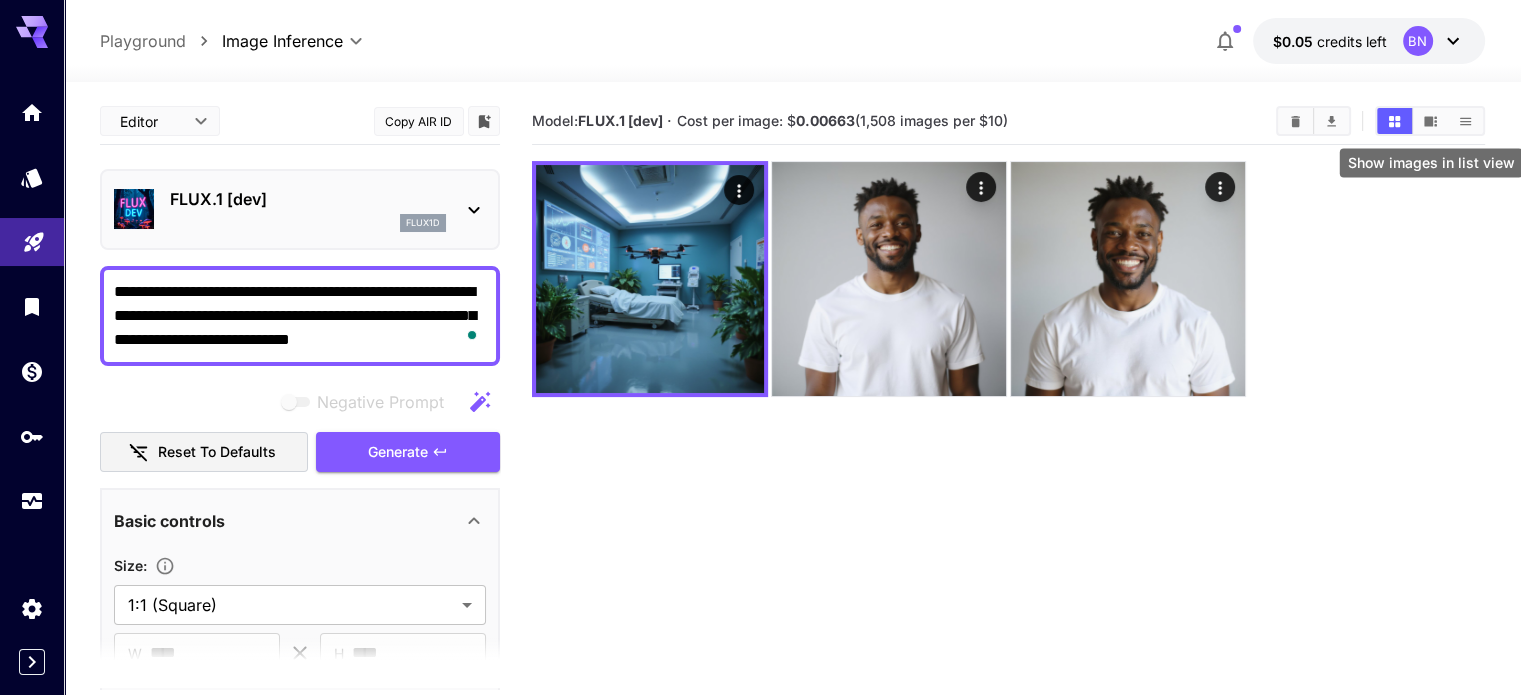 click 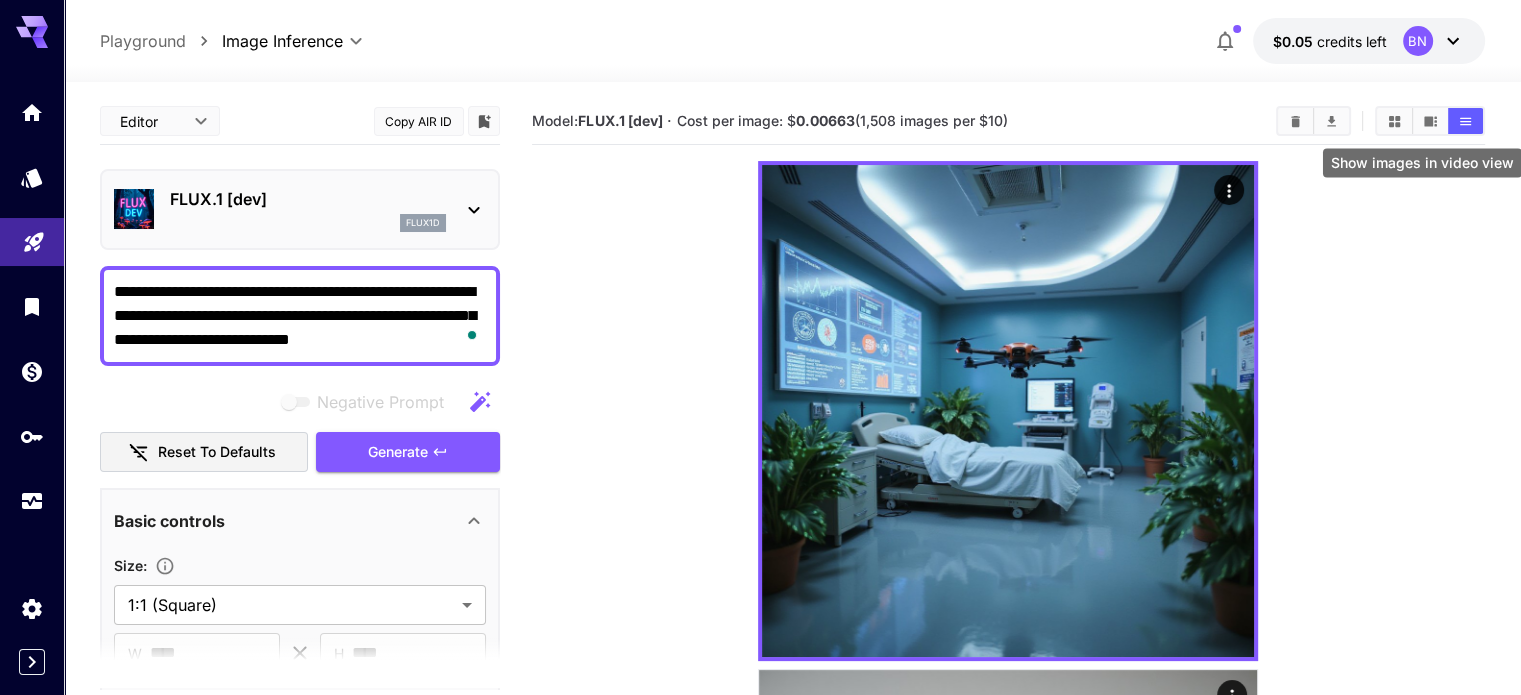 click 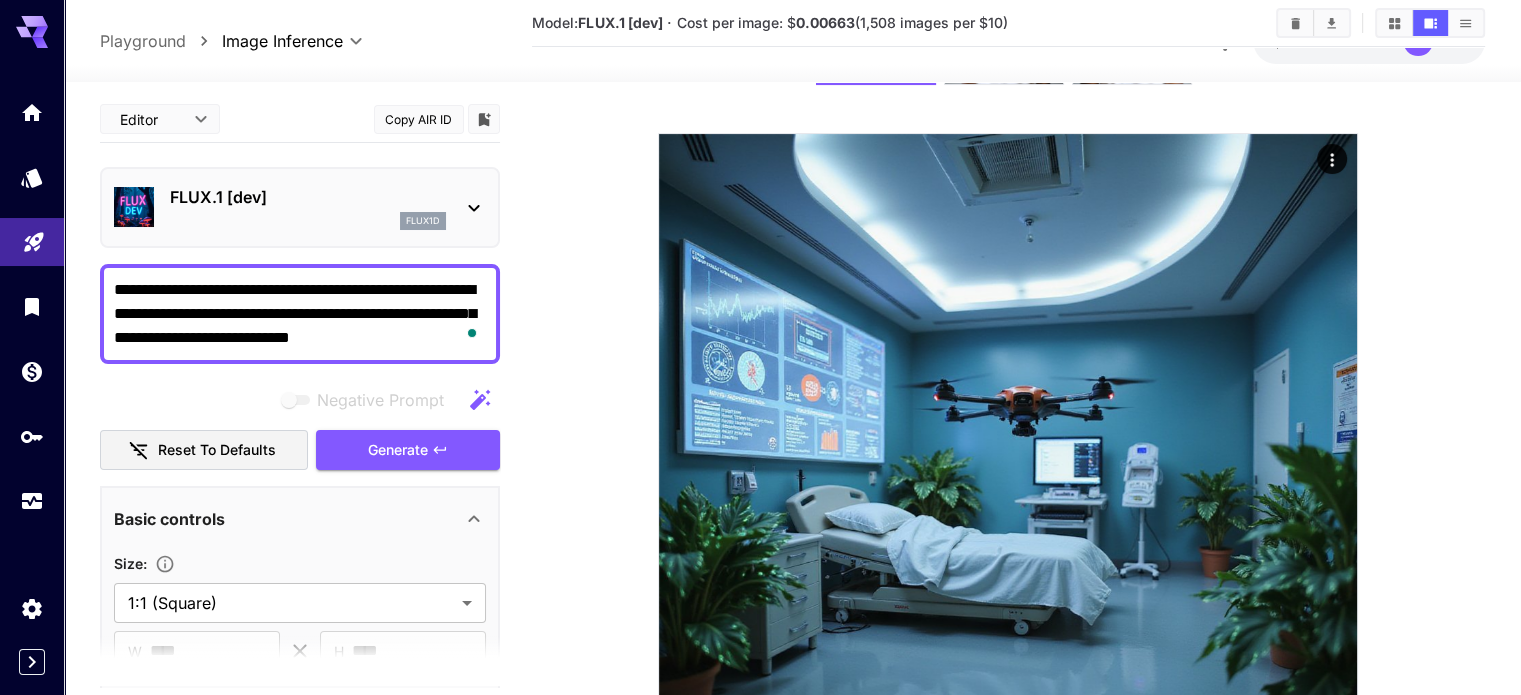 scroll, scrollTop: 300, scrollLeft: 0, axis: vertical 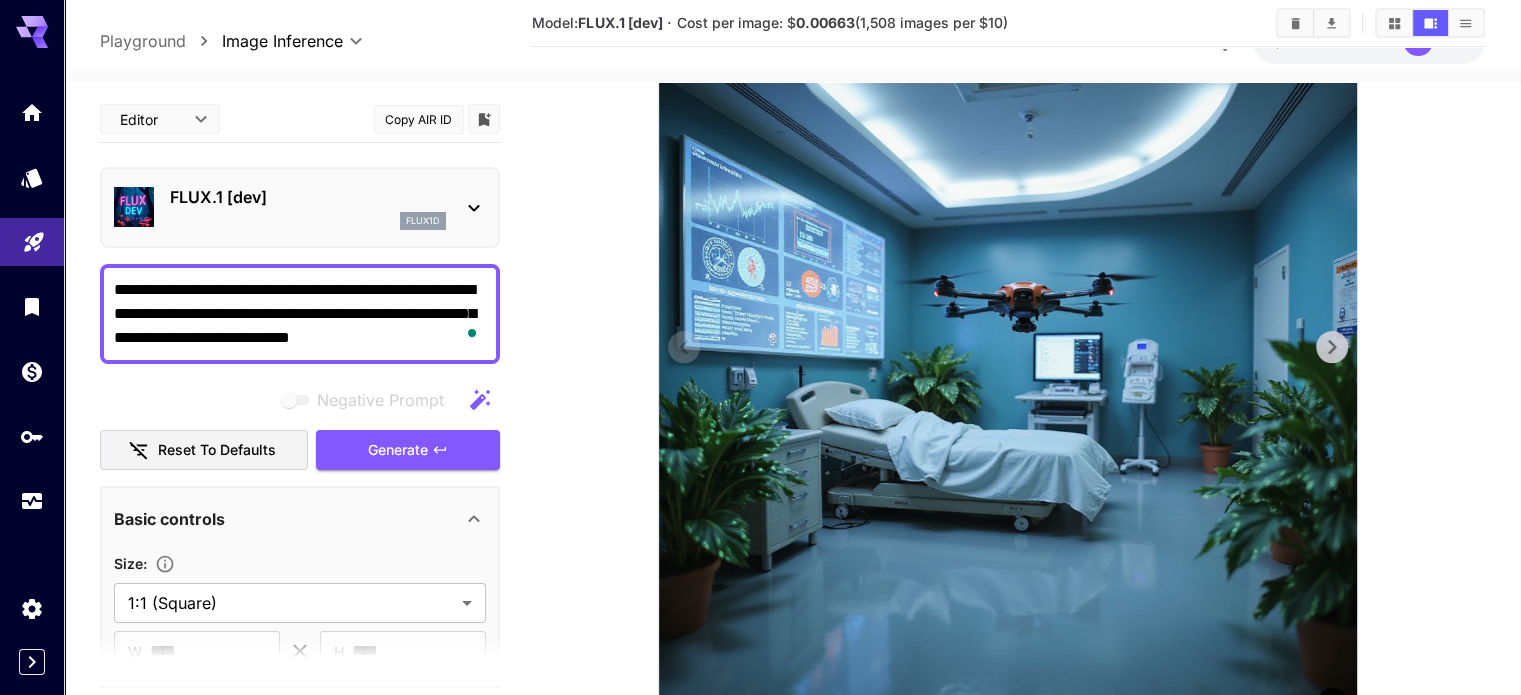 click at bounding box center (1008, 379) 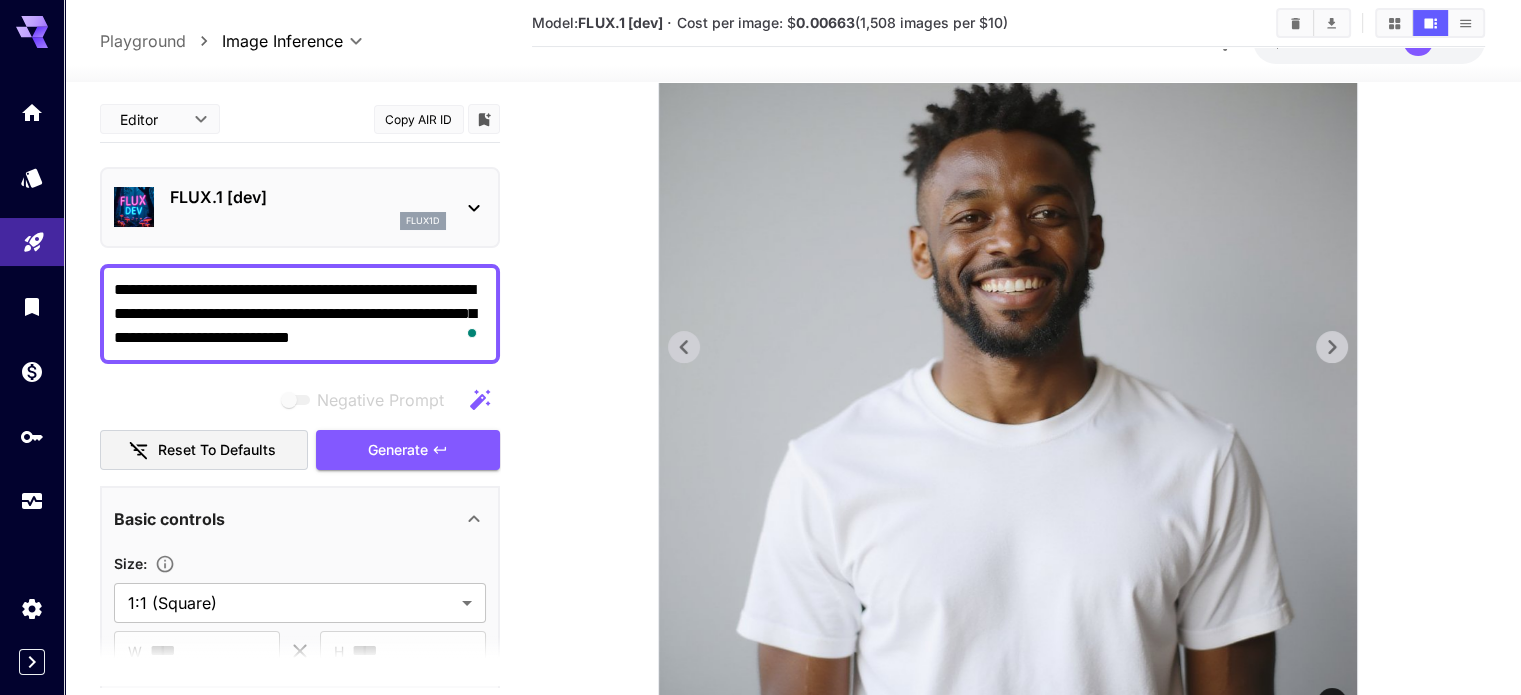 click 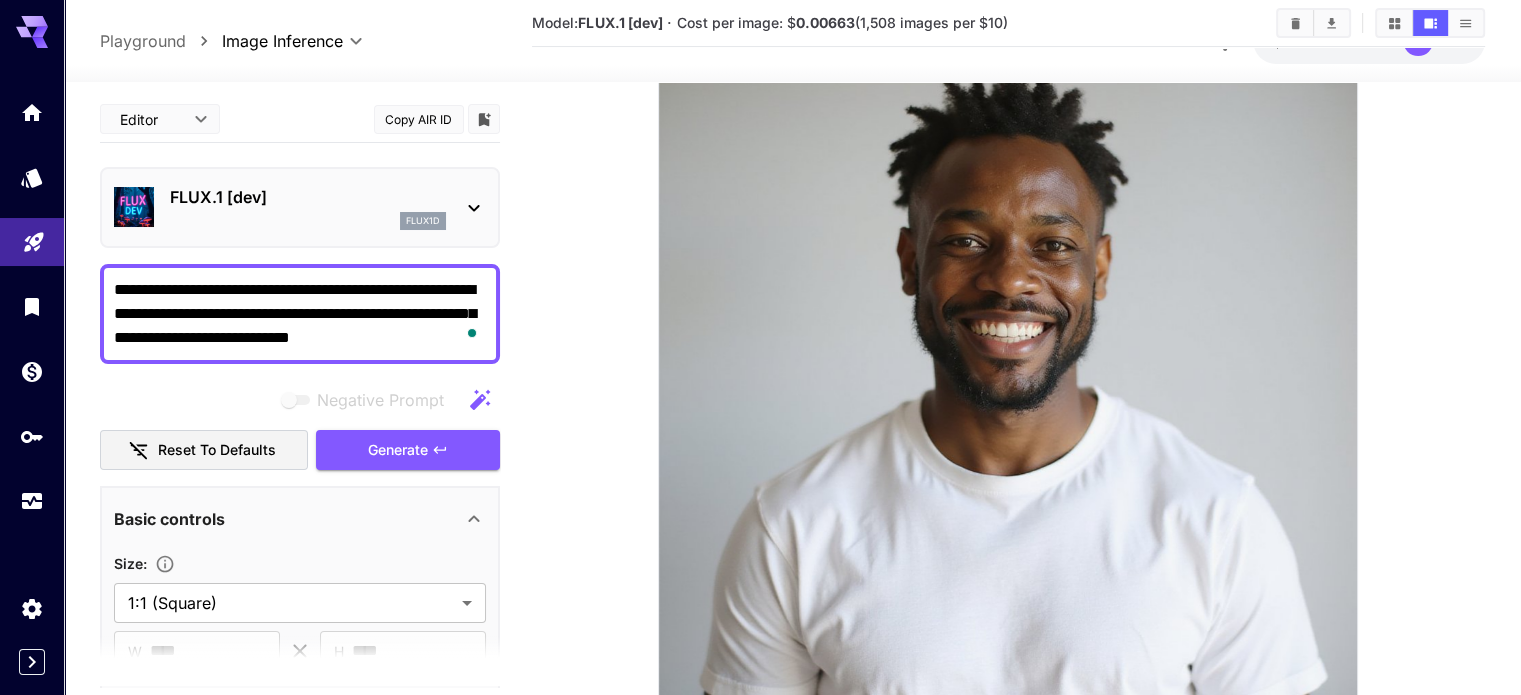 click on "**********" at bounding box center (300, 314) 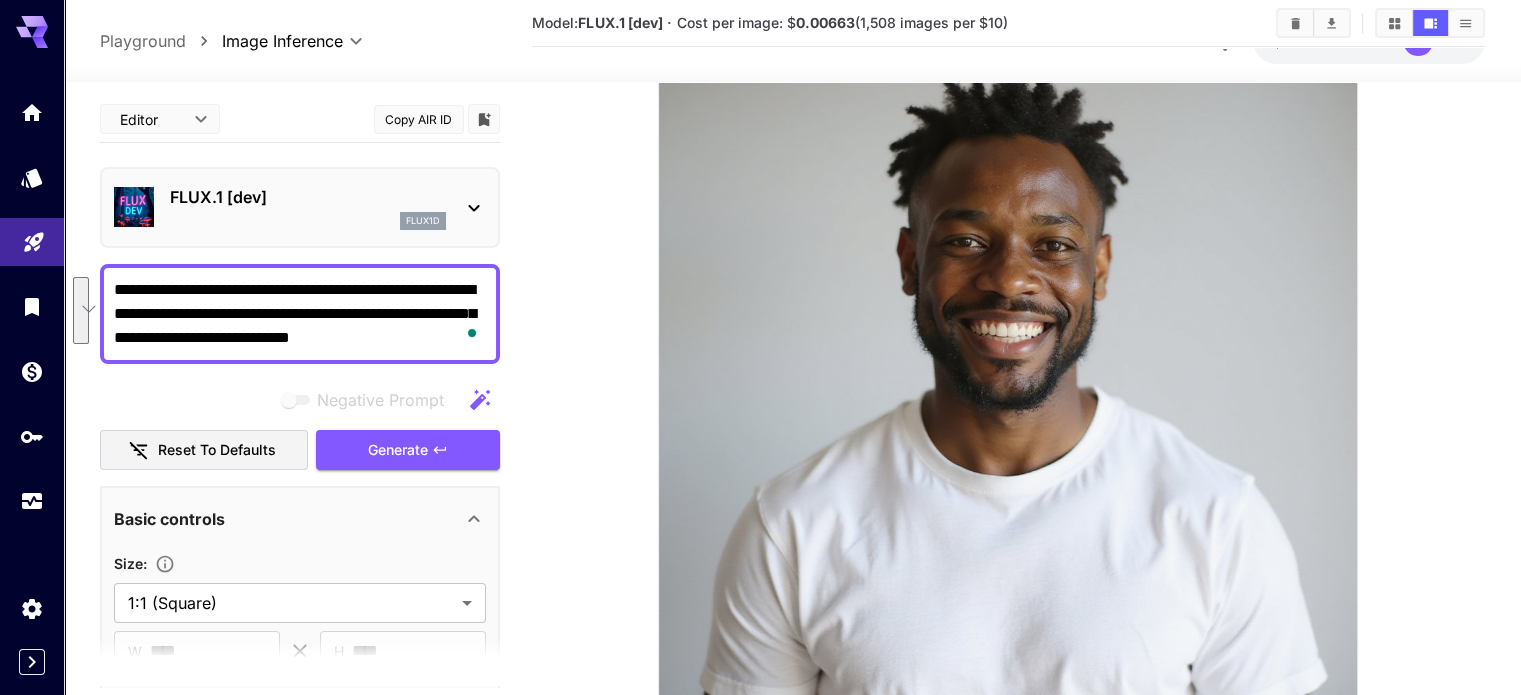 paste 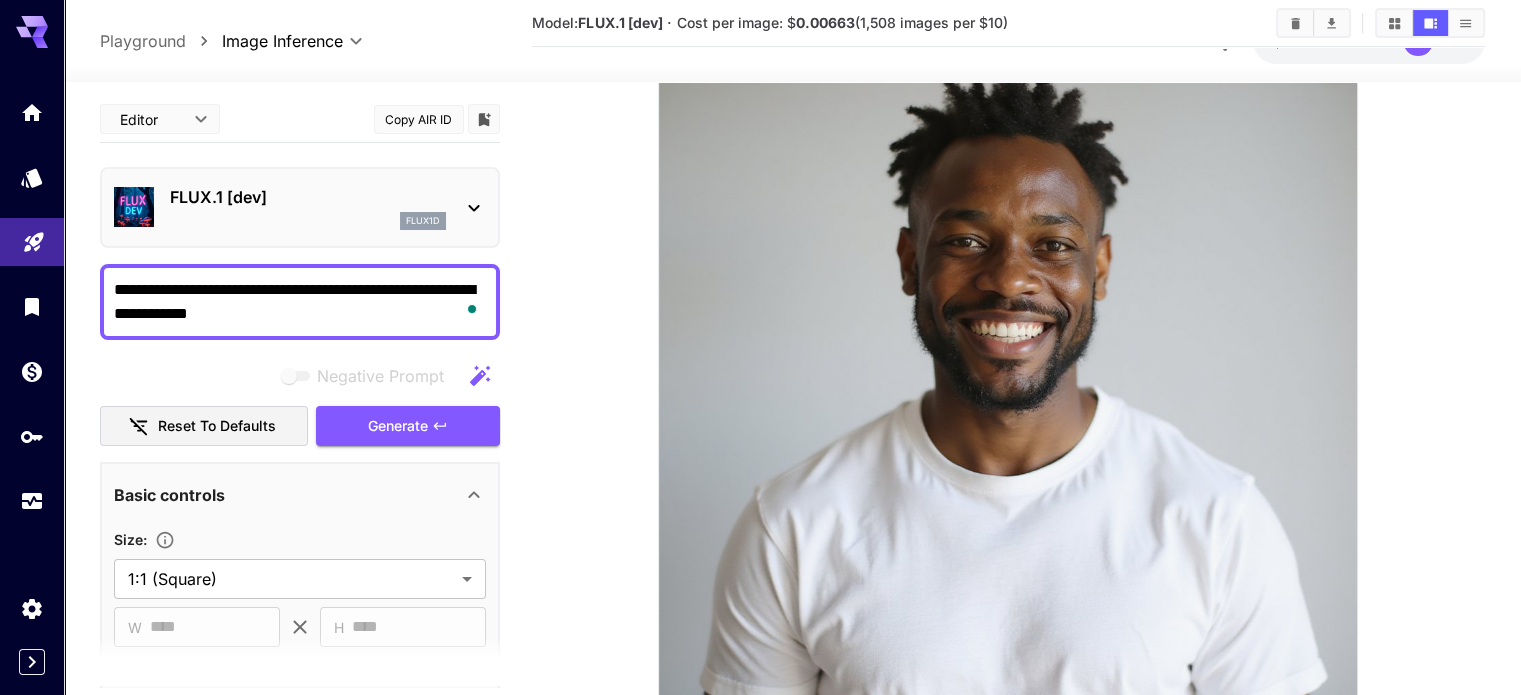 scroll, scrollTop: 104, scrollLeft: 0, axis: vertical 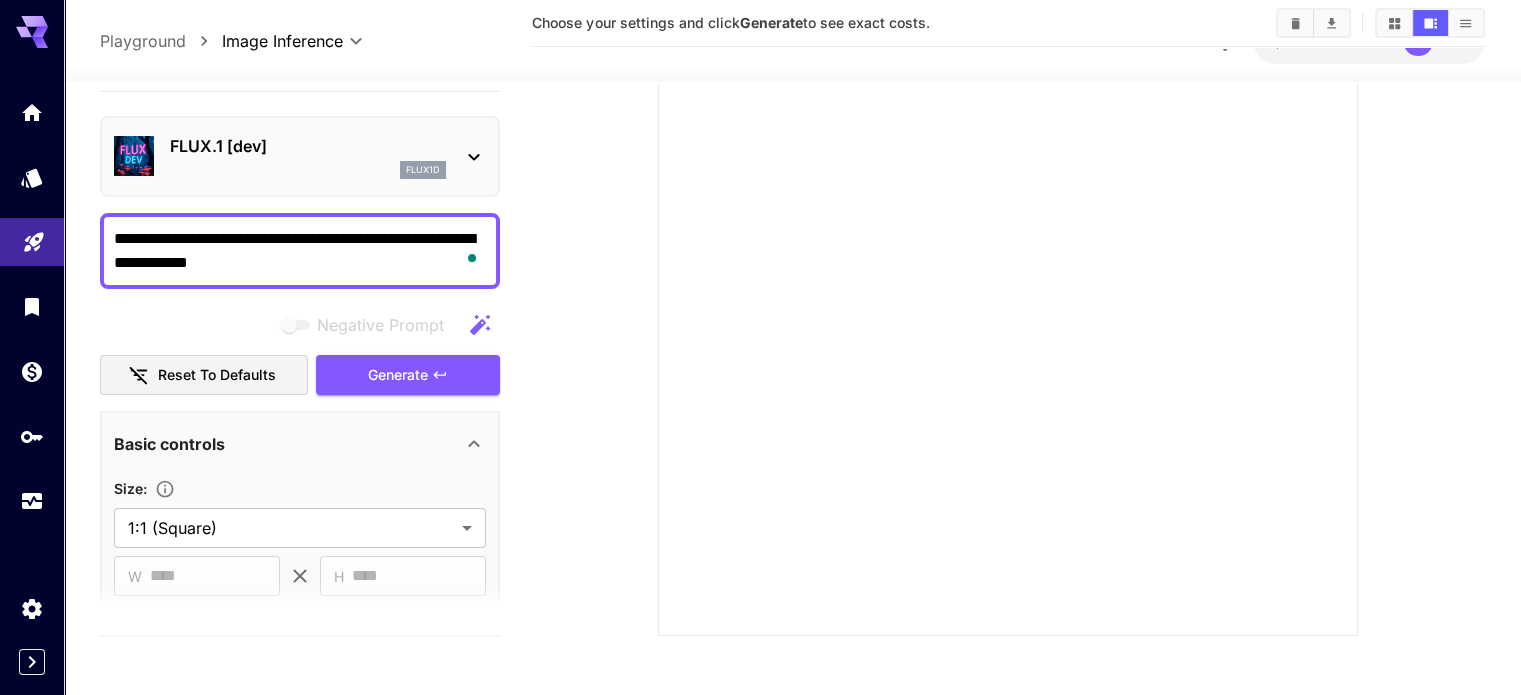 click 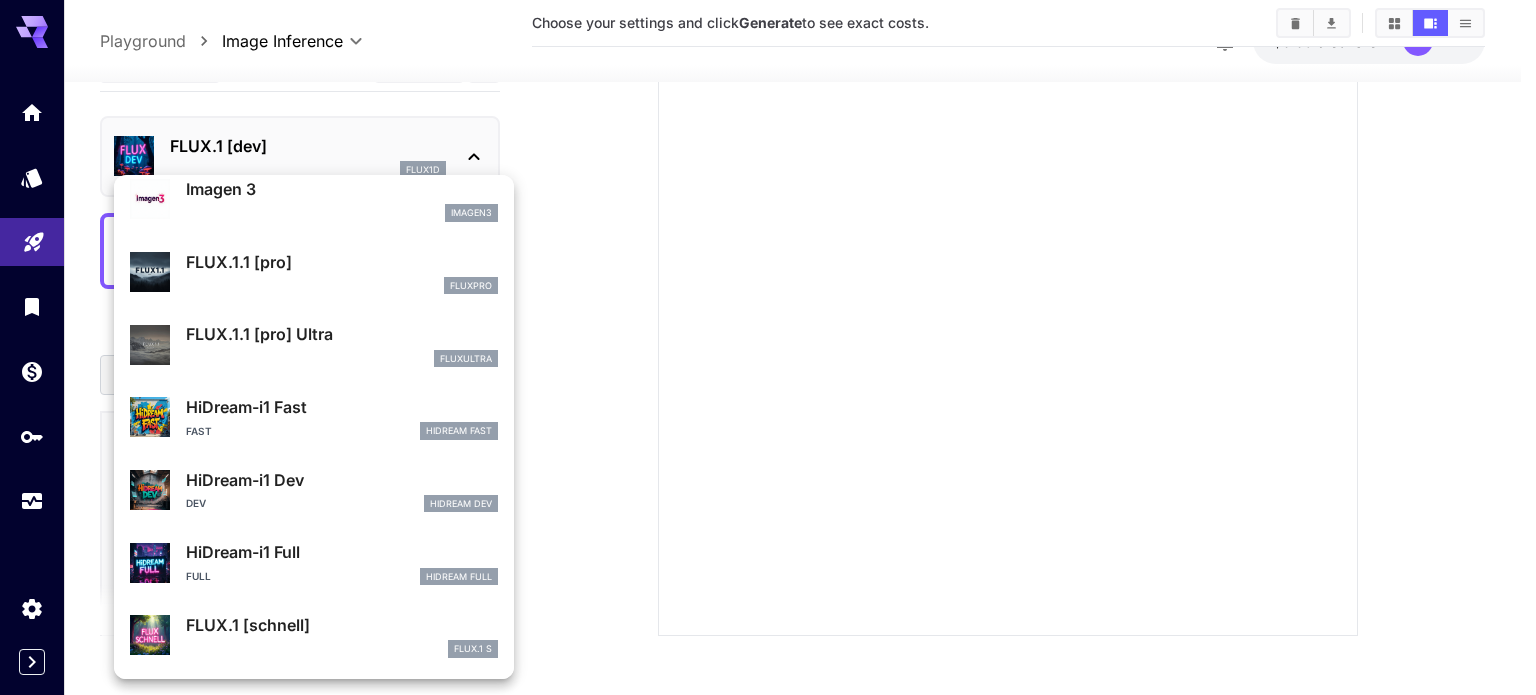 click on "HiDream-i1 Dev" at bounding box center (342, 480) 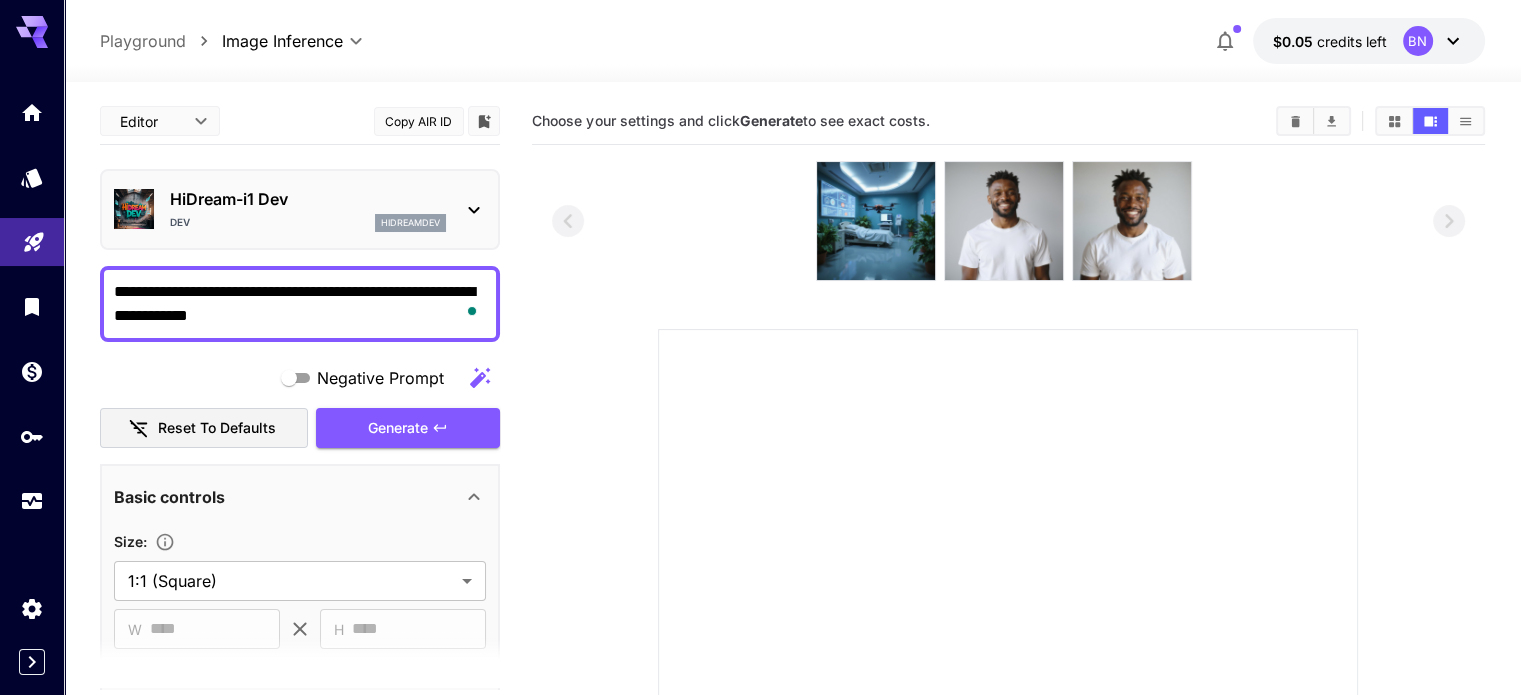 click on "**********" at bounding box center [300, 304] 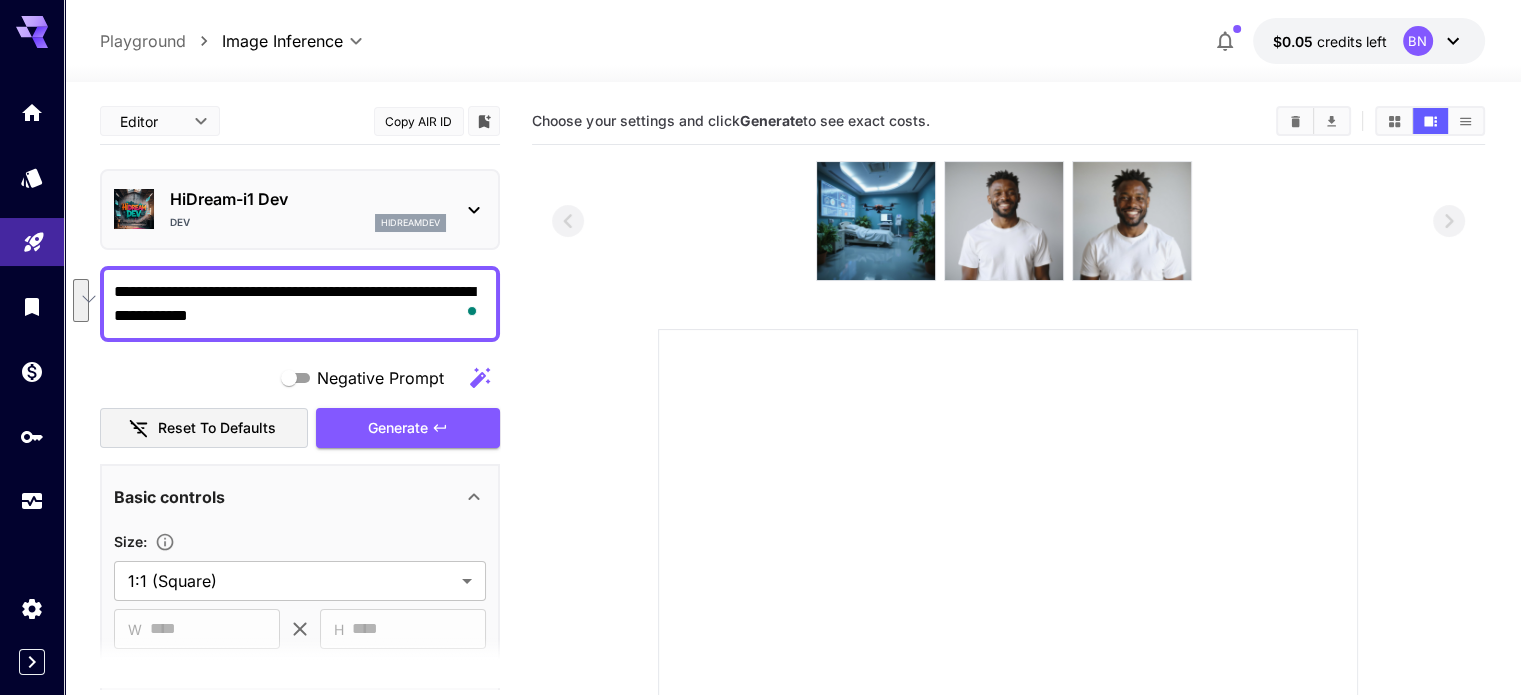 drag, startPoint x: 278, startPoint y: 313, endPoint x: 92, endPoint y: 282, distance: 188.56564 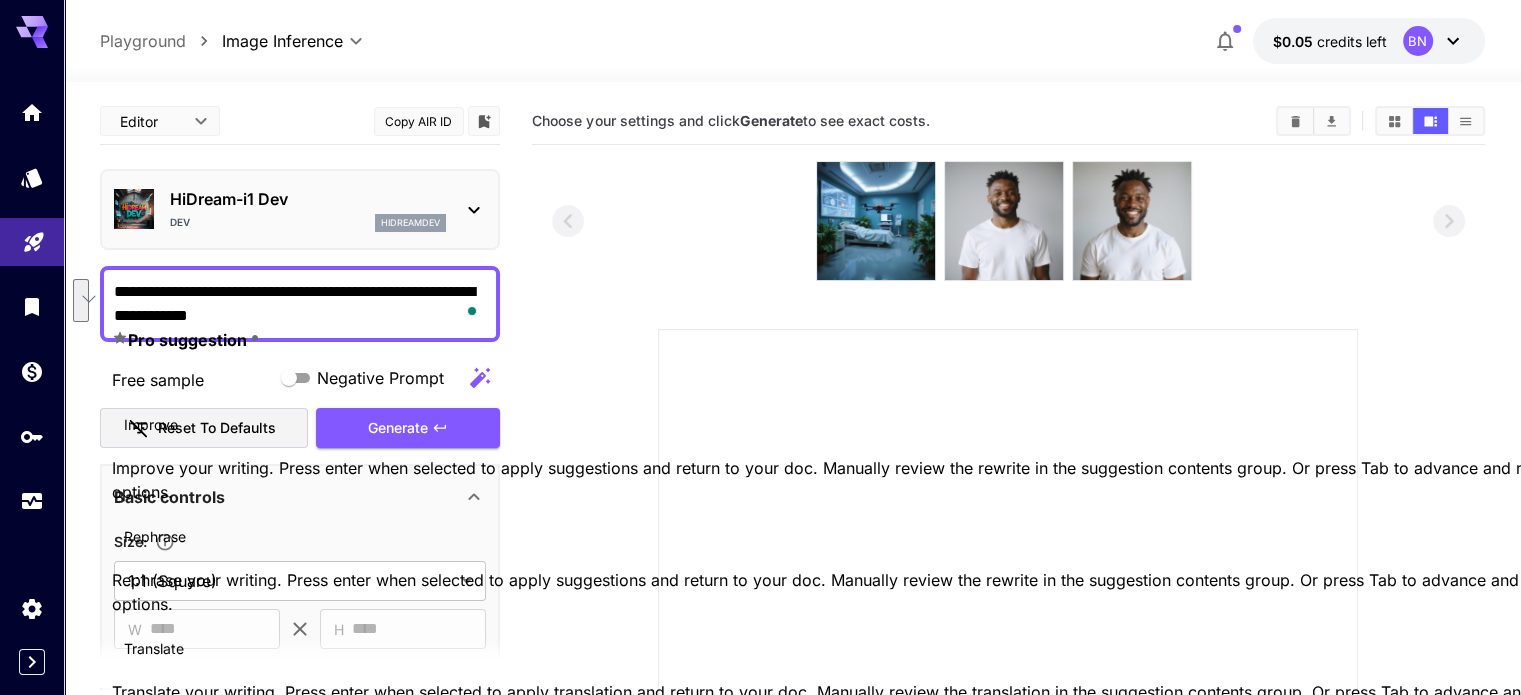 paste 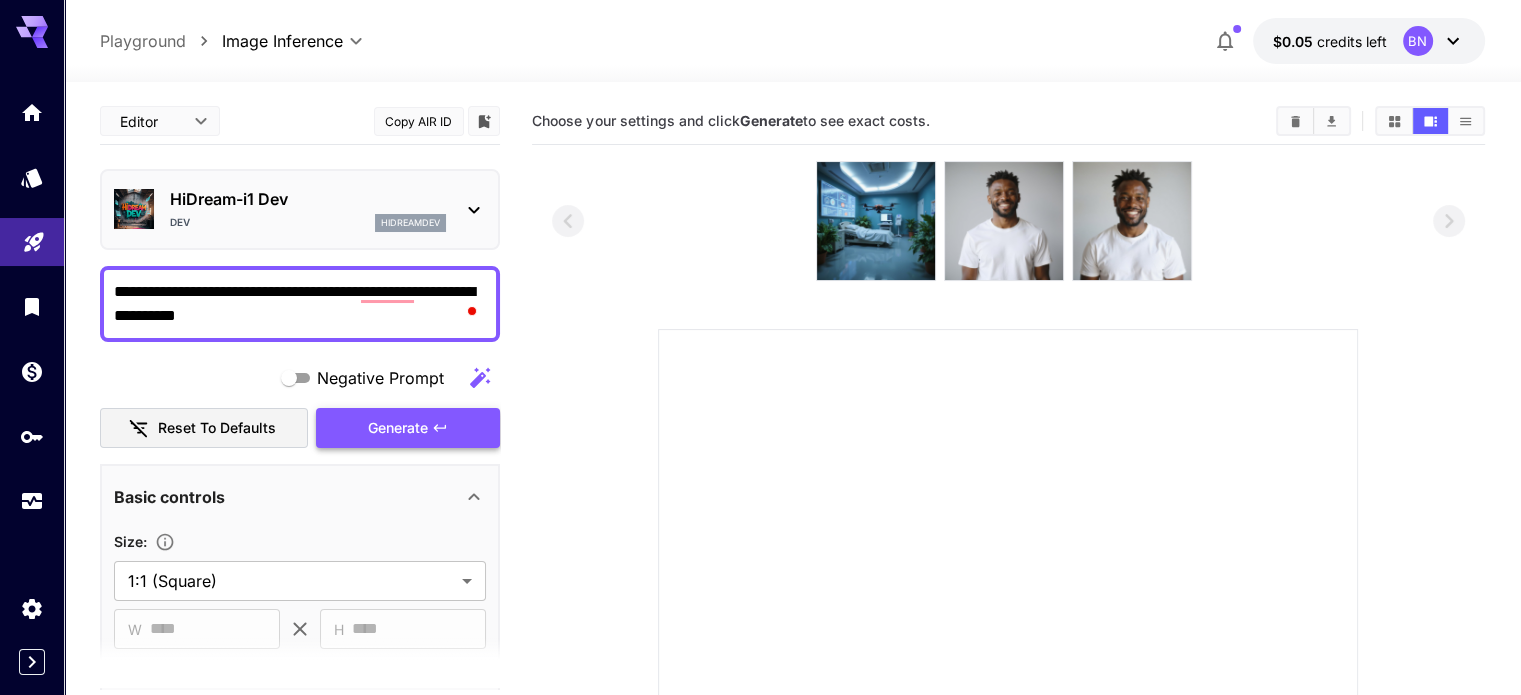 type on "**********" 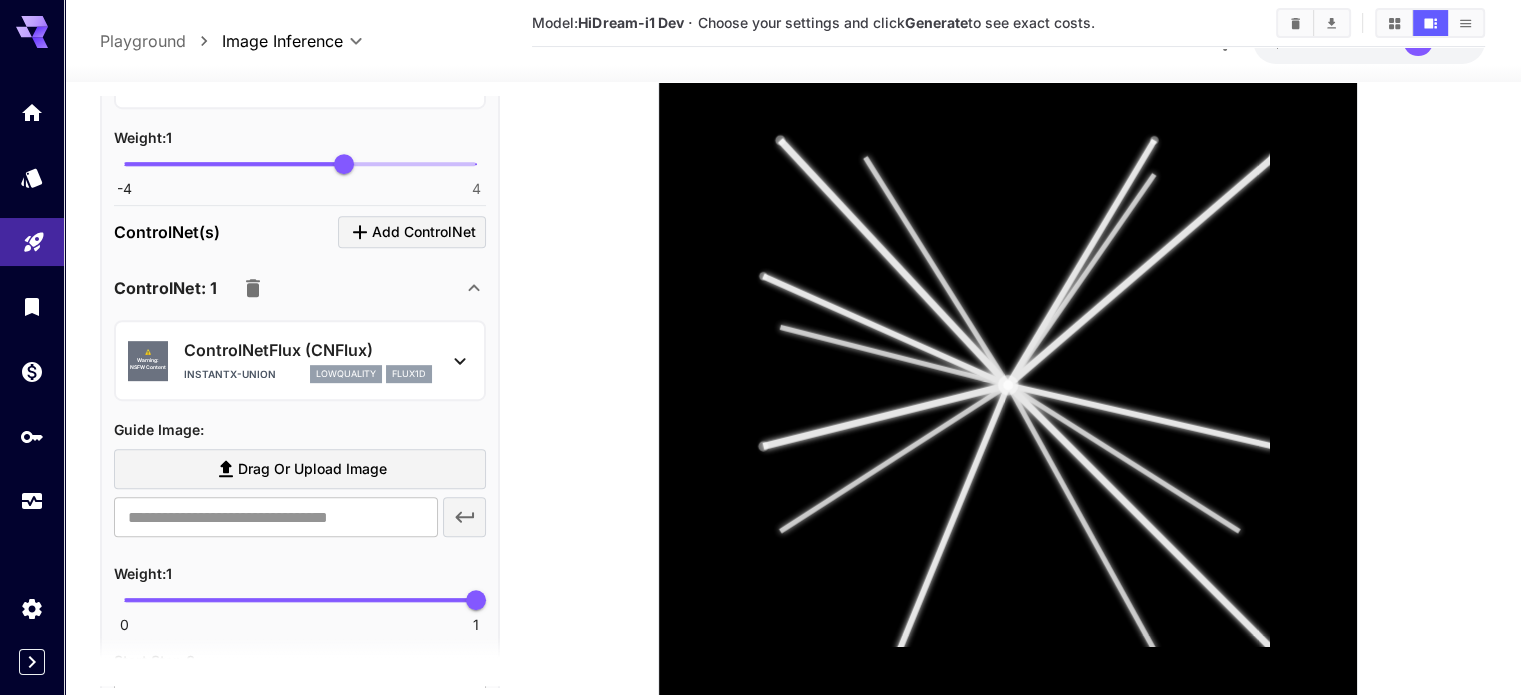 scroll, scrollTop: 400, scrollLeft: 0, axis: vertical 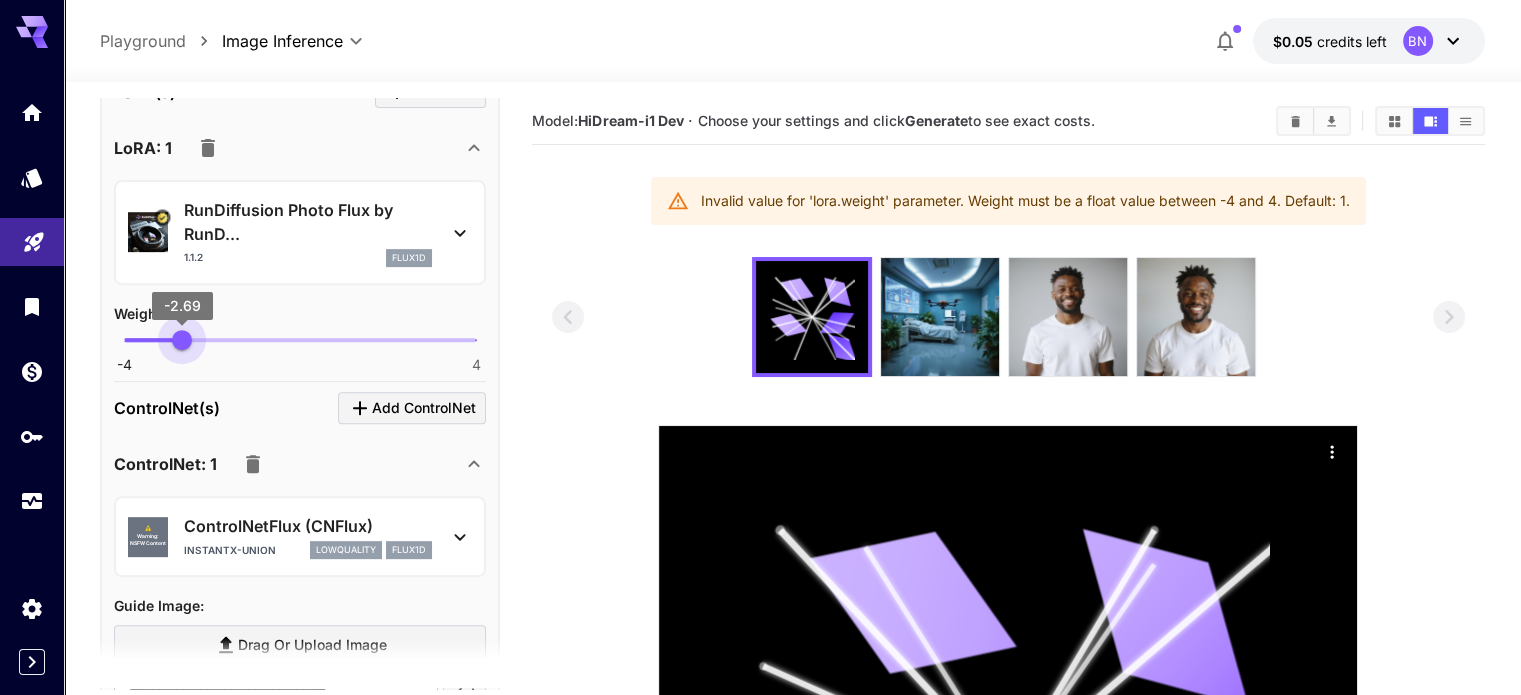 type on "**" 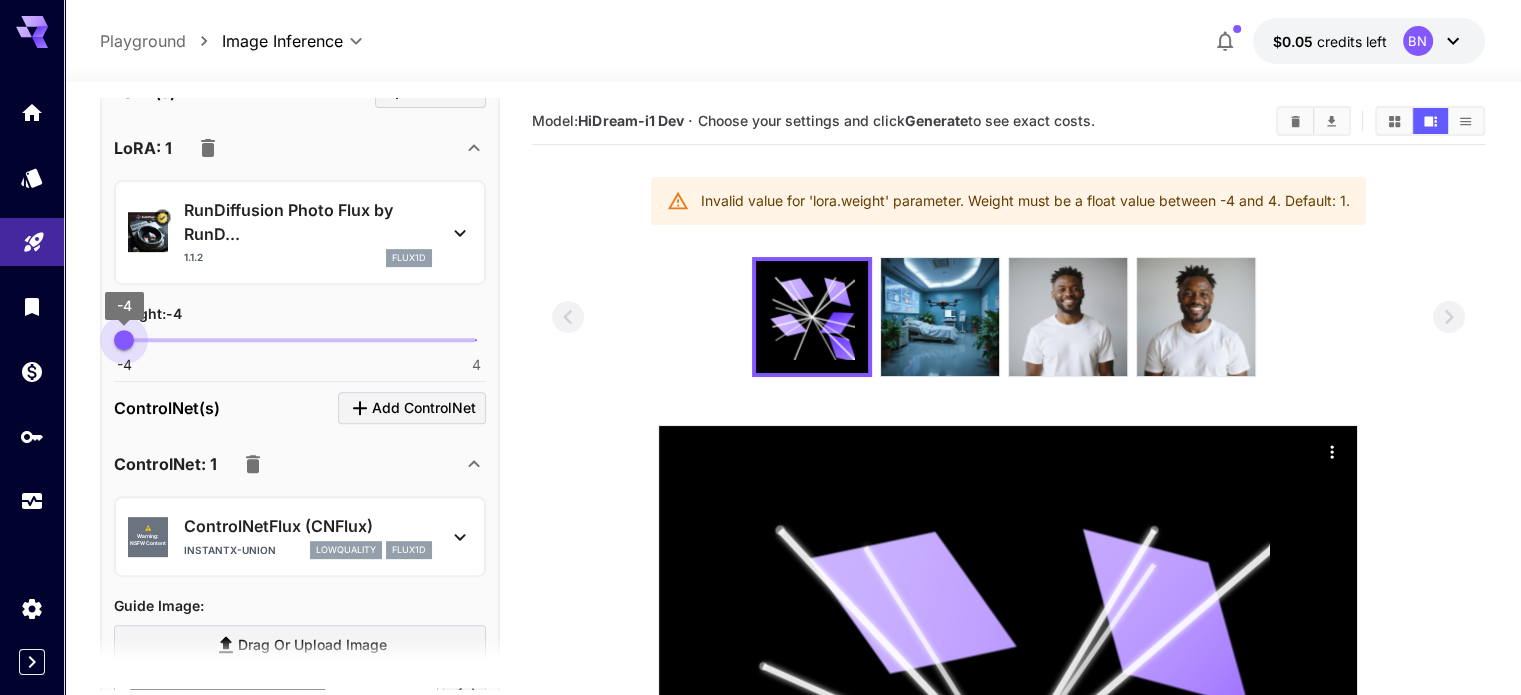 drag, startPoint x: 295, startPoint y: 333, endPoint x: 97, endPoint y: 335, distance: 198.0101 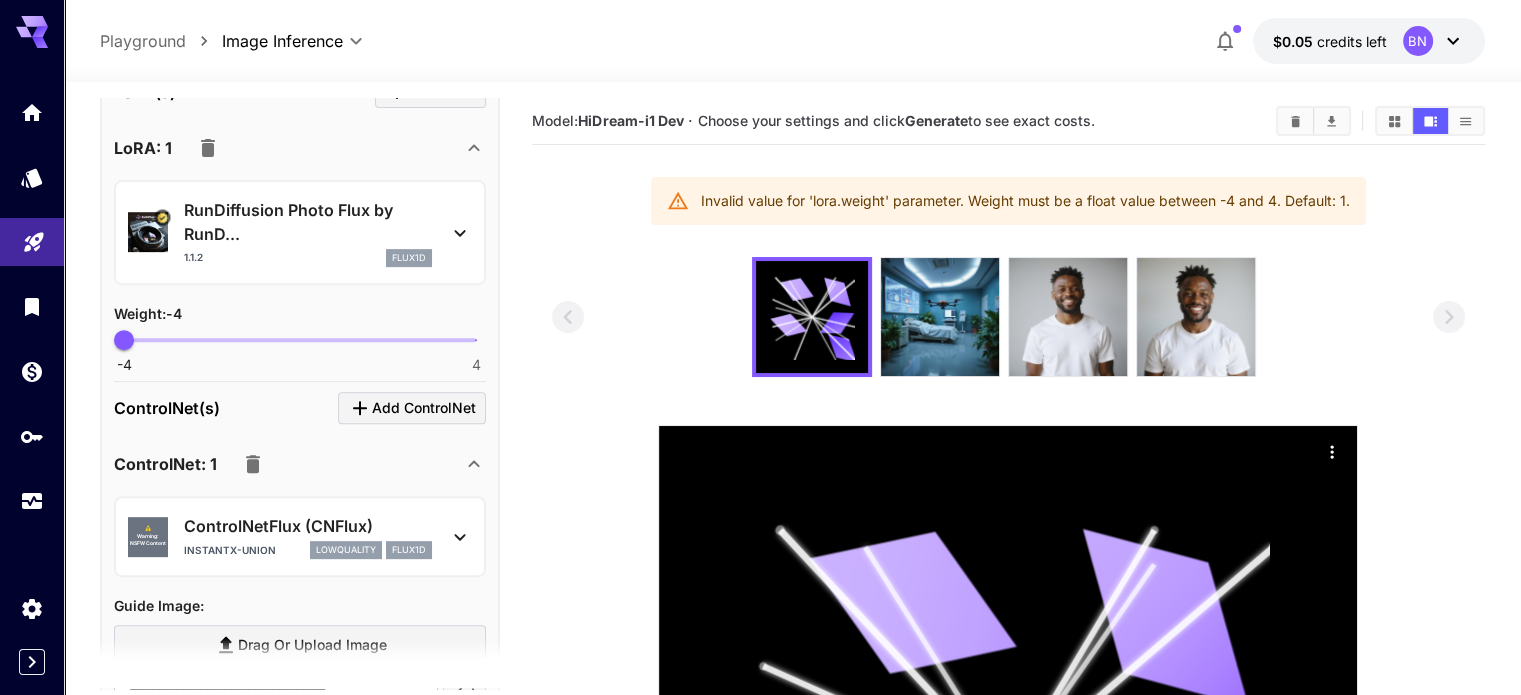 click at bounding box center (1008, 691) 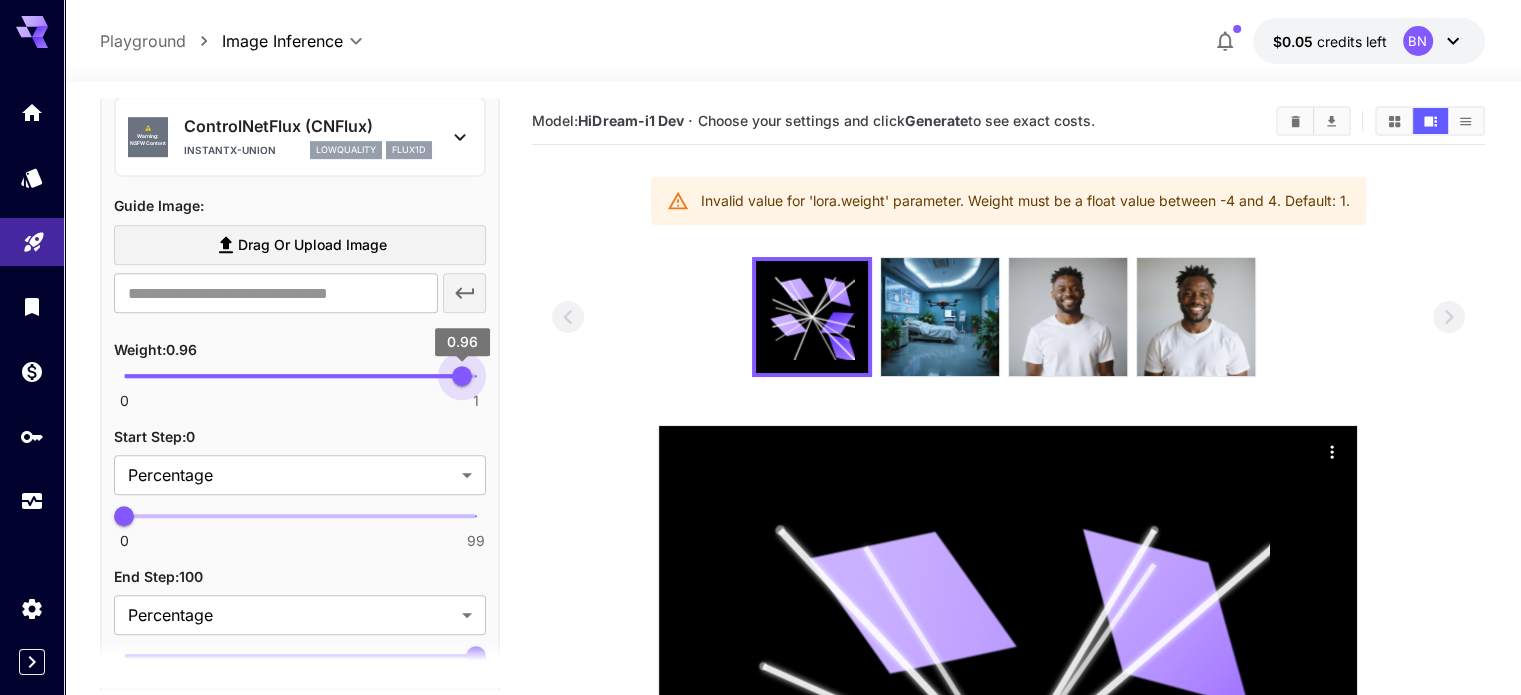 type on "*" 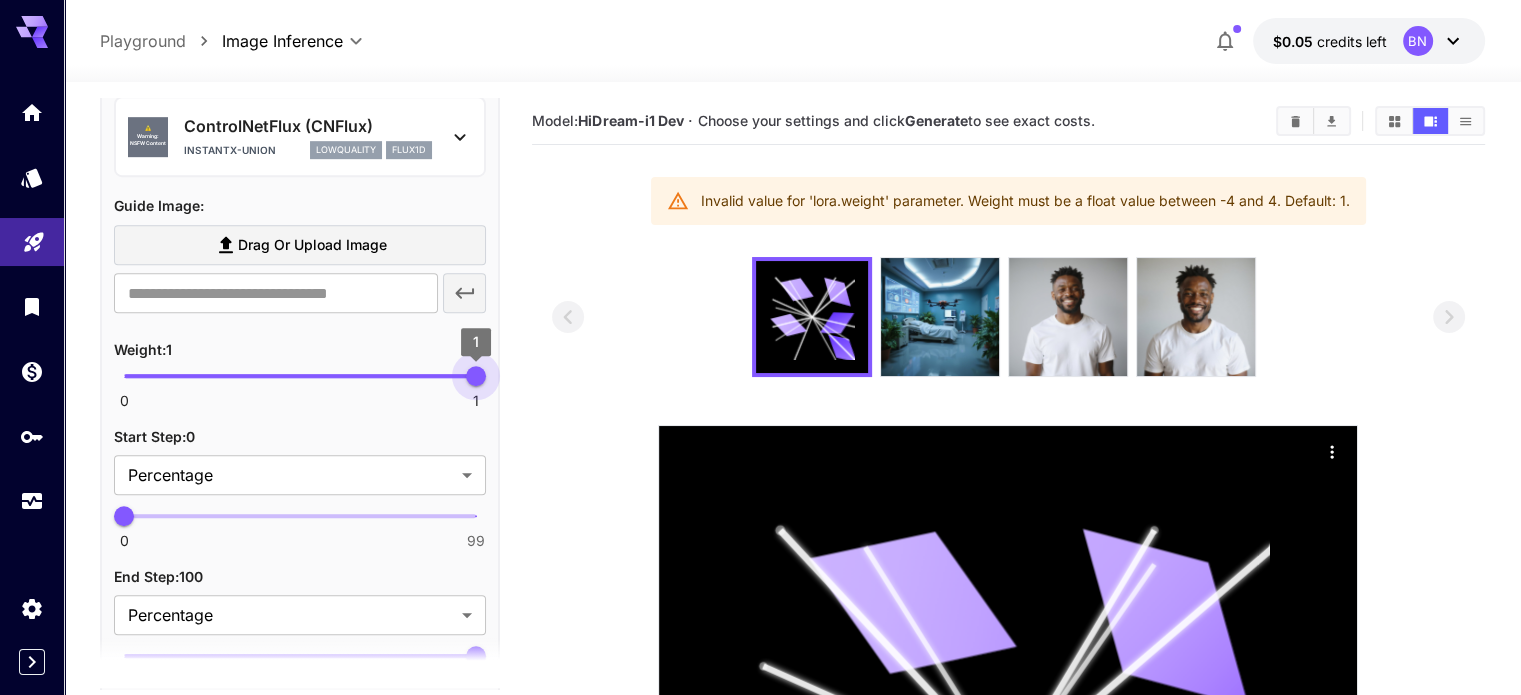 drag, startPoint x: 478, startPoint y: 367, endPoint x: 516, endPoint y: 375, distance: 38.832977 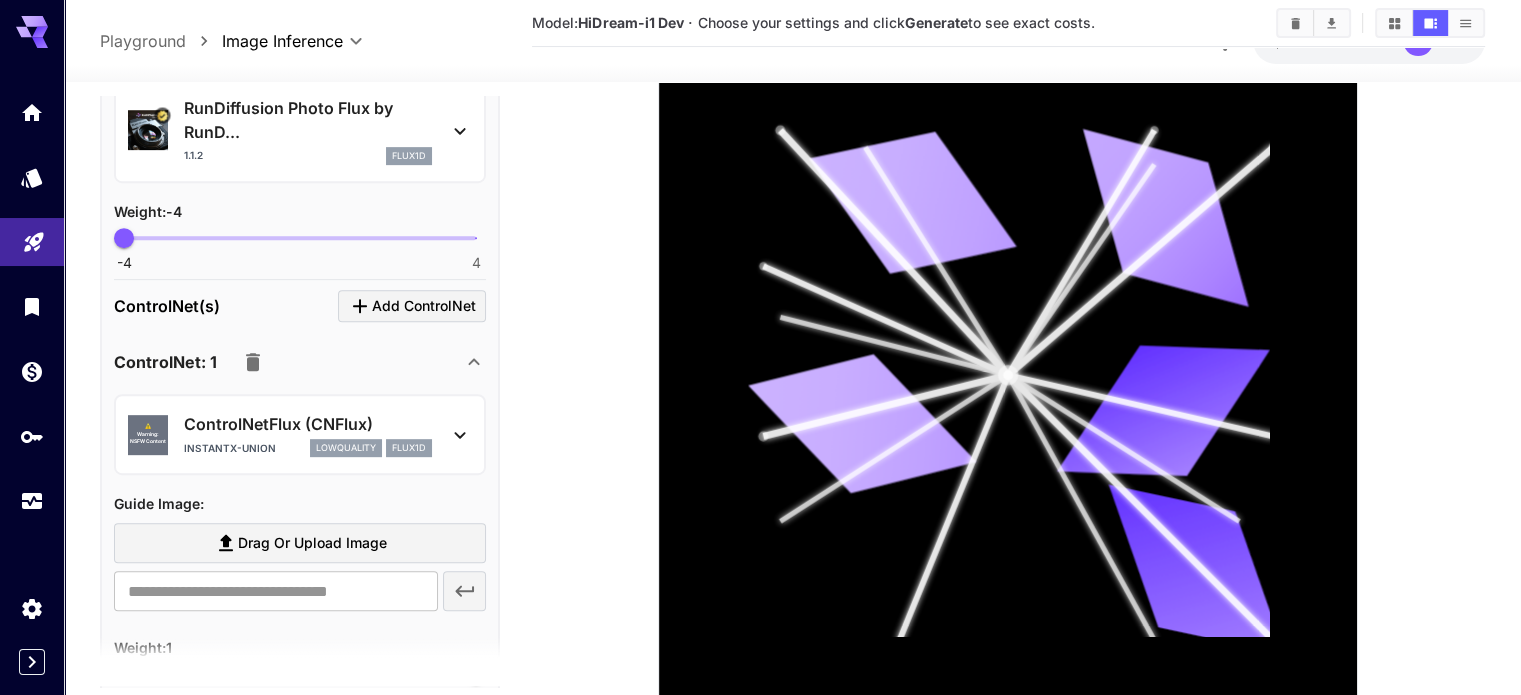 click 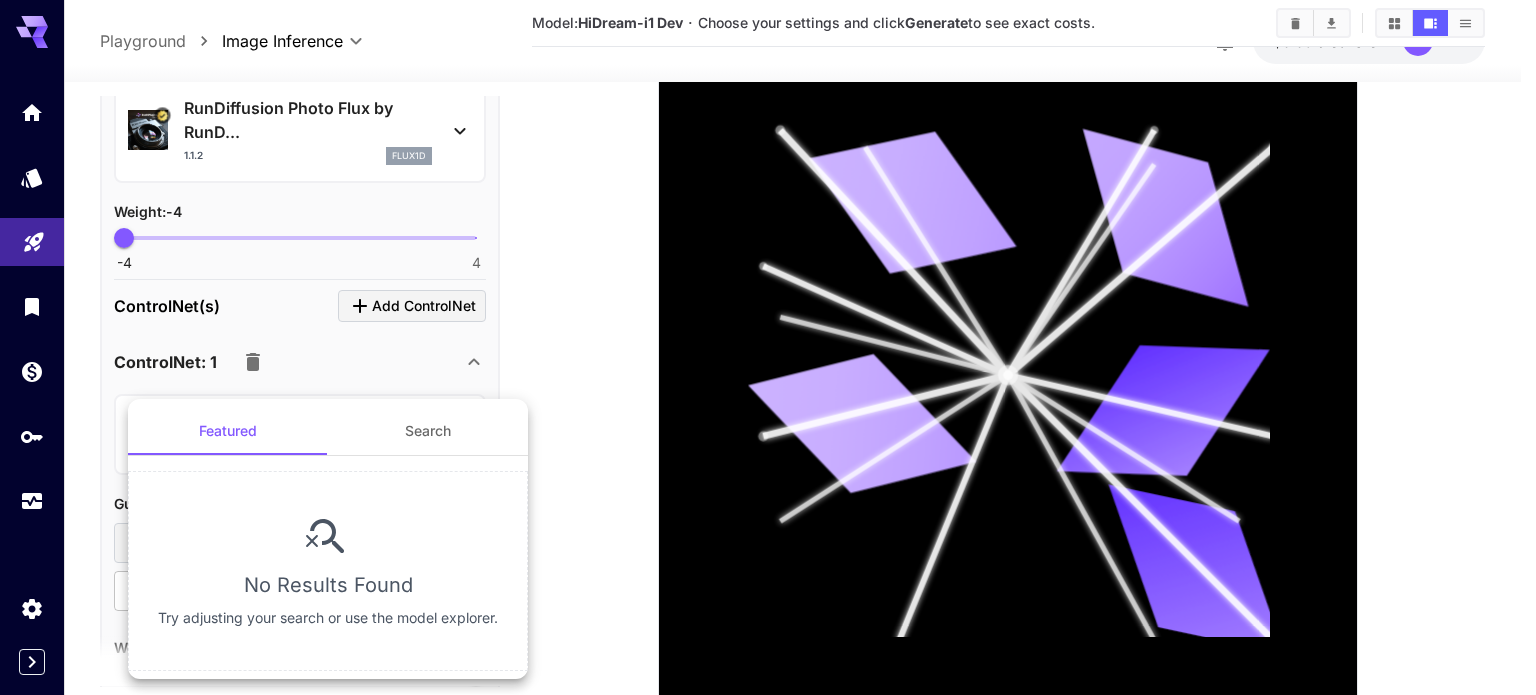 click at bounding box center [768, 347] 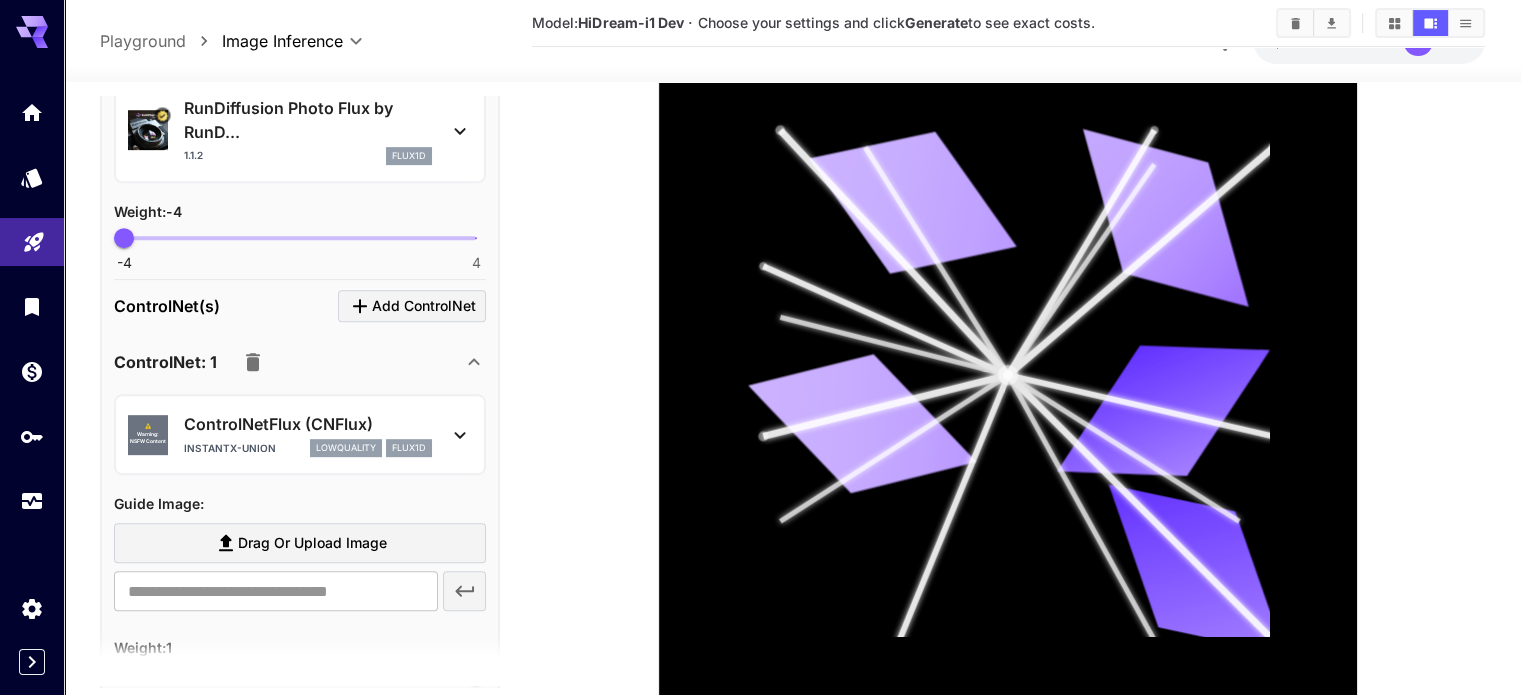 click 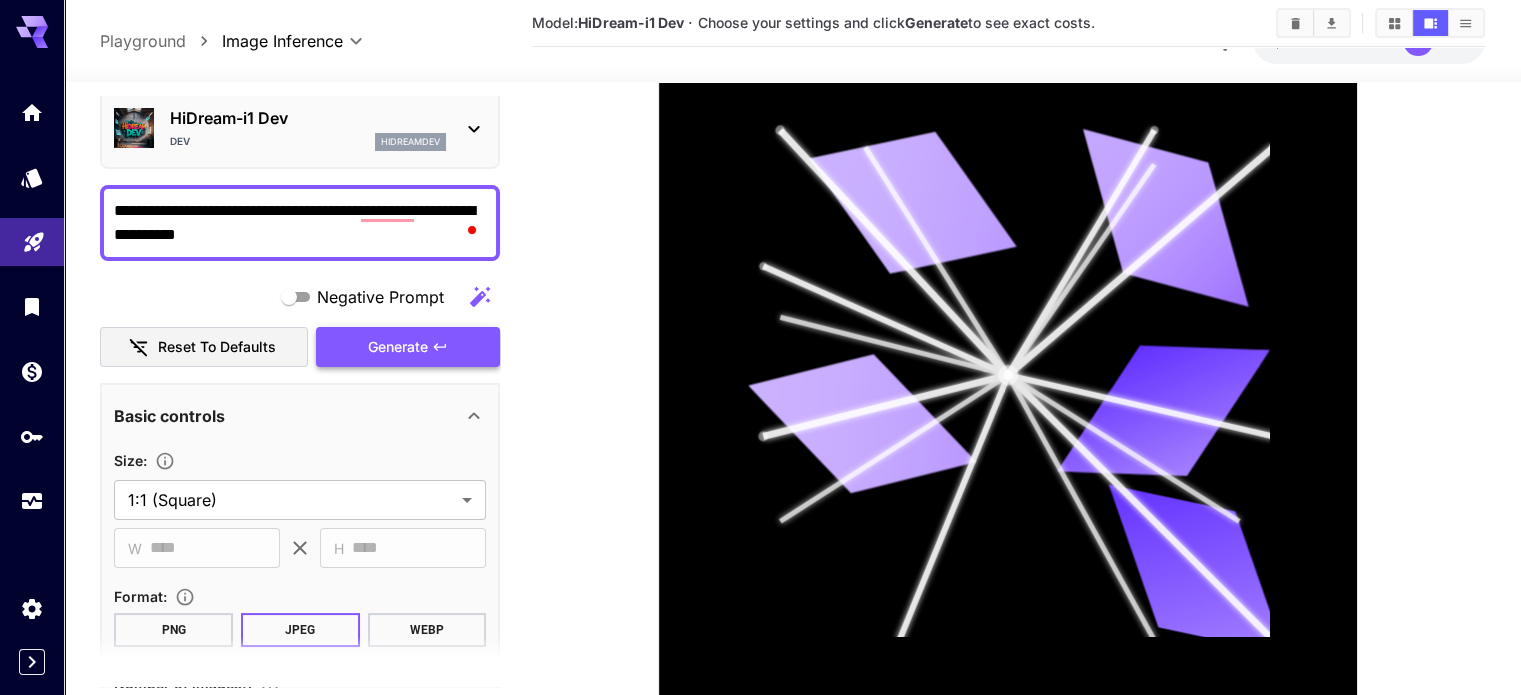 click on "**********" at bounding box center (300, 680) 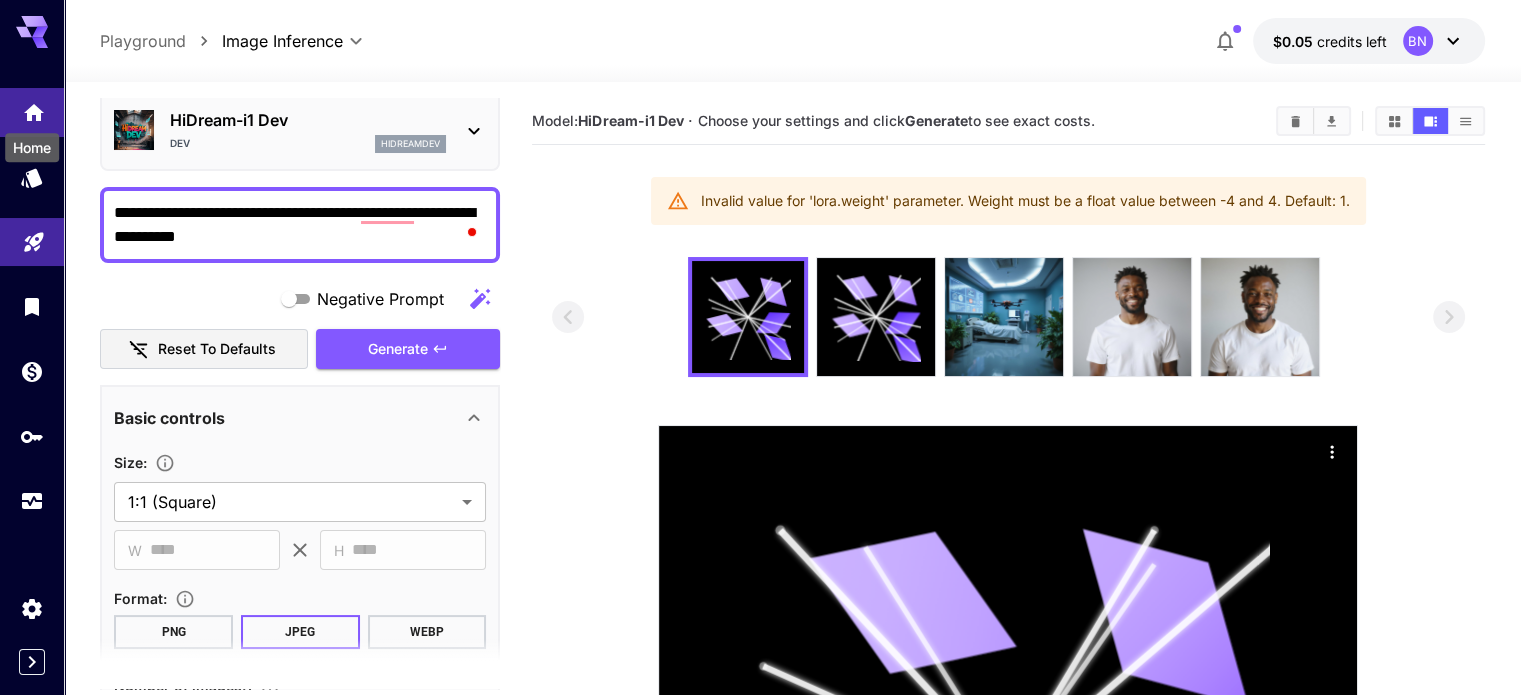click 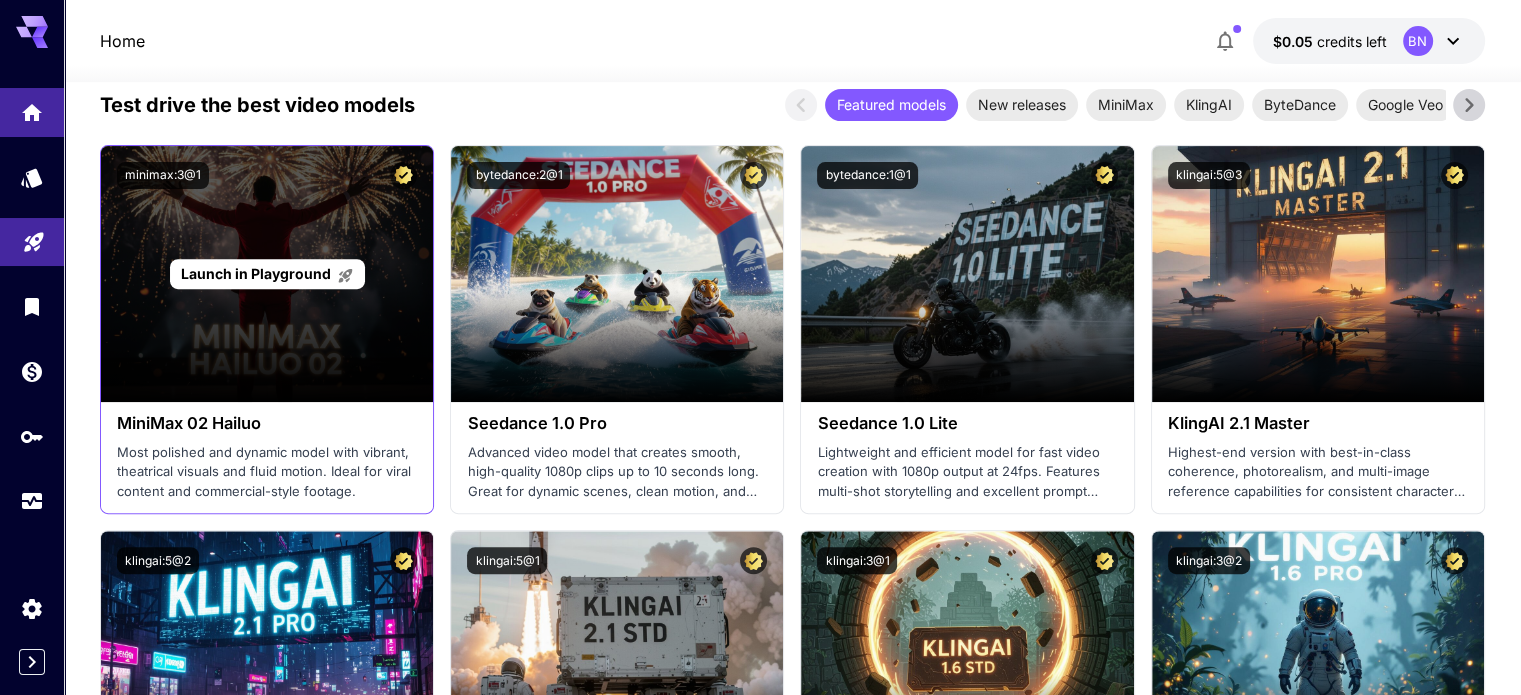 click on "Launch in Playground" at bounding box center (267, 273) 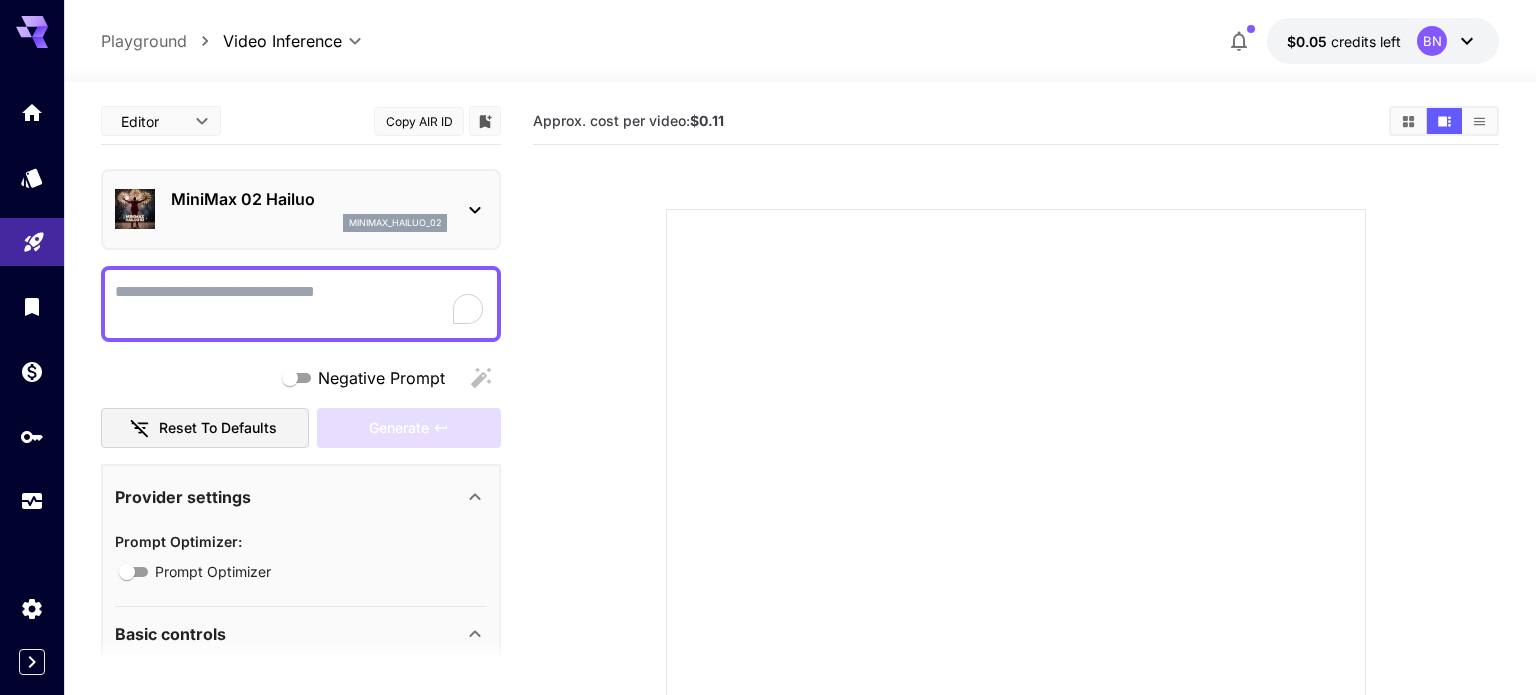 type on "*" 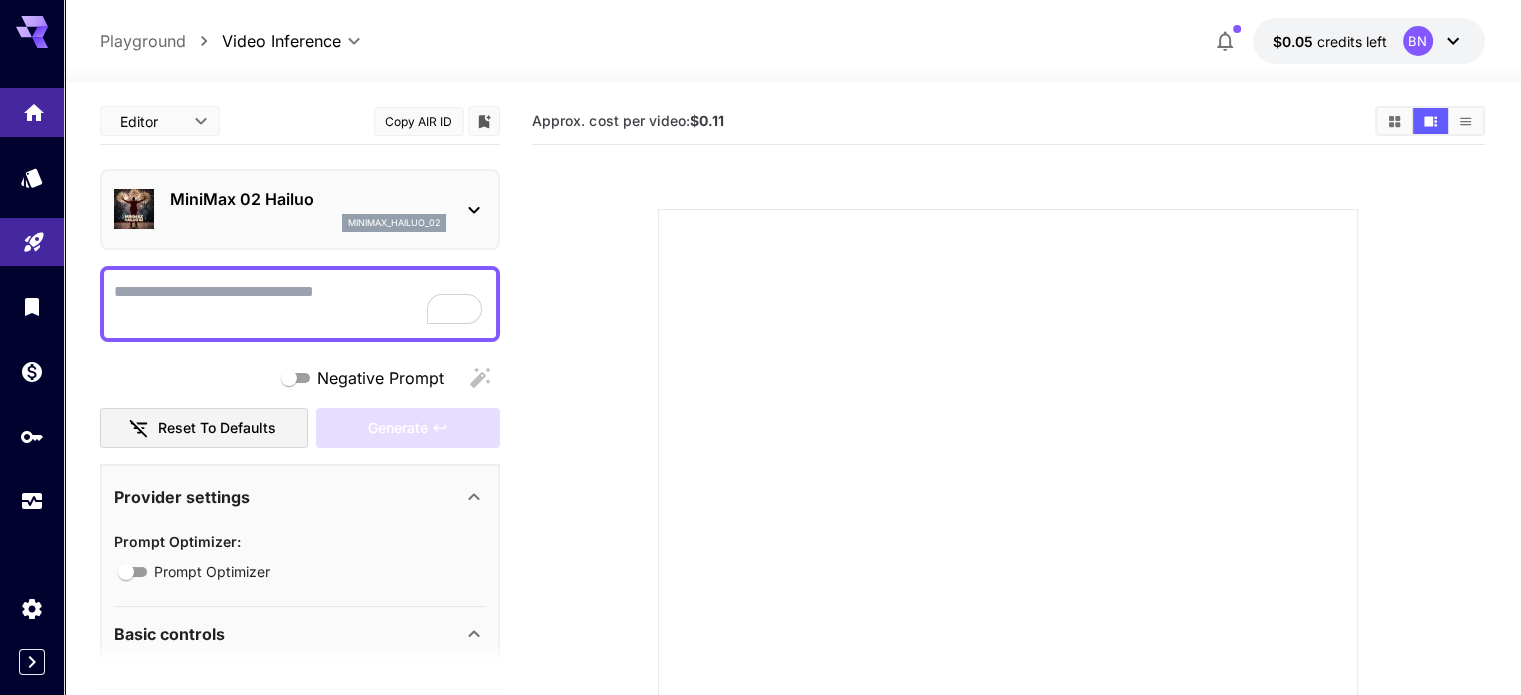 click 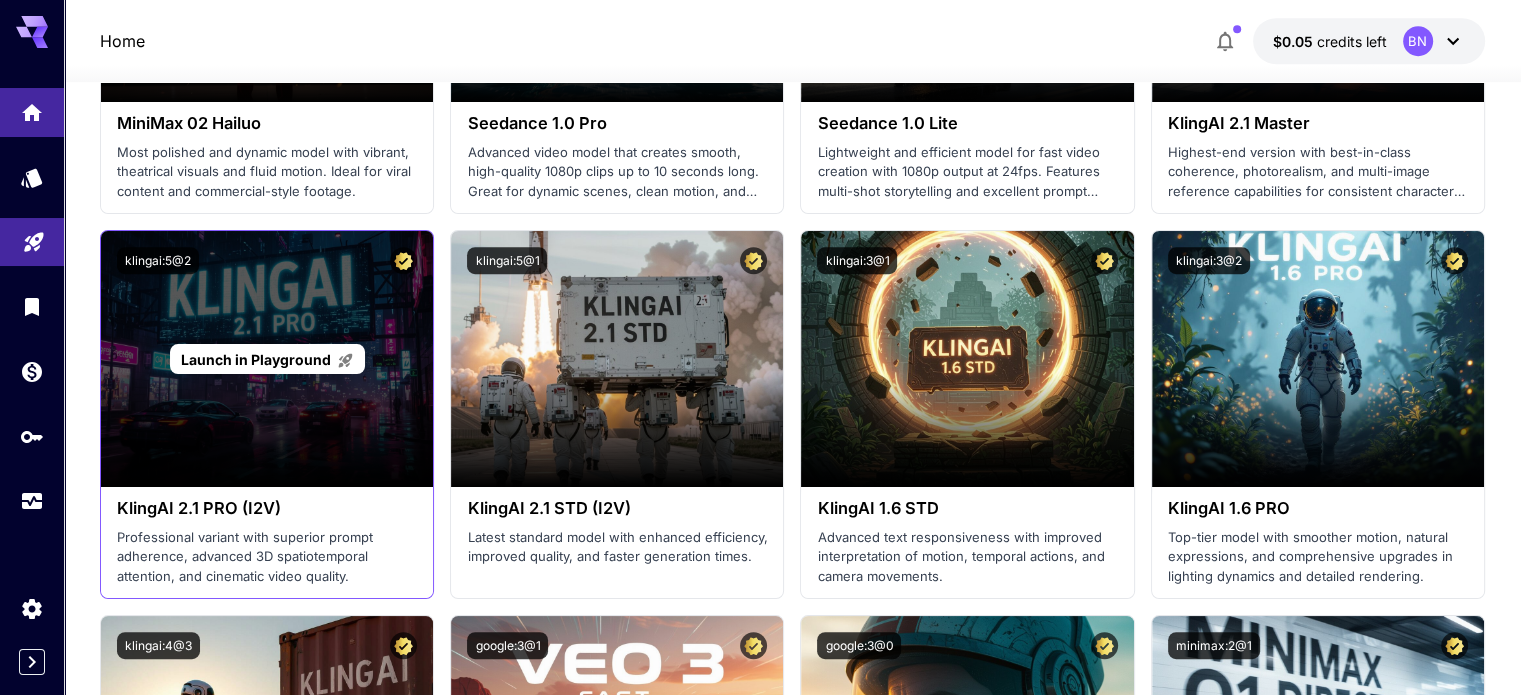 click on "Launch in Playground" at bounding box center [256, 359] 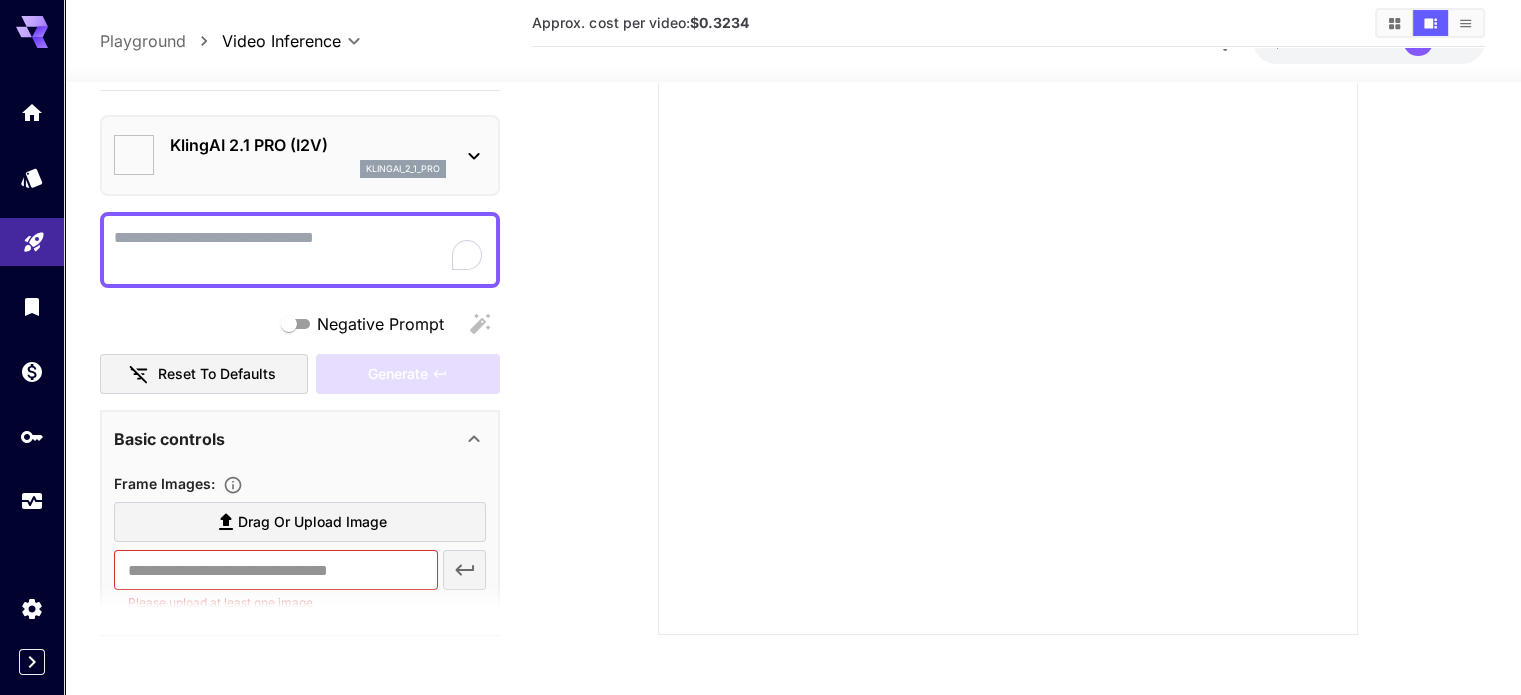 type on "*" 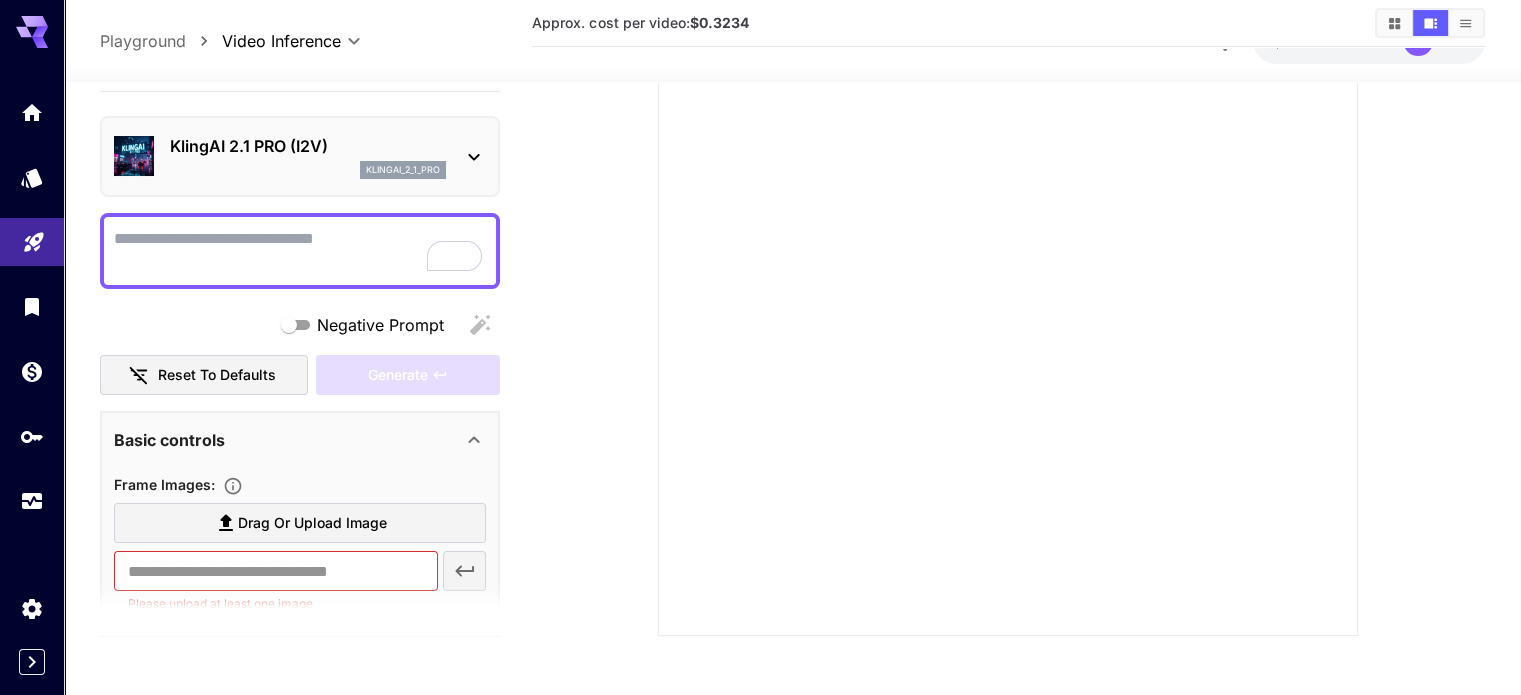 click on "Negative Prompt" at bounding box center [300, 251] 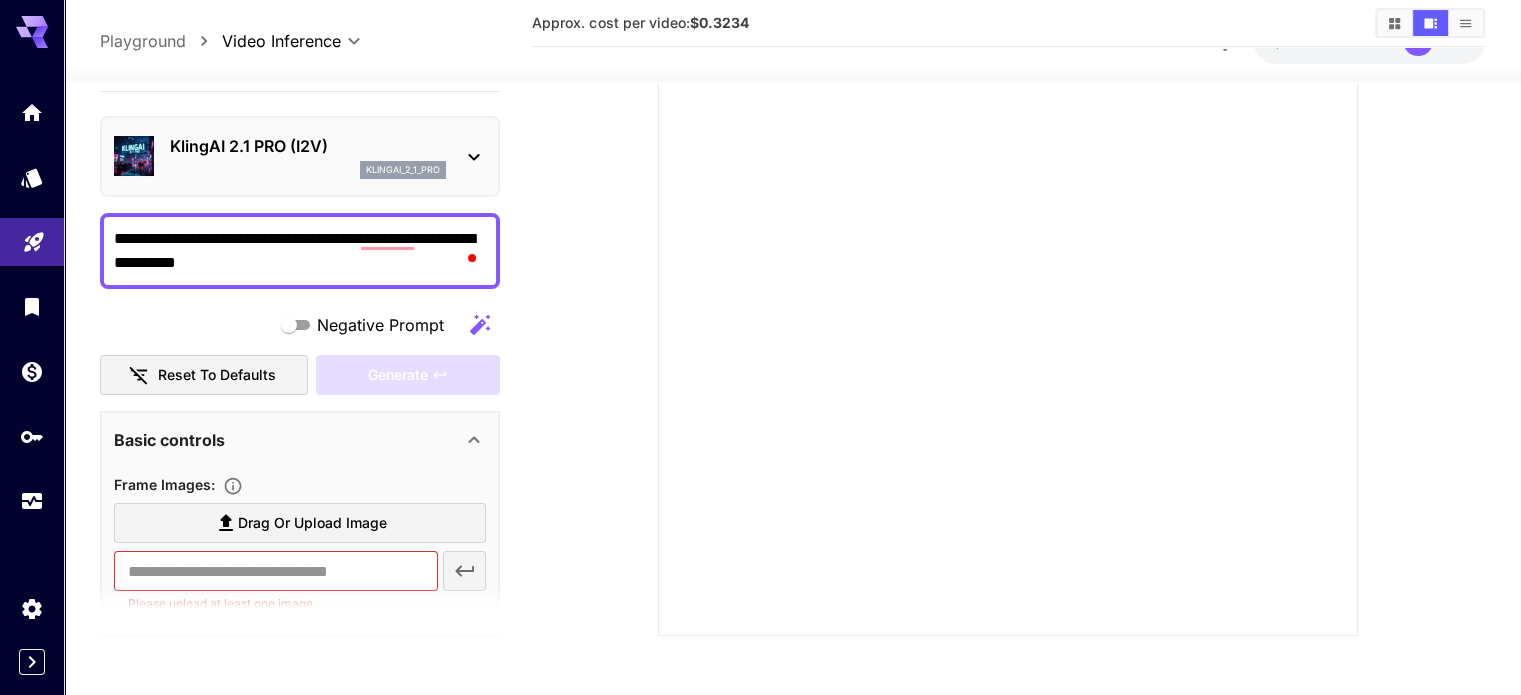 type on "**********" 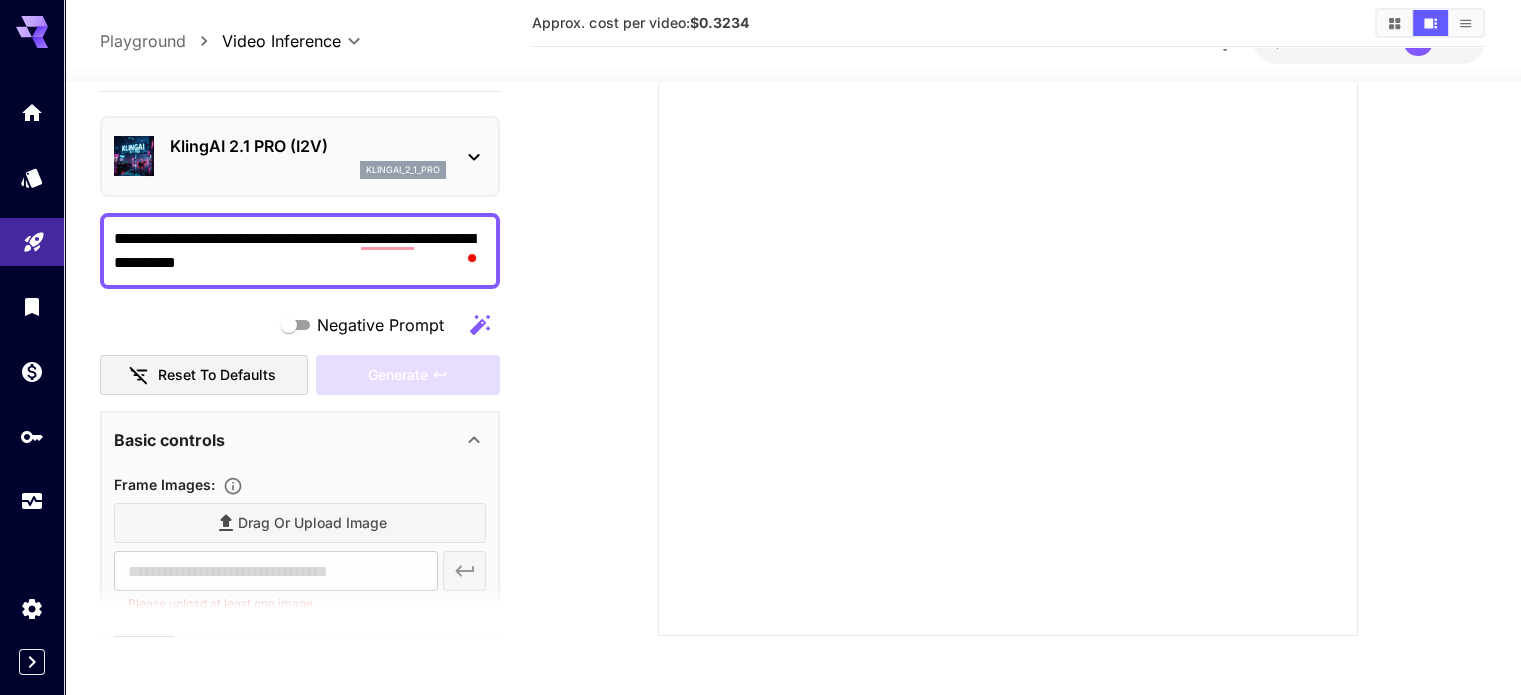 type on "**********" 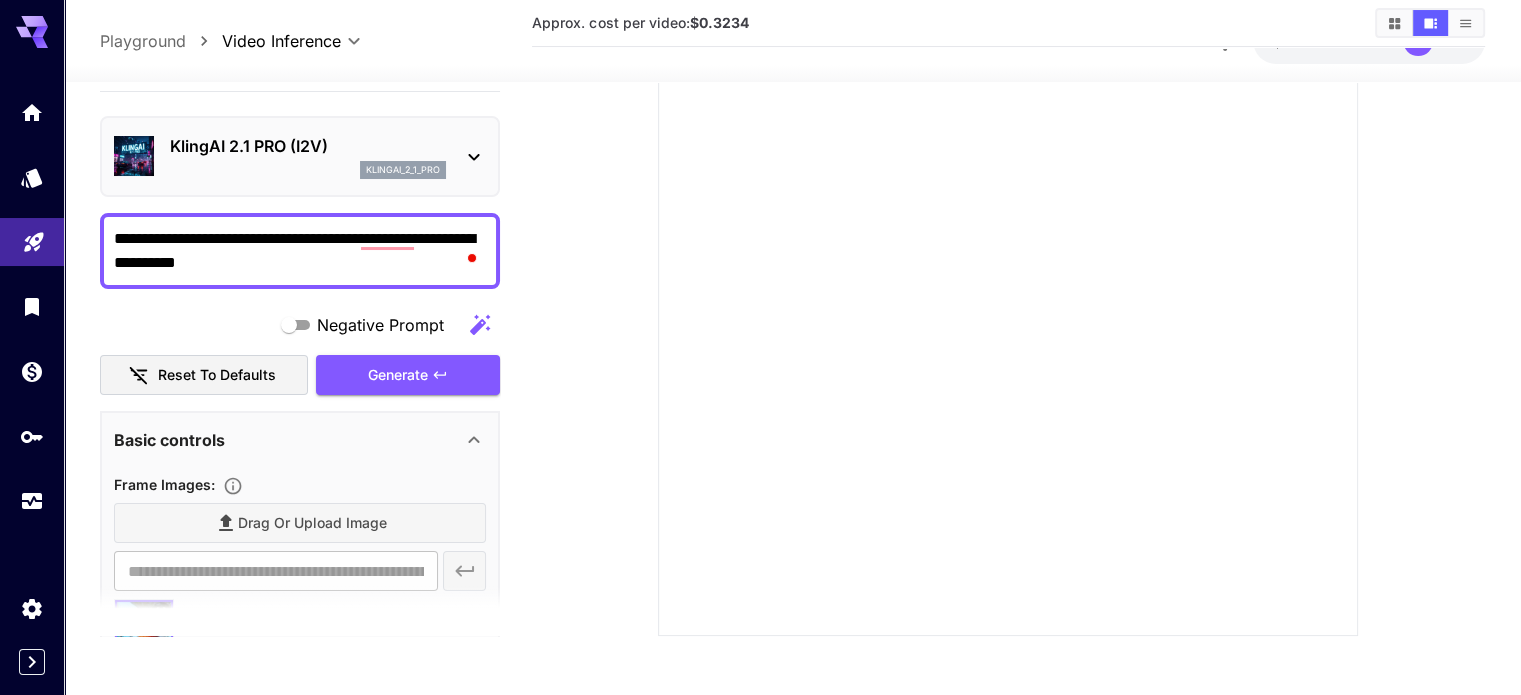 scroll, scrollTop: 156, scrollLeft: 0, axis: vertical 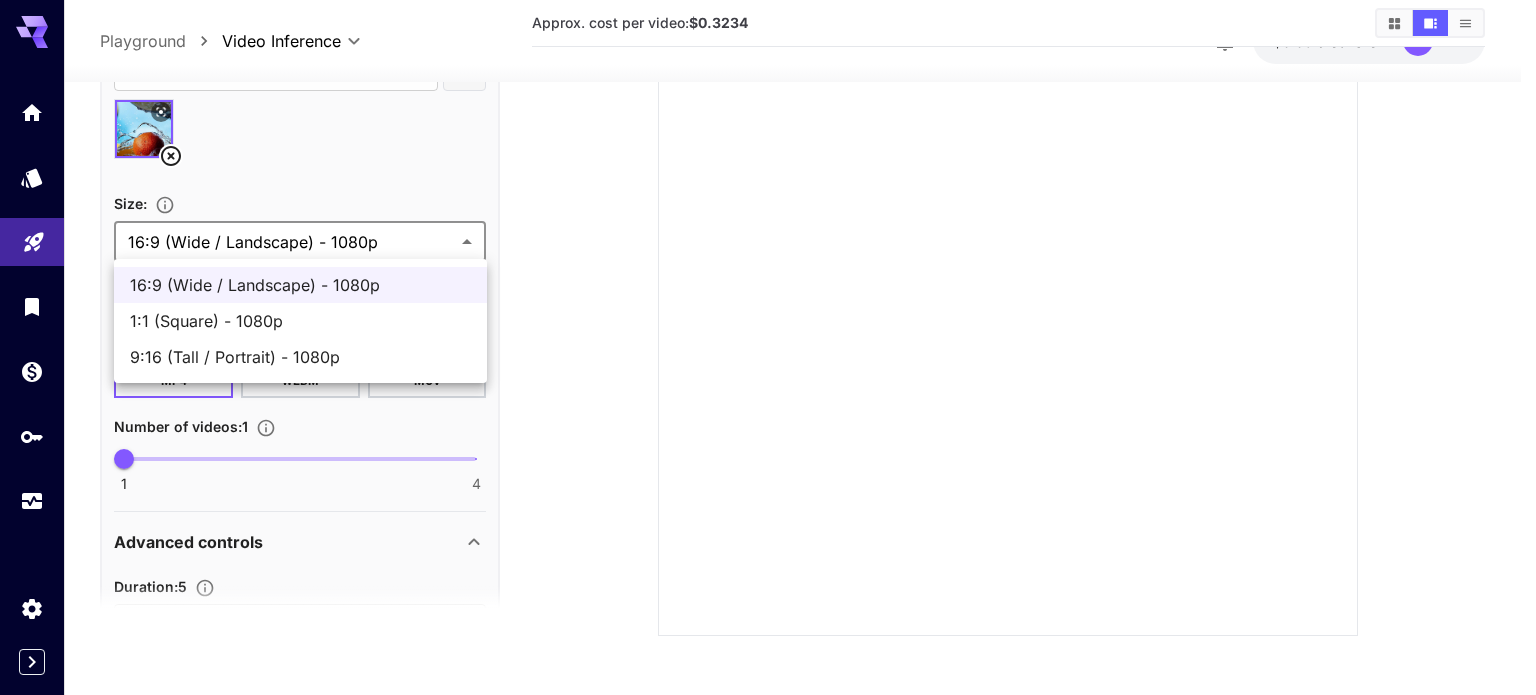click on "**********" at bounding box center (768, 211) 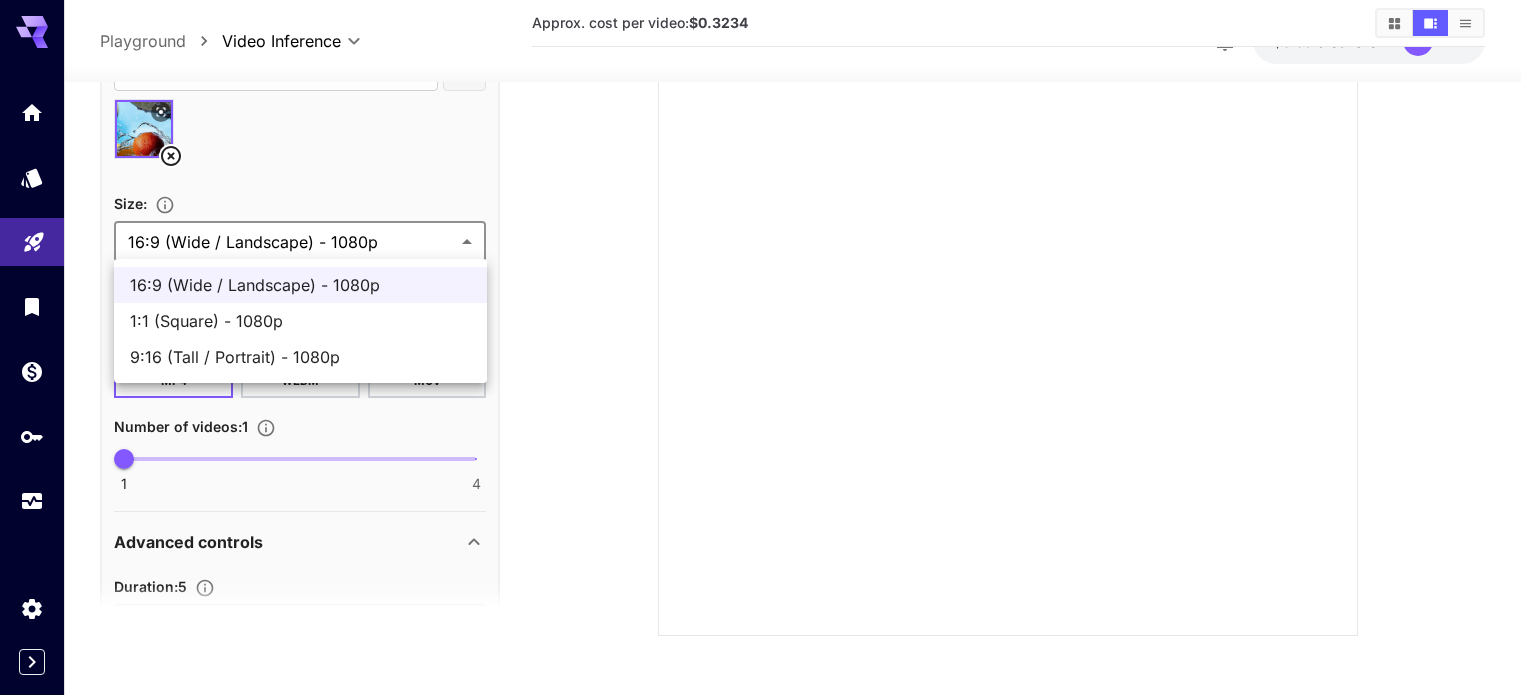 type on "**********" 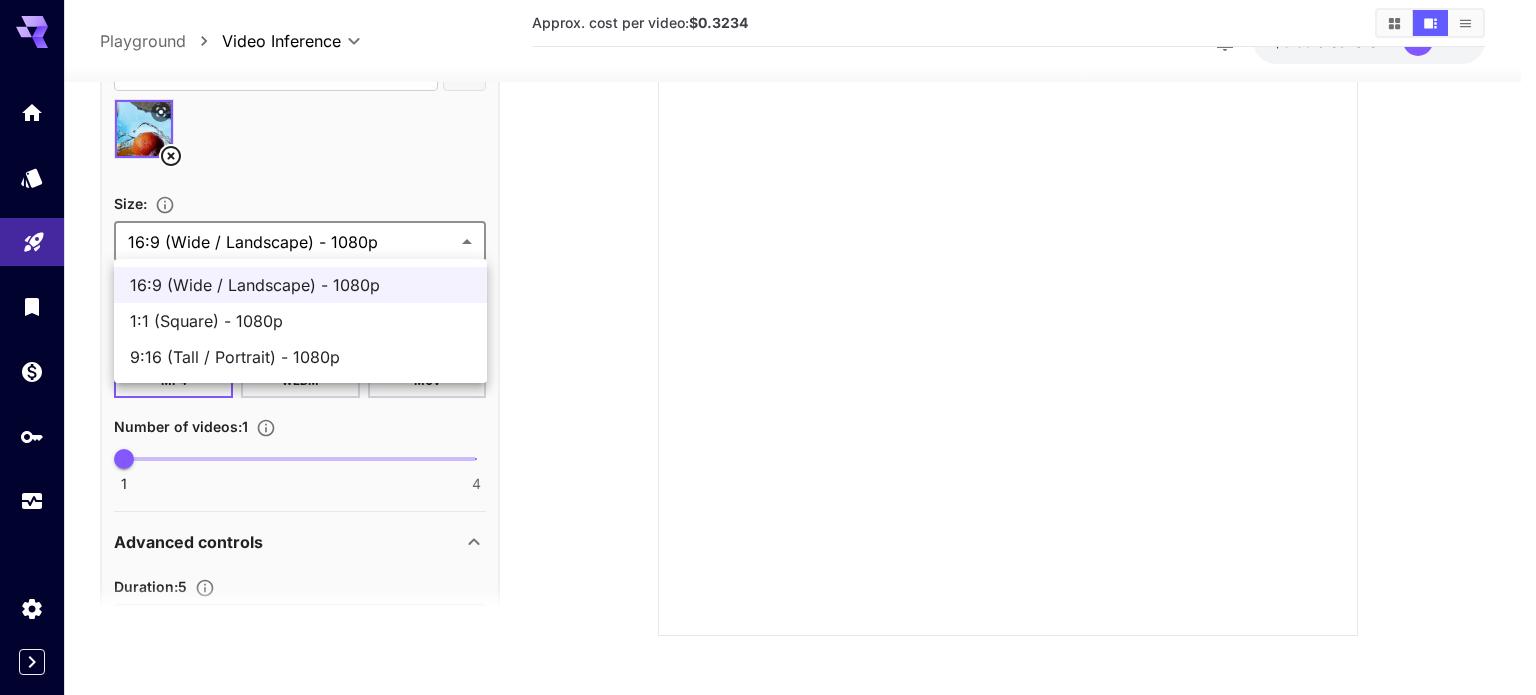 type on "****" 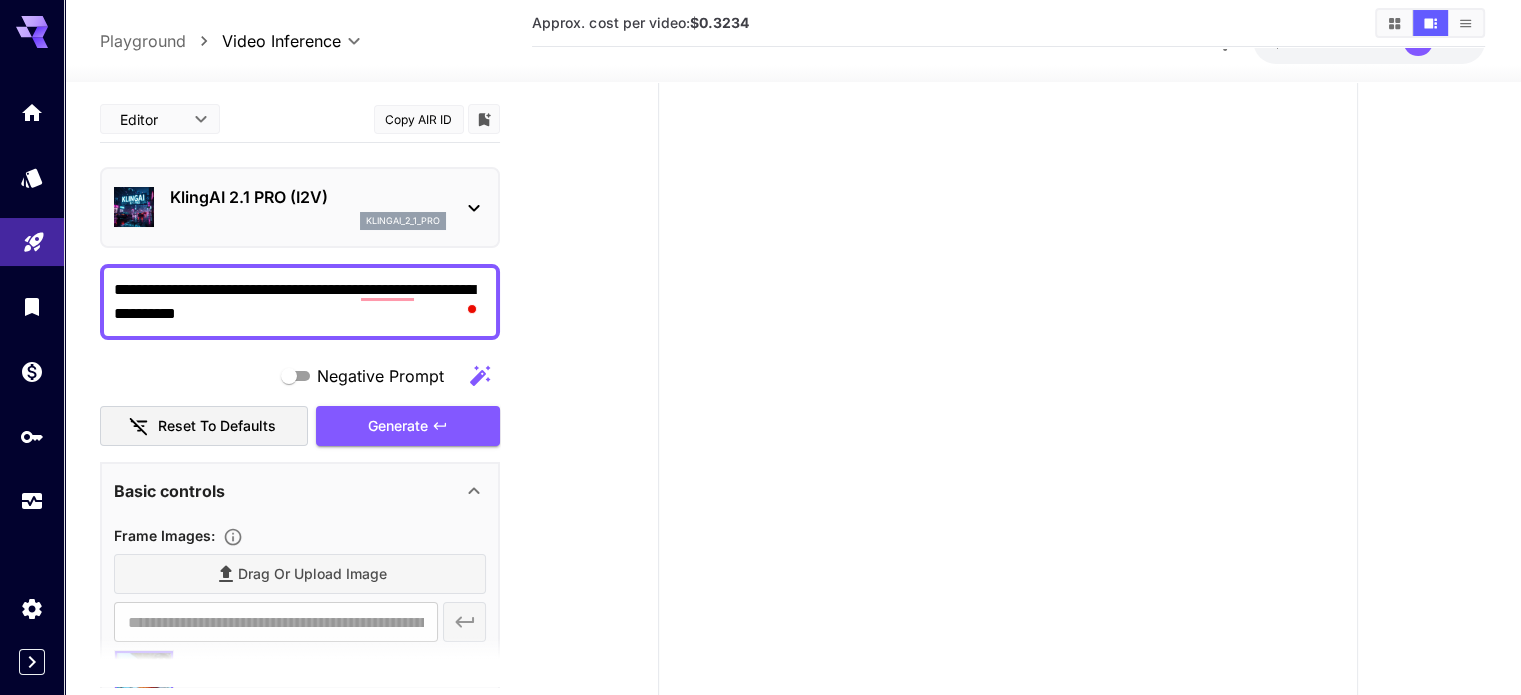 click on "**********" at bounding box center (300, 302) 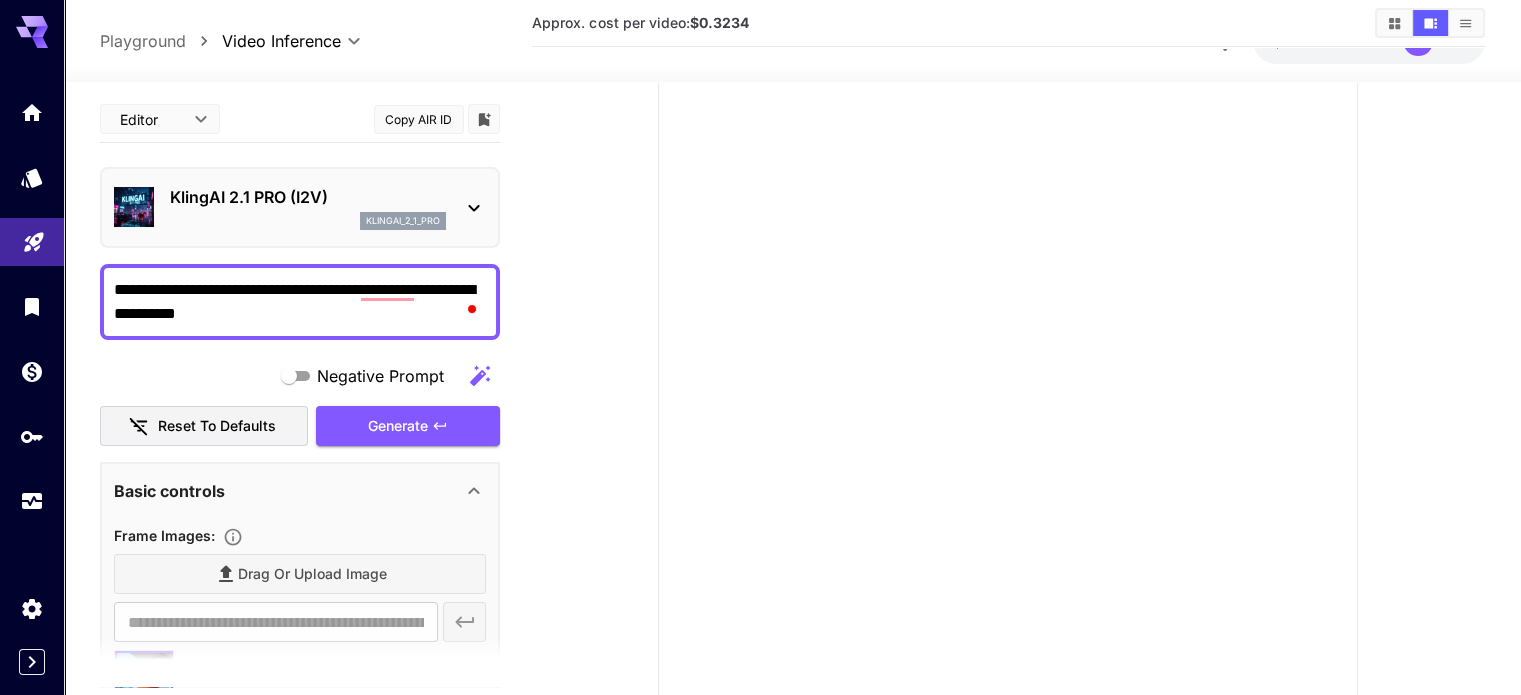 click on "**********" at bounding box center (300, 302) 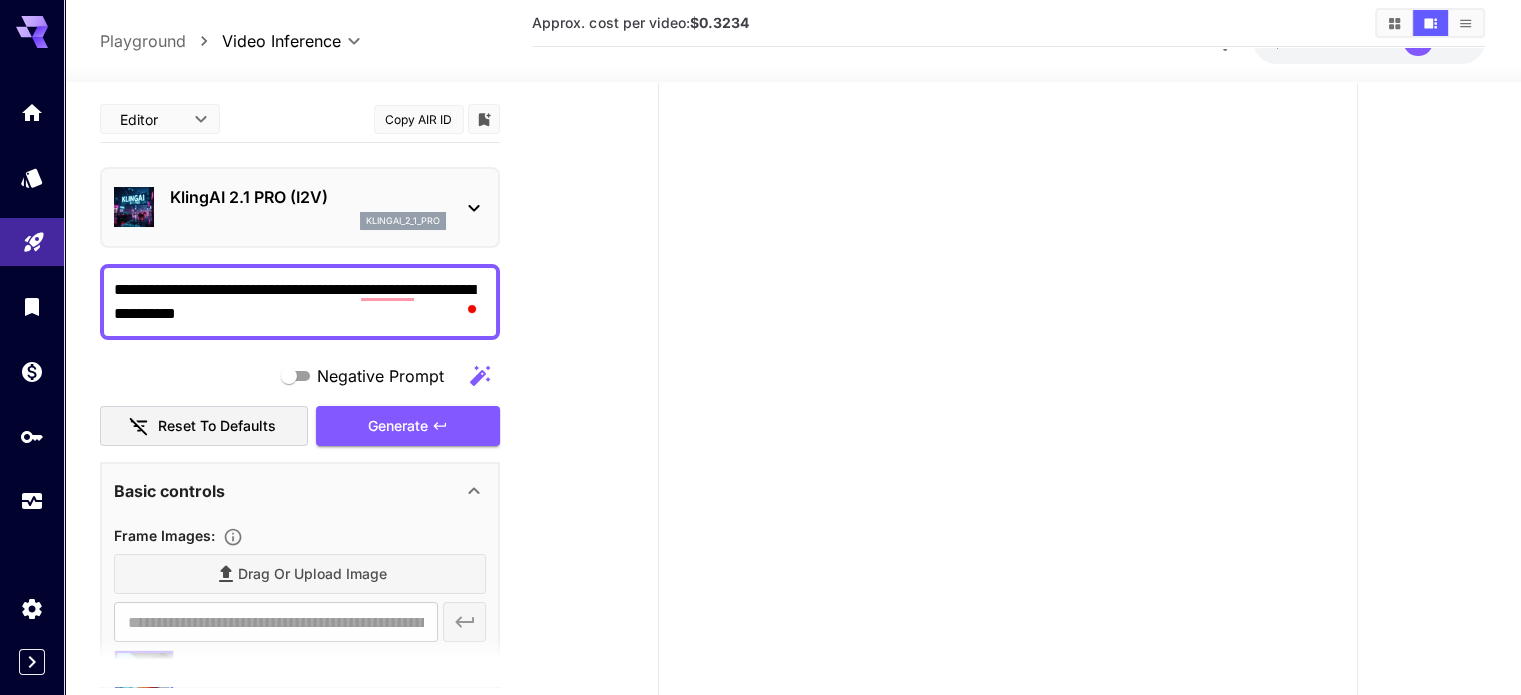 click on "**********" at bounding box center [300, 302] 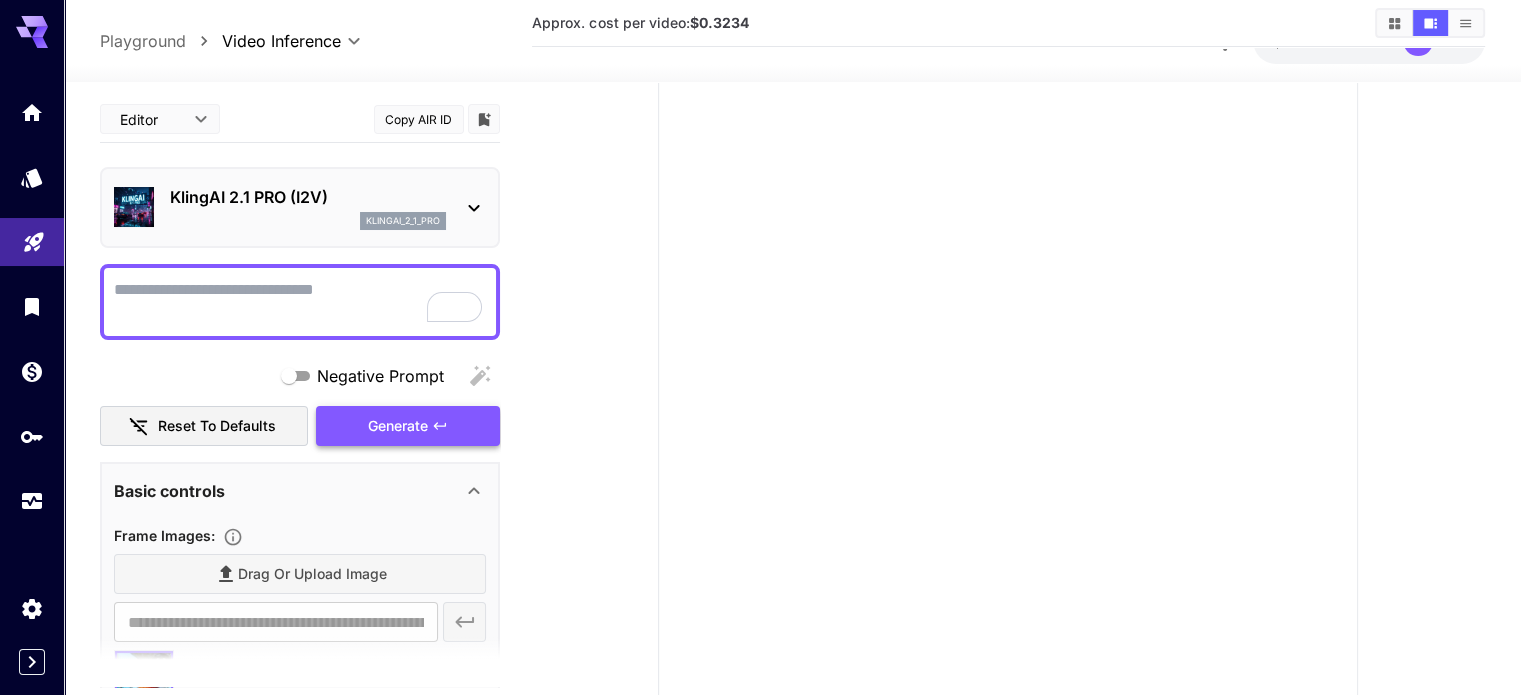 type 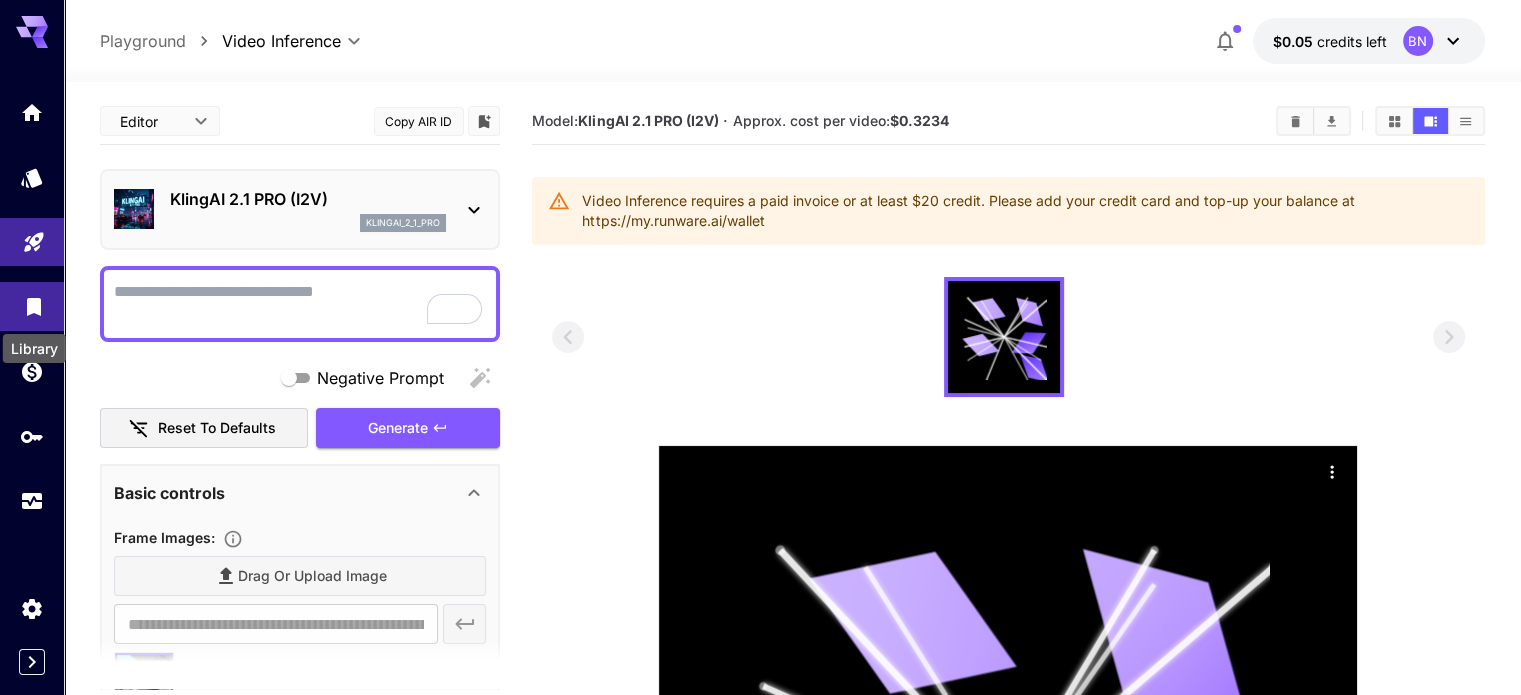 click 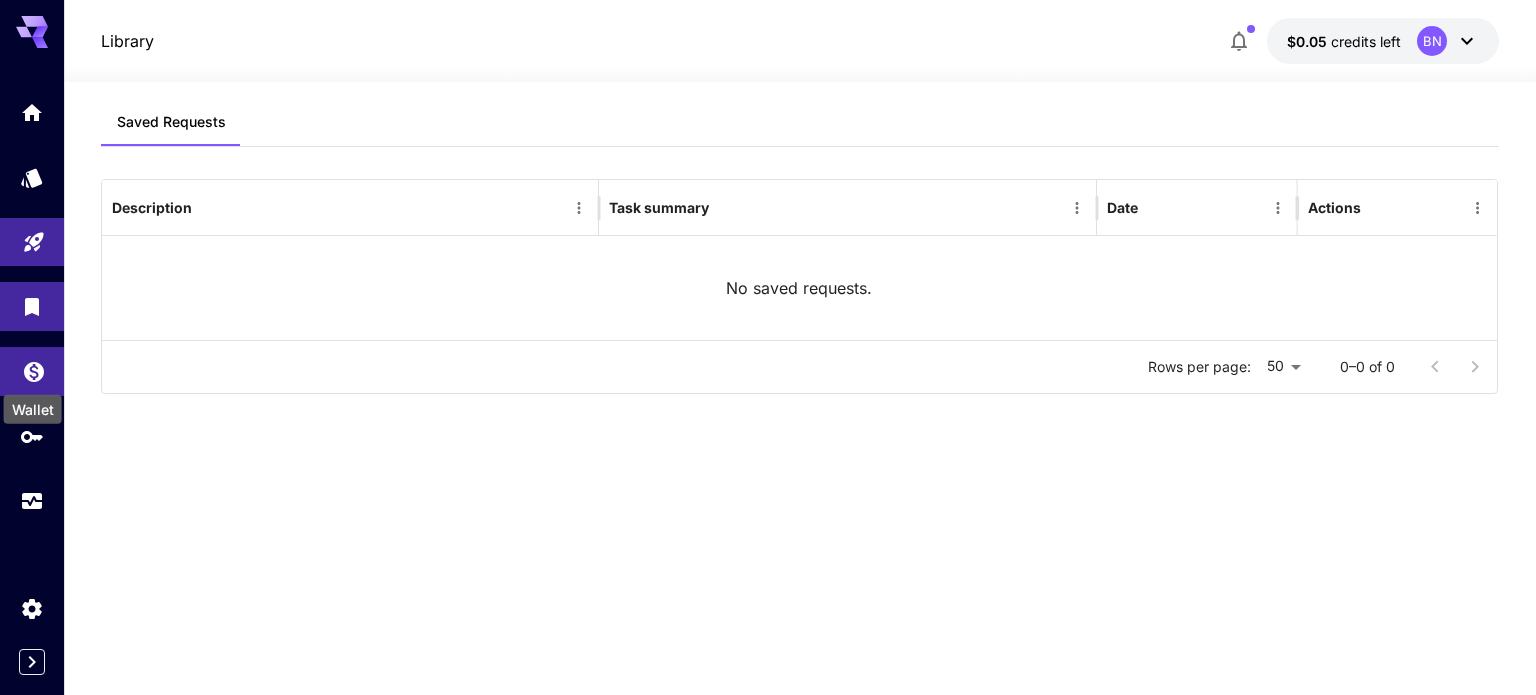 click 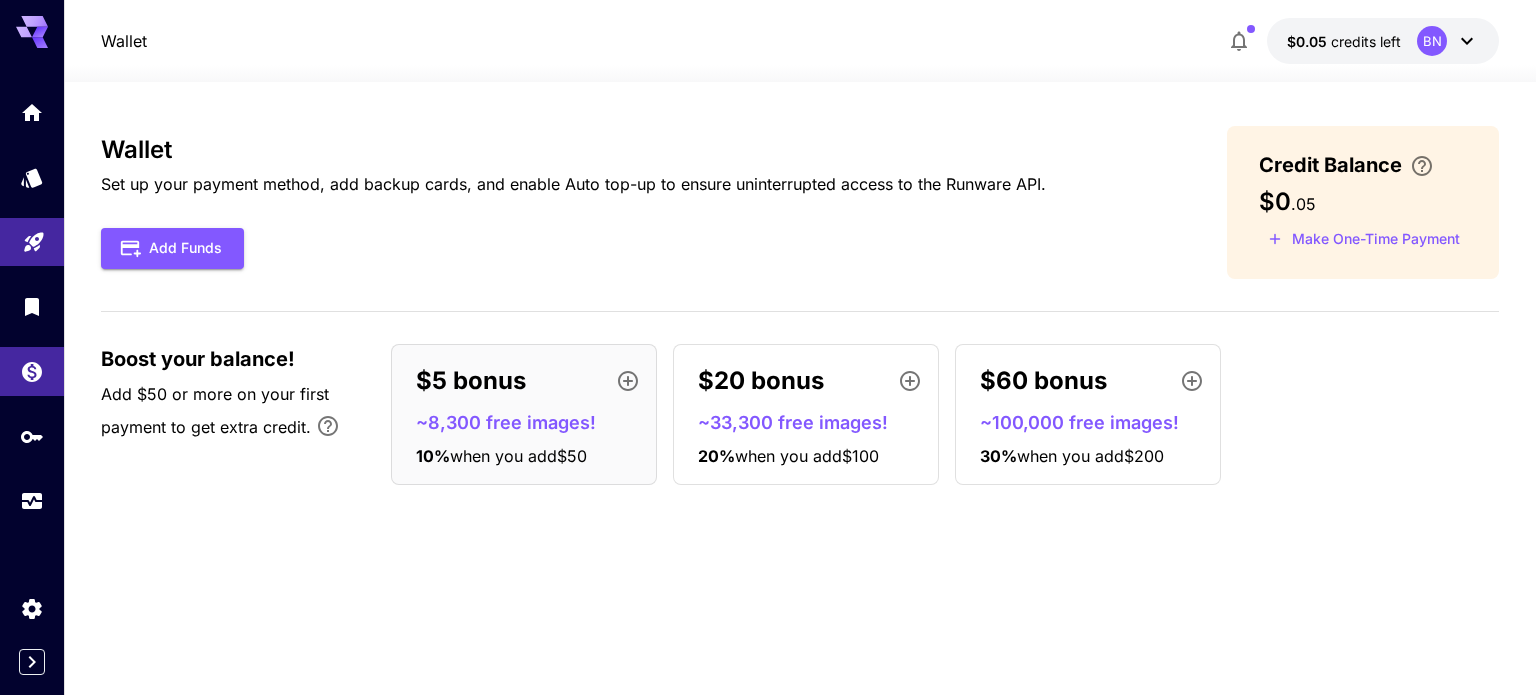 click on "Wallet" at bounding box center [124, 41] 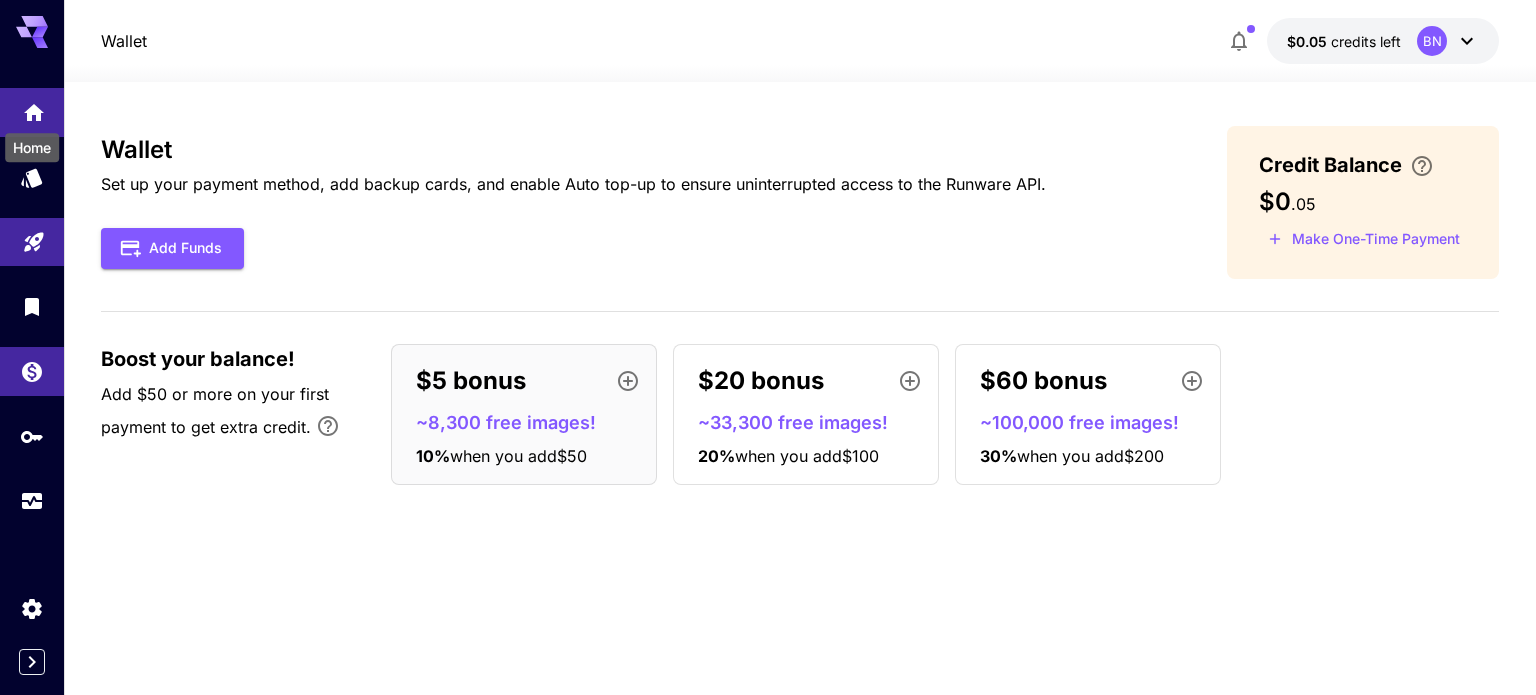 click 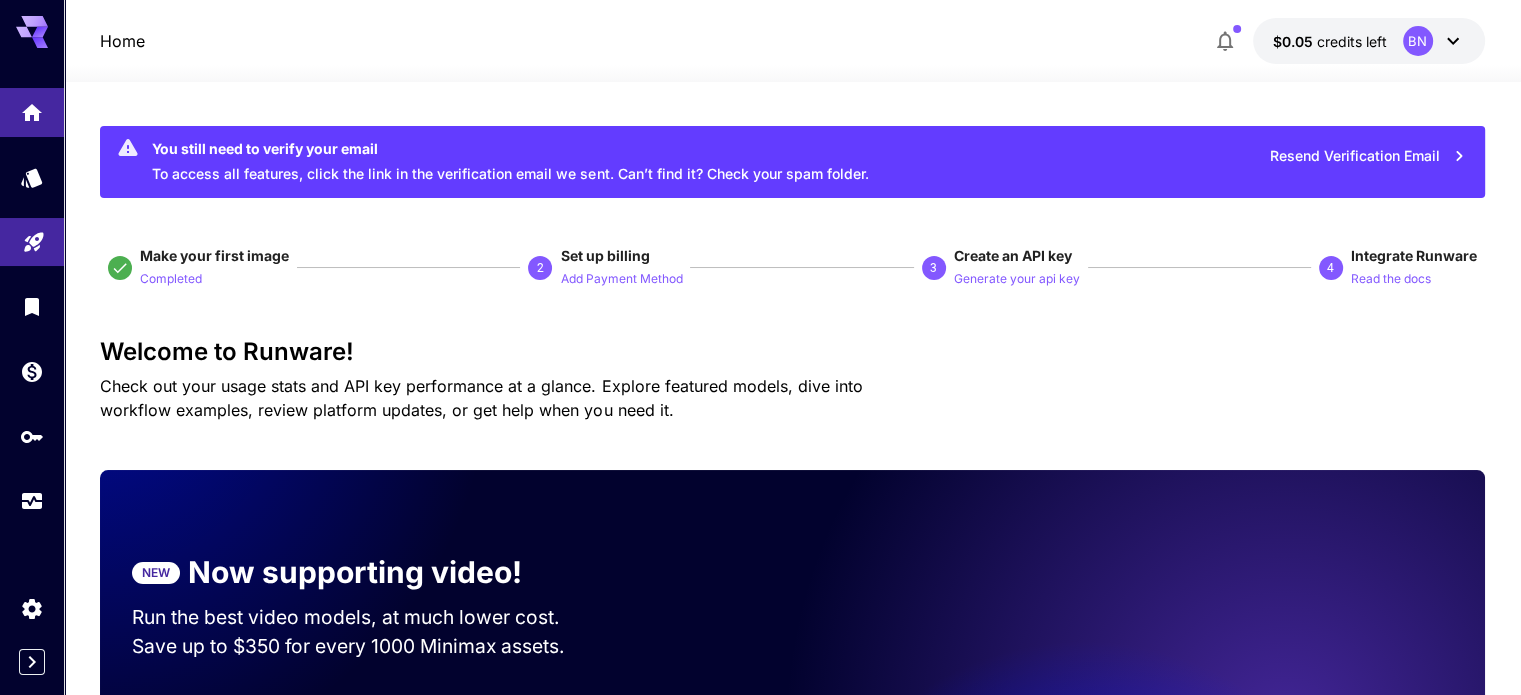 click 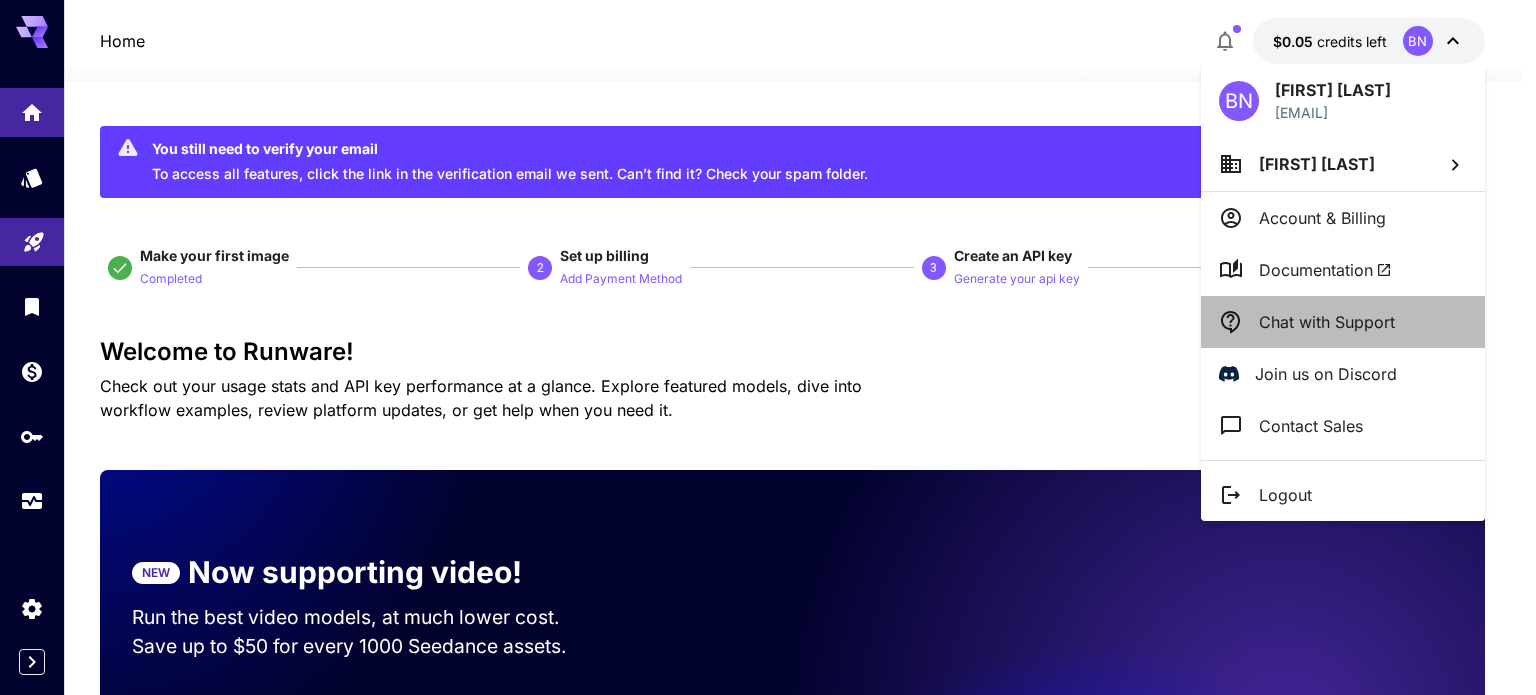click on "Chat with Support" at bounding box center (1327, 322) 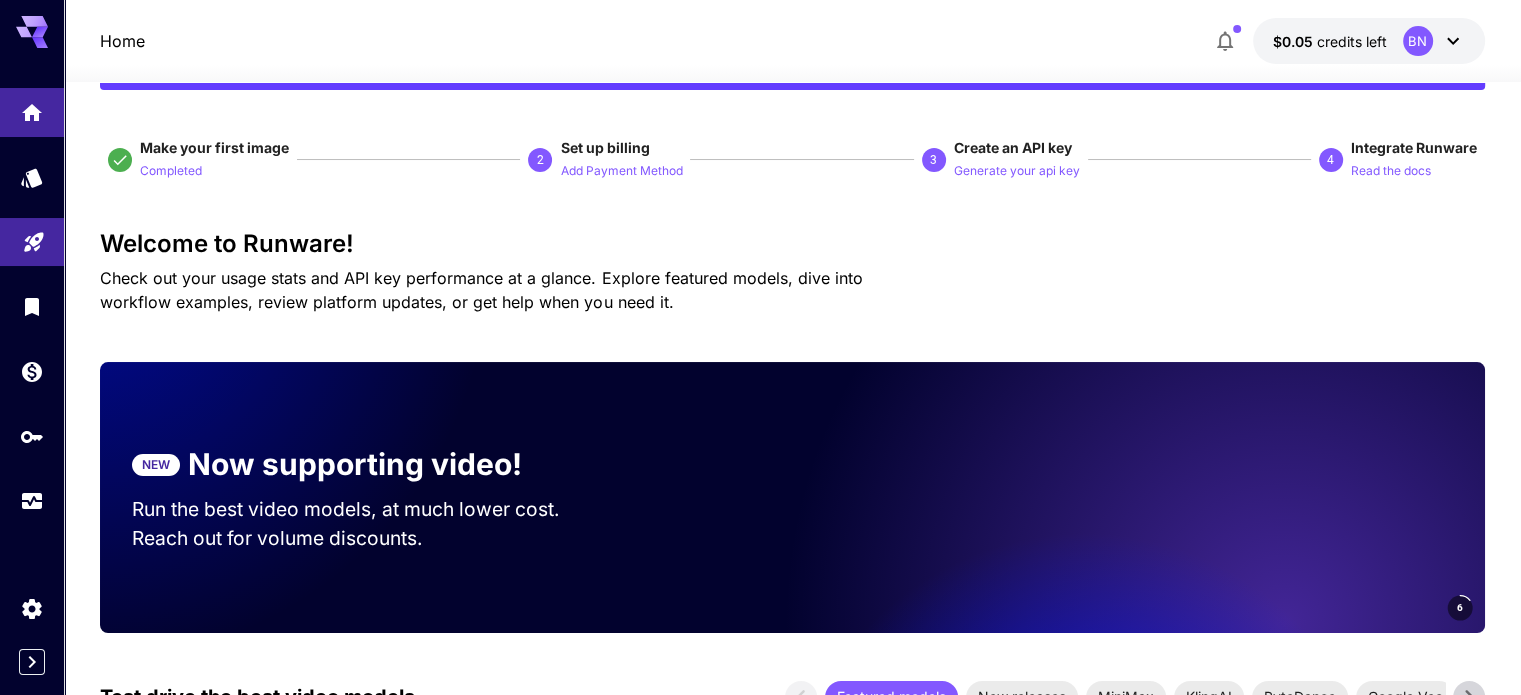 scroll, scrollTop: 200, scrollLeft: 0, axis: vertical 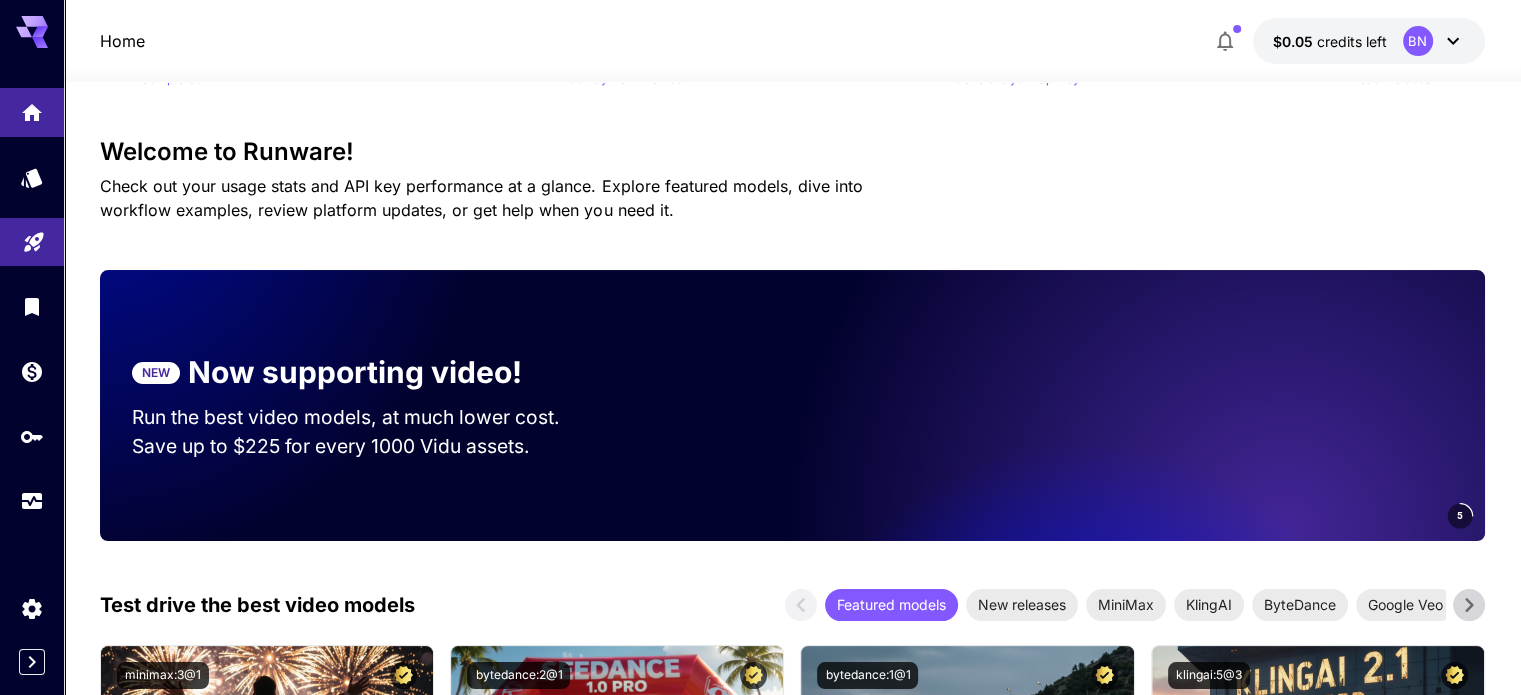 click 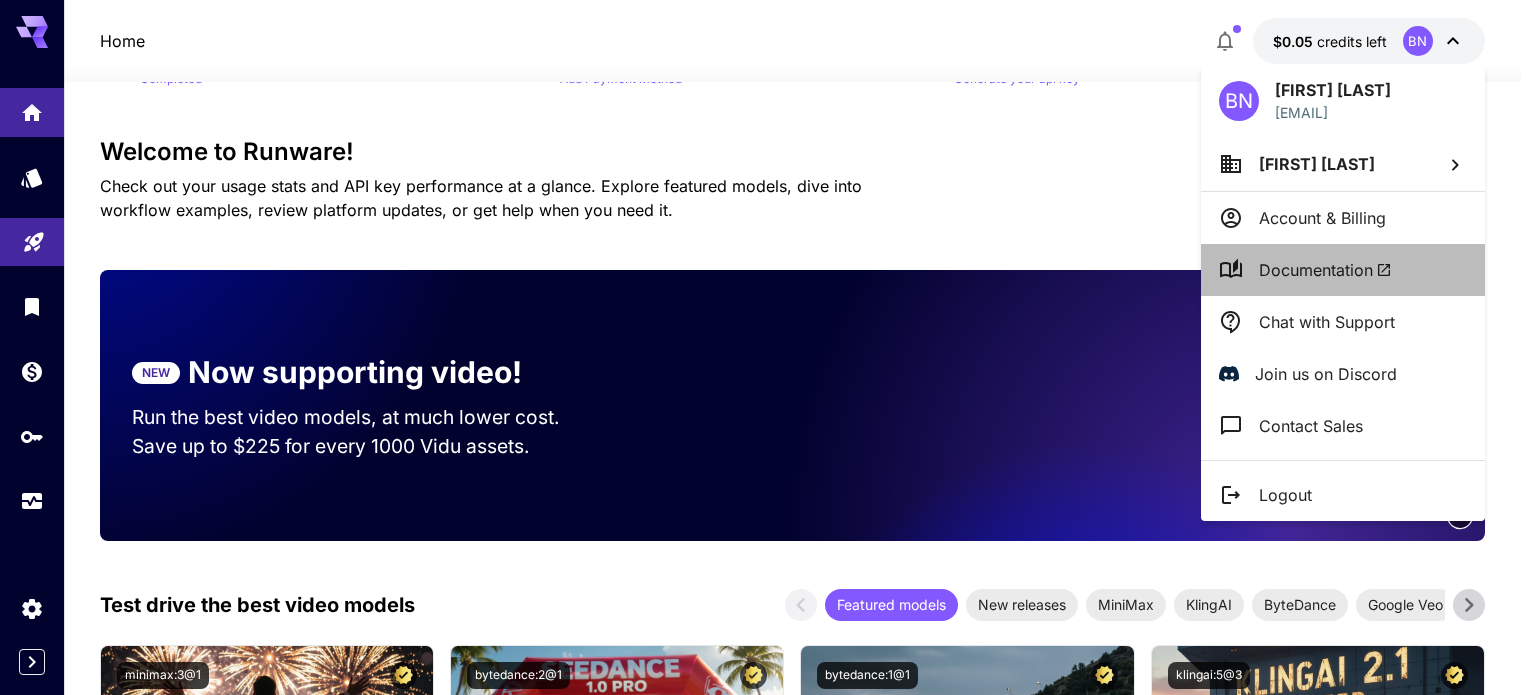 click on "Documentation" at bounding box center [1325, 270] 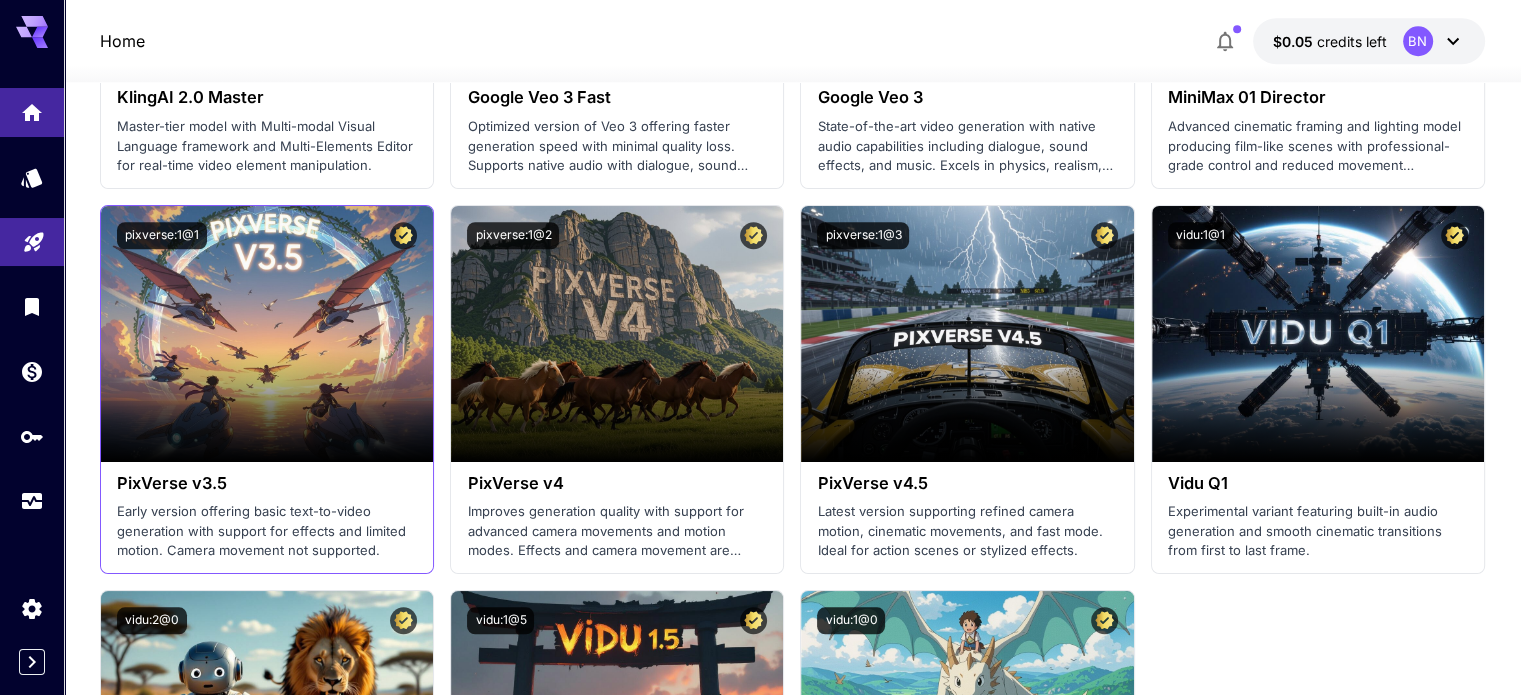 scroll, scrollTop: 1800, scrollLeft: 0, axis: vertical 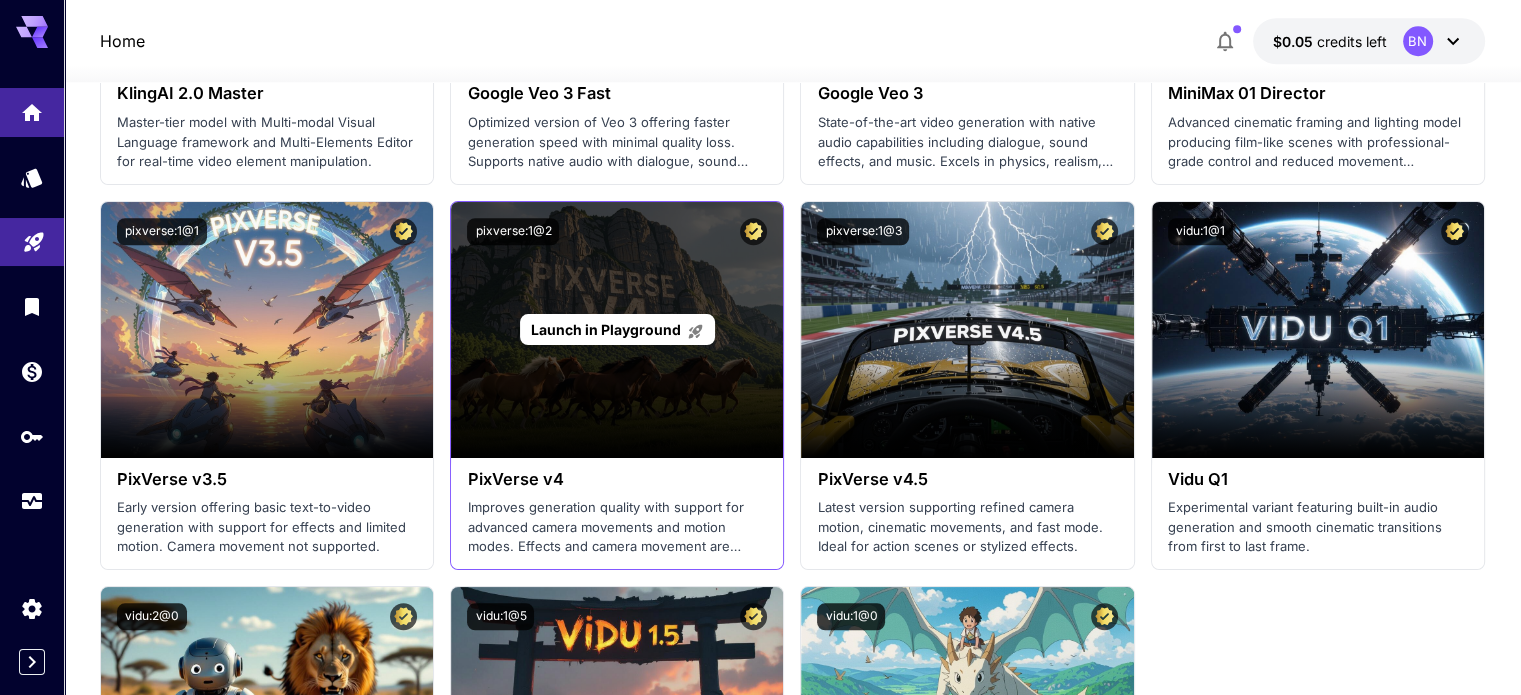 click on "Launch in Playground" at bounding box center [606, 329] 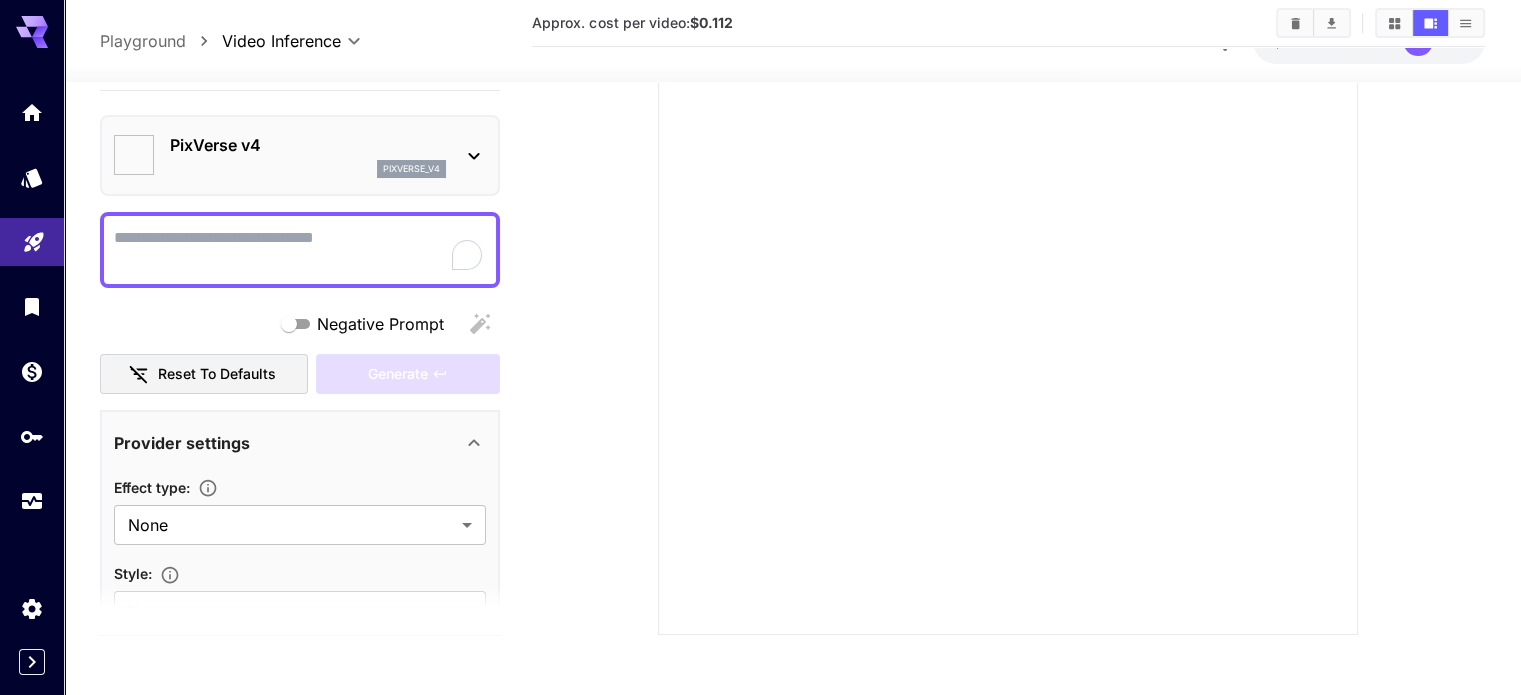 type on "******" 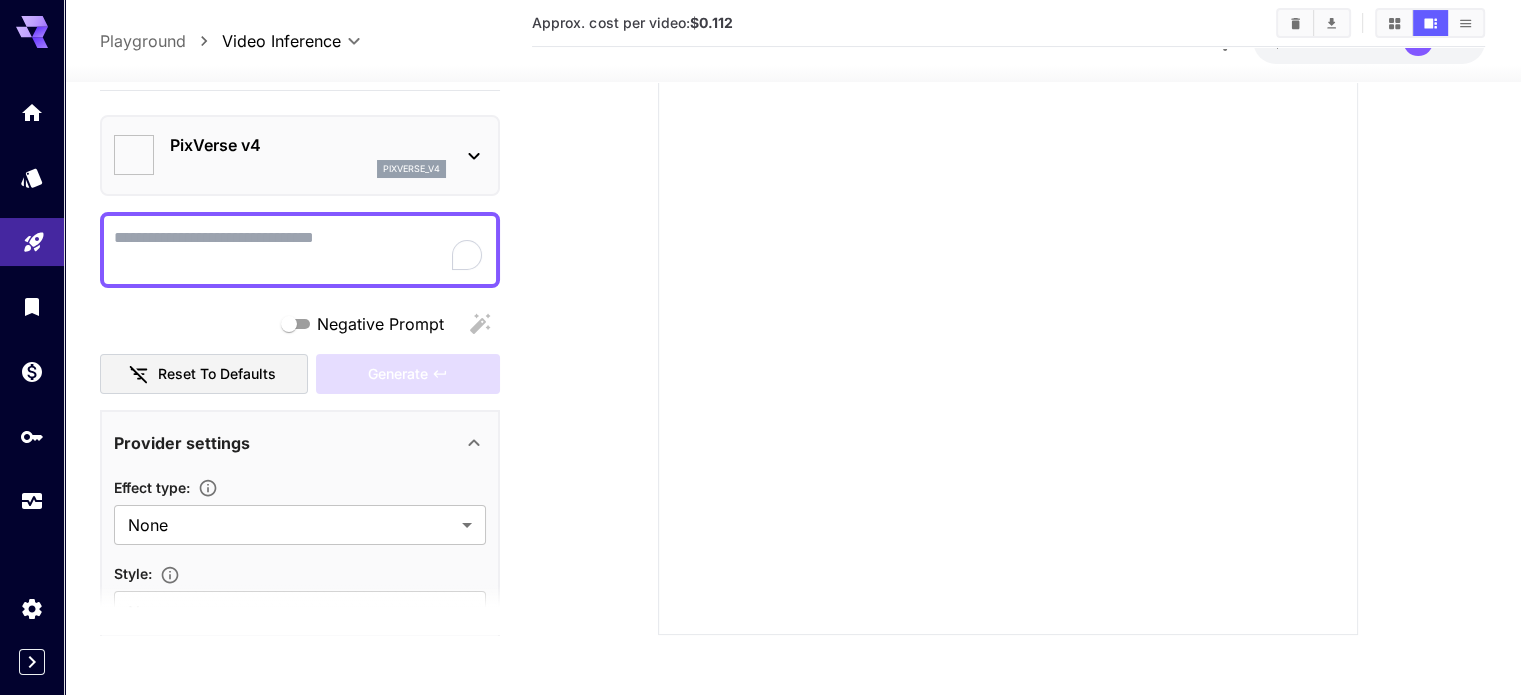 type on "**********" 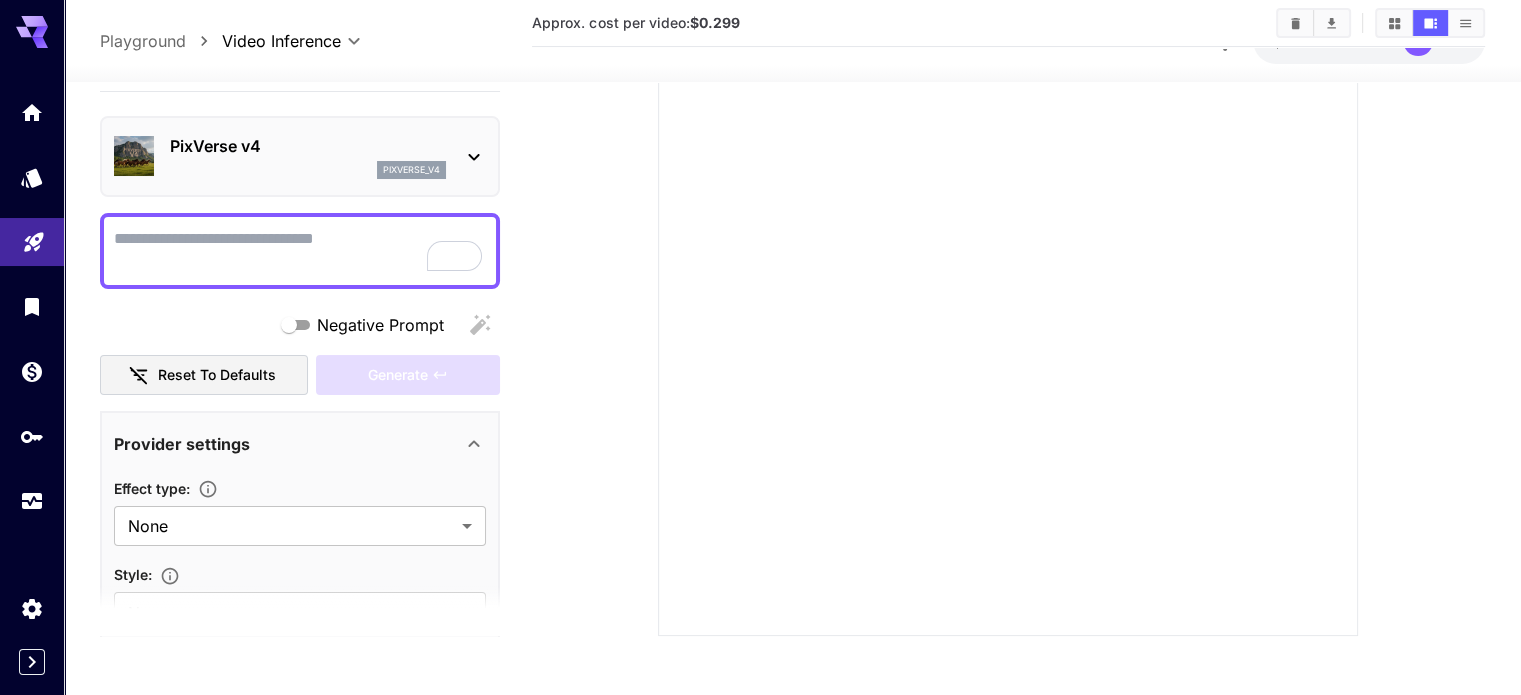 scroll, scrollTop: 0, scrollLeft: 0, axis: both 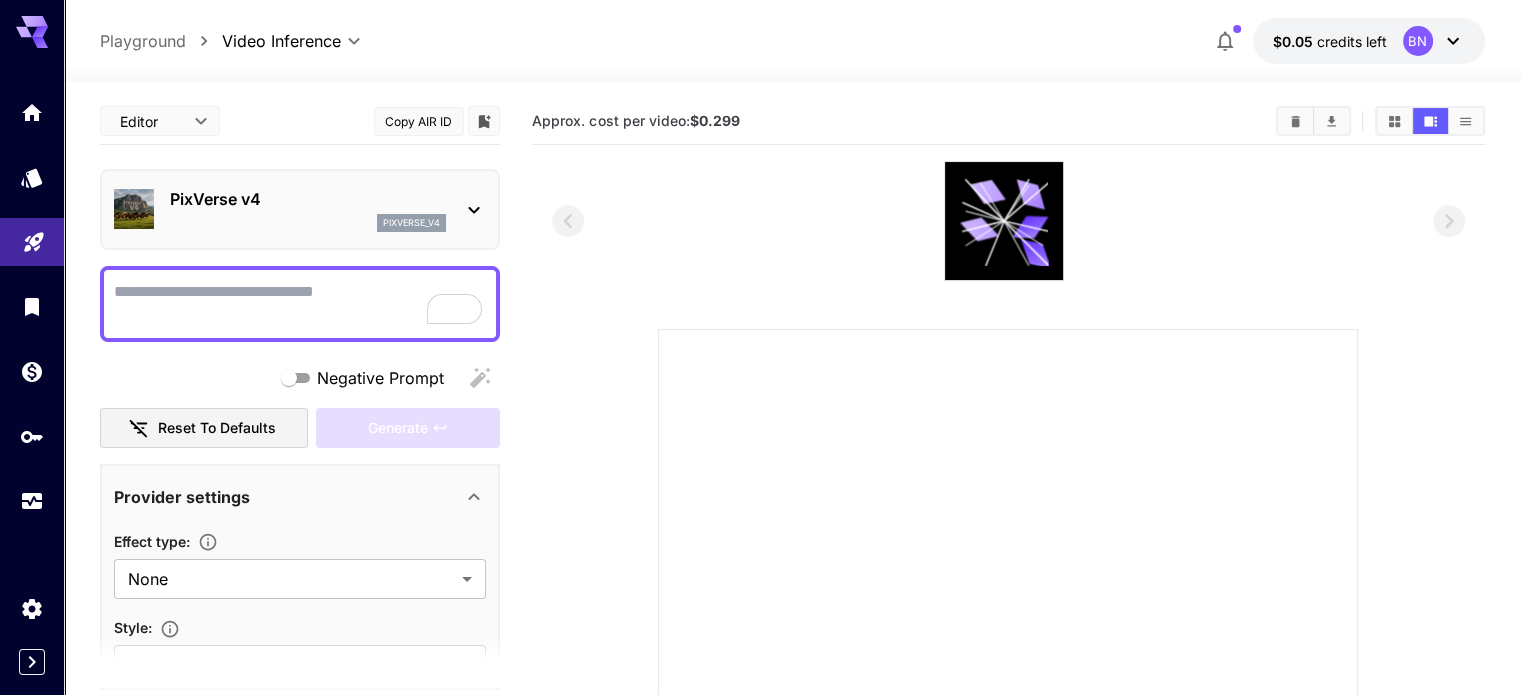 click on "Playground" at bounding box center (143, 41) 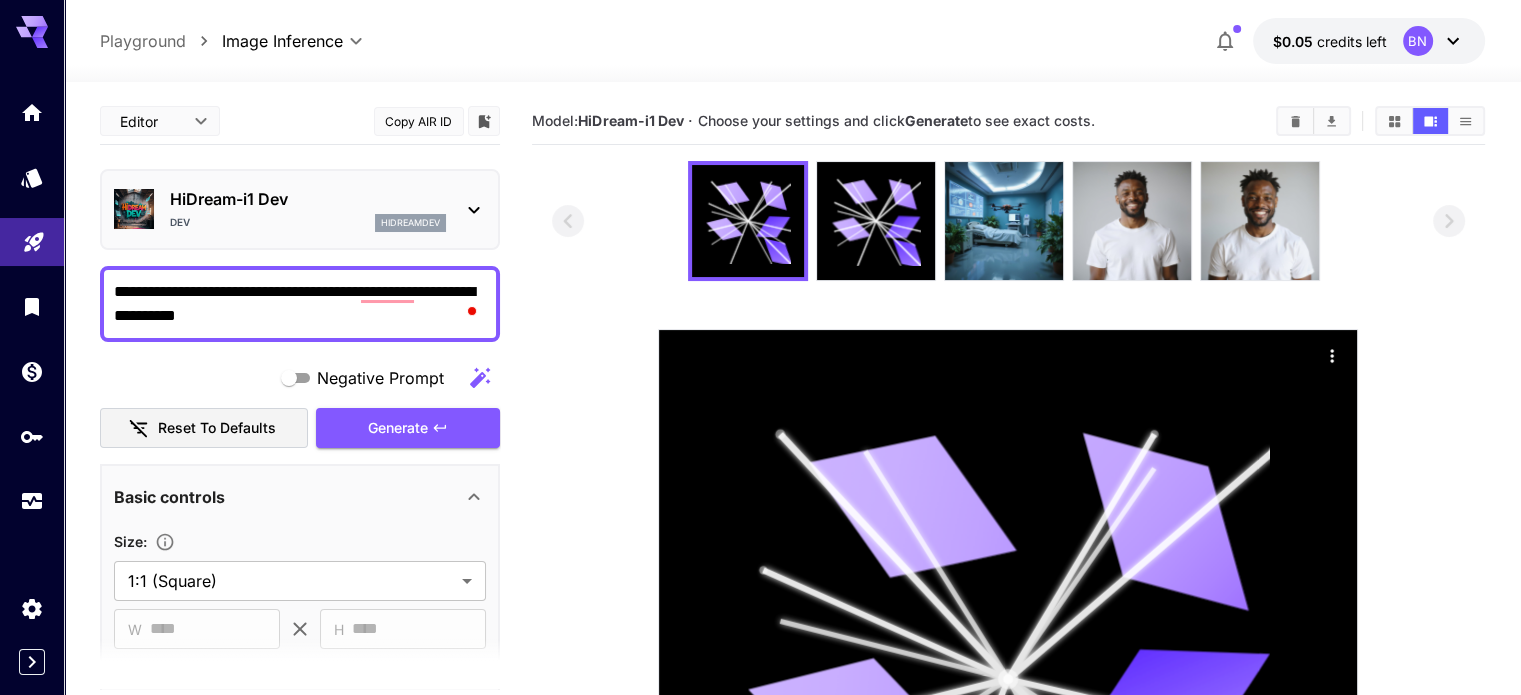 click on "**********" at bounding box center [300, 304] 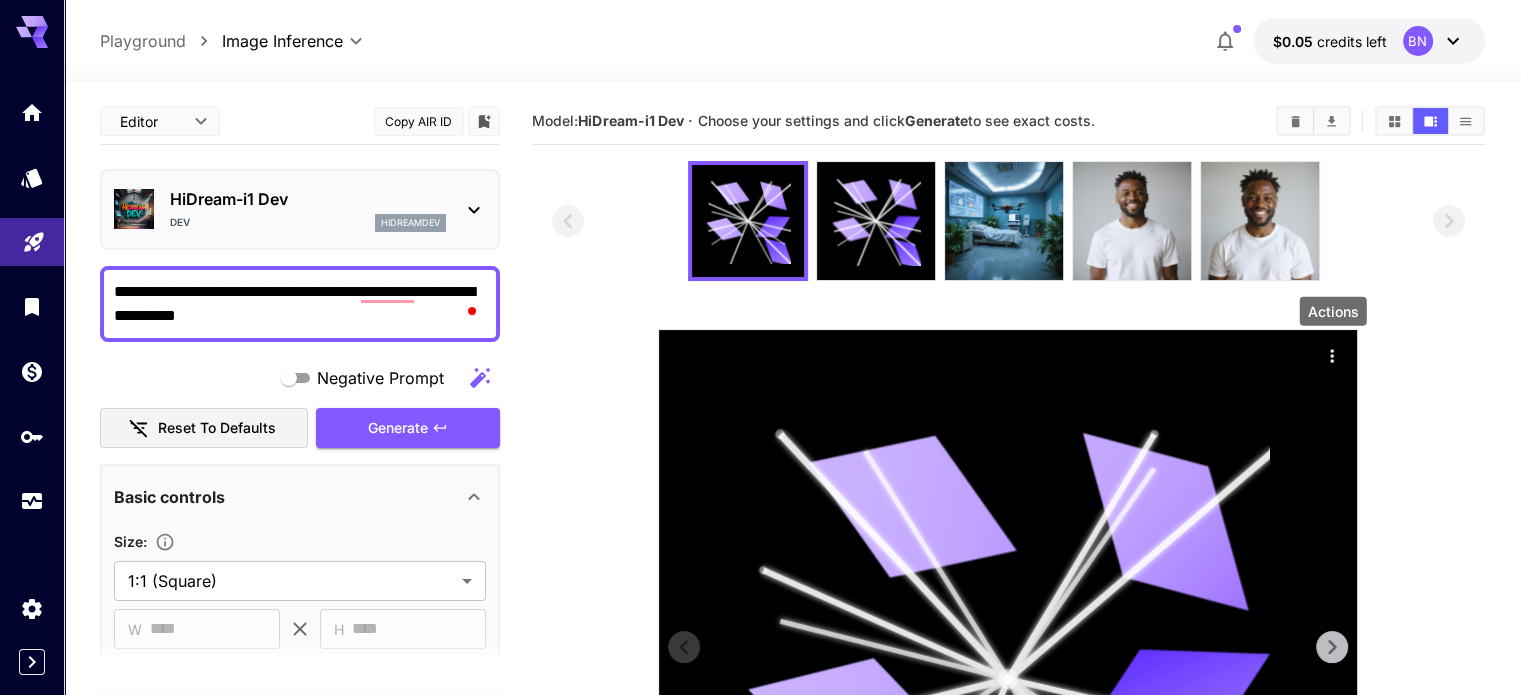 click 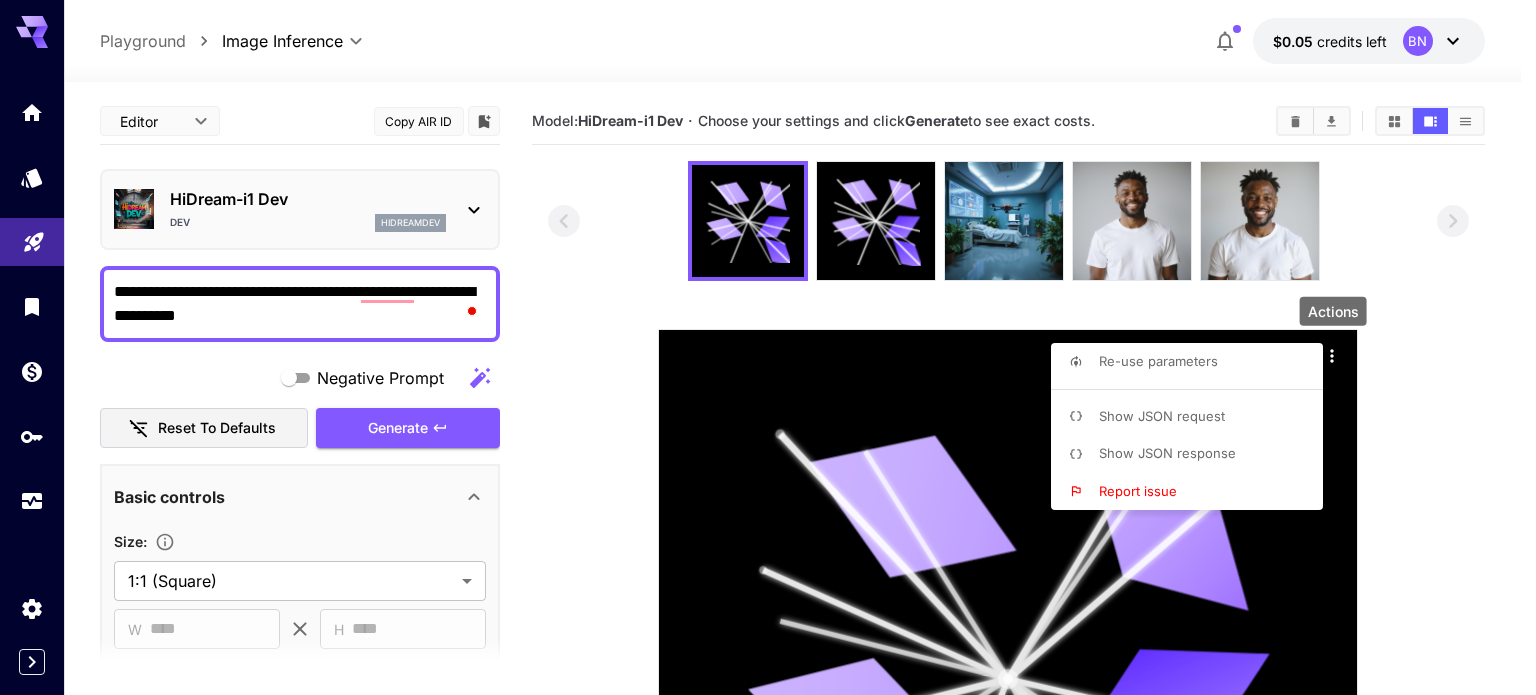 click at bounding box center (768, 347) 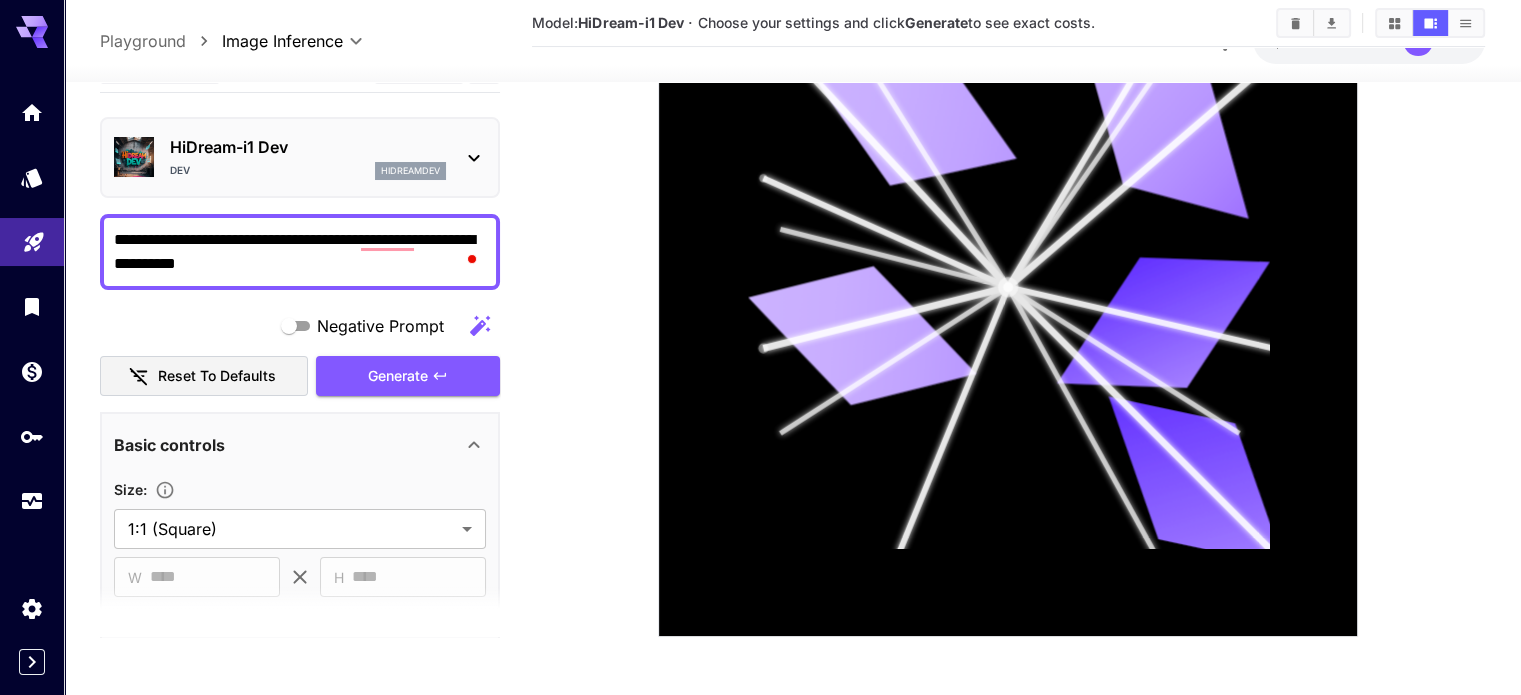 scroll, scrollTop: 393, scrollLeft: 0, axis: vertical 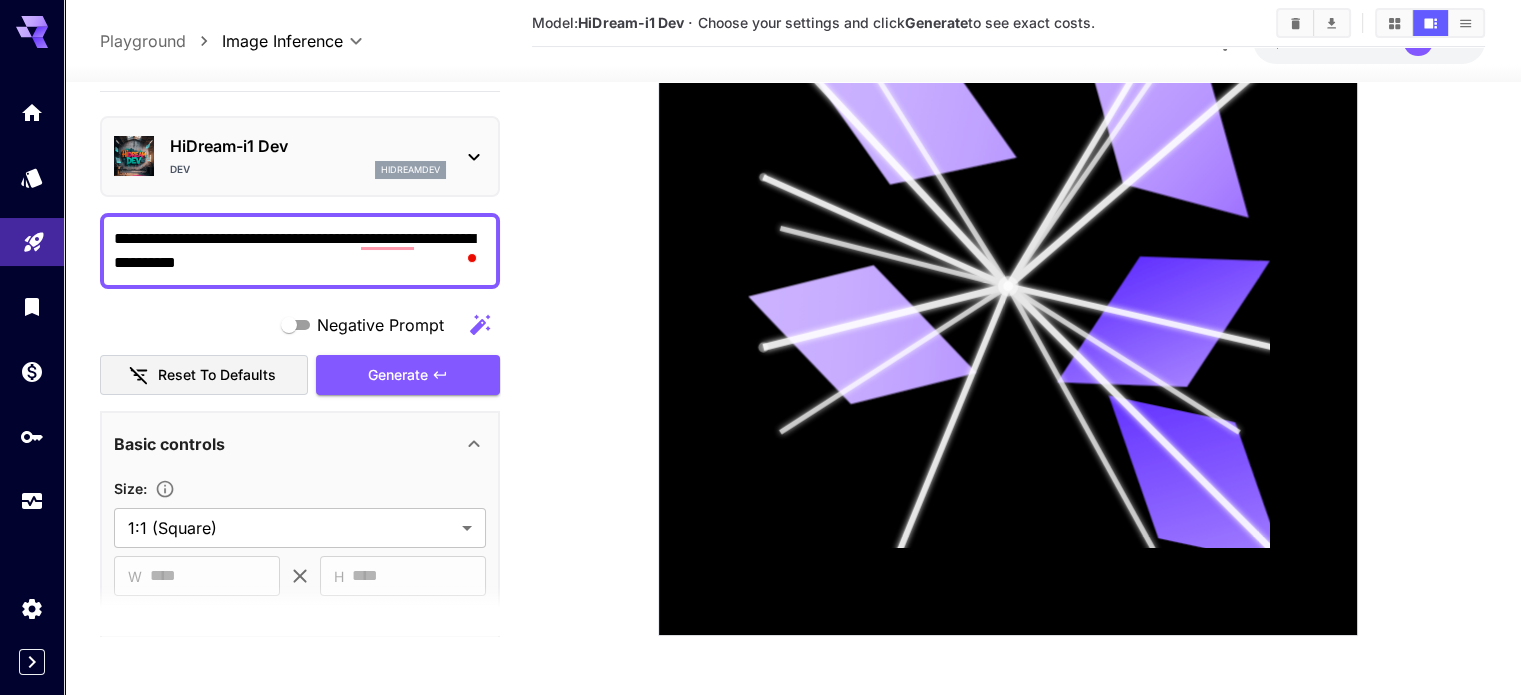 click 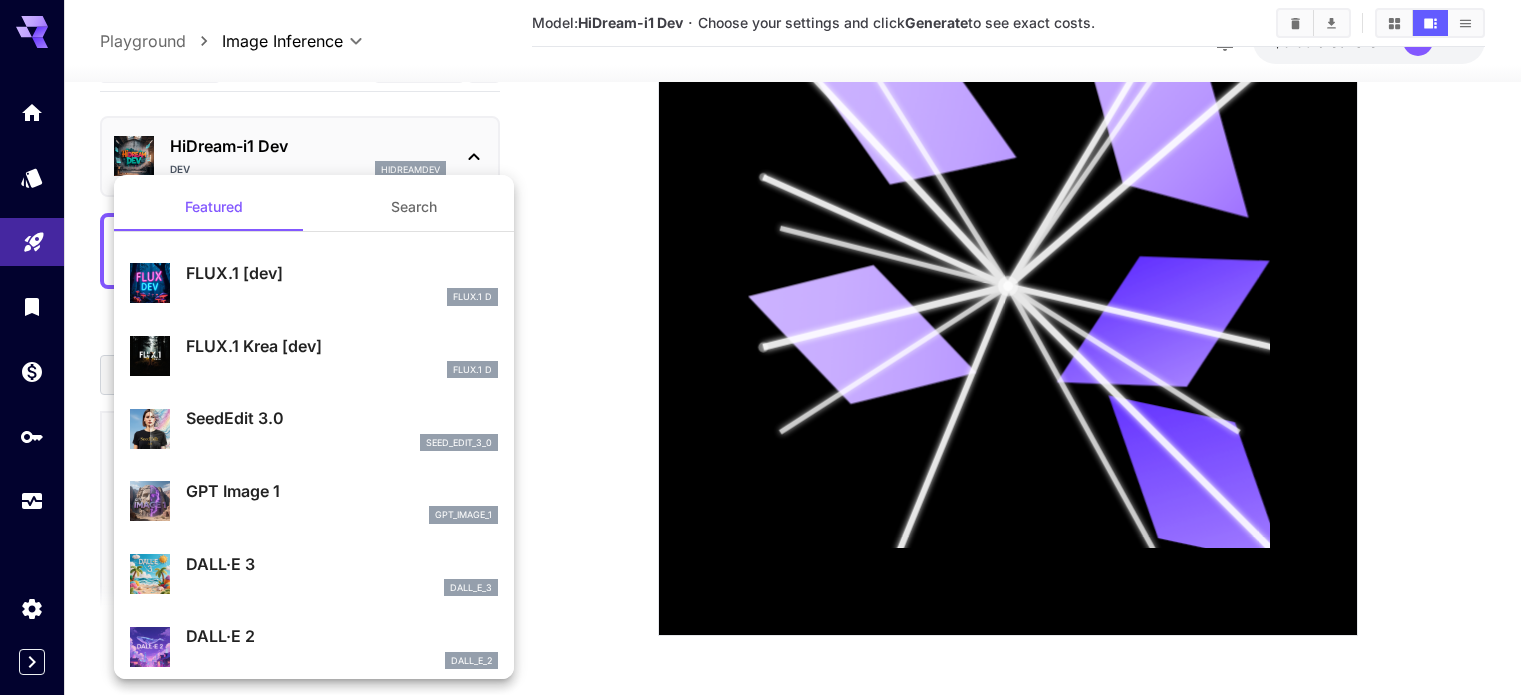click on "FLUX.1 [dev]" at bounding box center [342, 273] 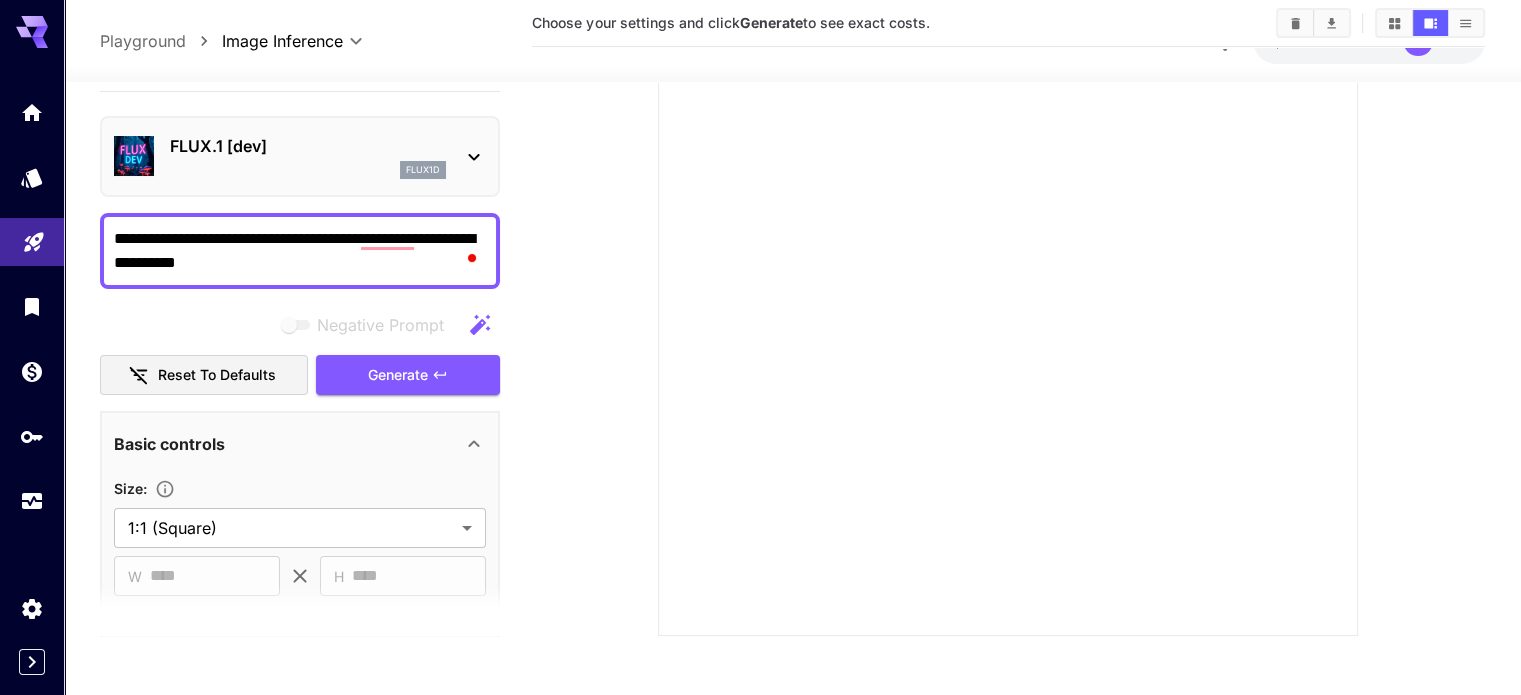 scroll, scrollTop: 40, scrollLeft: 0, axis: vertical 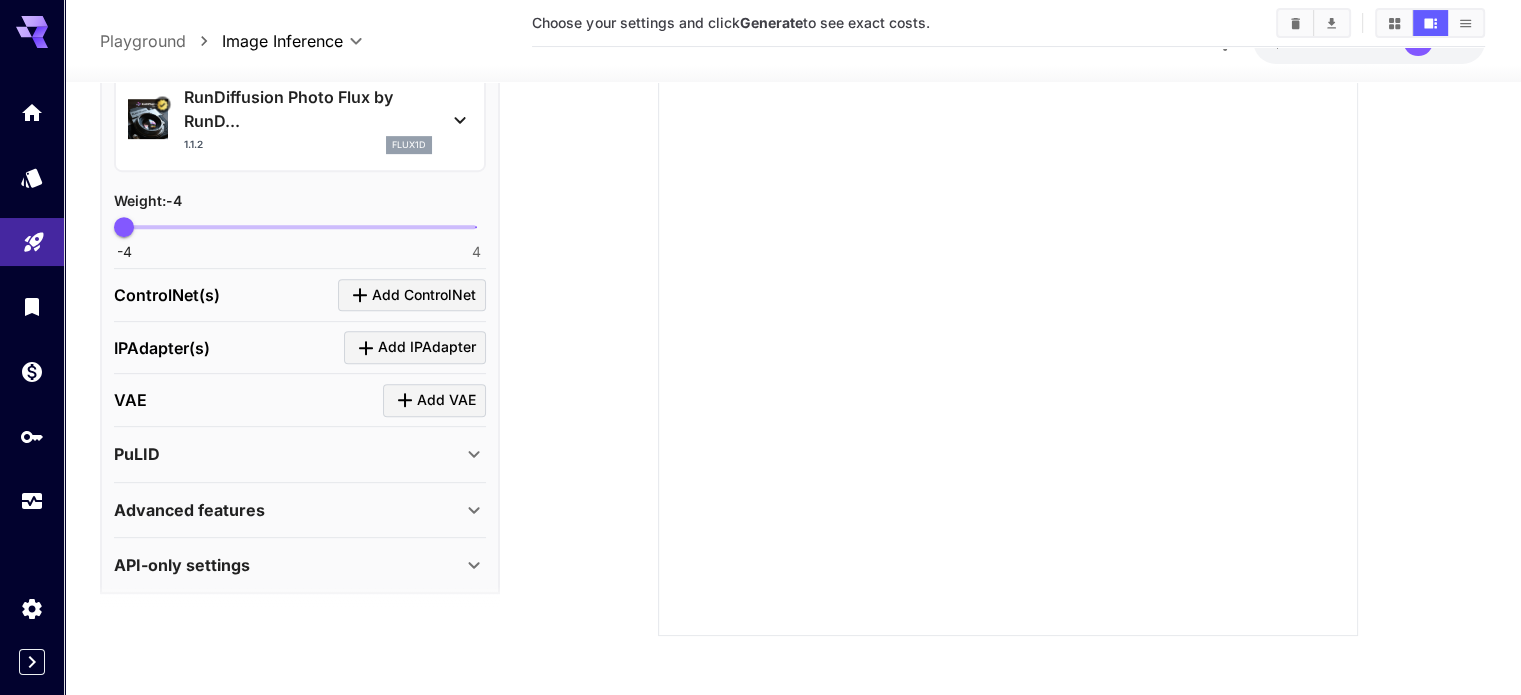 click 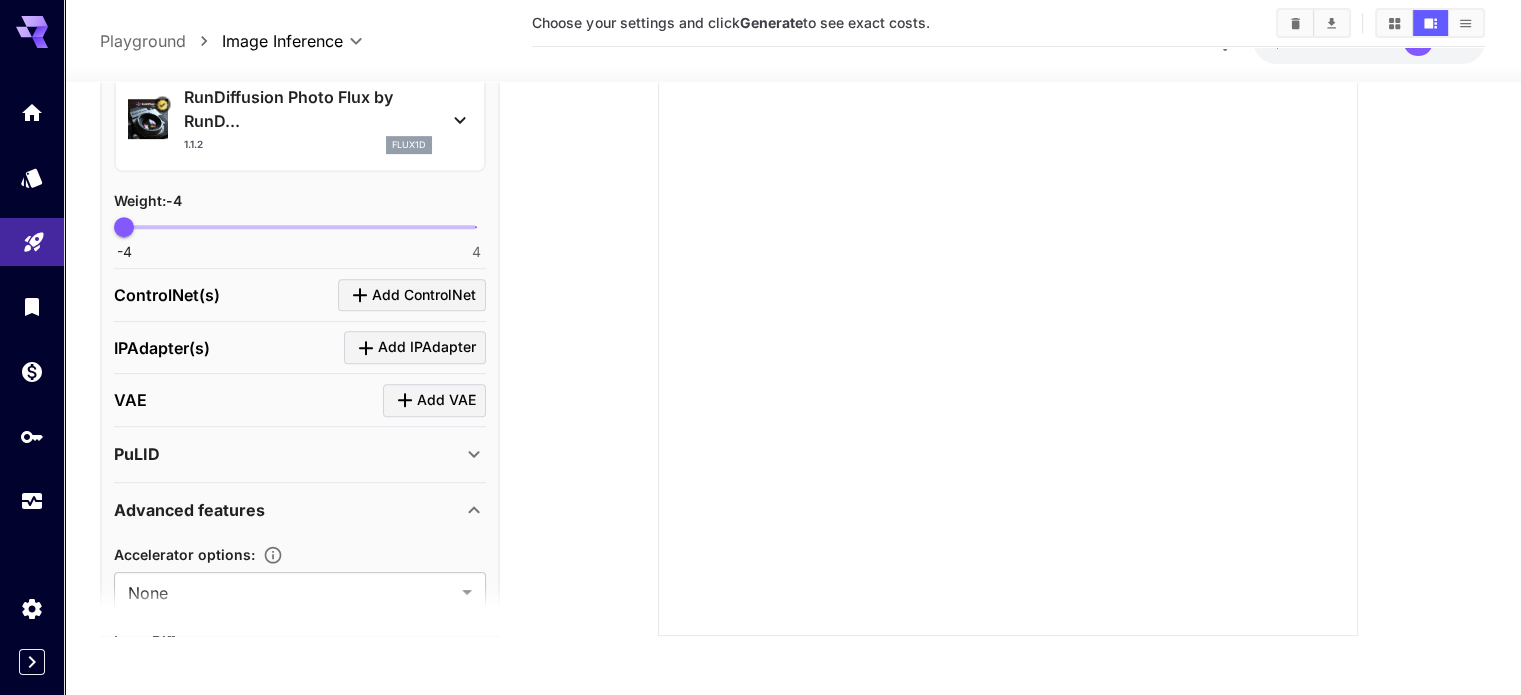 scroll, scrollTop: 927, scrollLeft: 0, axis: vertical 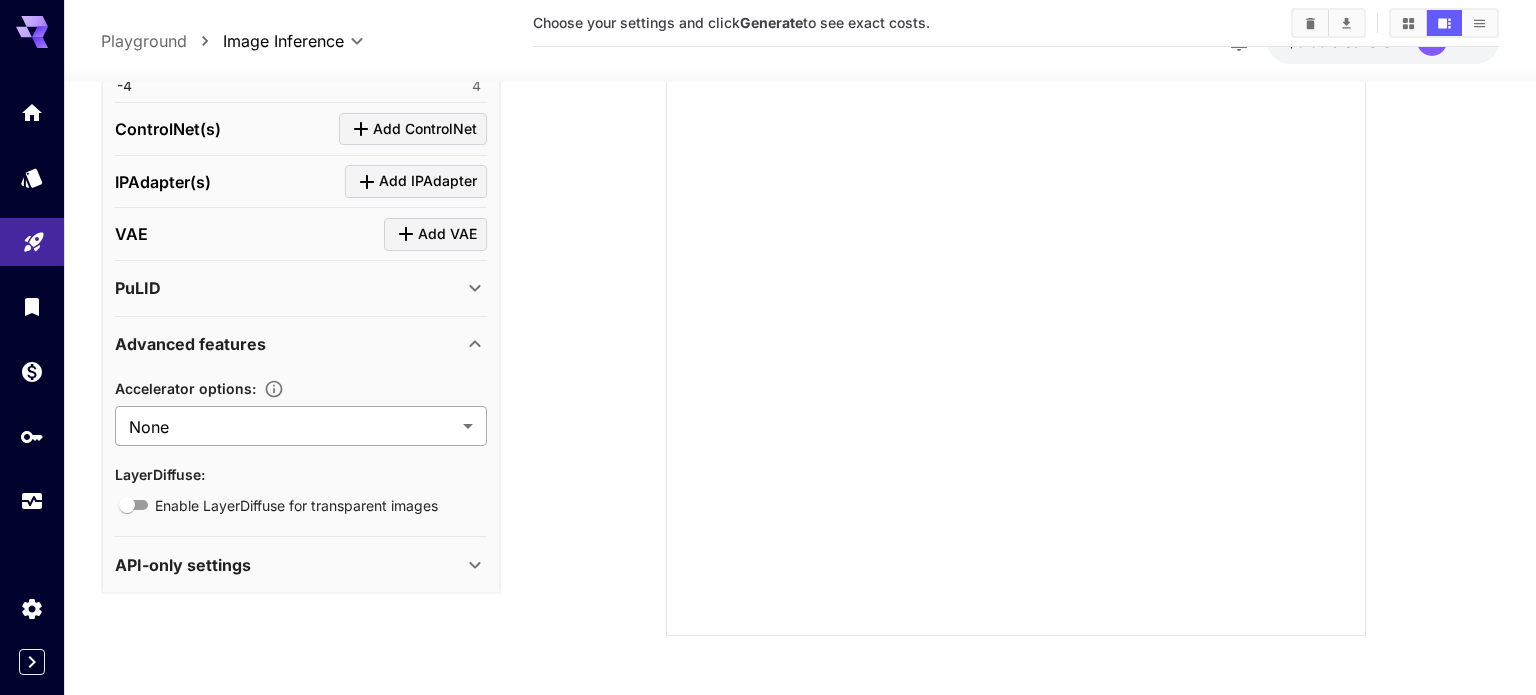 click on "**********" at bounding box center [768, 151] 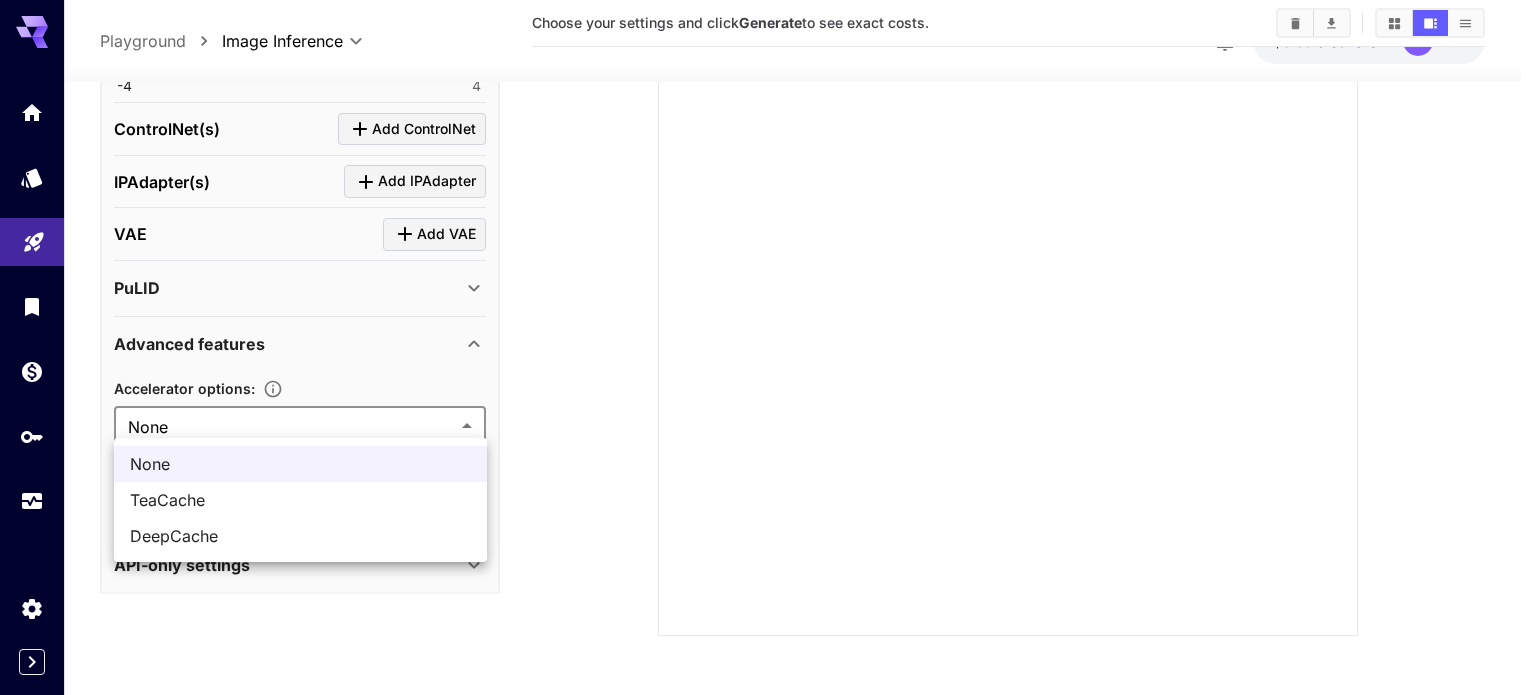 click at bounding box center (768, 347) 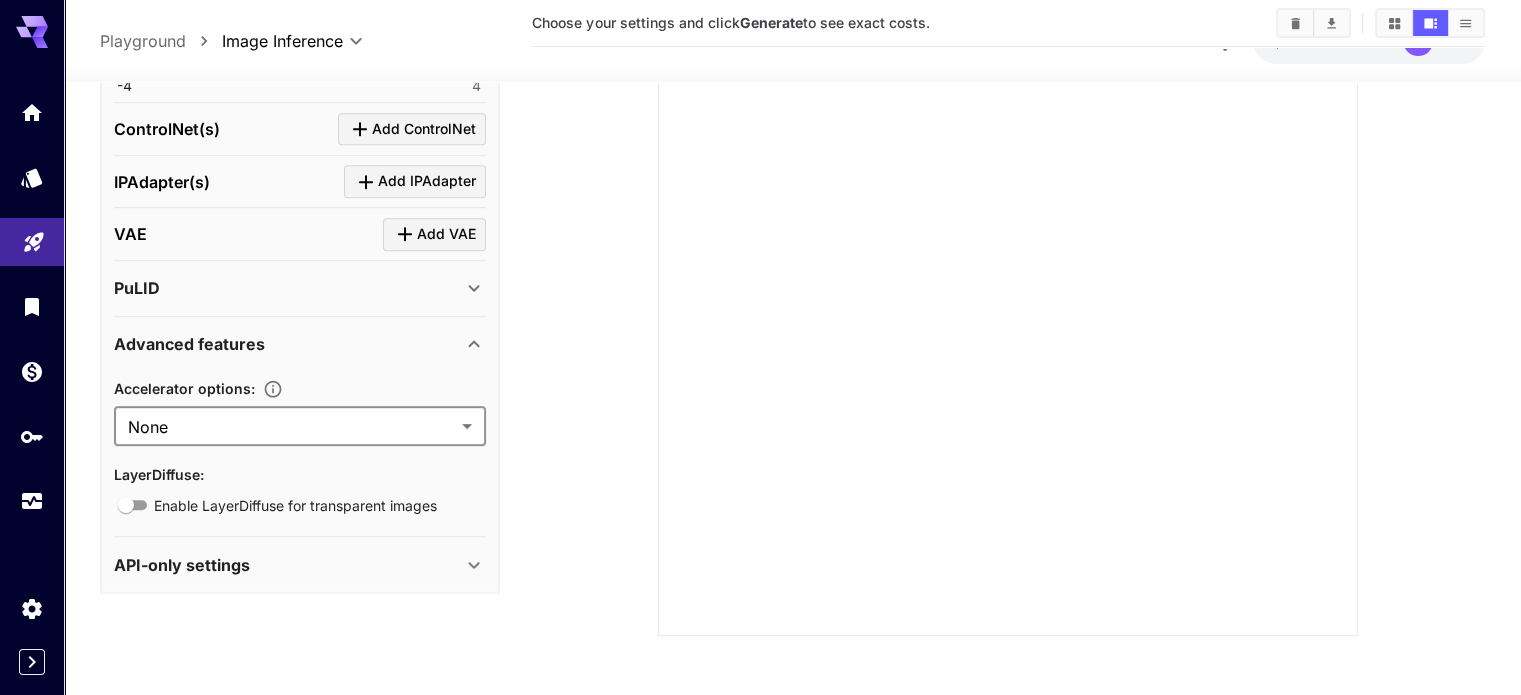click 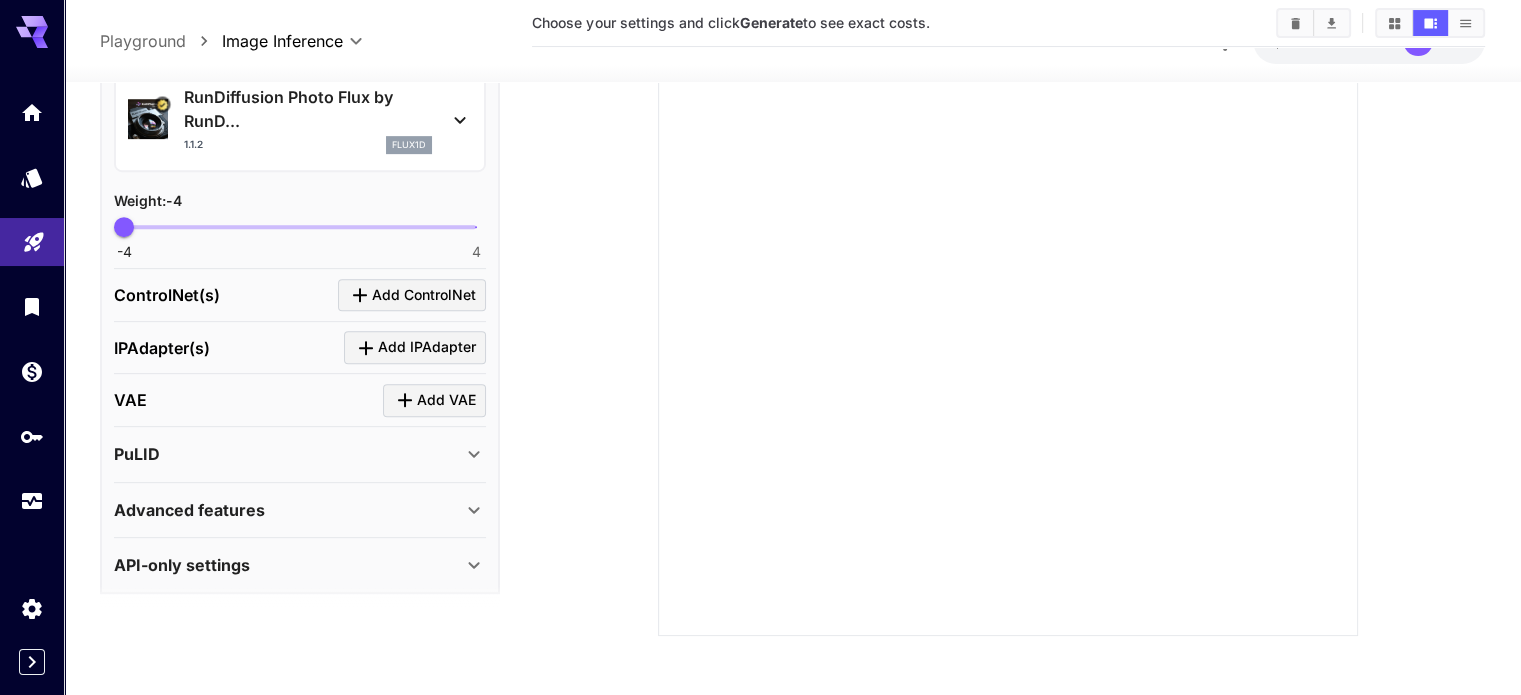 click 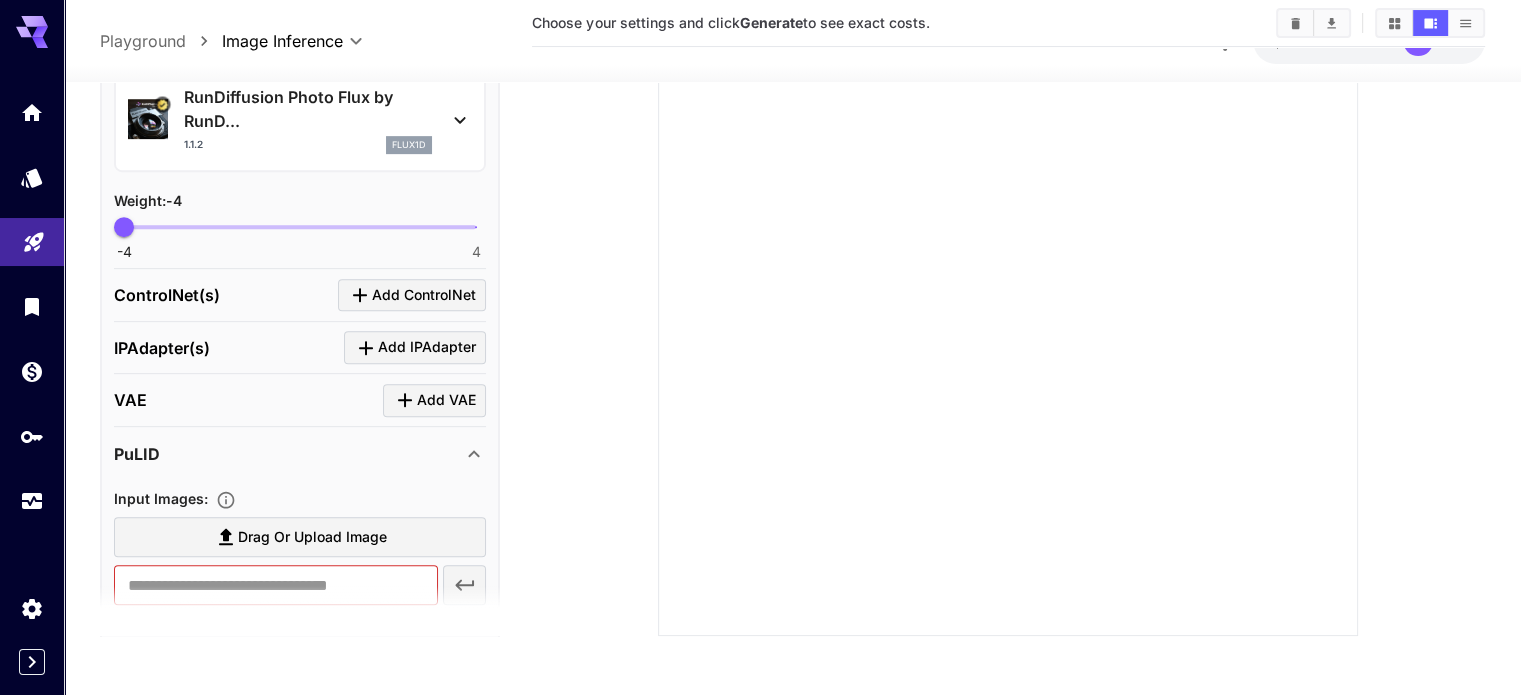 click 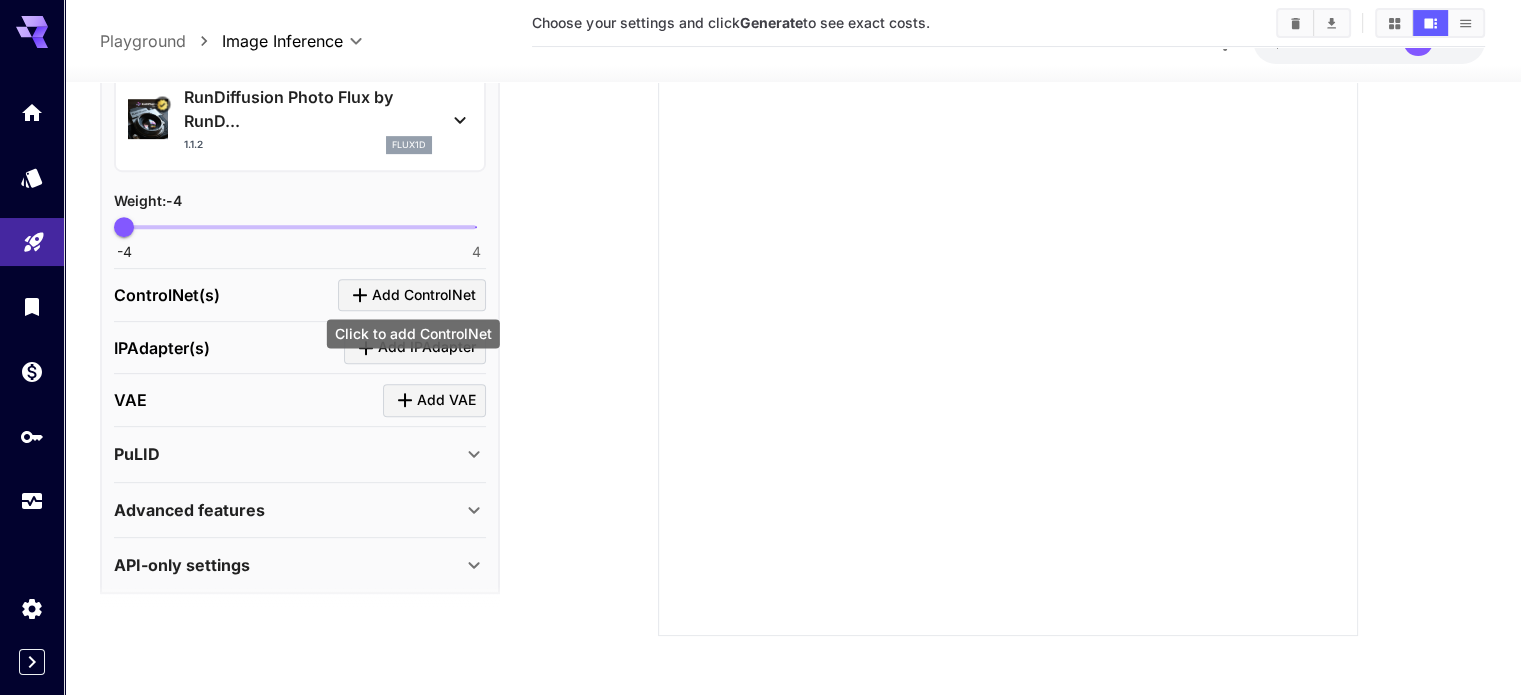 click on "Add ControlNet" at bounding box center [424, 295] 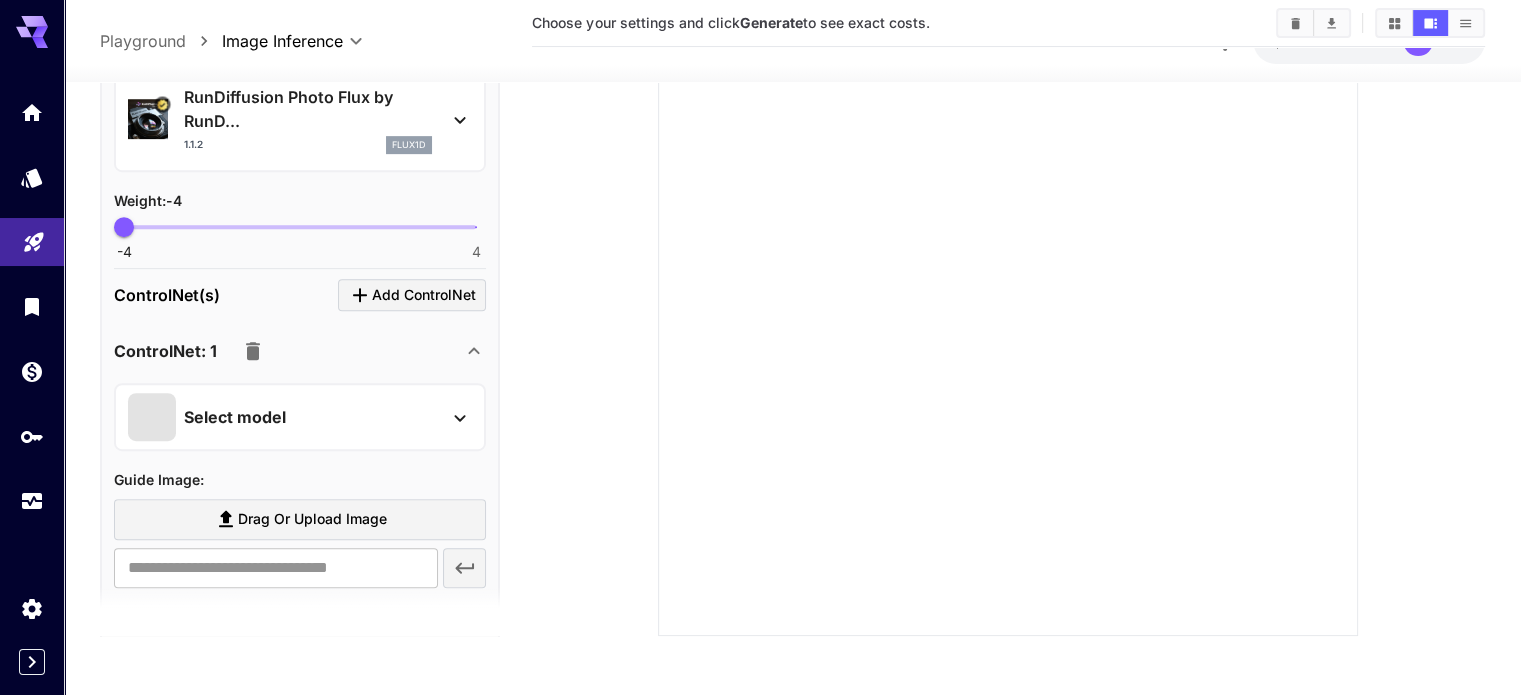 click on "Select model" at bounding box center (300, 417) 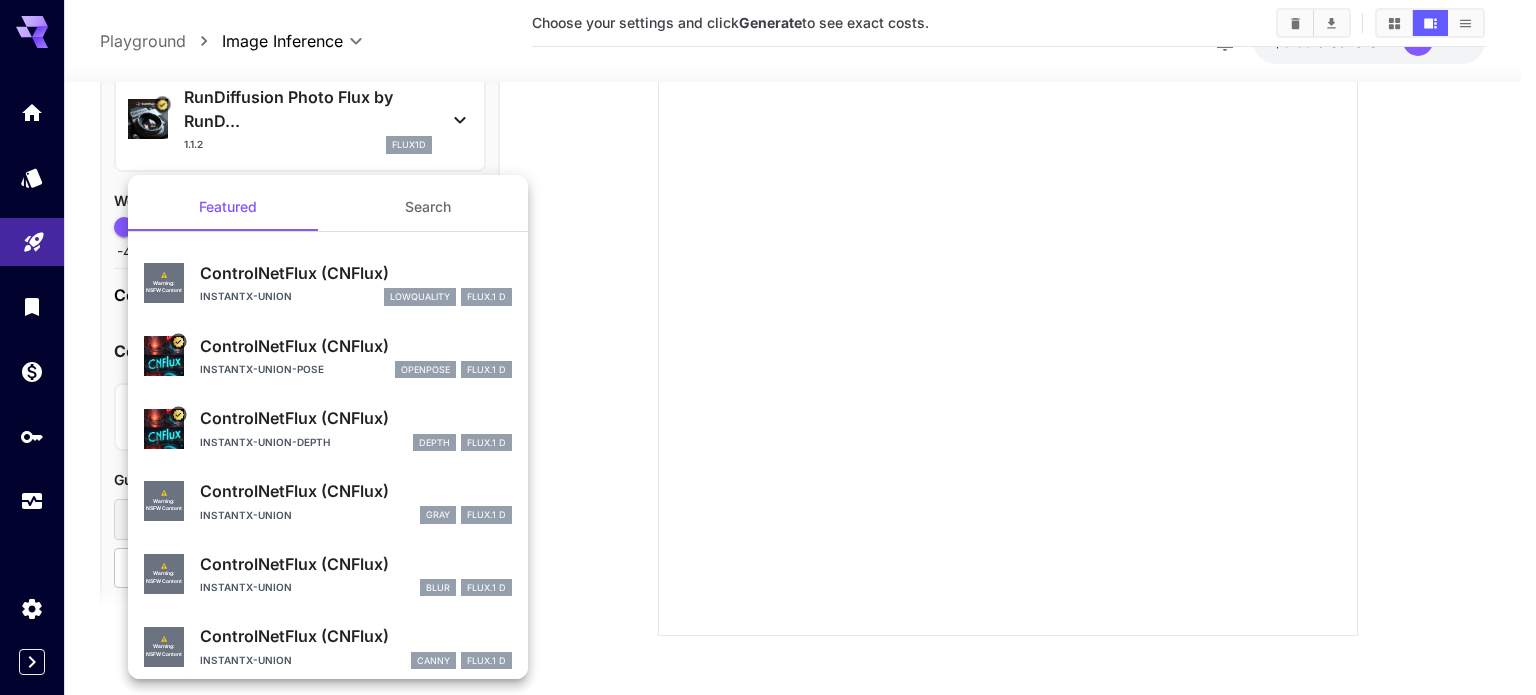 click at bounding box center (768, 347) 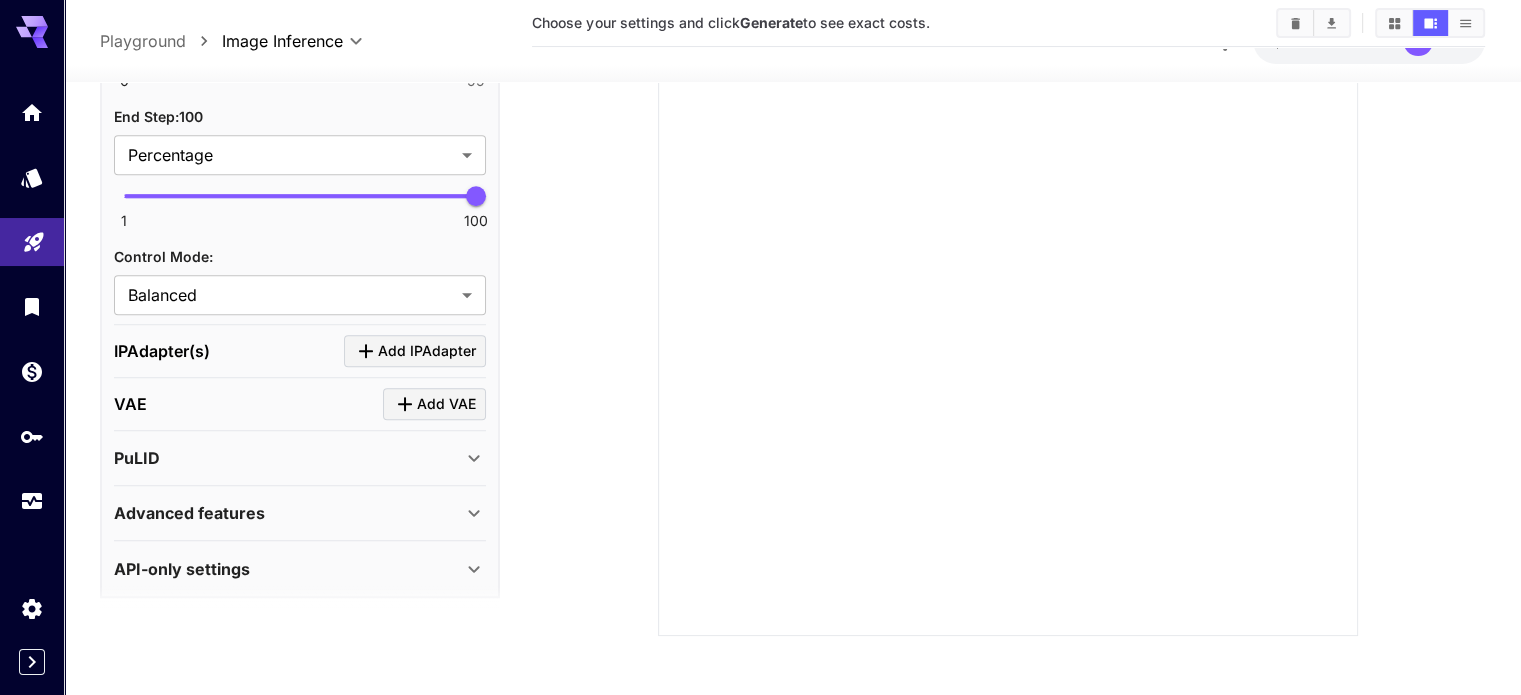 click on "API-only settings" at bounding box center [288, 569] 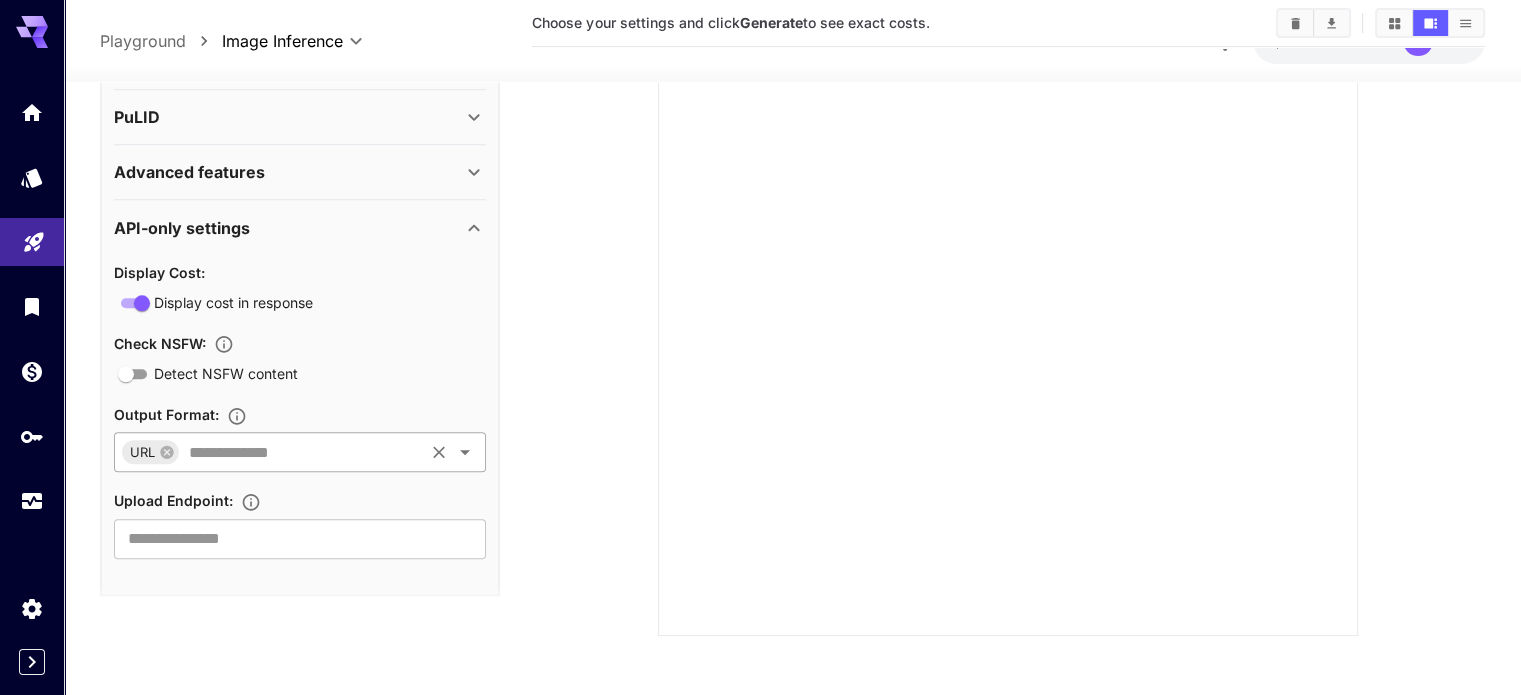 click 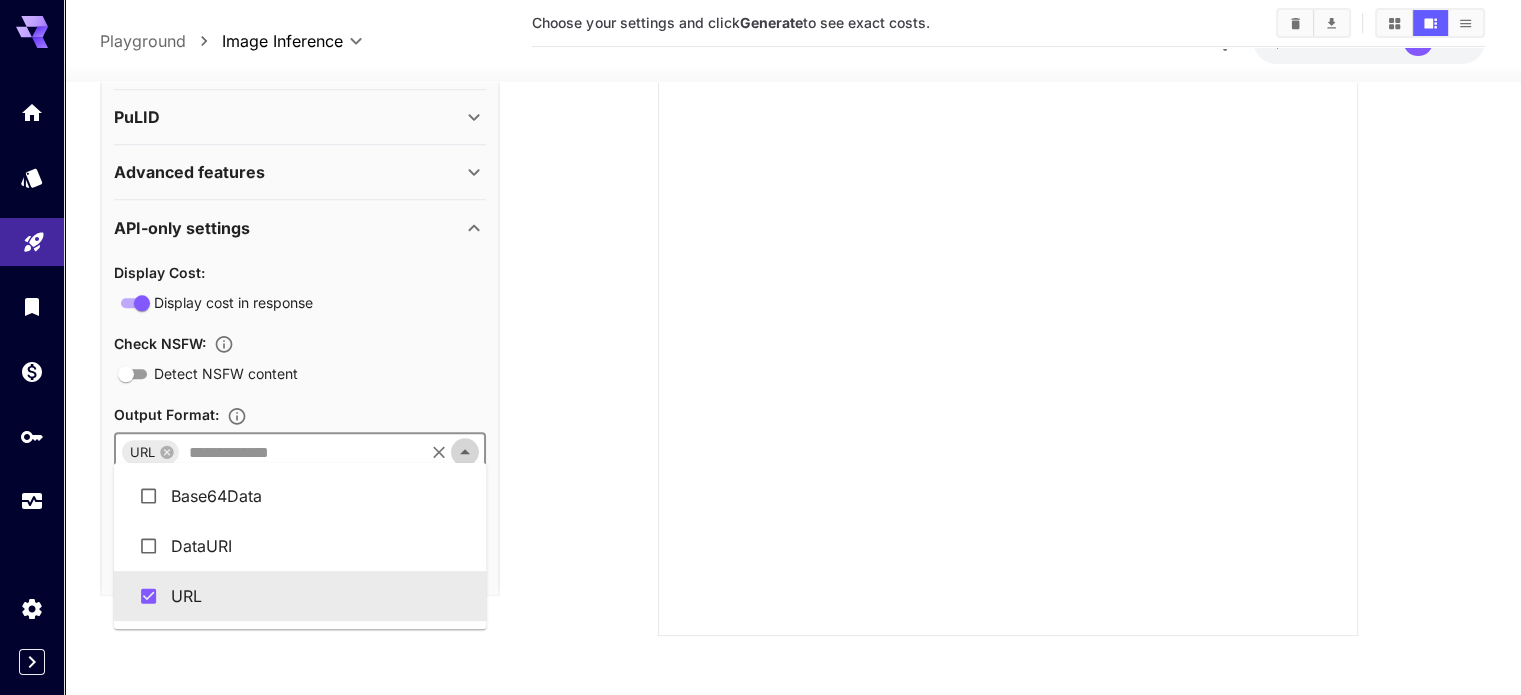 click 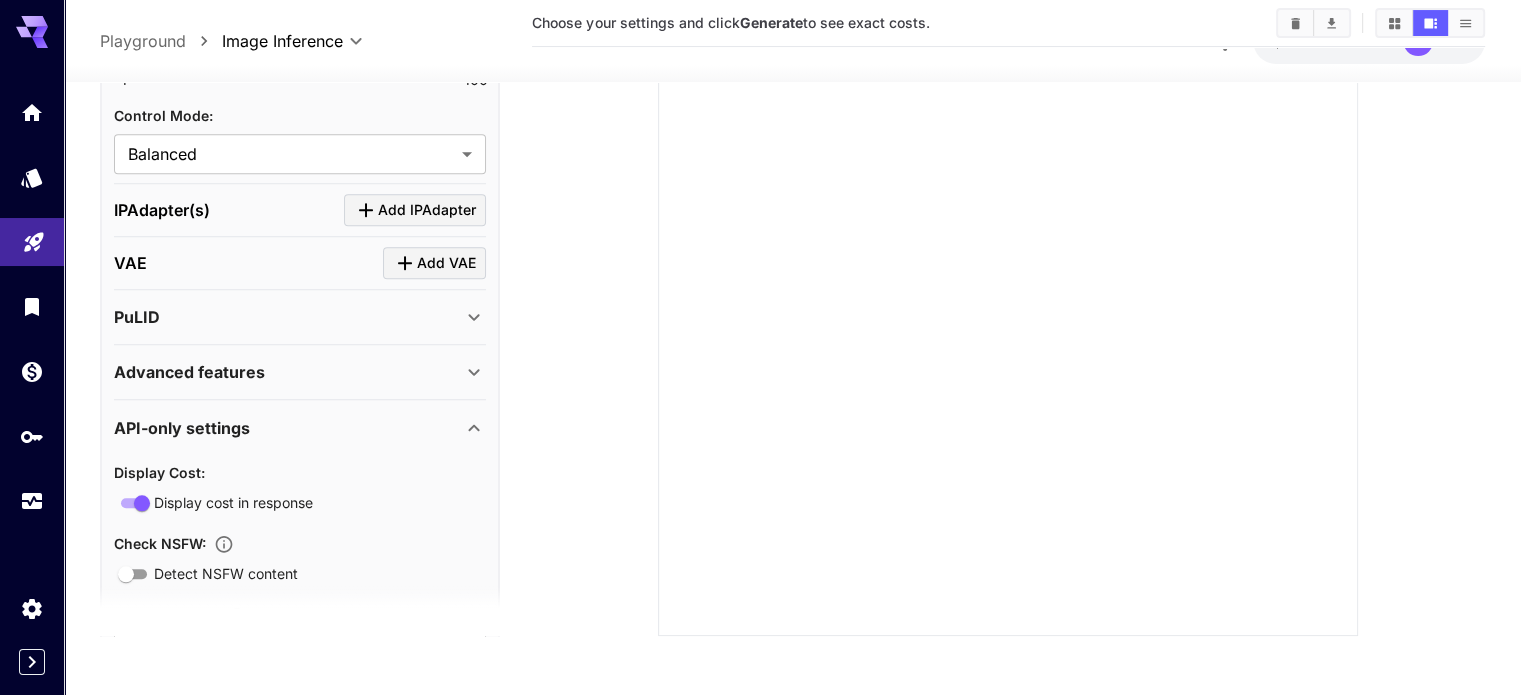 click on "API-only settings" at bounding box center [288, 428] 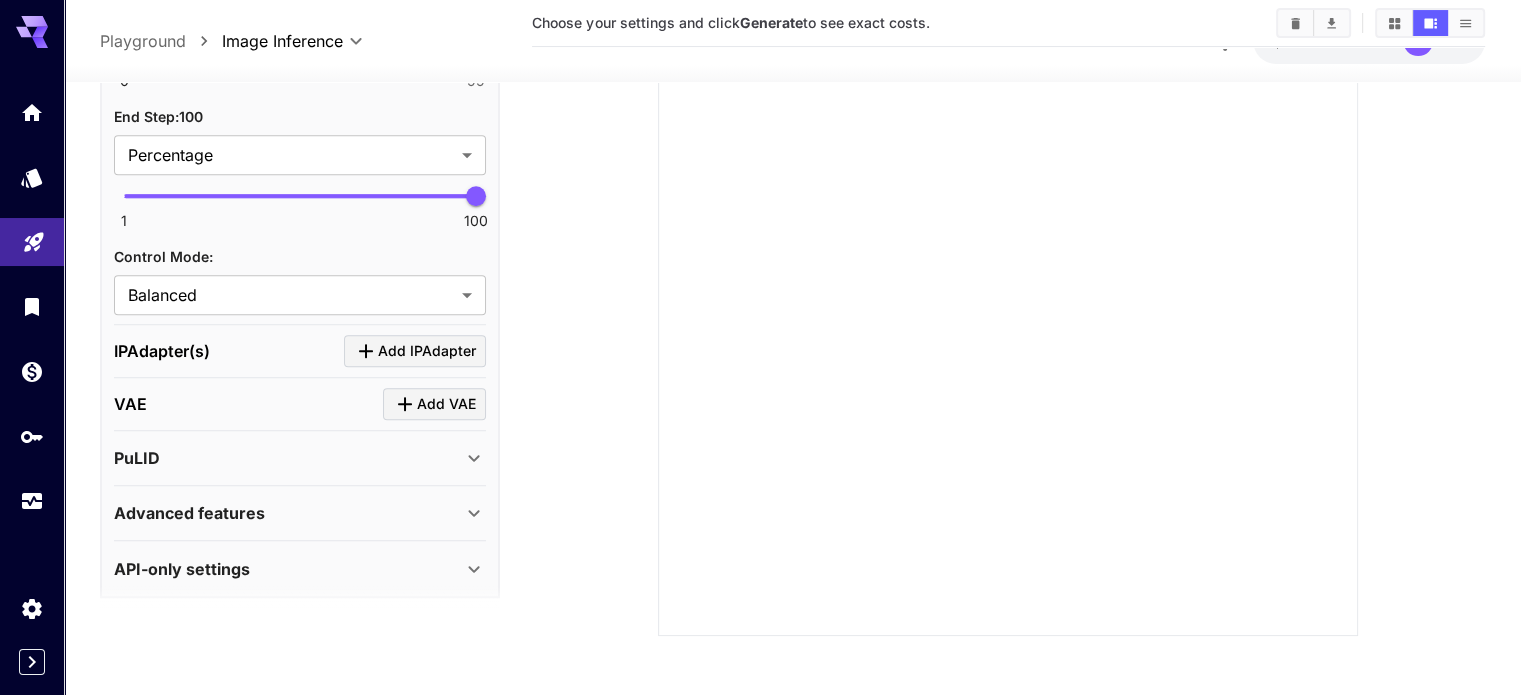 click on "PuLID" at bounding box center [288, 458] 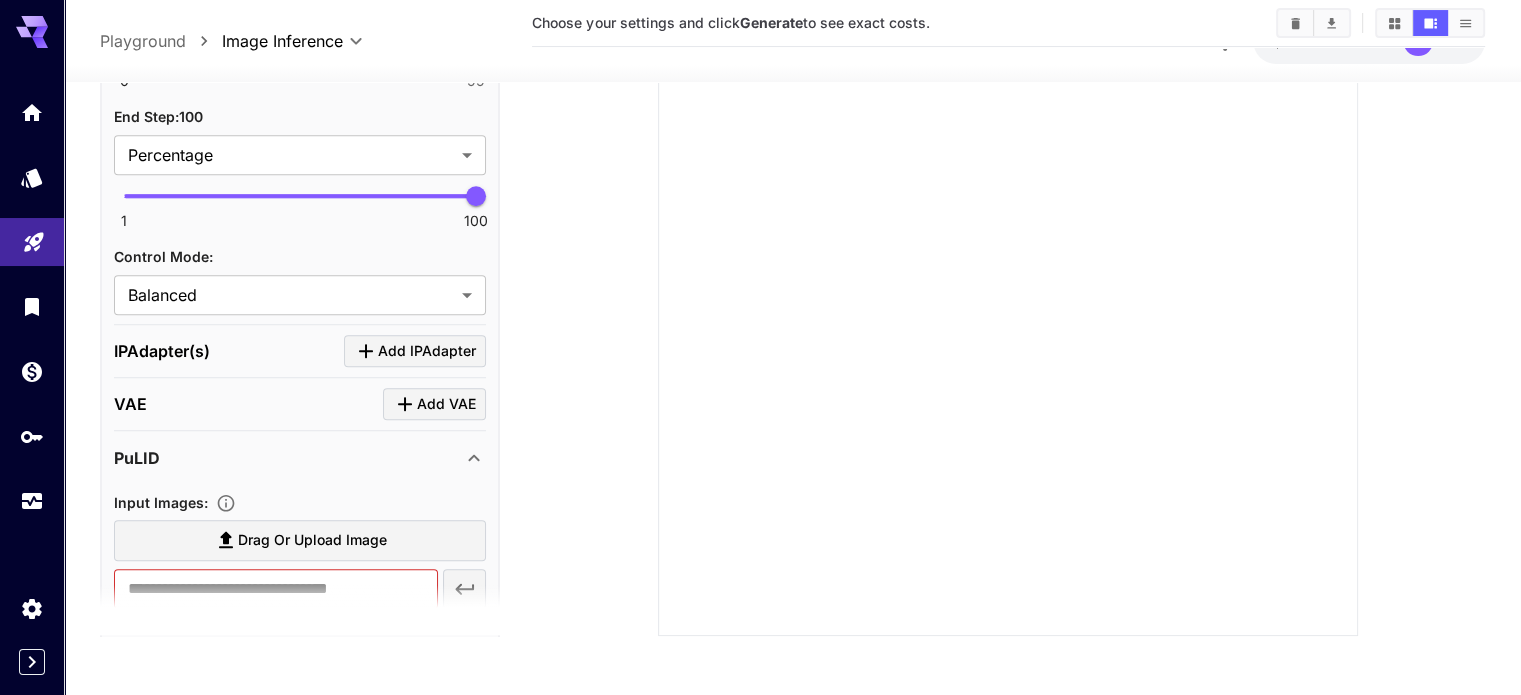 click on "PuLID" at bounding box center [288, 458] 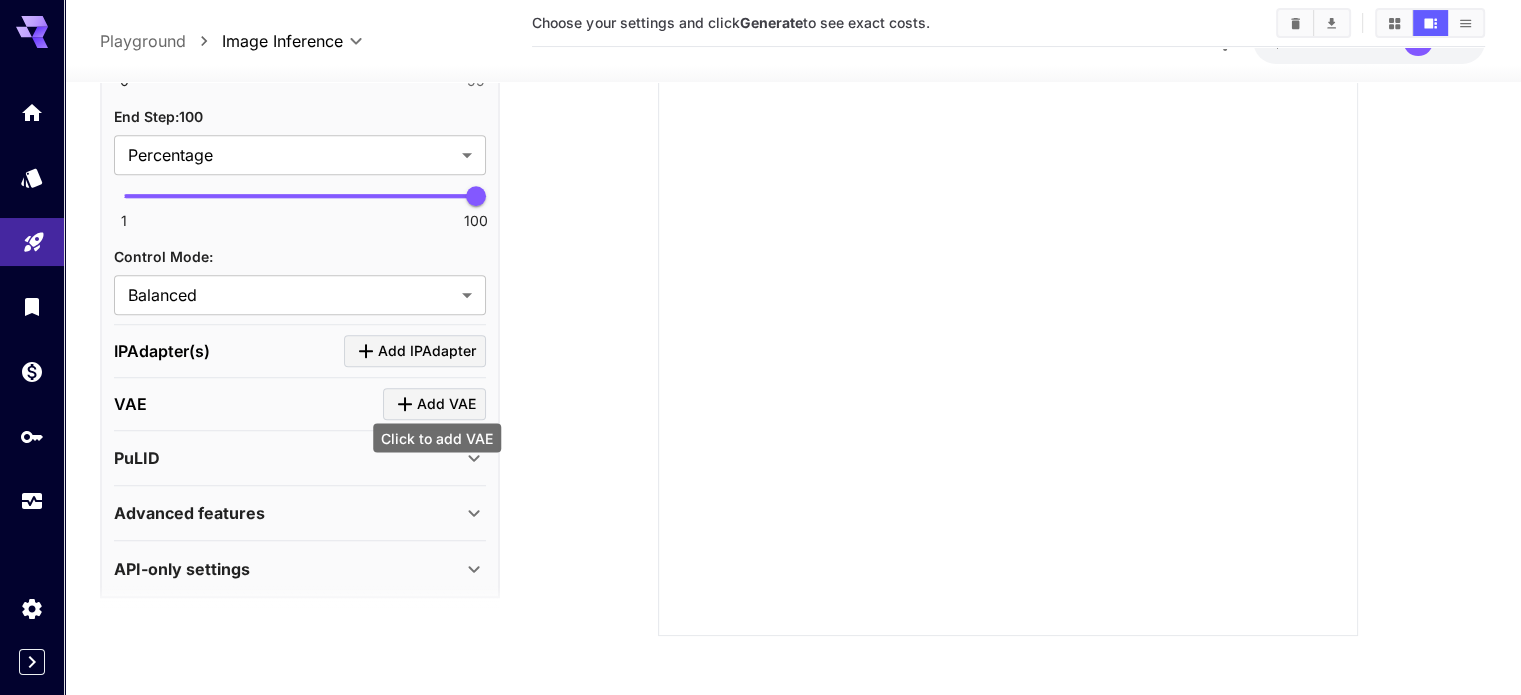 click on "Add VAE" at bounding box center (446, 404) 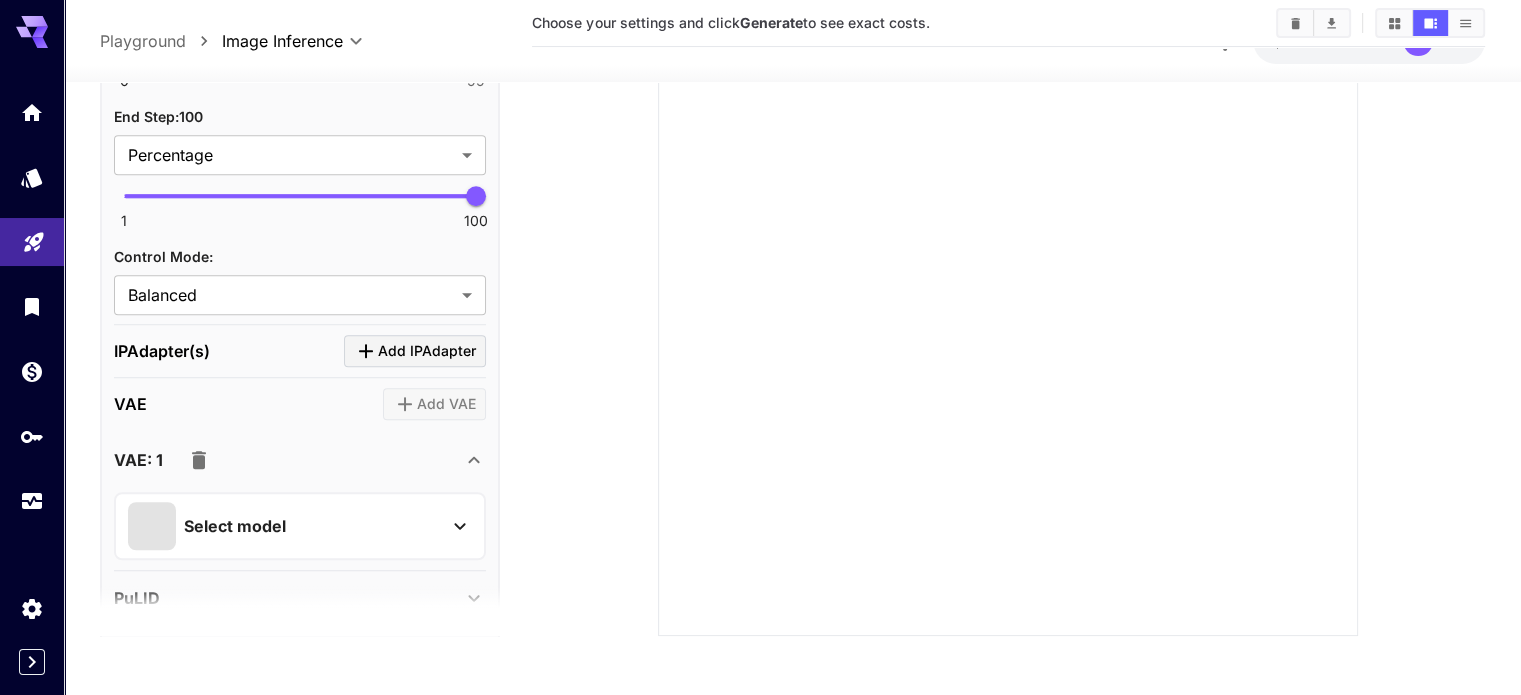 click on "Select model" at bounding box center (284, 526) 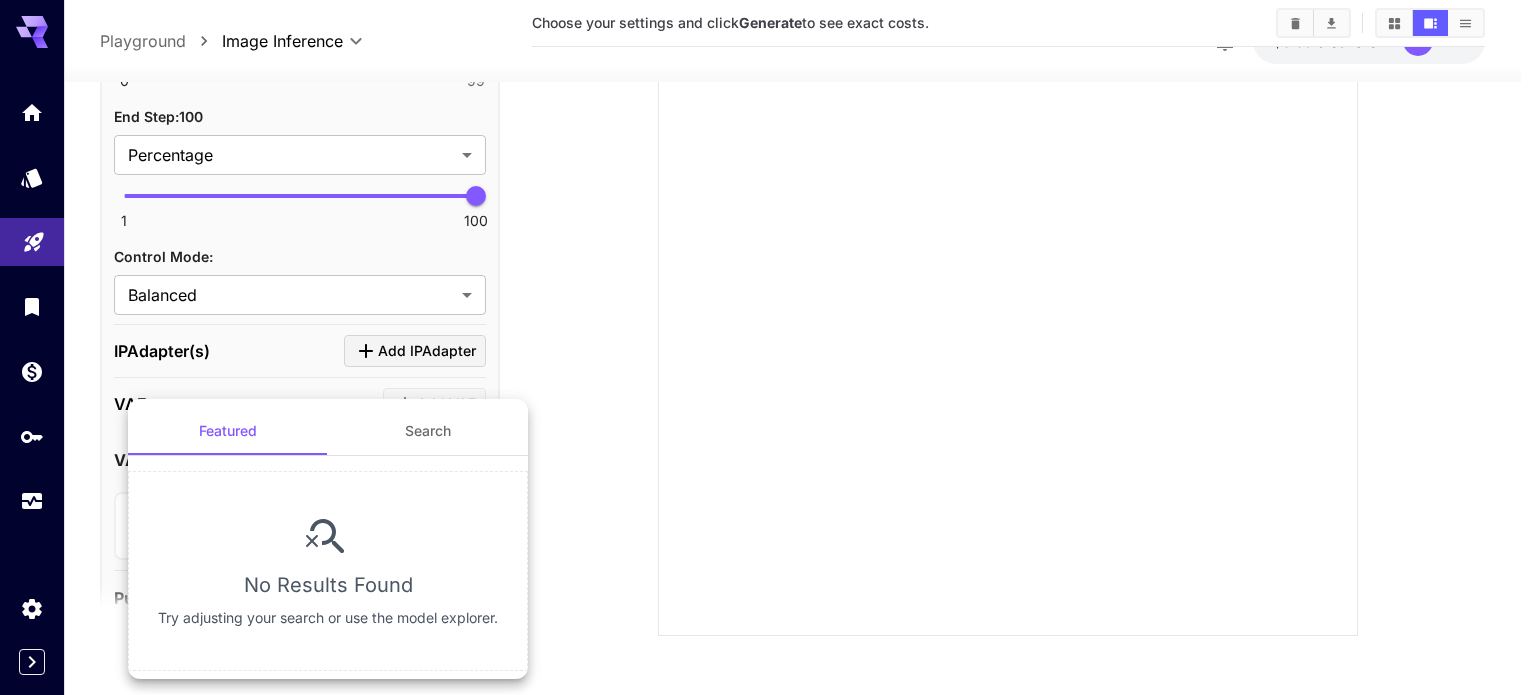 click on "Search" at bounding box center (428, 431) 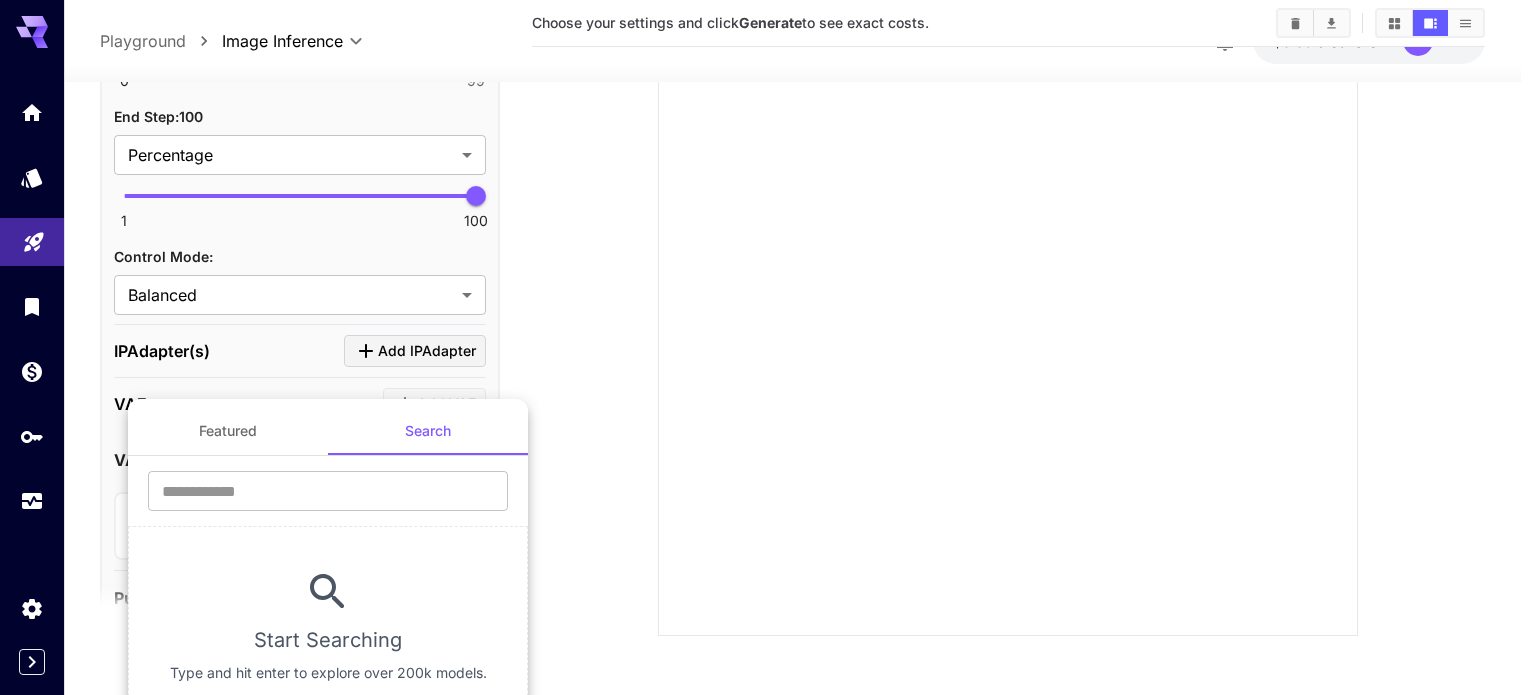 click at bounding box center (768, 347) 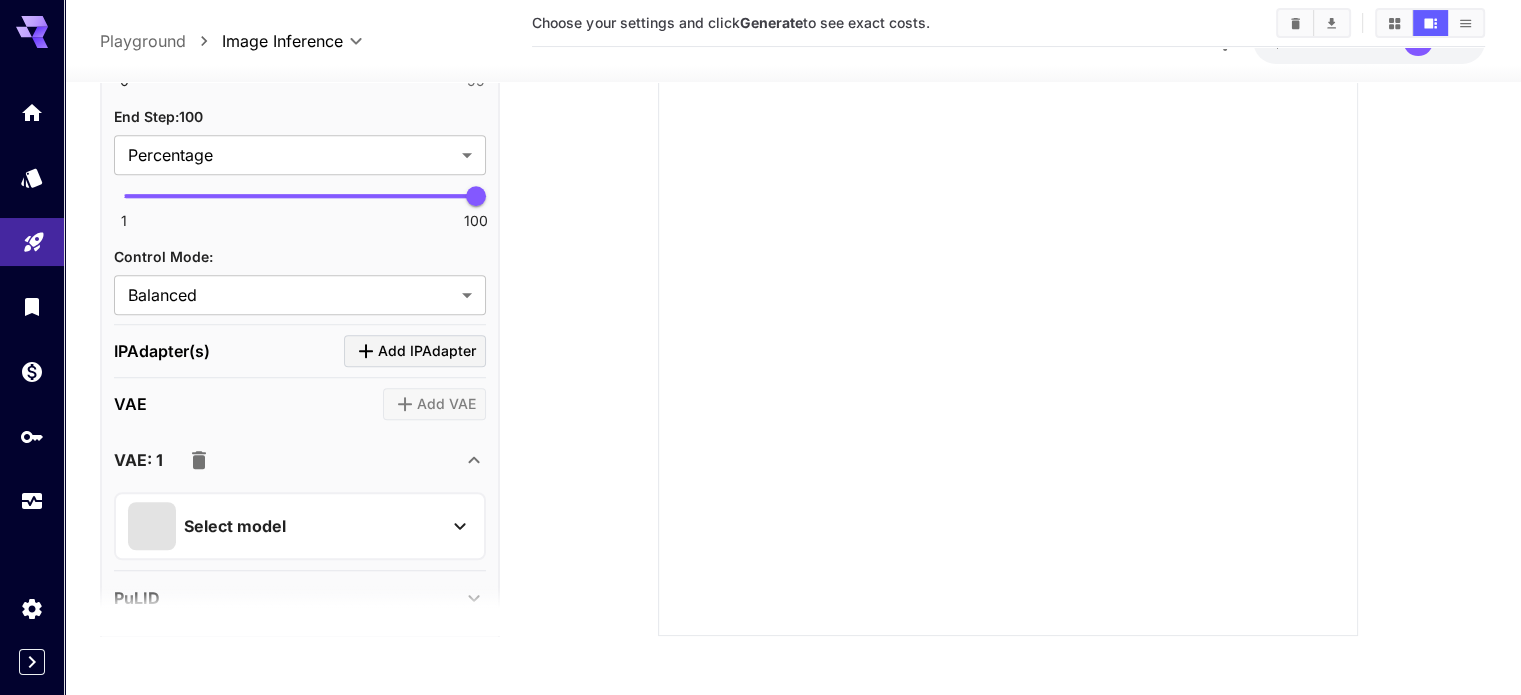 click 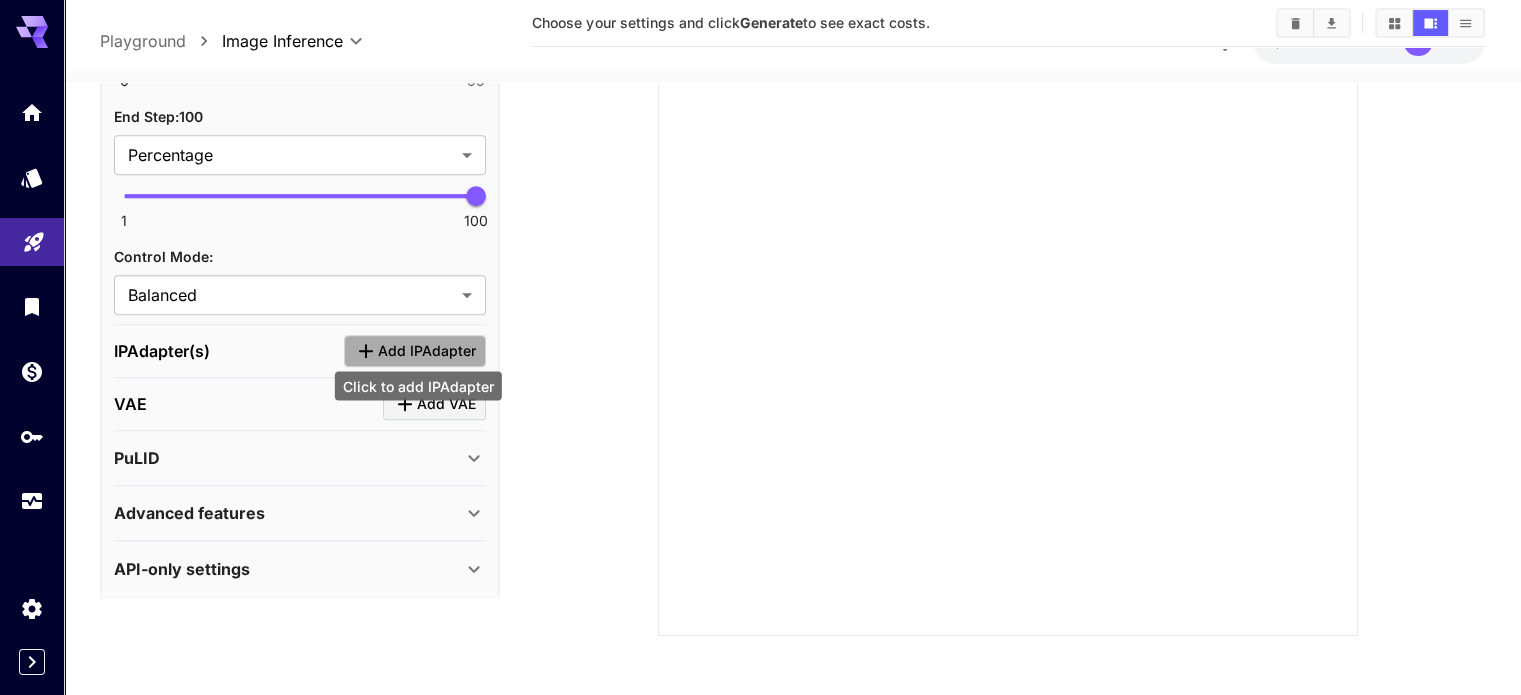 click 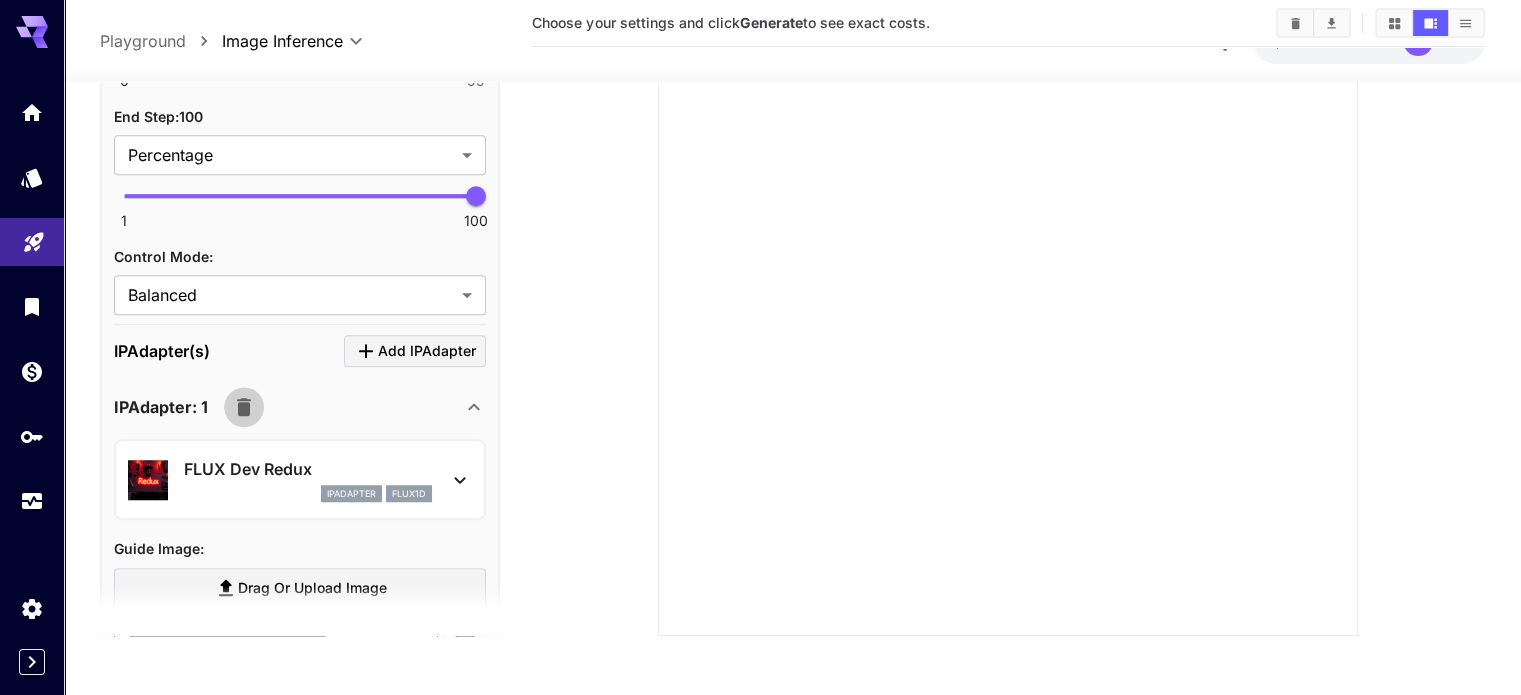 click 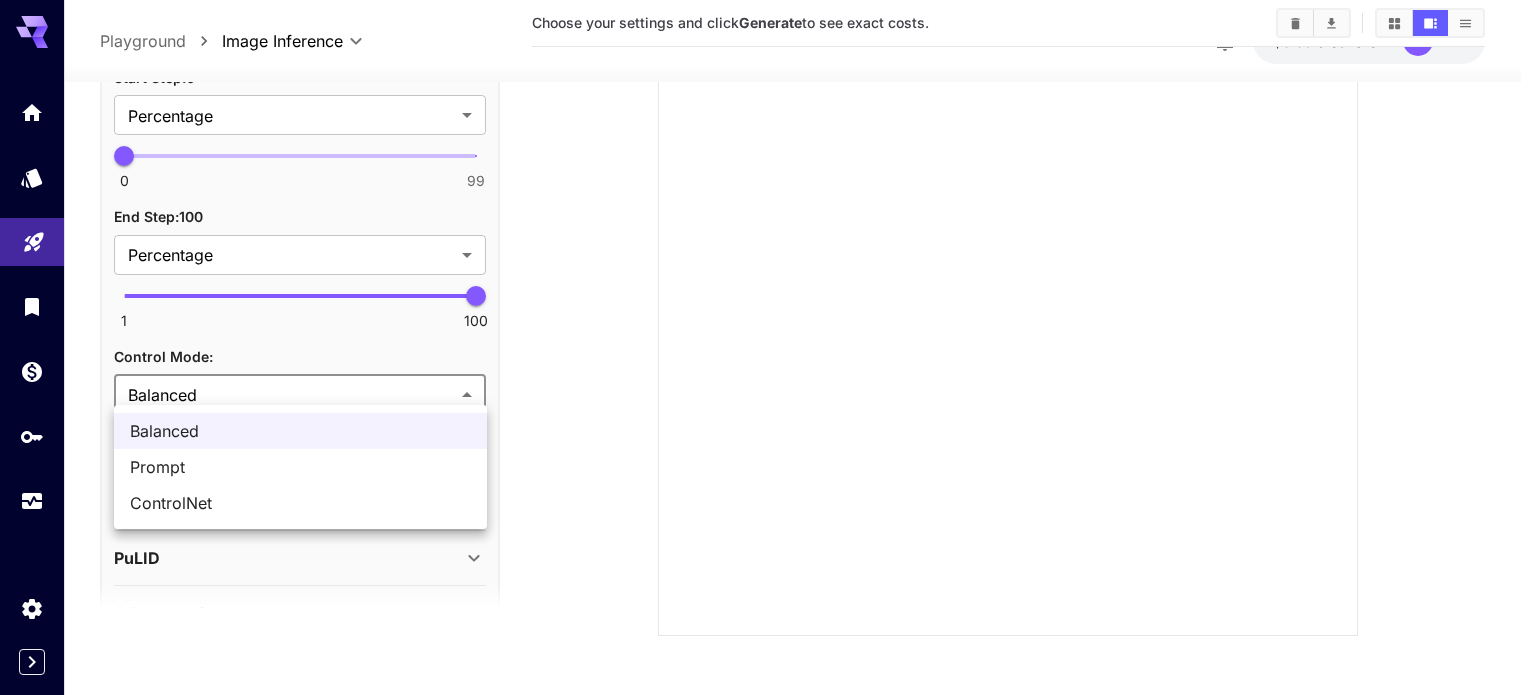click on "**********" at bounding box center (768, 151) 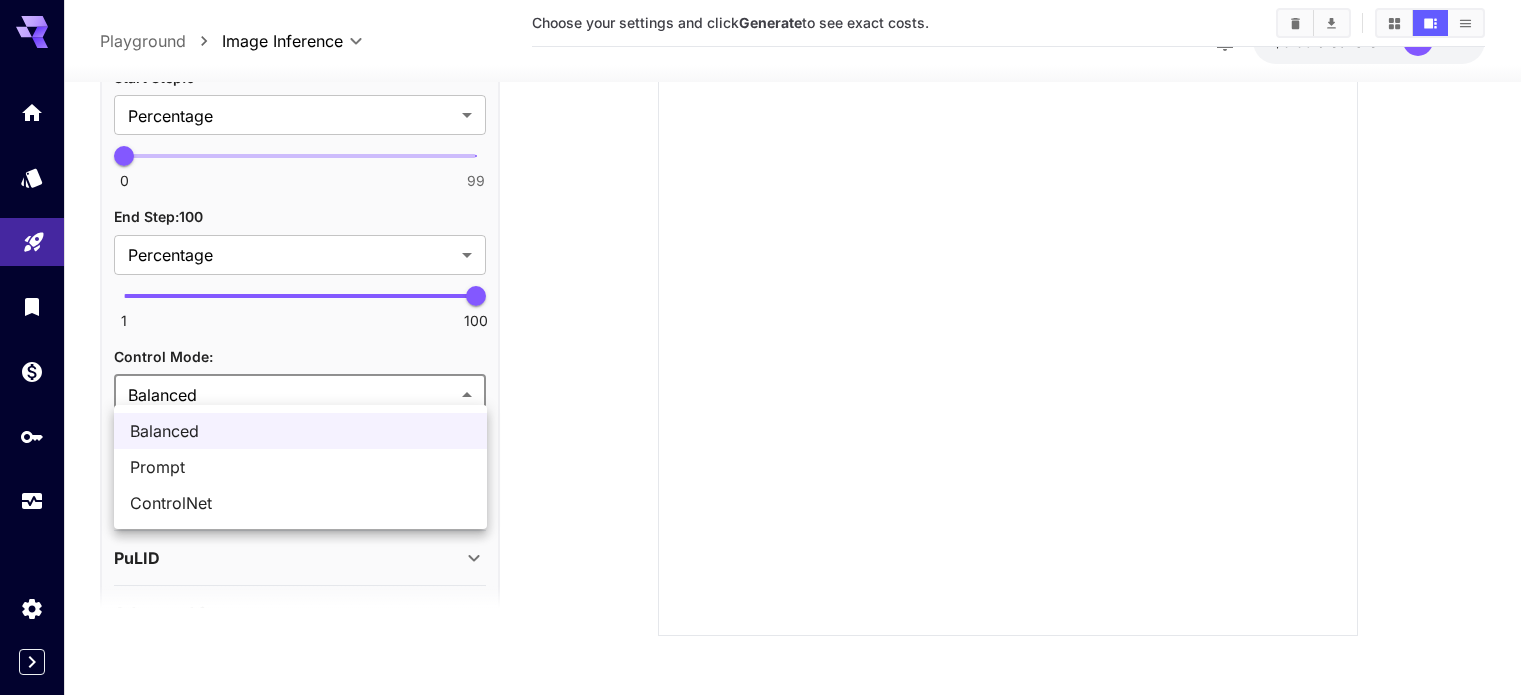 click on "**********" at bounding box center (768, 151) 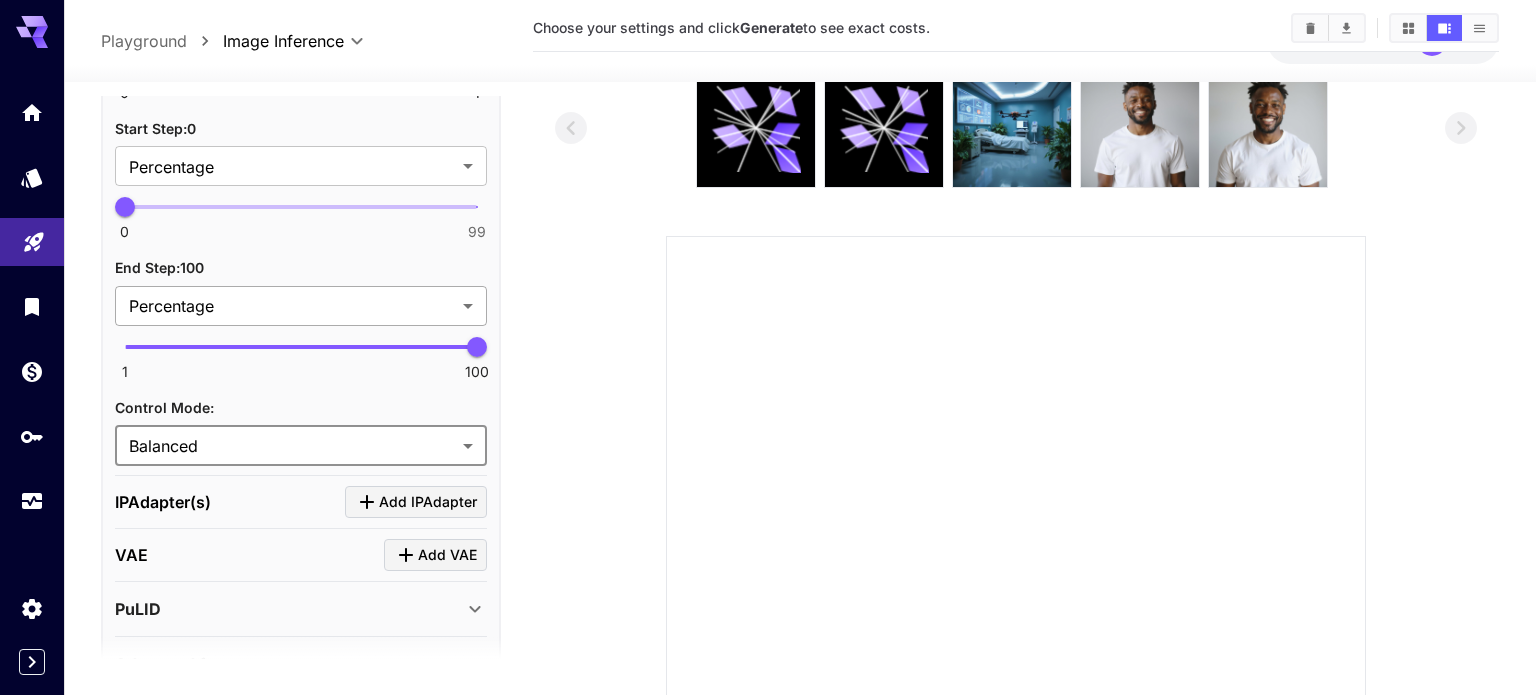 click on "**********" at bounding box center [768, 451] 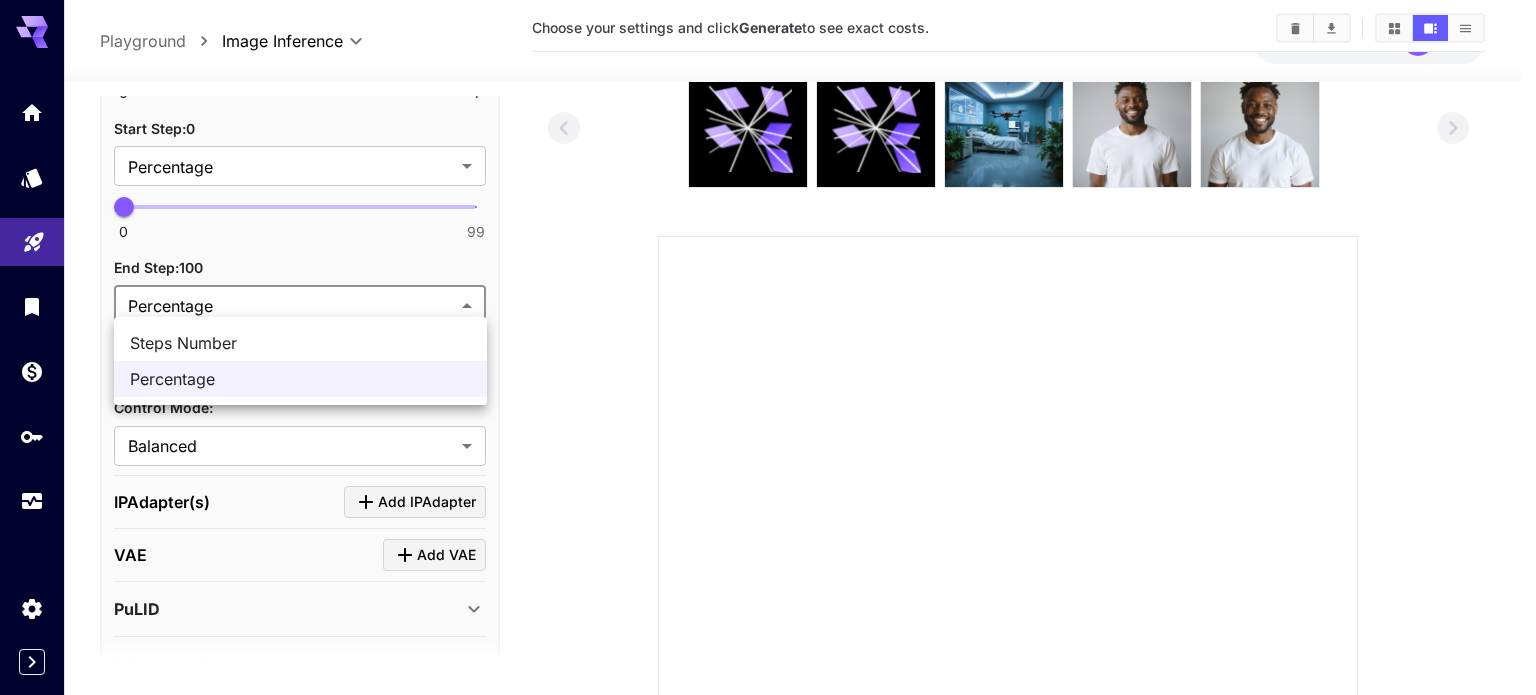 click at bounding box center [768, 347] 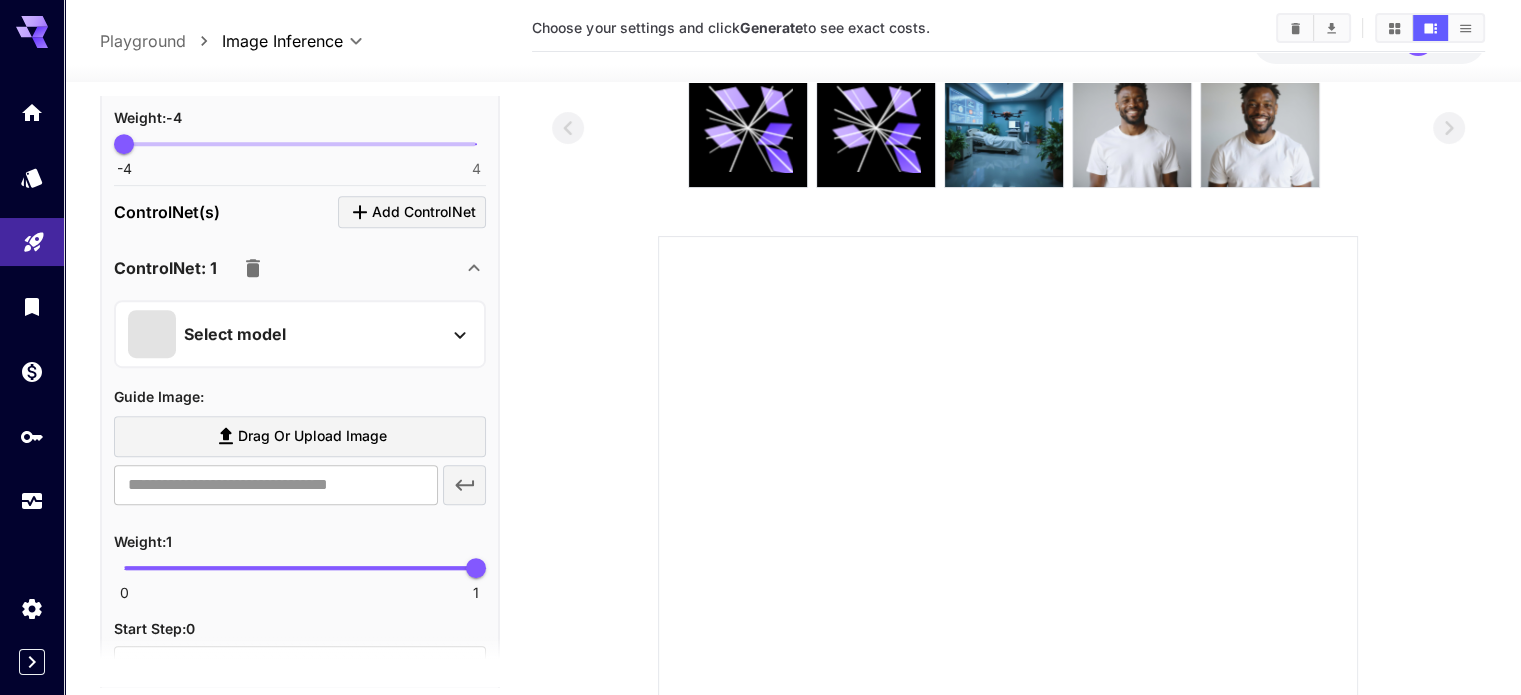 click on "Select model" at bounding box center (235, 334) 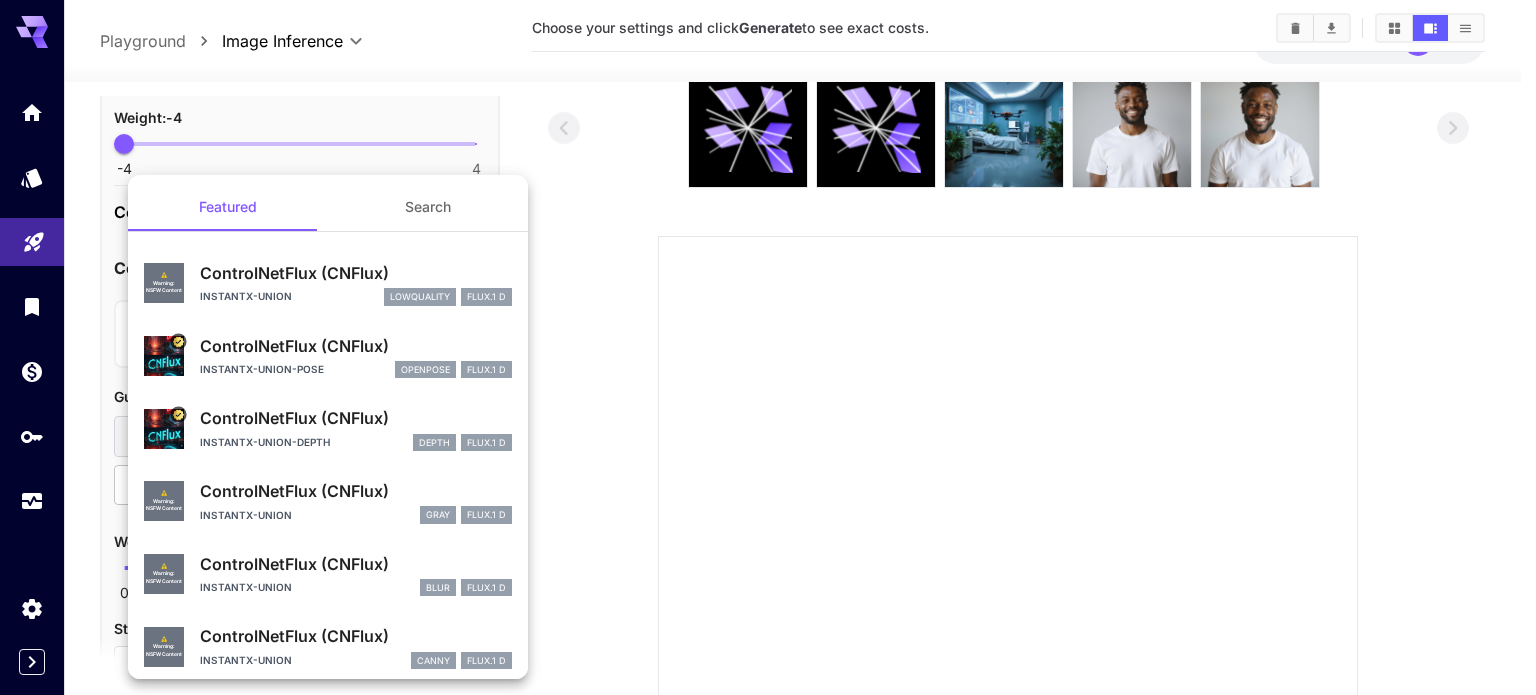 click at bounding box center [768, 347] 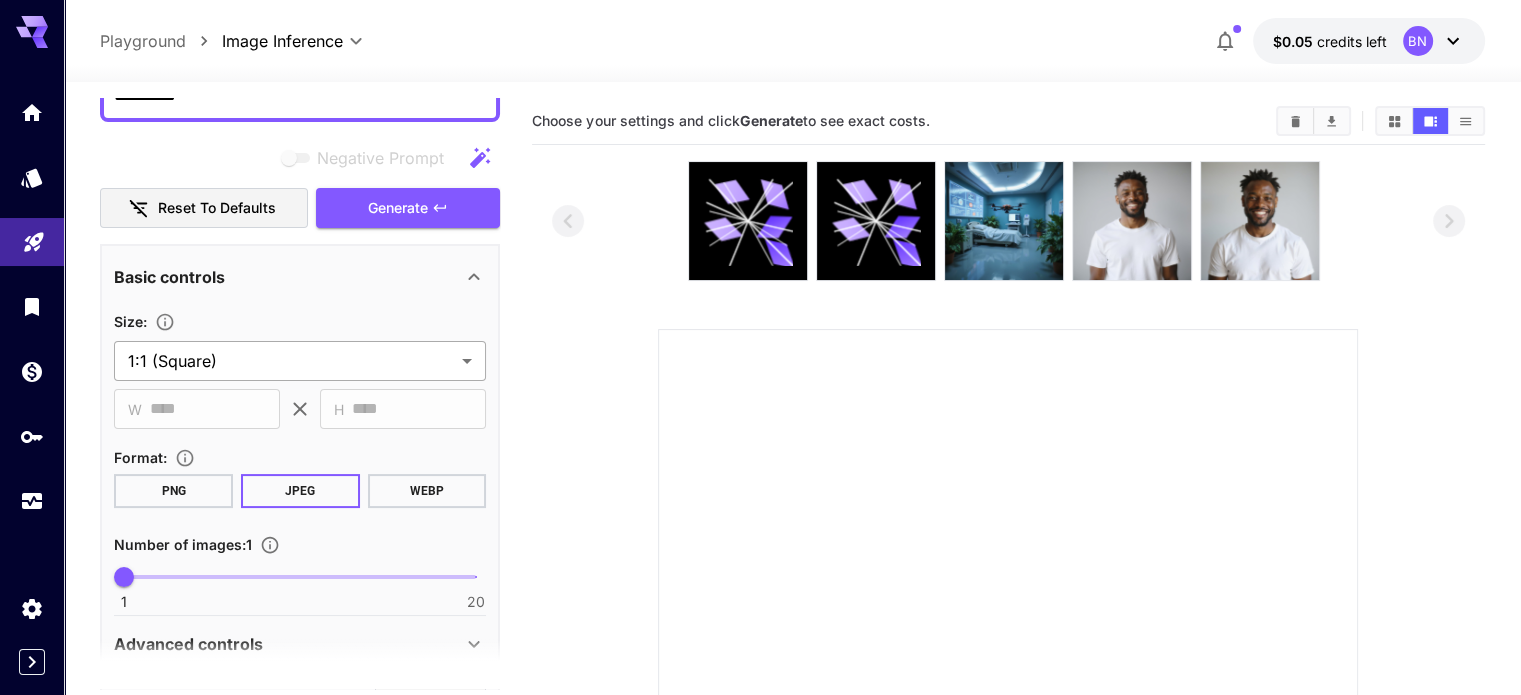 click on "**********" at bounding box center (760, 544) 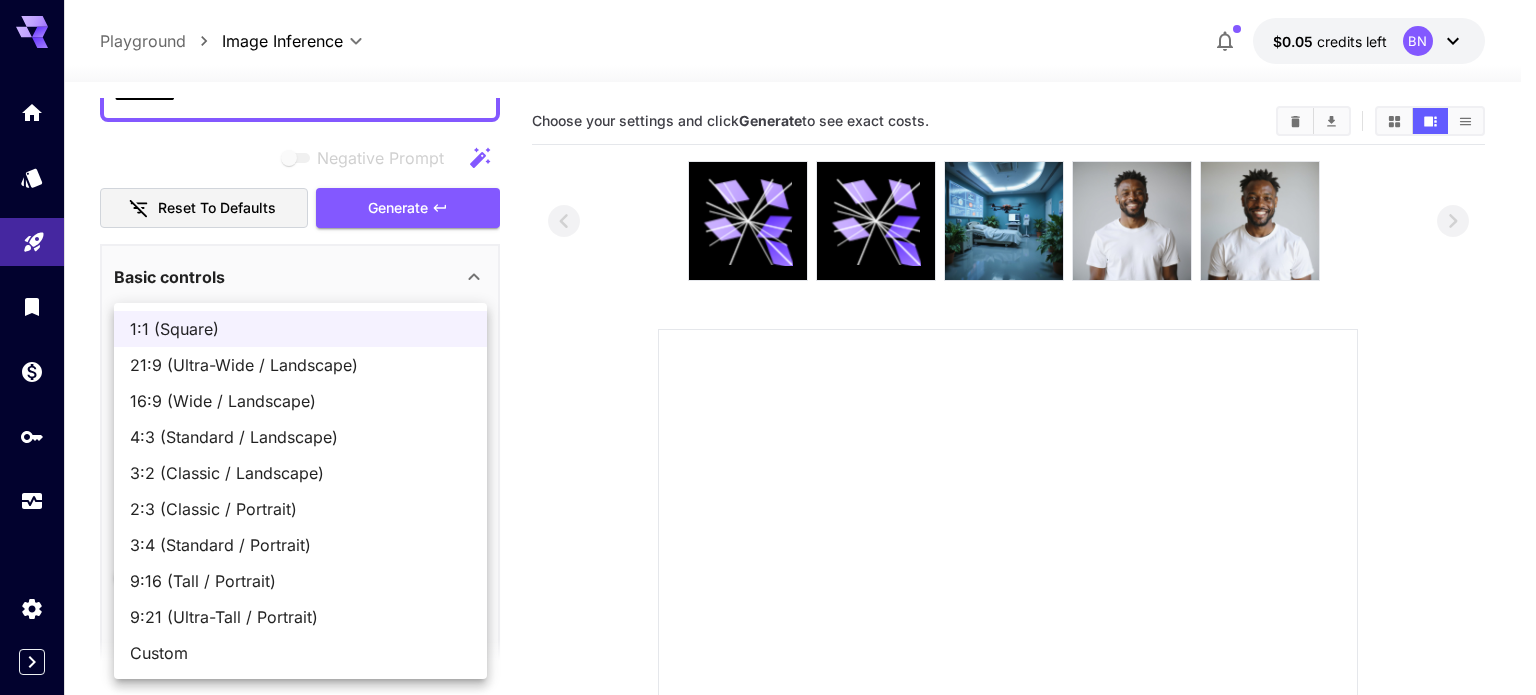 click at bounding box center [768, 347] 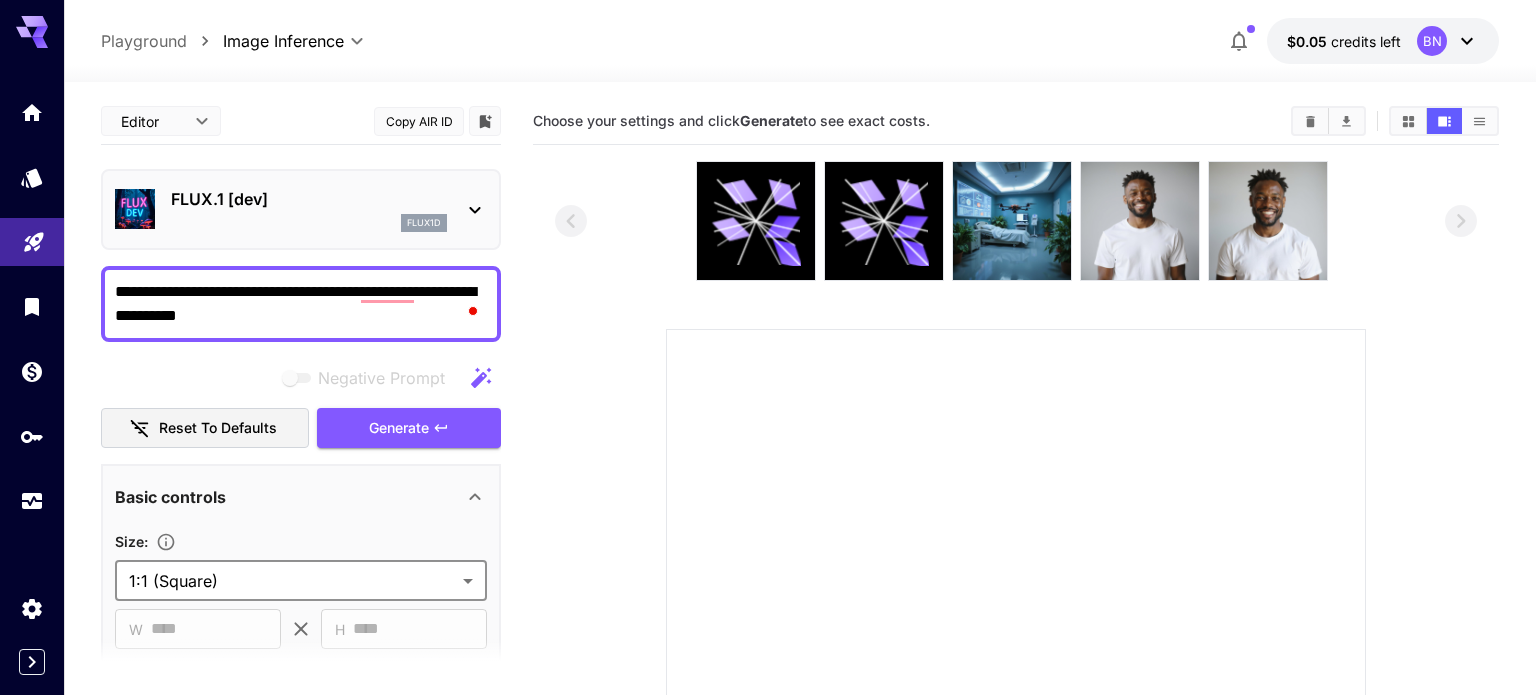 click on "**********" at bounding box center [768, 544] 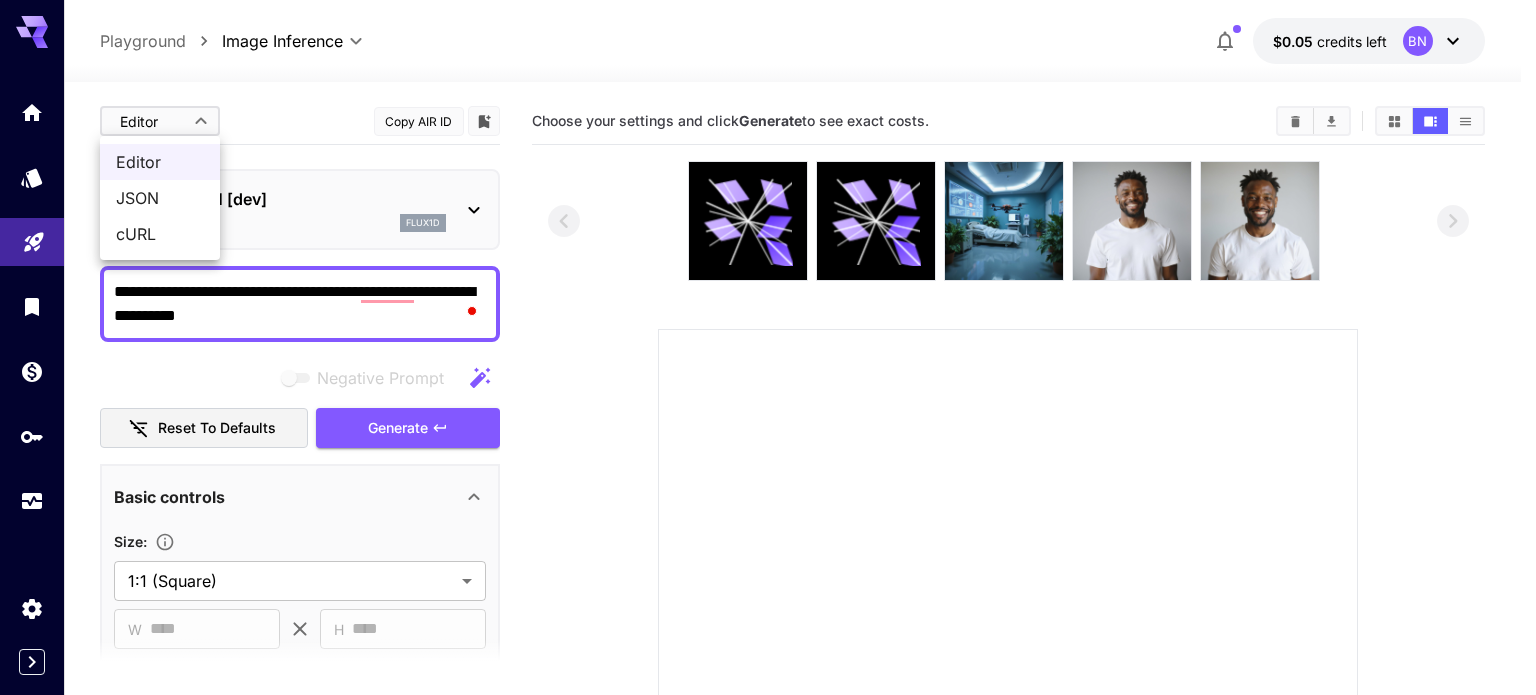 click at bounding box center [768, 347] 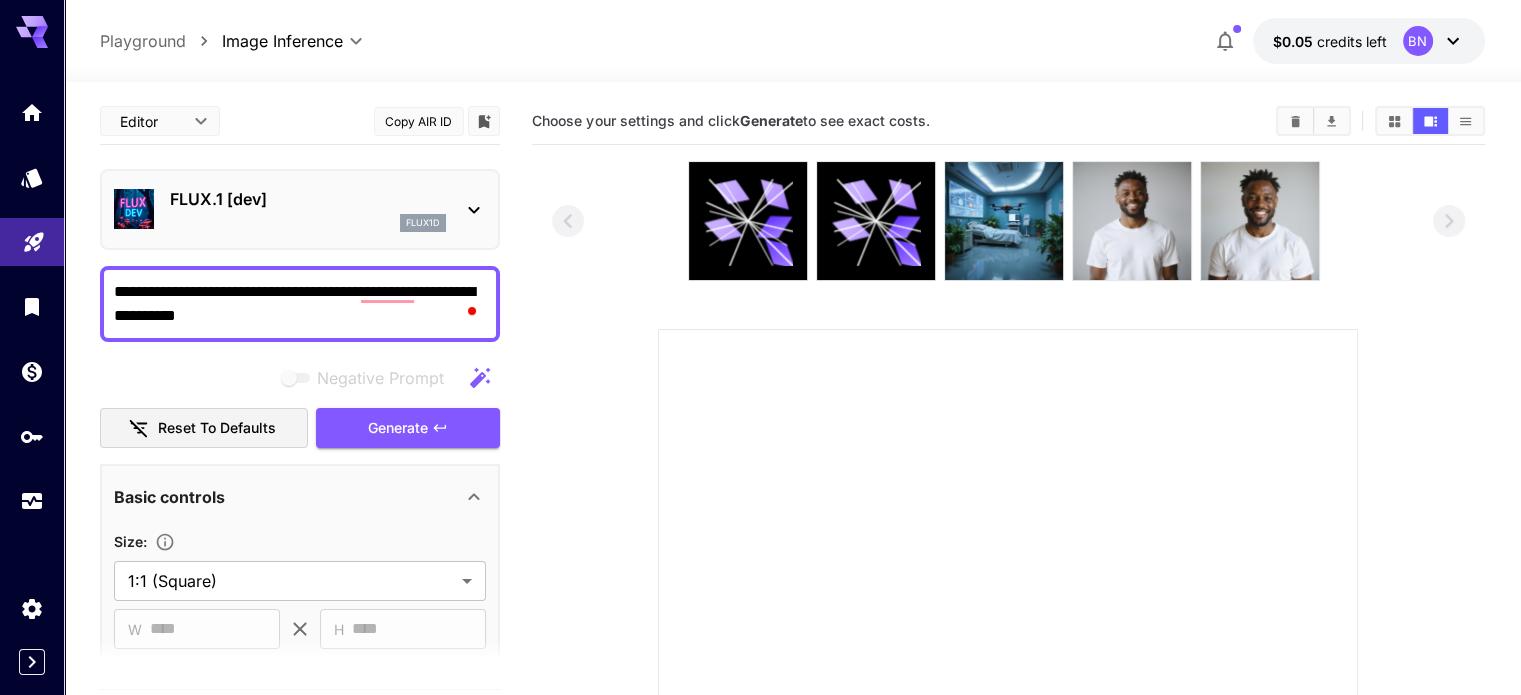 click 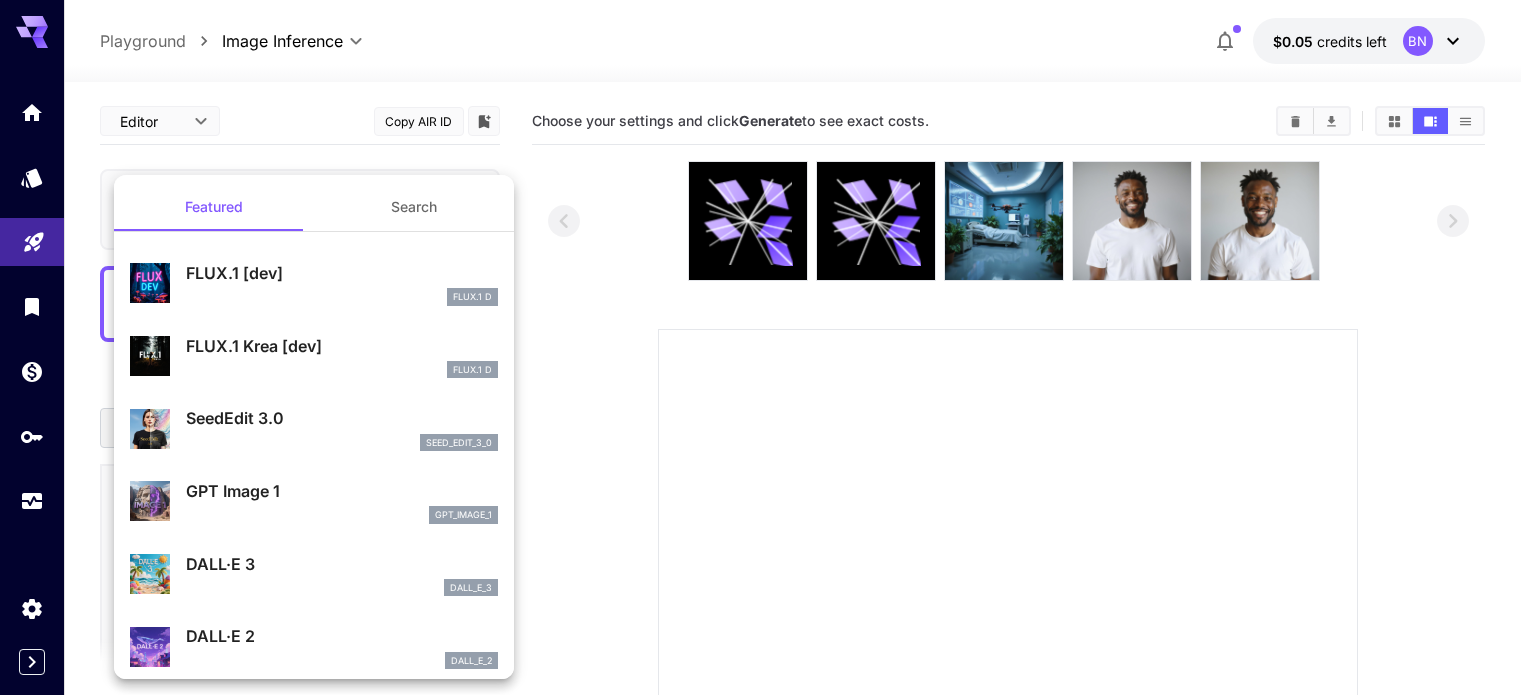 click on "Search" at bounding box center (414, 207) 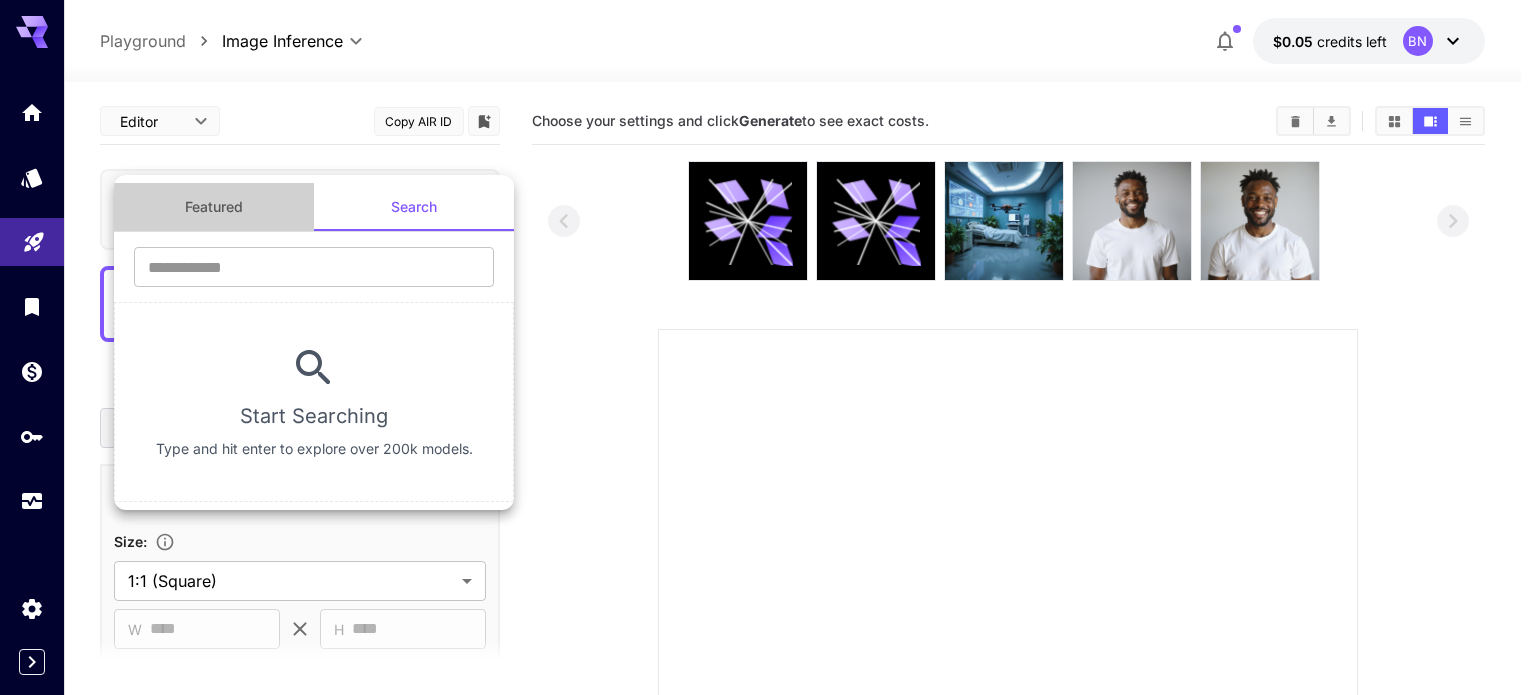 click on "Featured" at bounding box center (214, 207) 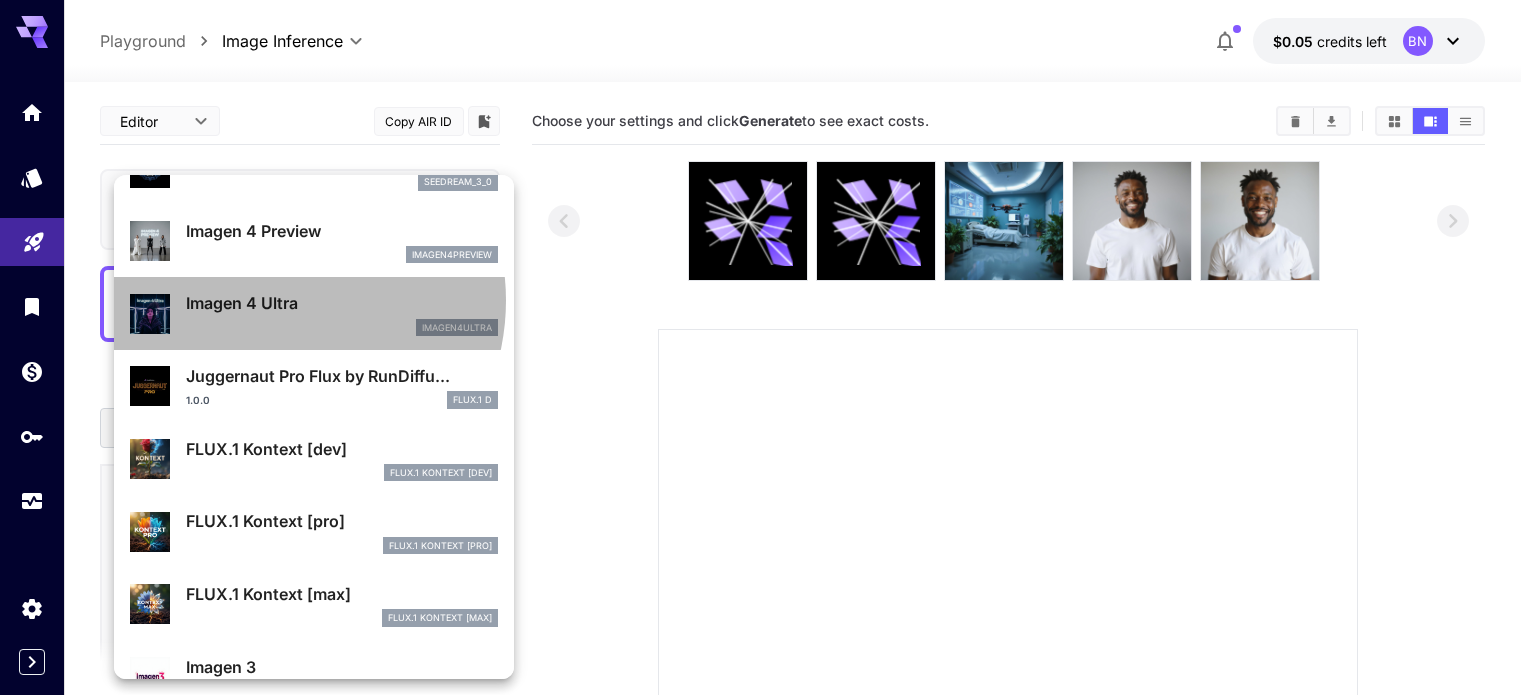 click on "Imagen 4 Ultra" at bounding box center [342, 303] 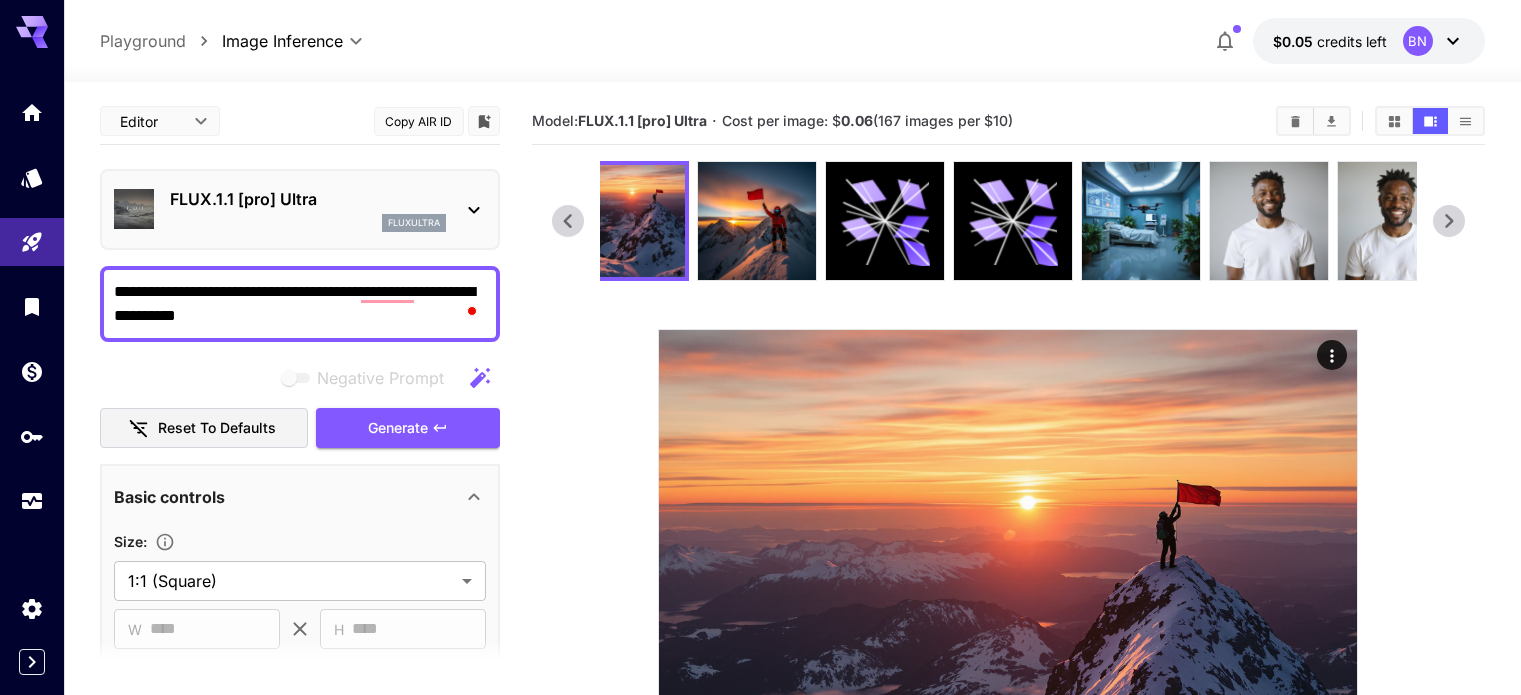 scroll, scrollTop: 0, scrollLeft: 0, axis: both 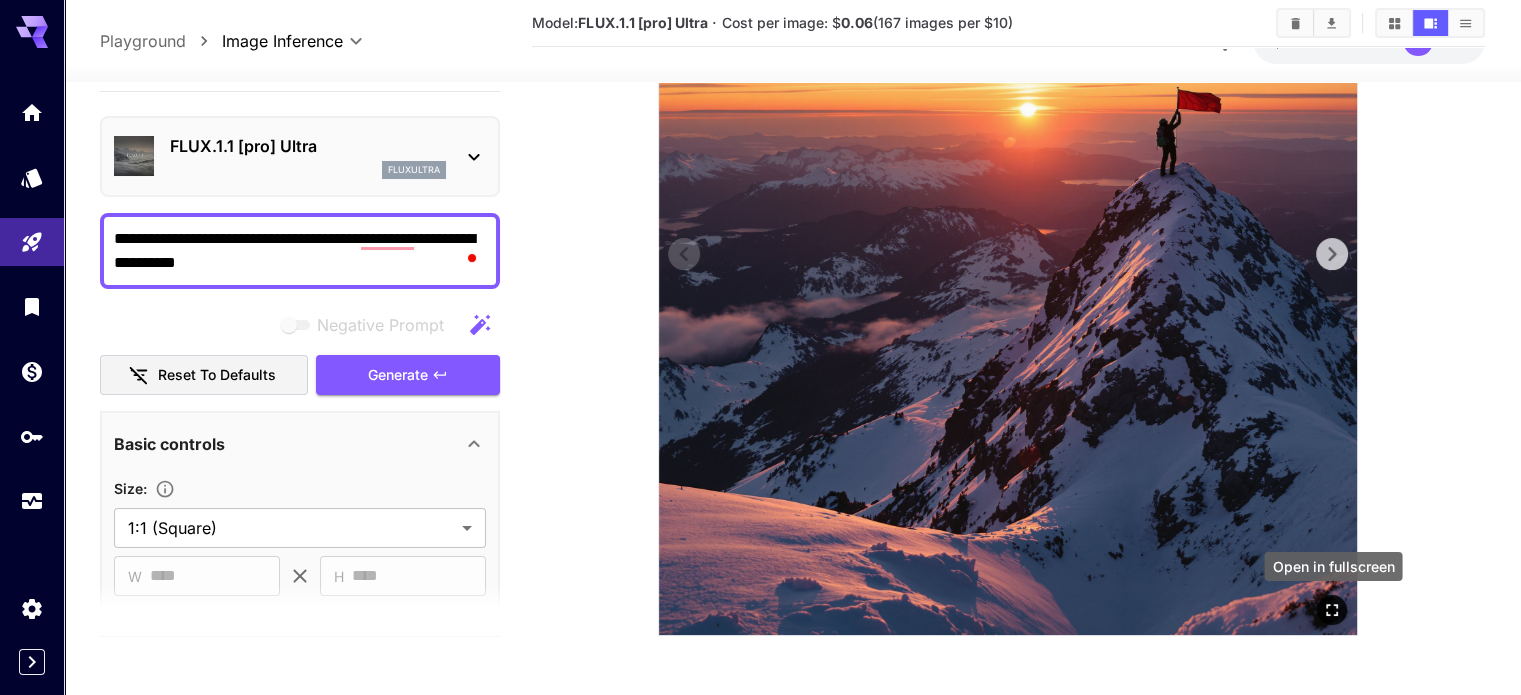 click 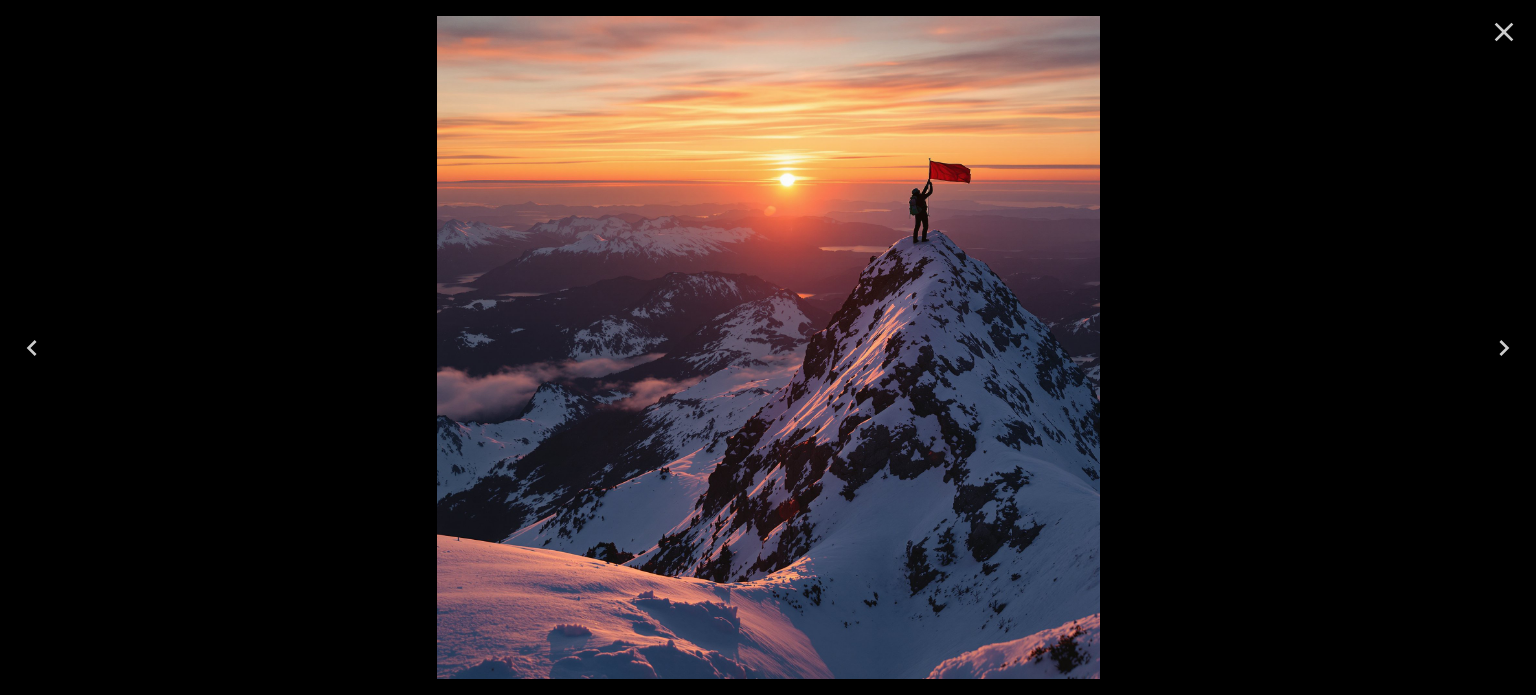 click 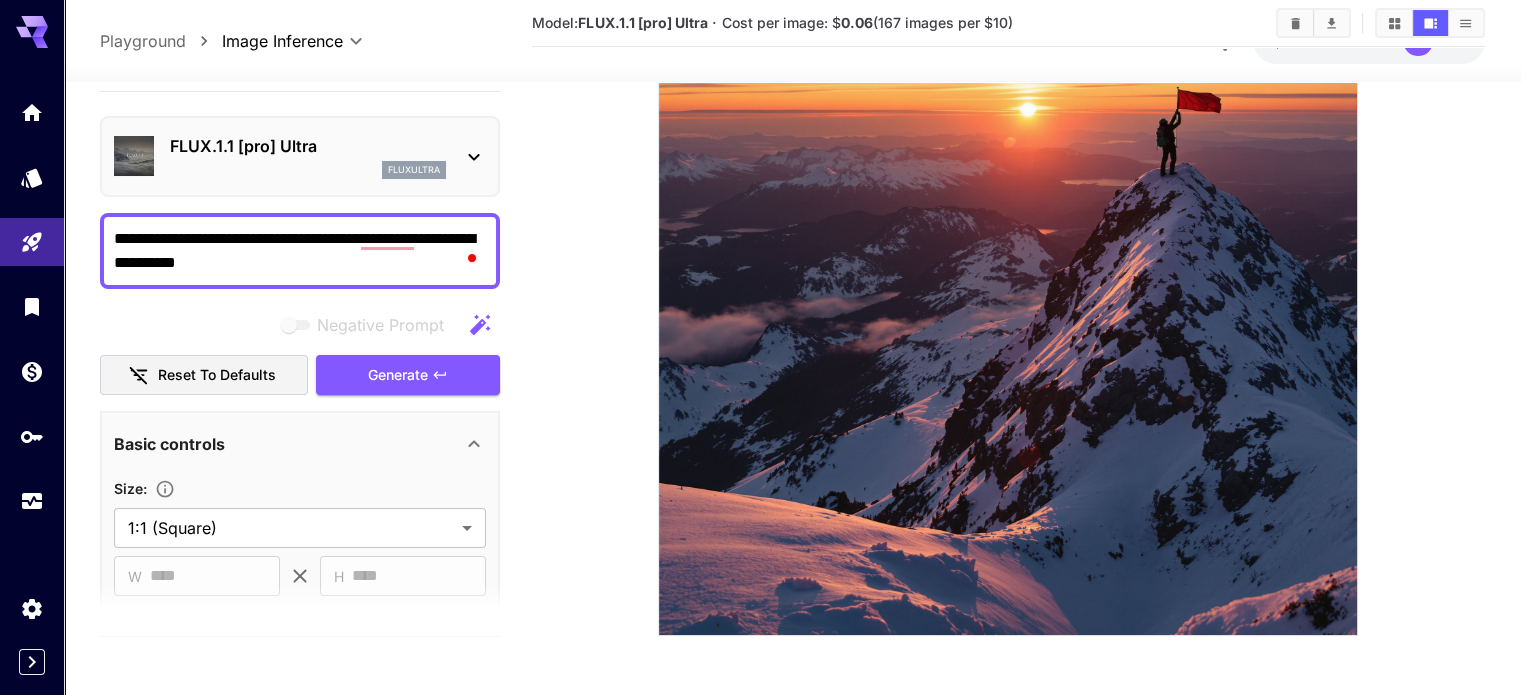 click 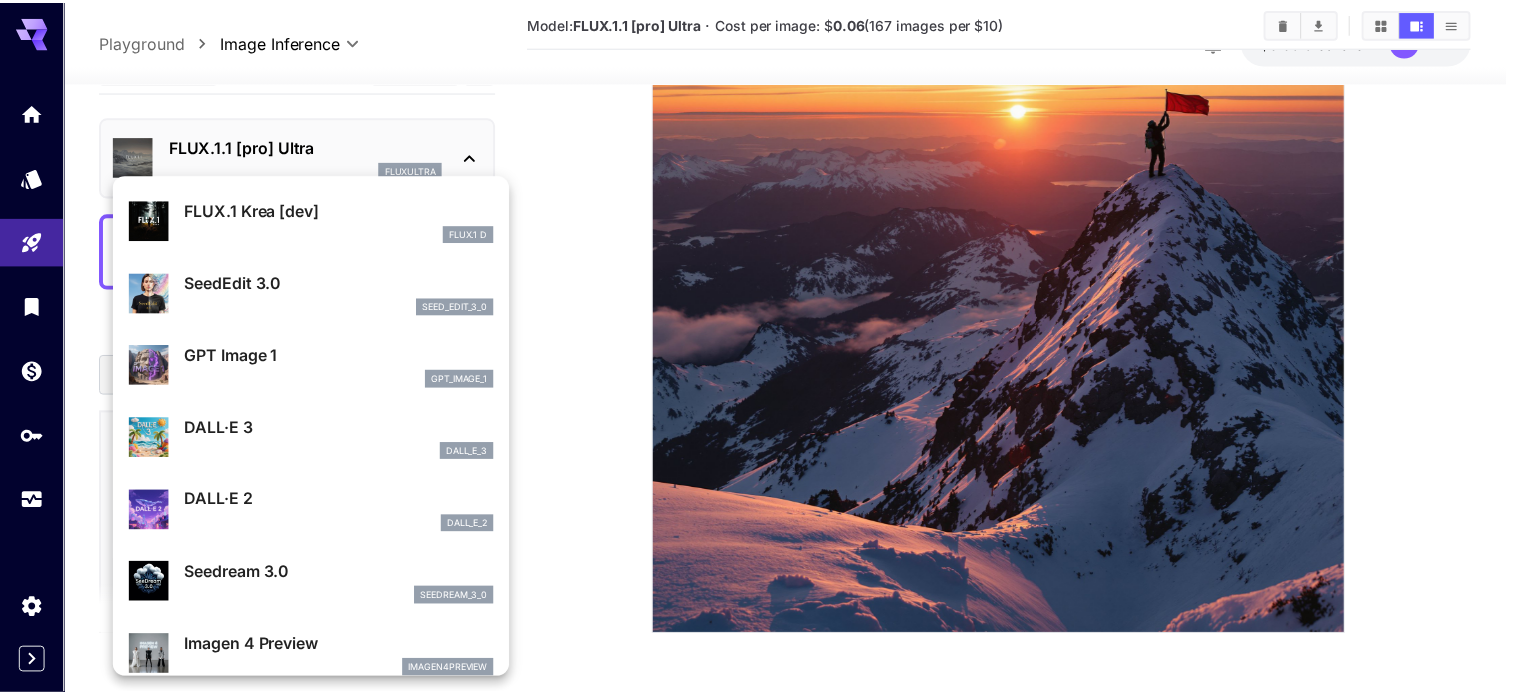 scroll, scrollTop: 151, scrollLeft: 0, axis: vertical 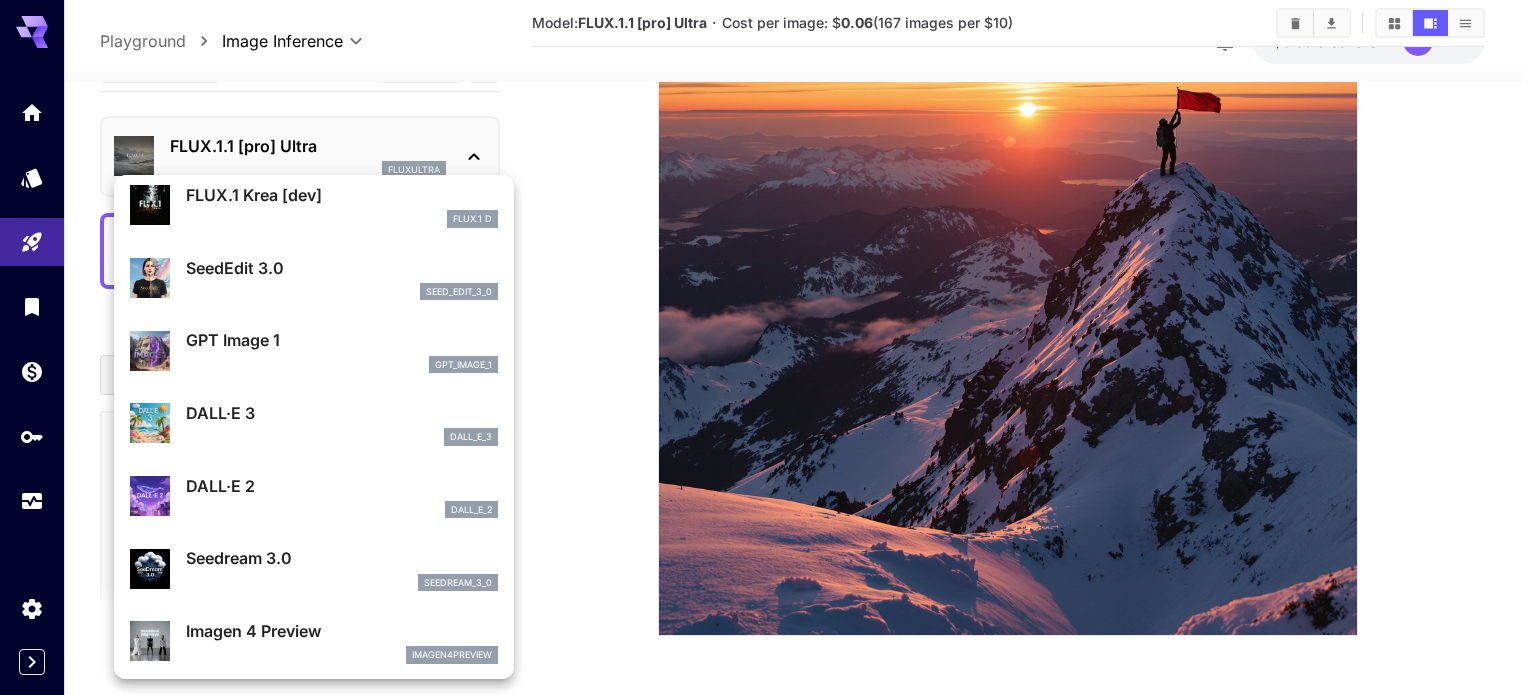 click on "gpt_image_1" at bounding box center [342, 365] 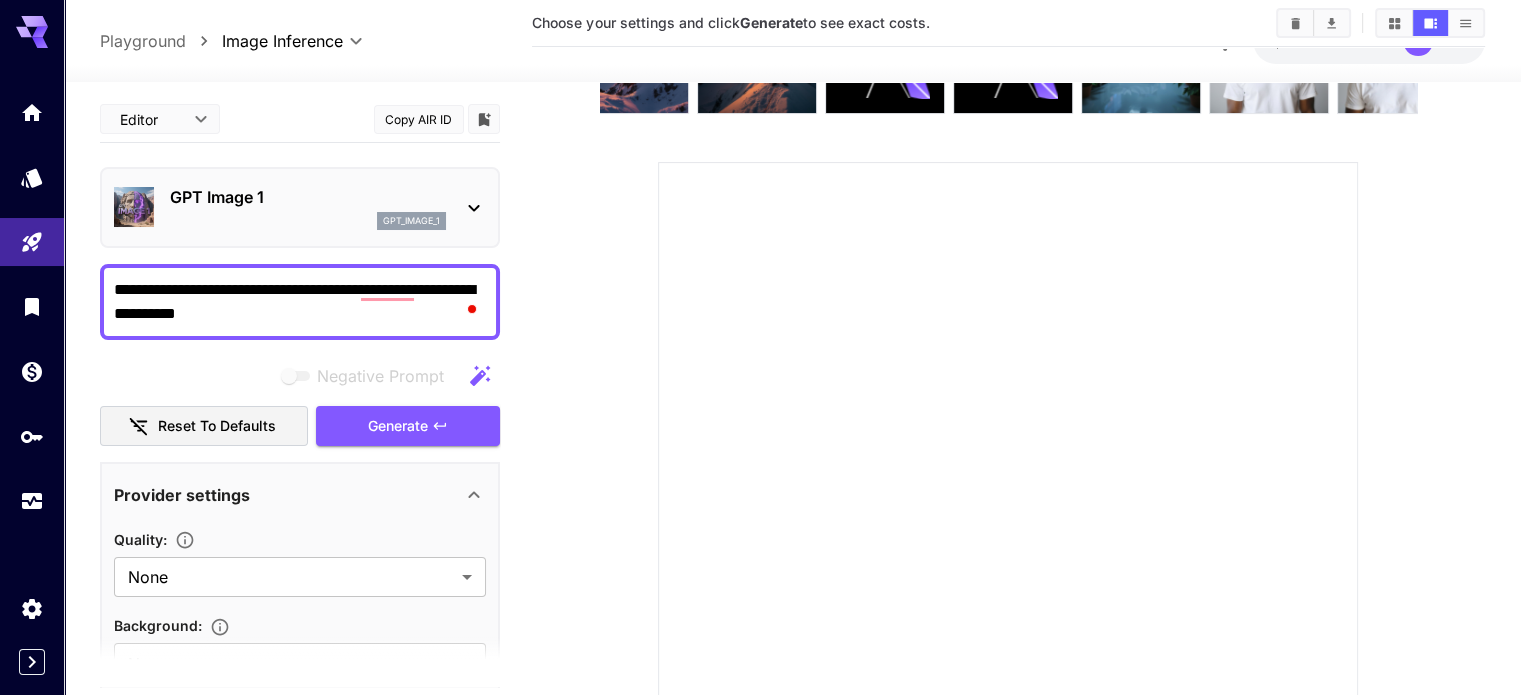 scroll, scrollTop: 93, scrollLeft: 0, axis: vertical 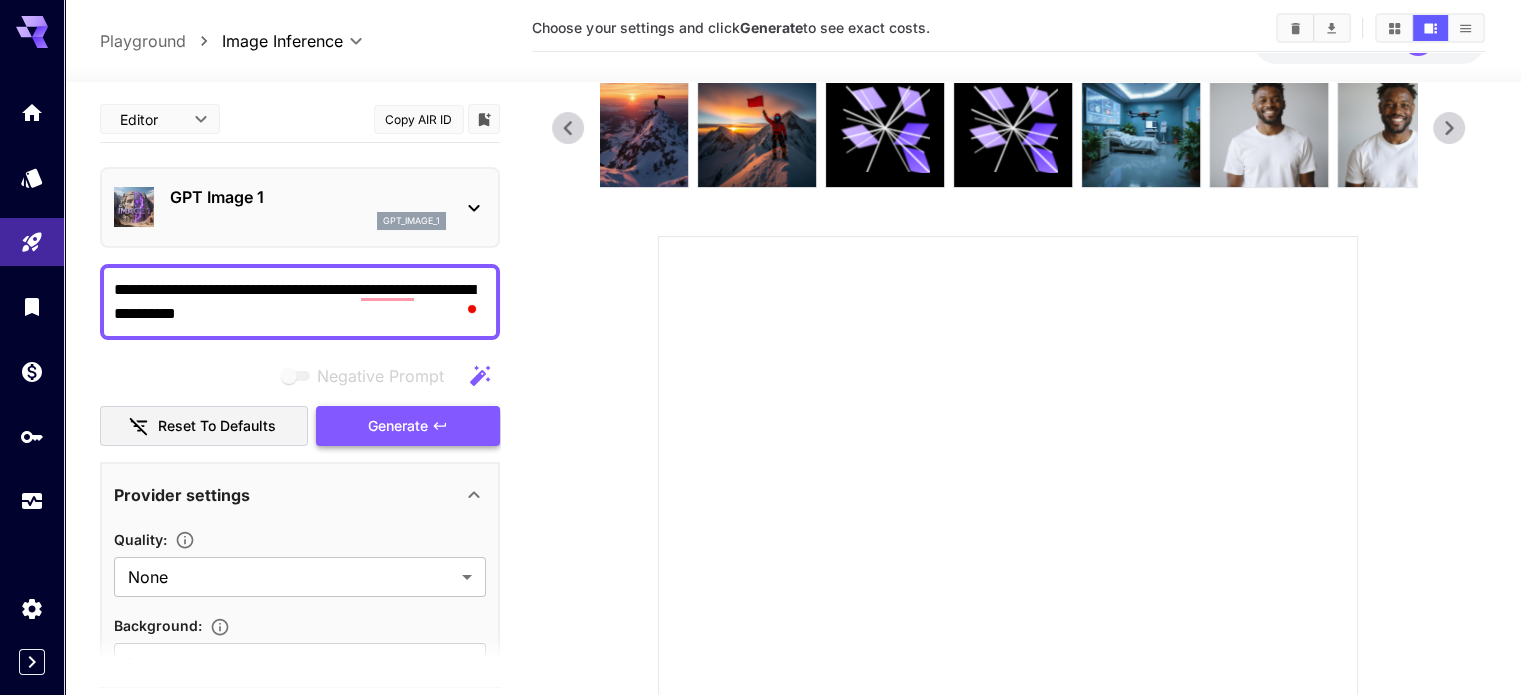 click on "Generate" at bounding box center [398, 426] 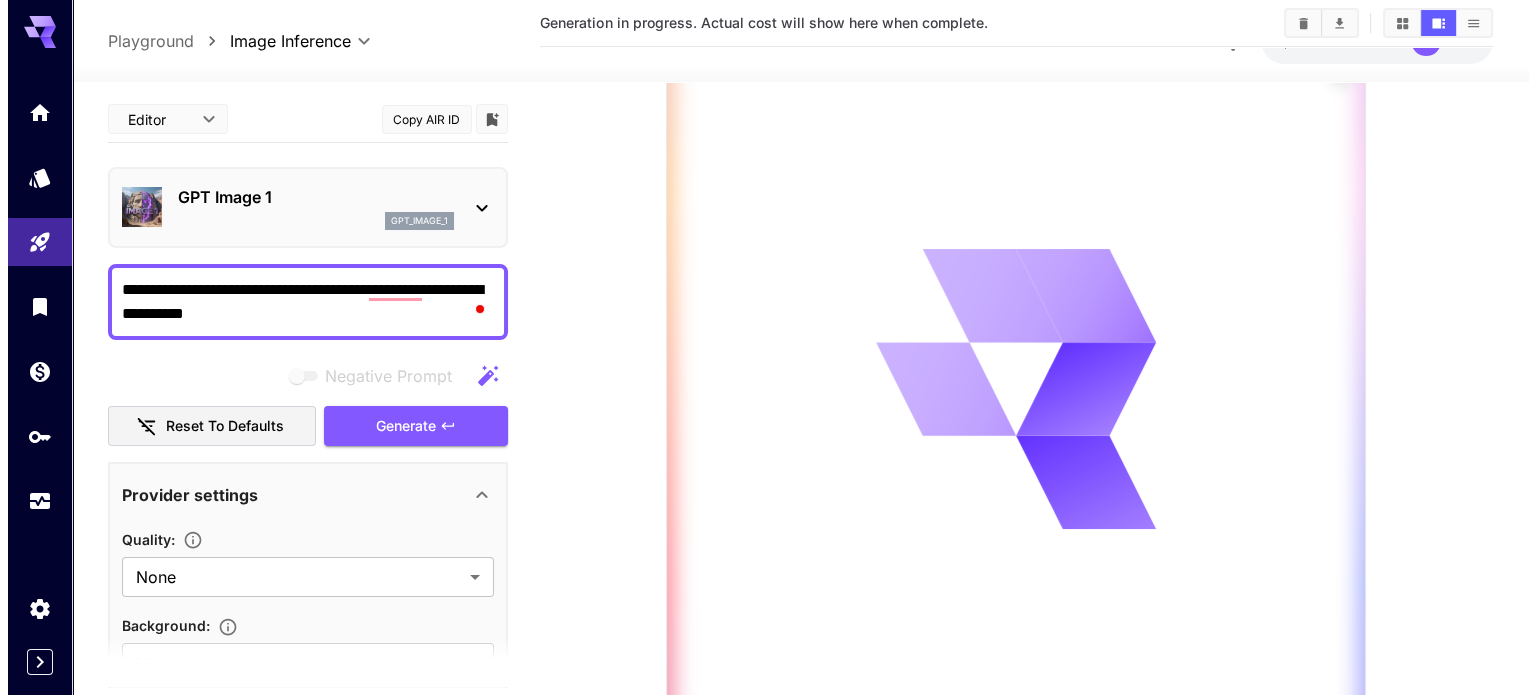 scroll, scrollTop: 293, scrollLeft: 0, axis: vertical 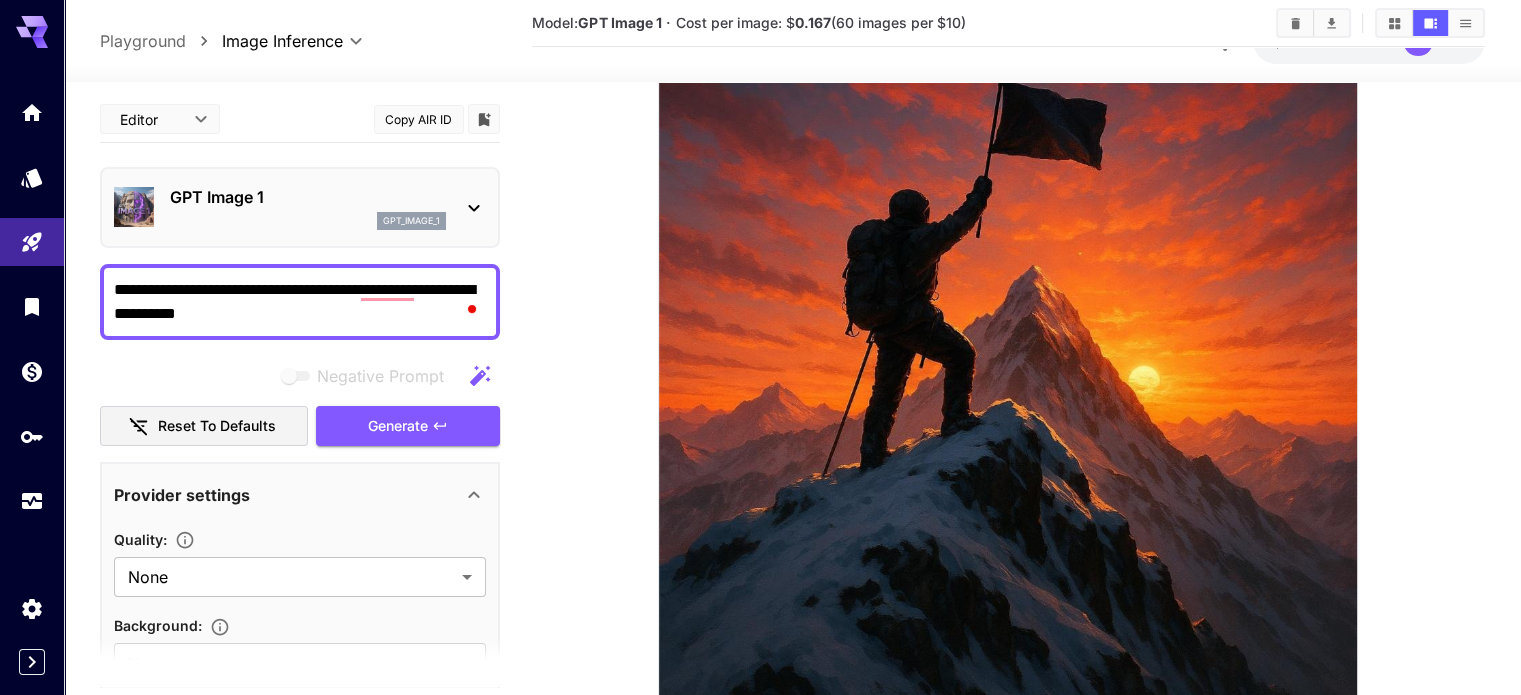 click 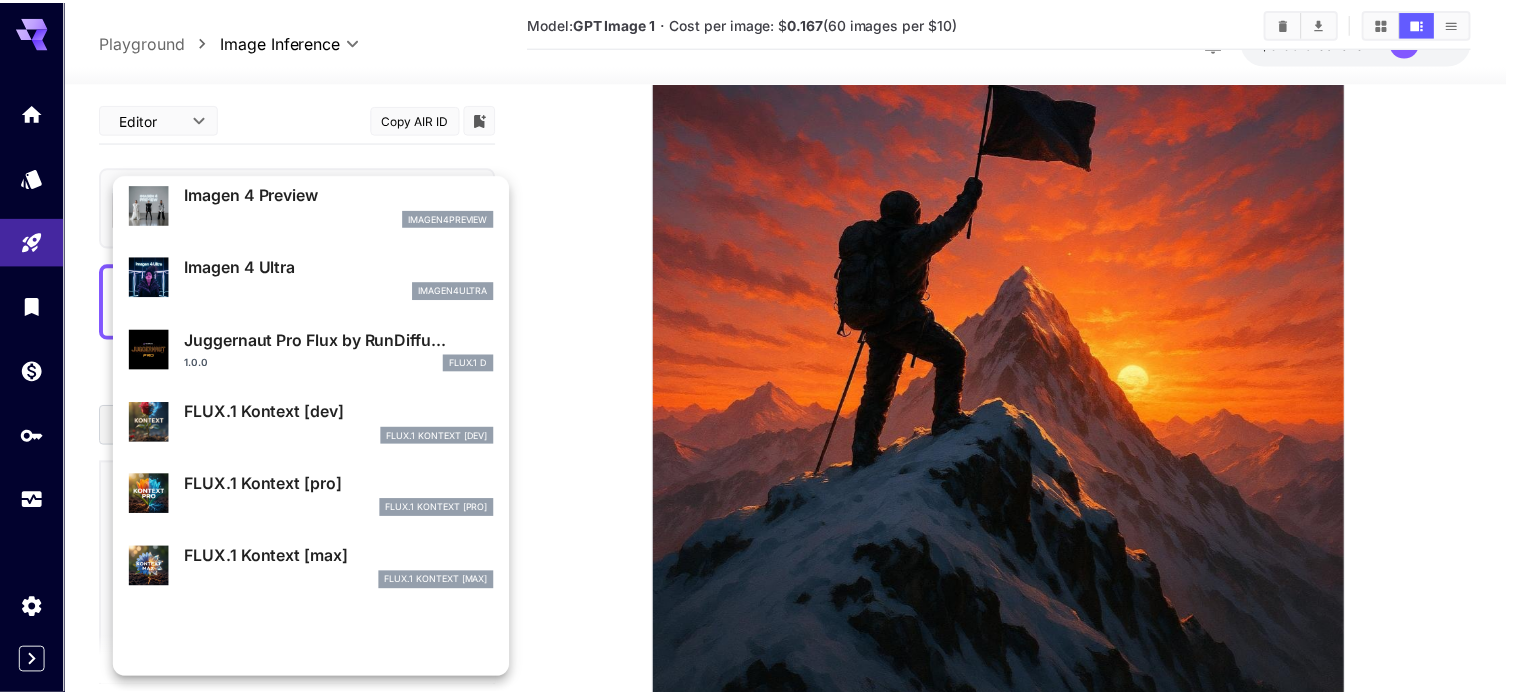 scroll, scrollTop: 602, scrollLeft: 0, axis: vertical 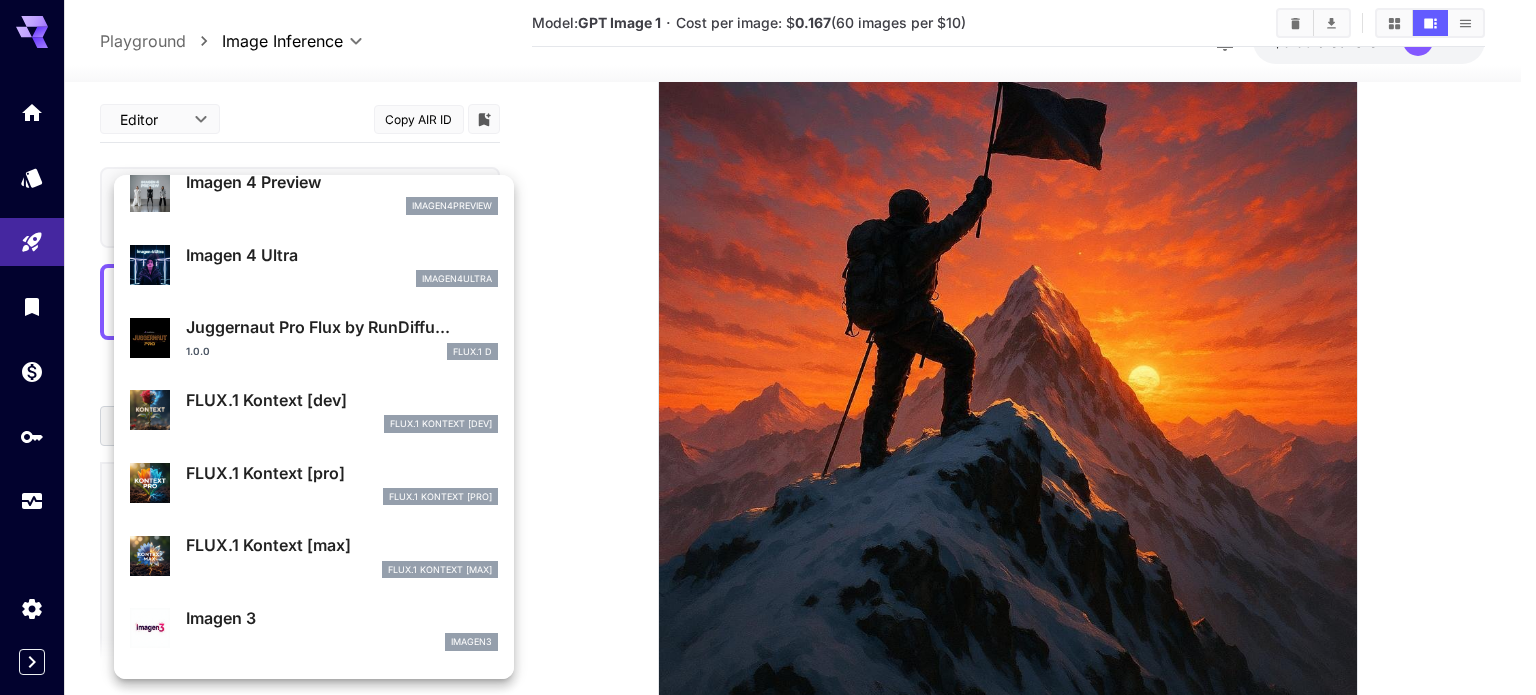 click on "Juggernaut Pro Flux by RunDiffu..." at bounding box center (342, 327) 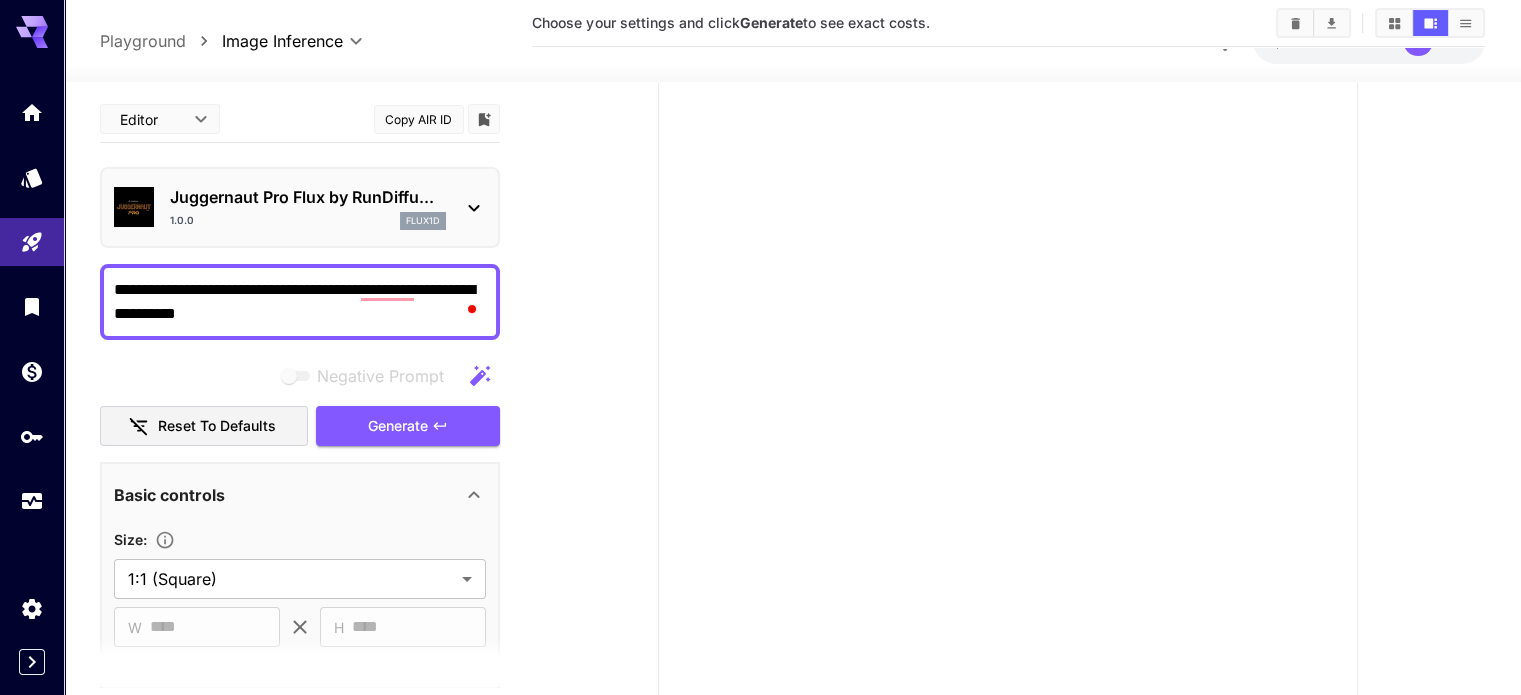 click on "**********" at bounding box center [300, 302] 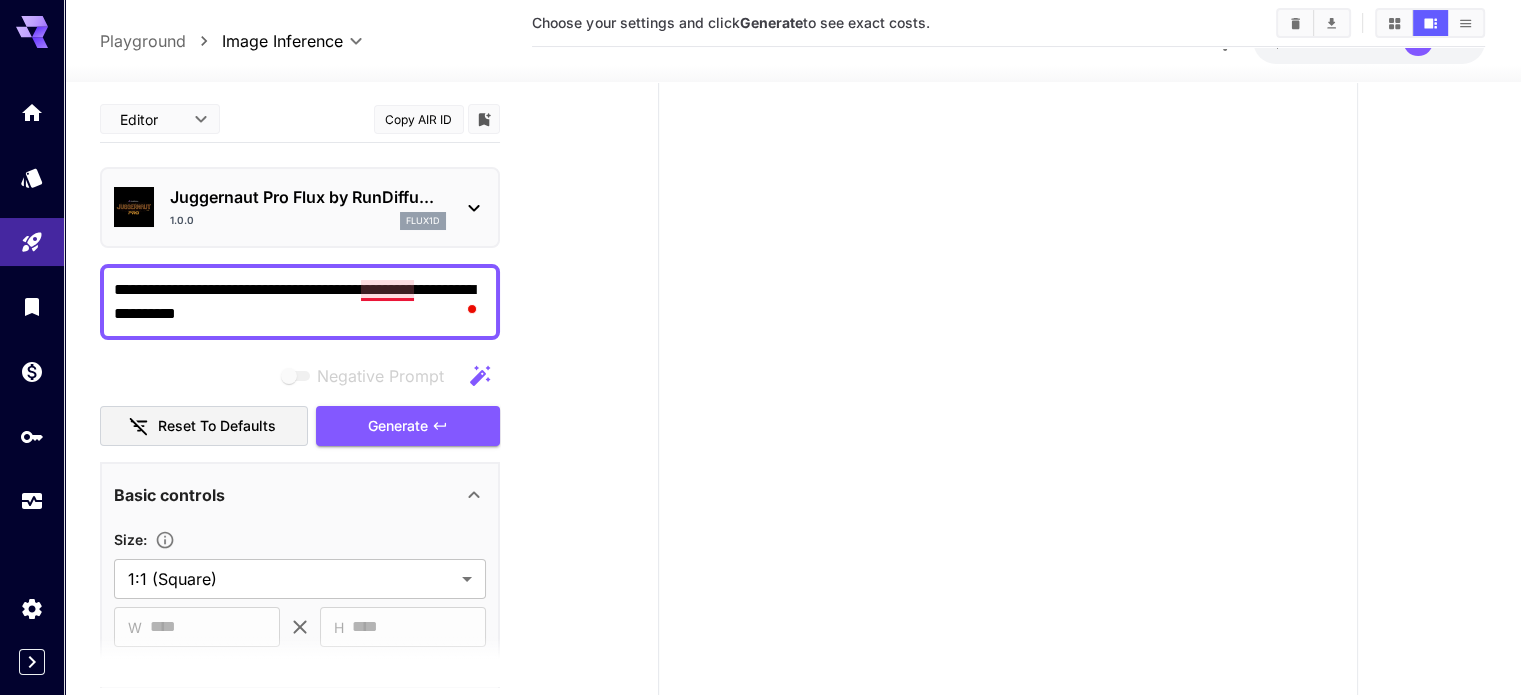 click on "**********" at bounding box center (300, 302) 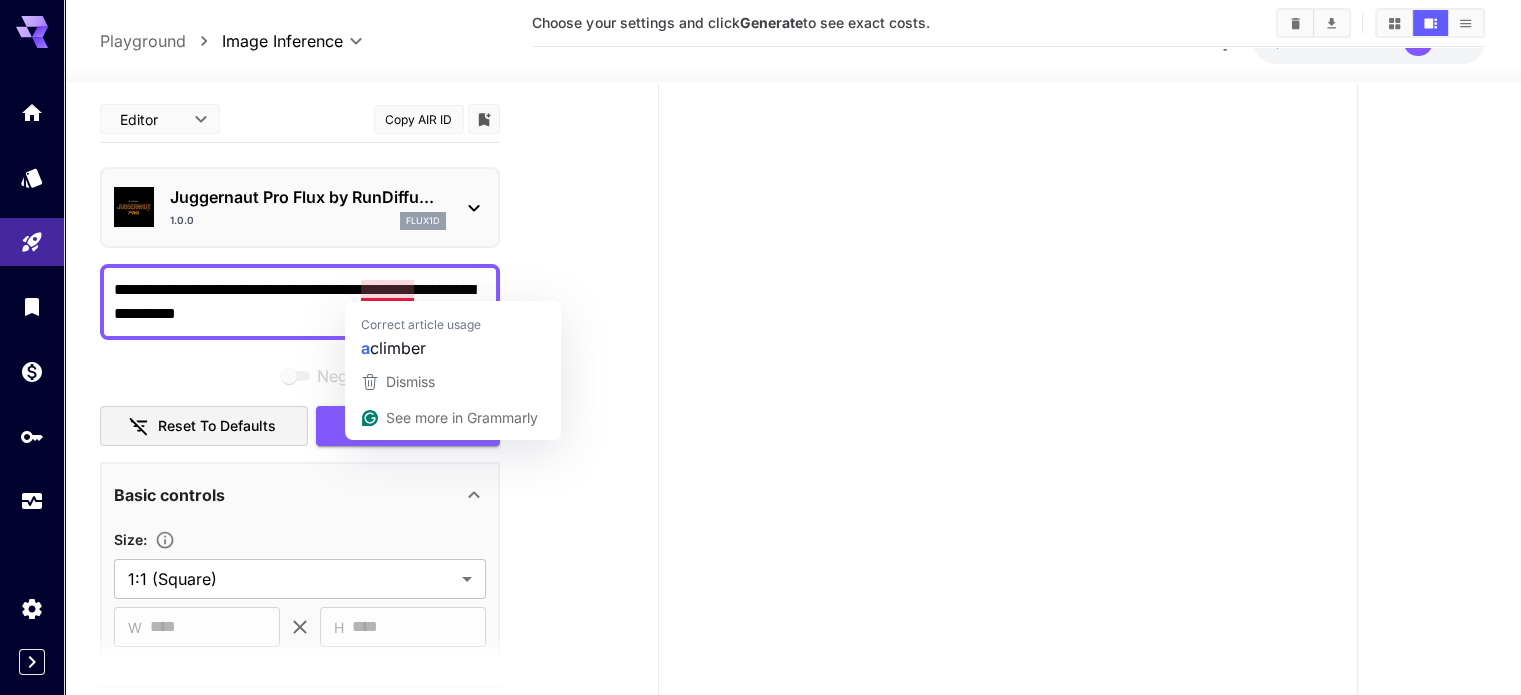 click on "**********" at bounding box center [300, 302] 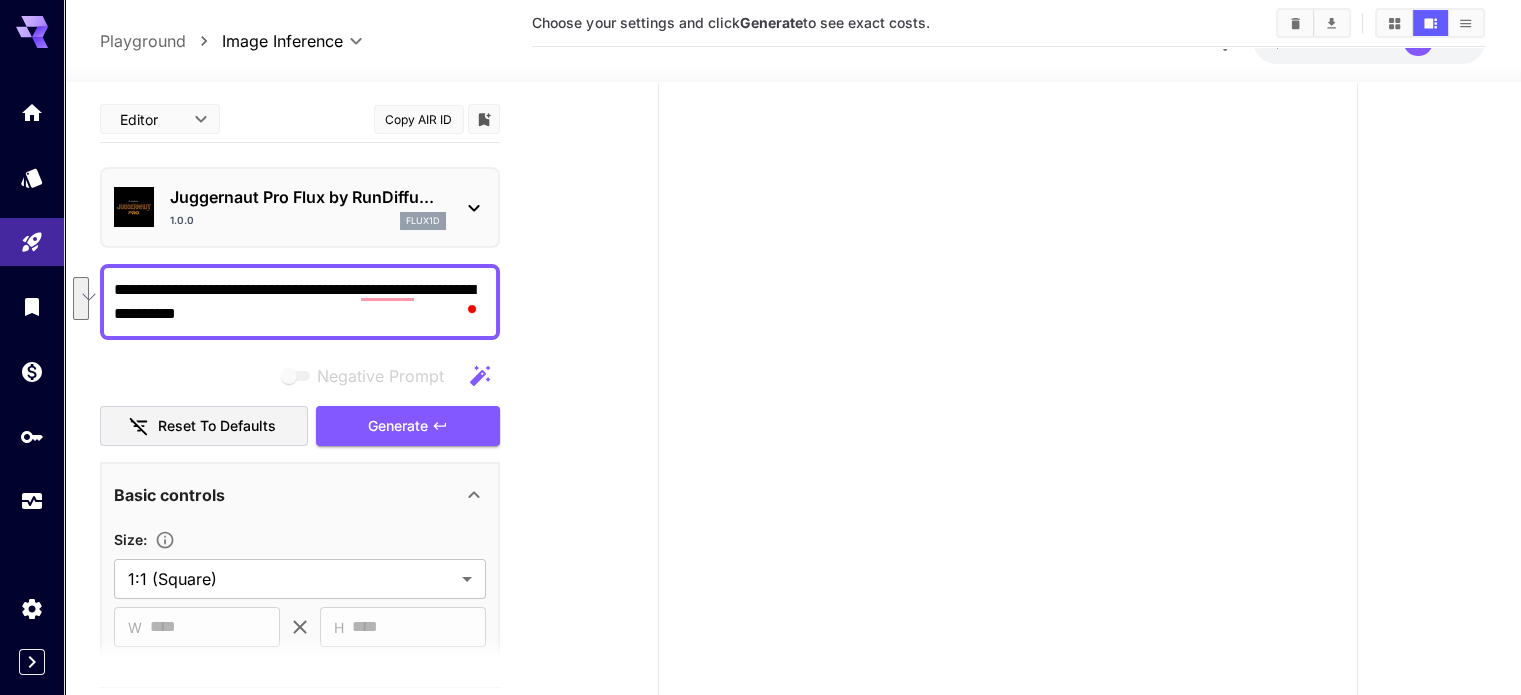 paste on "**********" 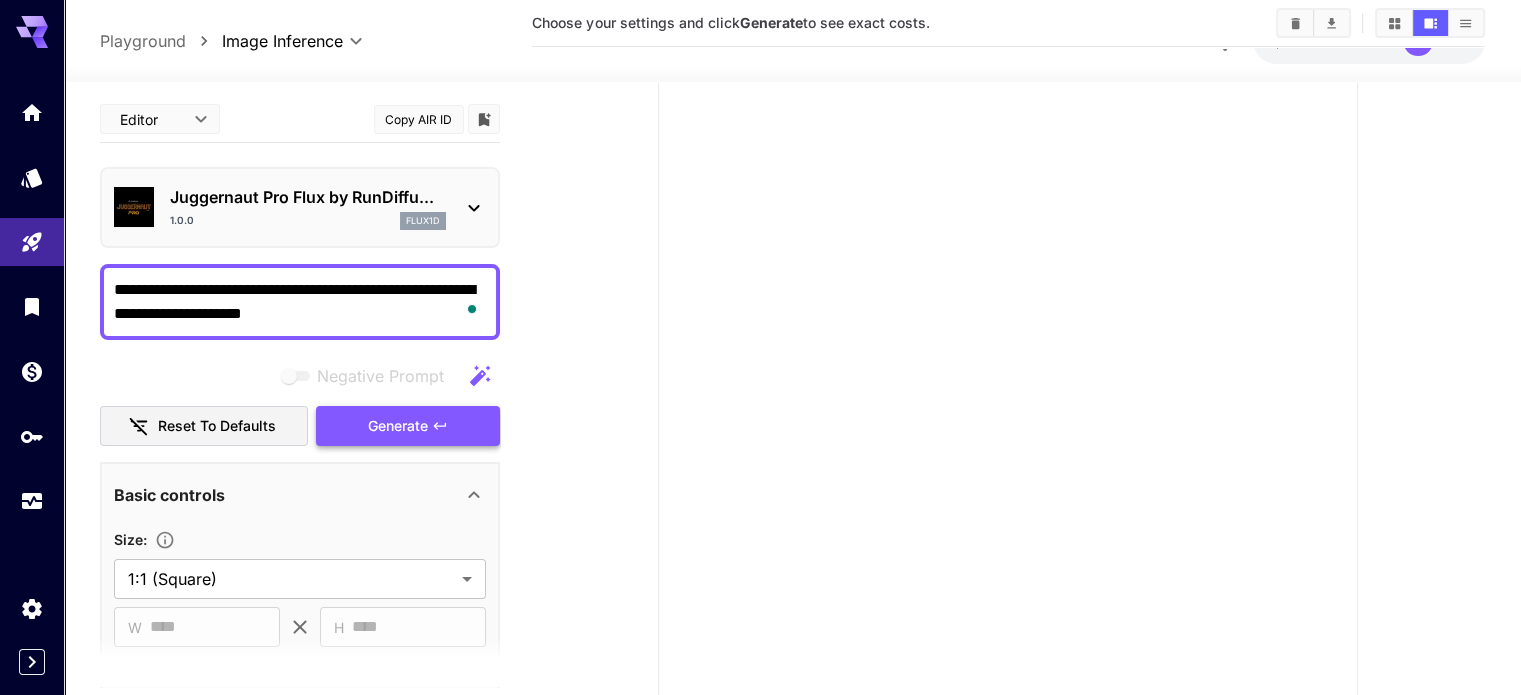 type on "**********" 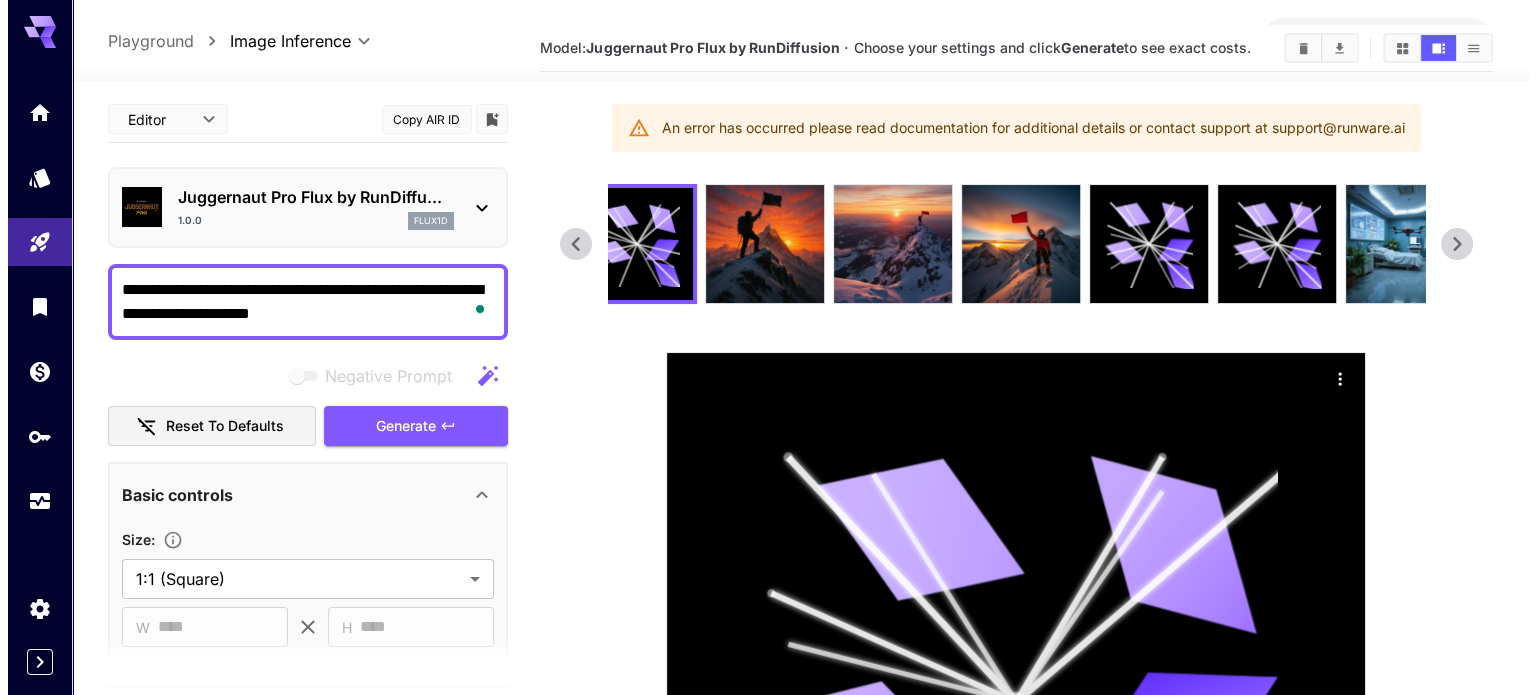 scroll, scrollTop: 0, scrollLeft: 0, axis: both 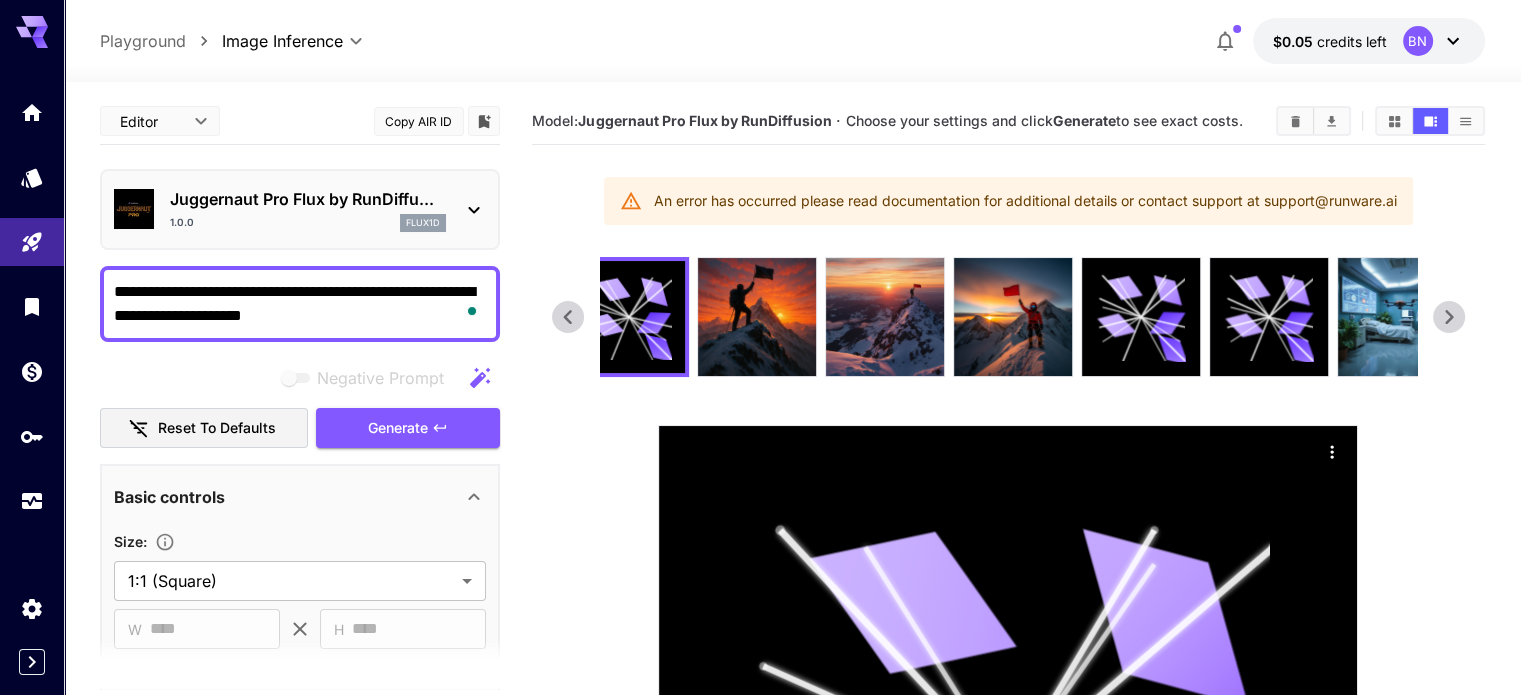 click 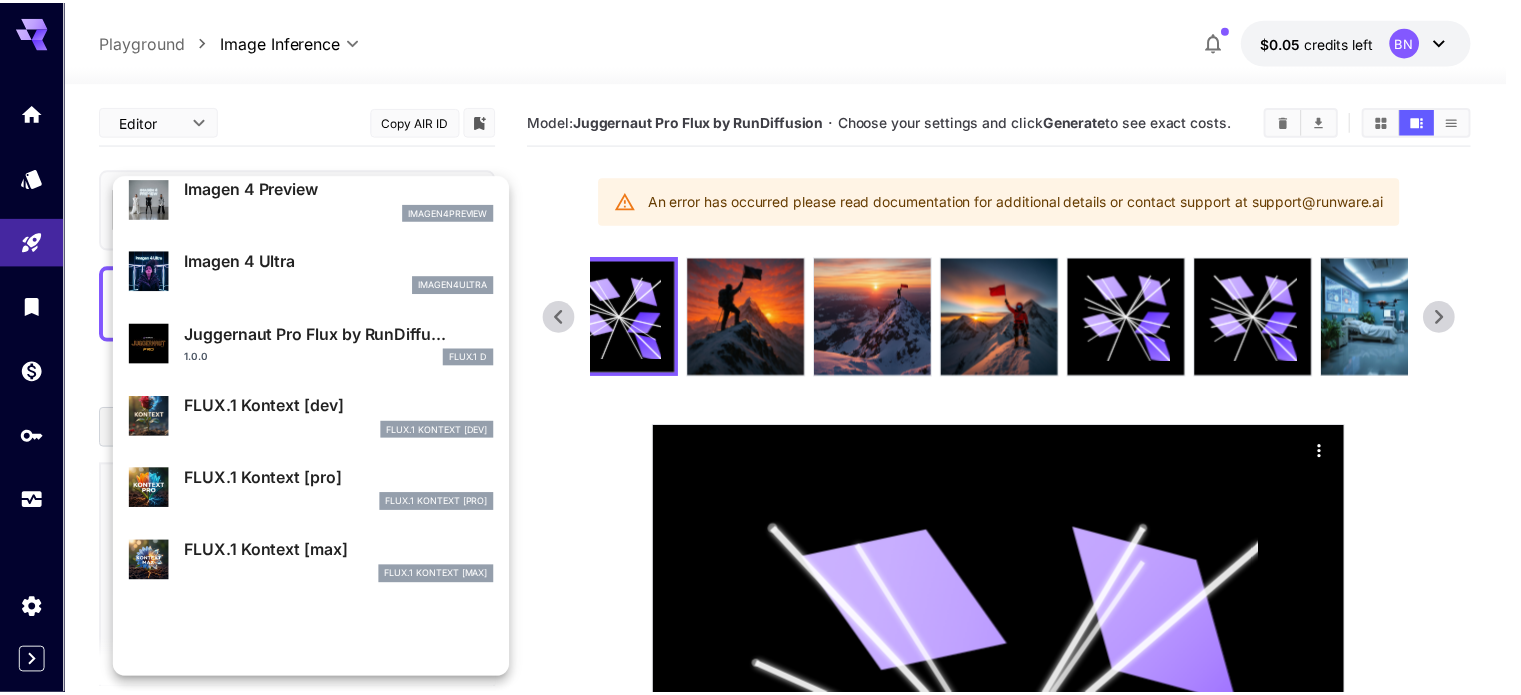 scroll, scrollTop: 602, scrollLeft: 0, axis: vertical 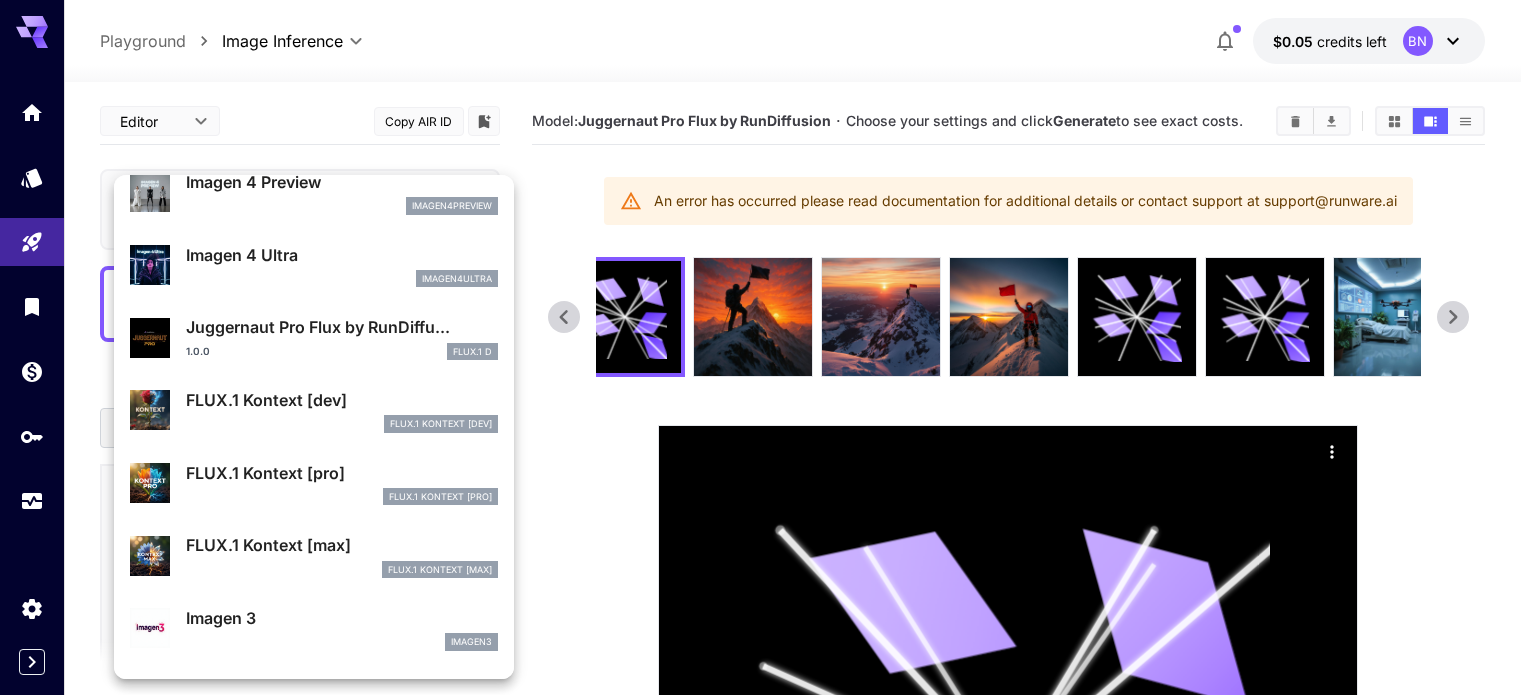 click on "FLUX.1 Kontext [pro]" at bounding box center [342, 473] 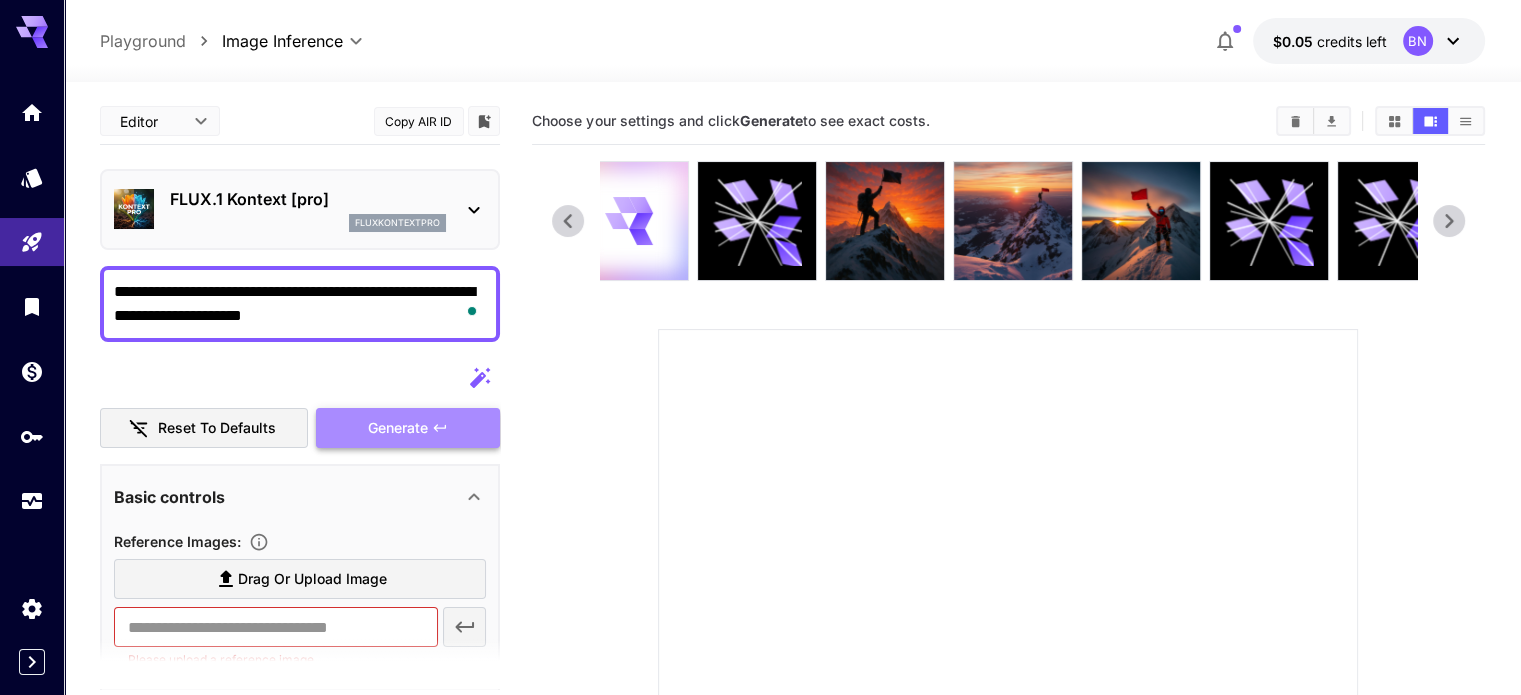 click on "Generate" at bounding box center [398, 428] 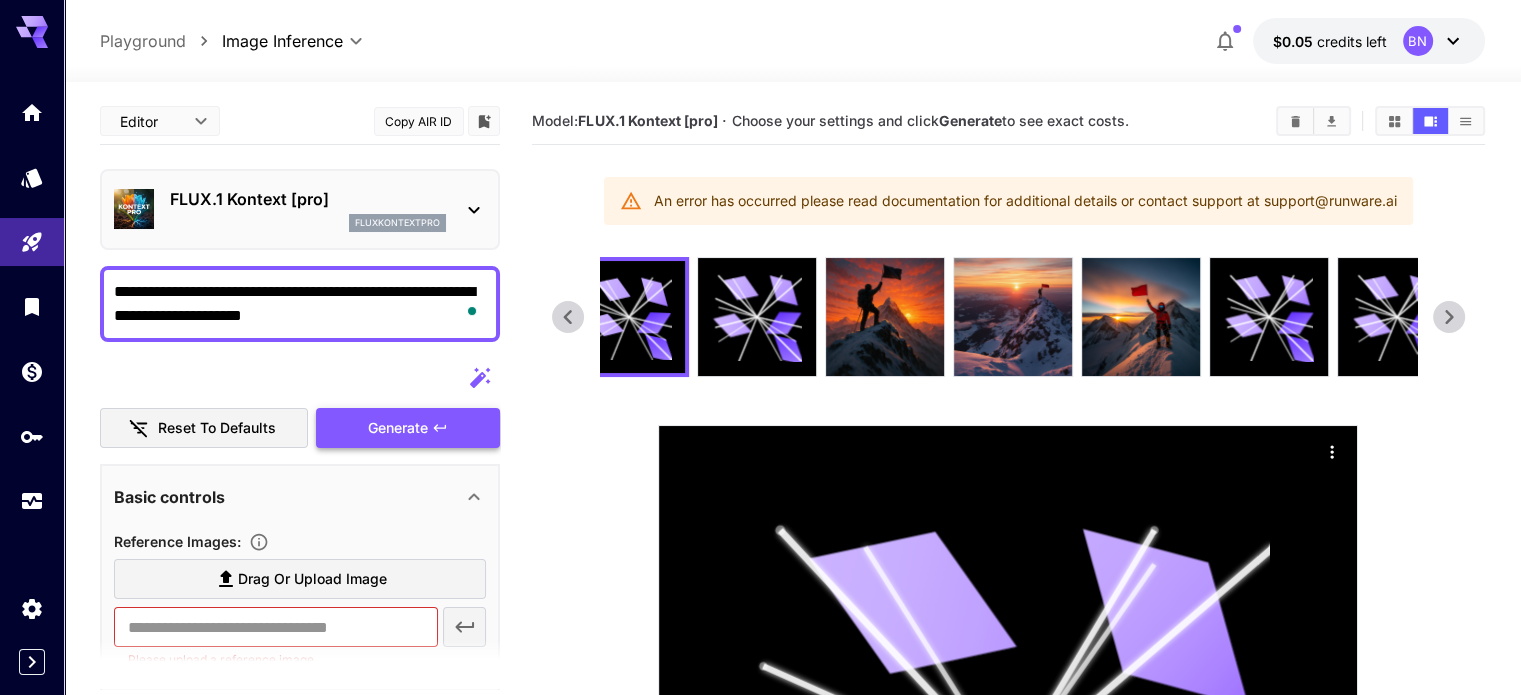 scroll, scrollTop: 265, scrollLeft: 0, axis: vertical 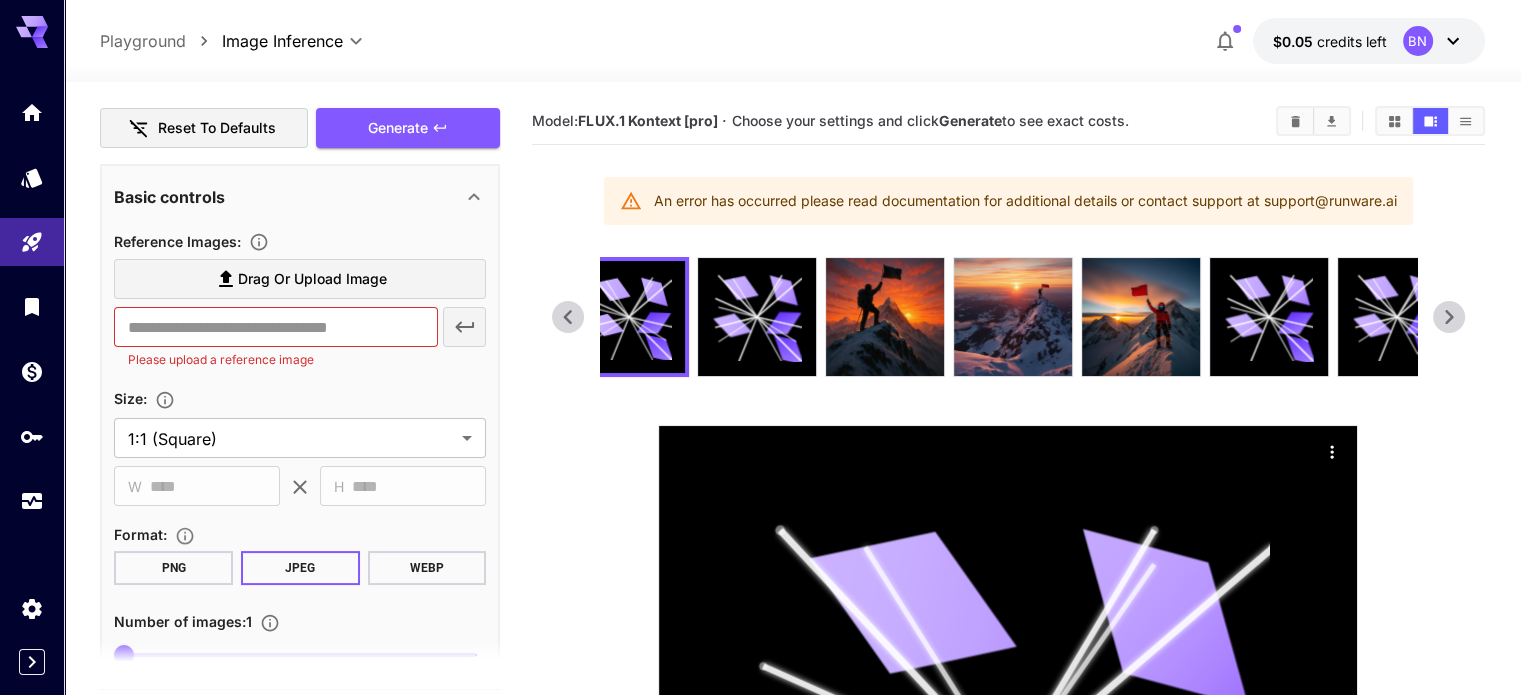 click on "Drag or upload image" at bounding box center [312, 279] 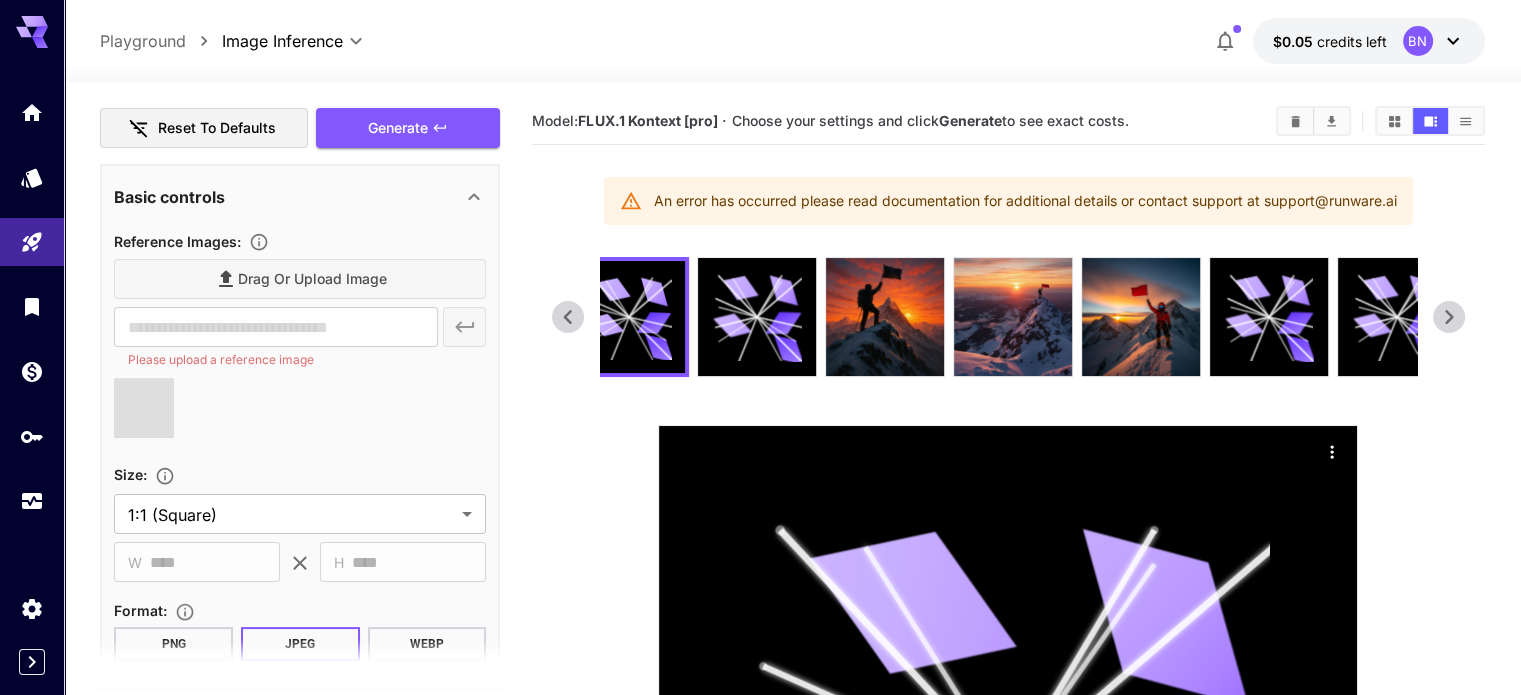type on "**********" 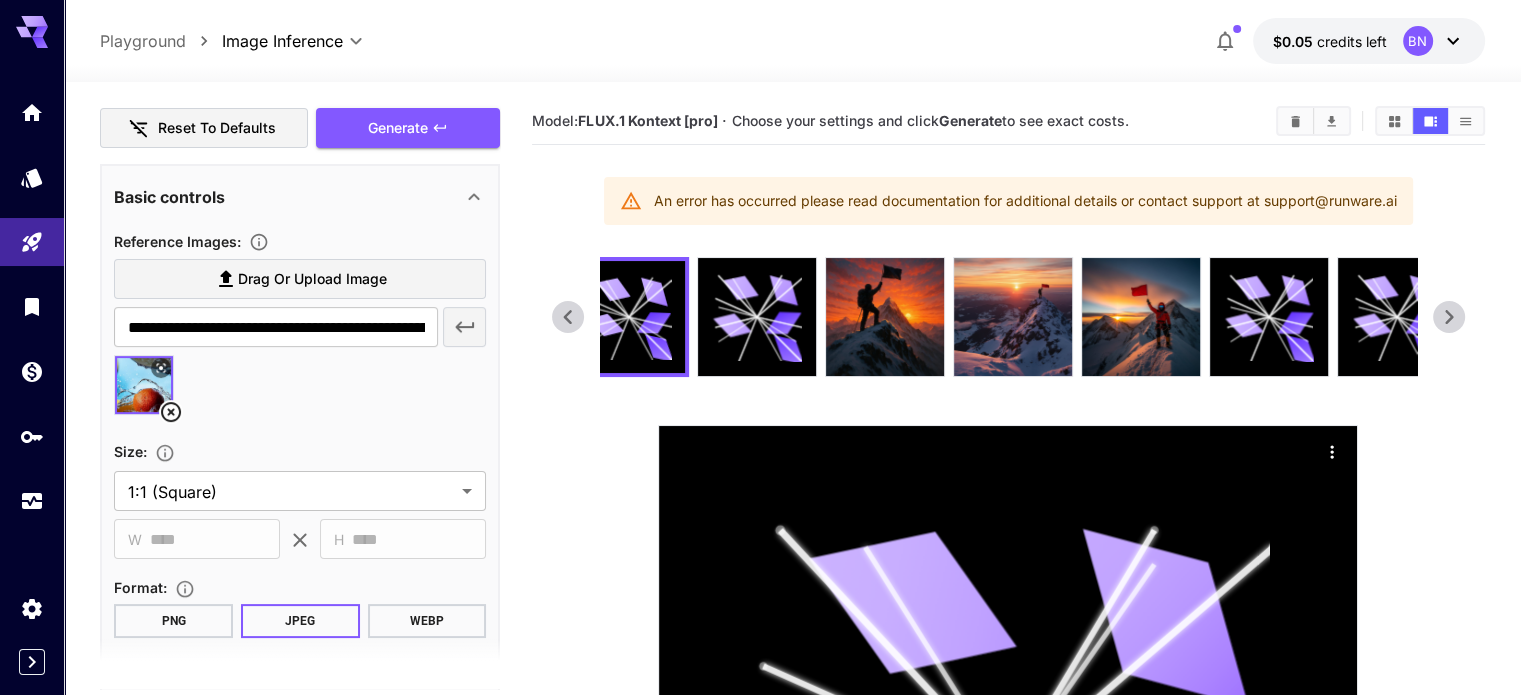 scroll, scrollTop: 194, scrollLeft: 0, axis: vertical 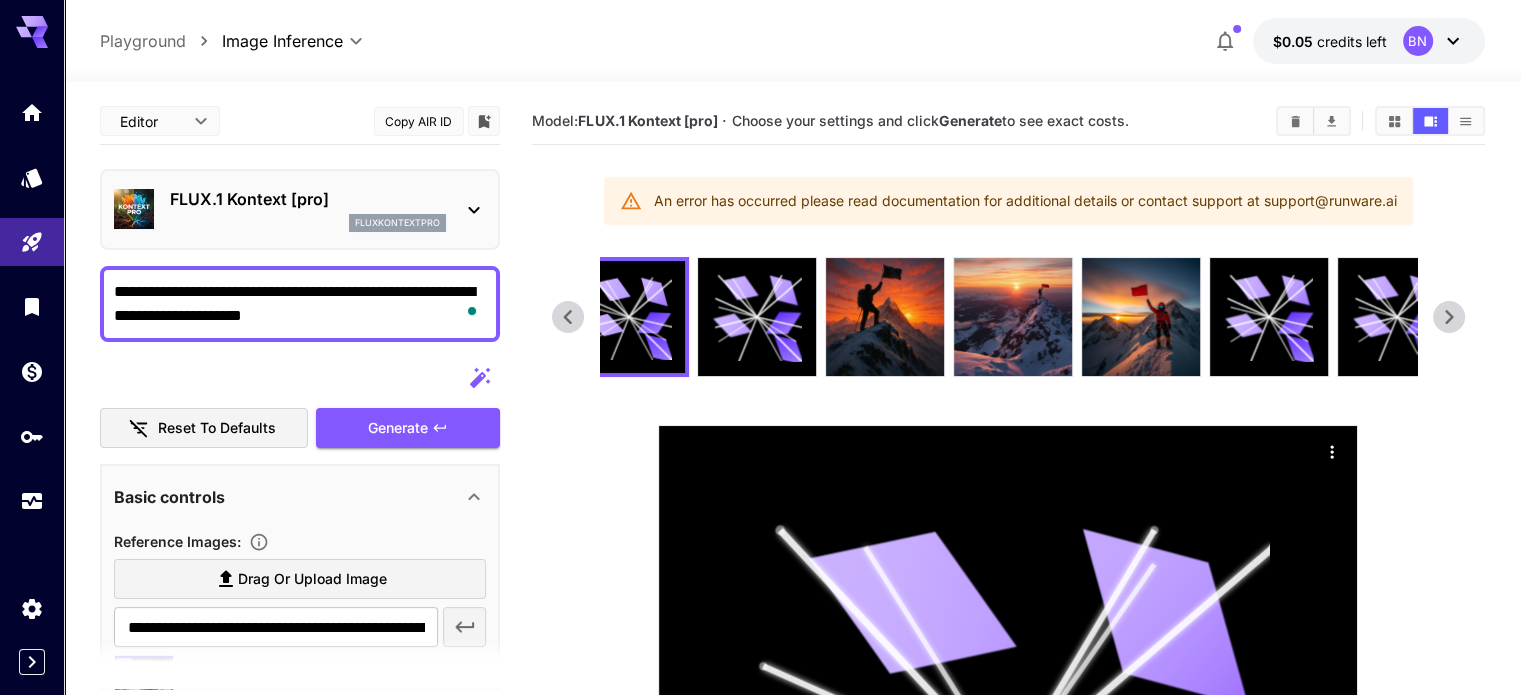 click on "**********" at bounding box center [300, 304] 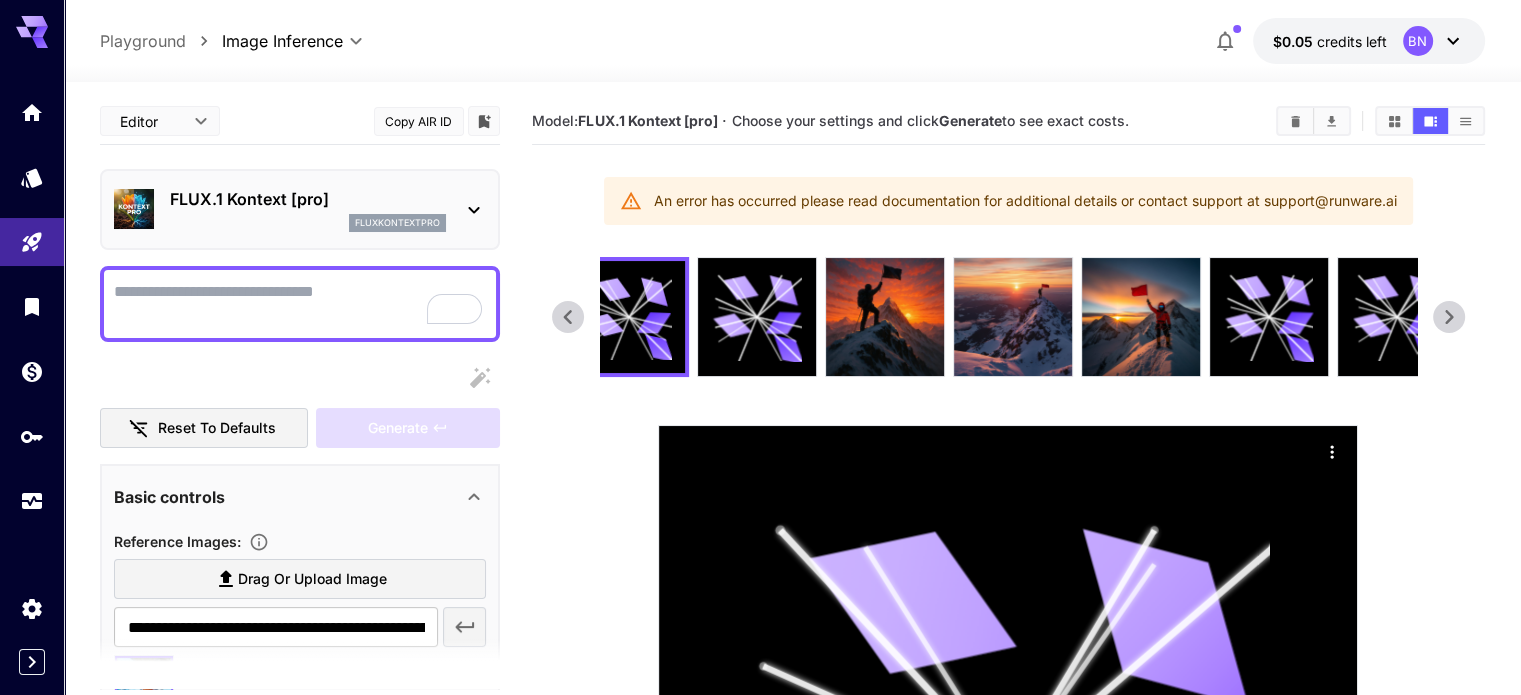 click on "Display cost in response" at bounding box center [300, 304] 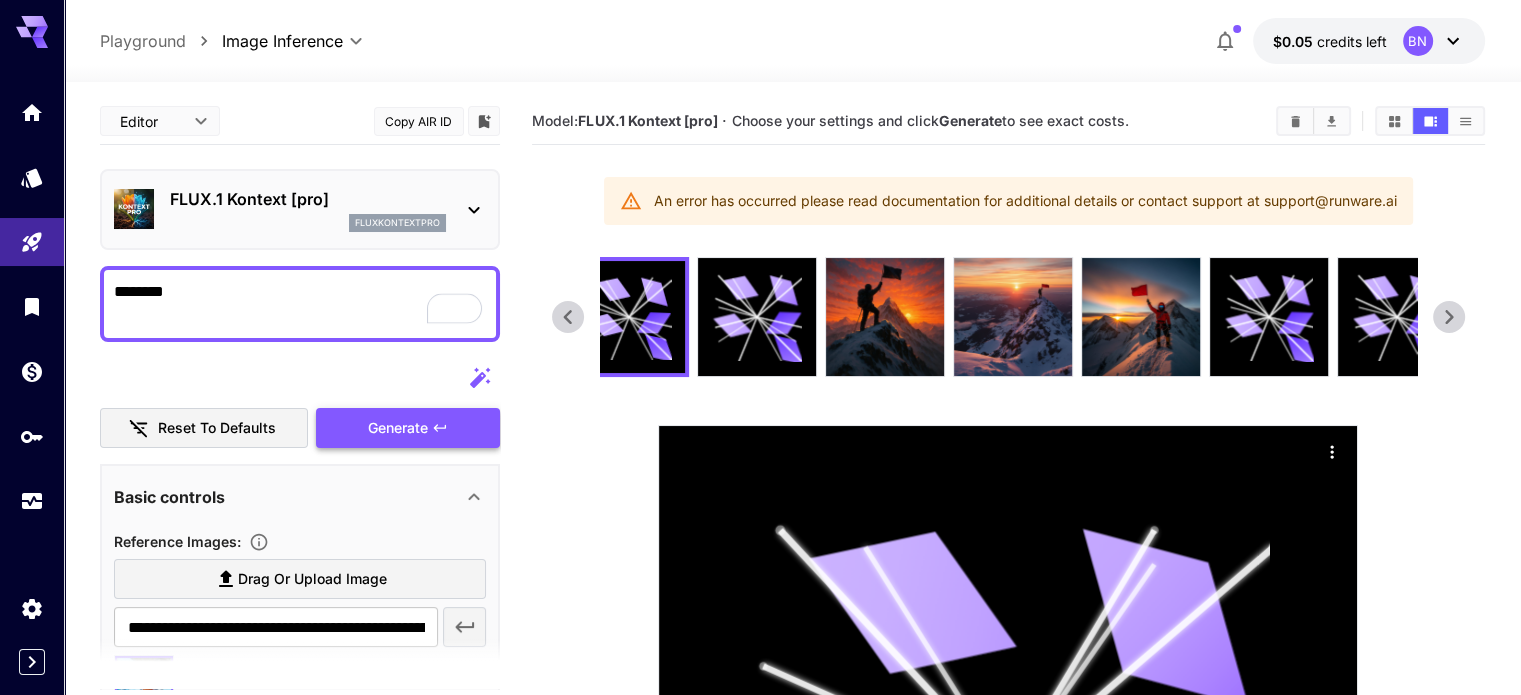 click on "Generate" at bounding box center (398, 428) 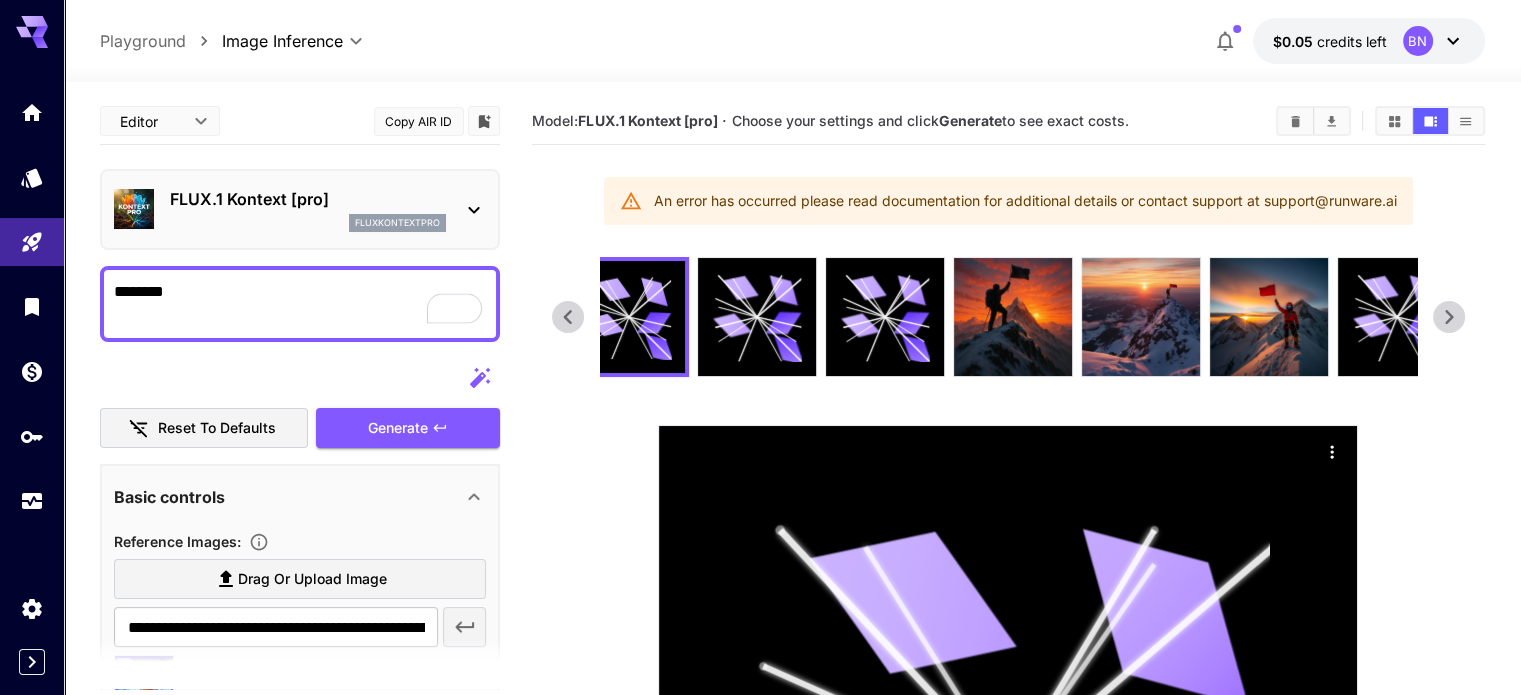 click 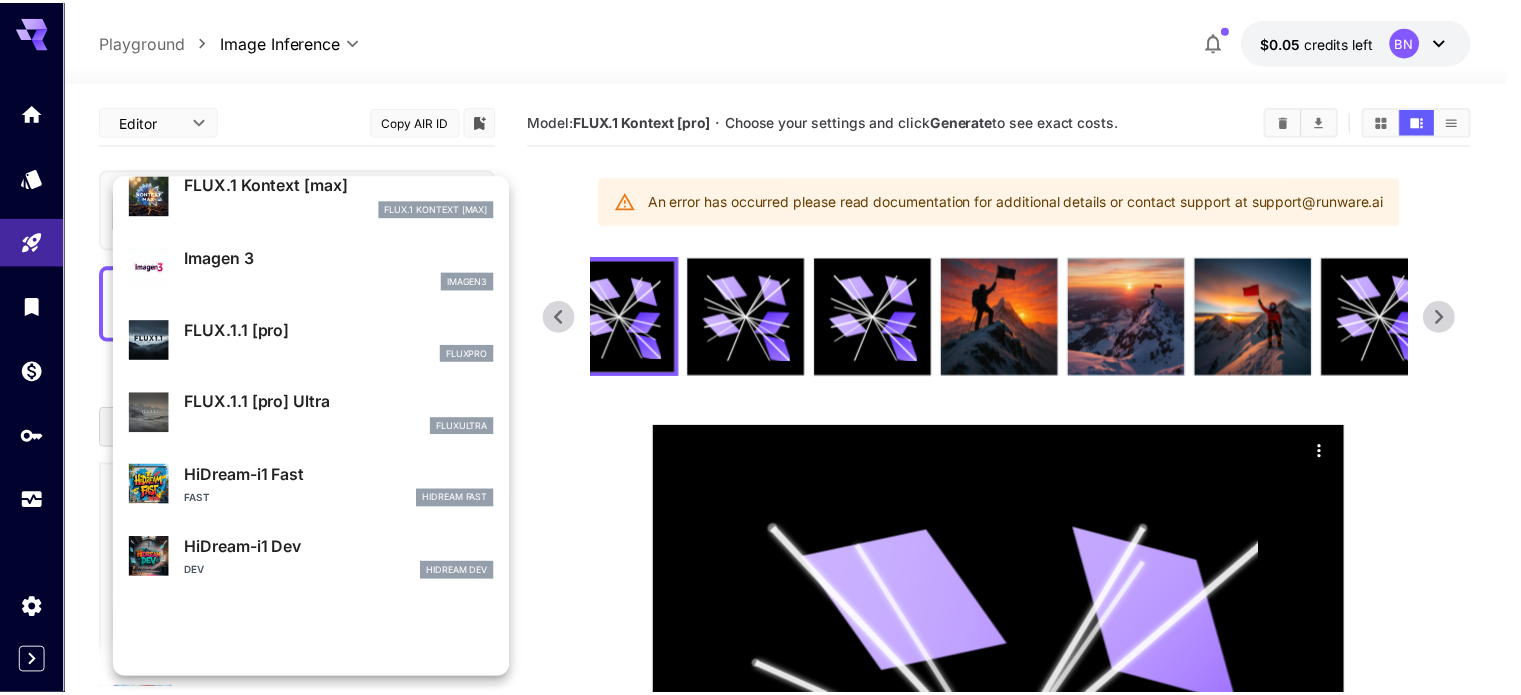 scroll, scrollTop: 1033, scrollLeft: 0, axis: vertical 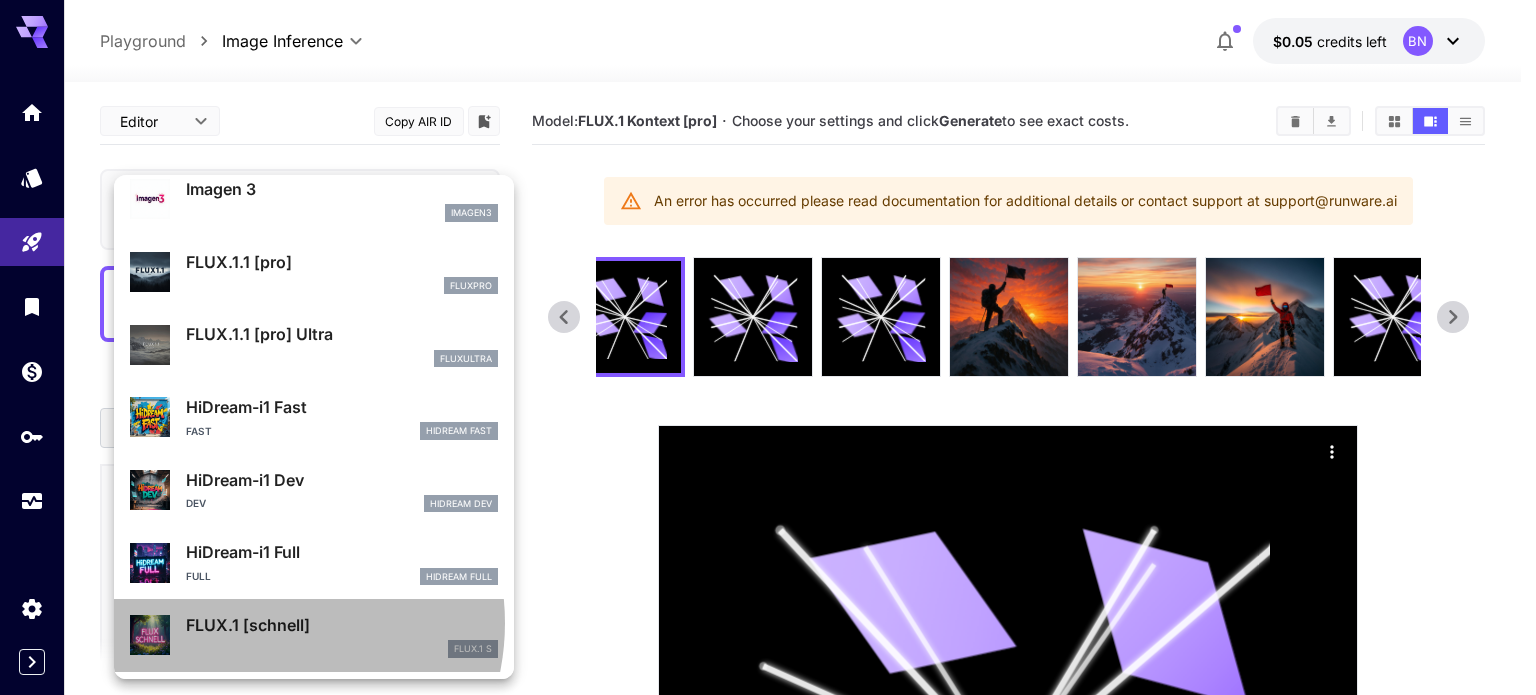 click on "FLUX.1 [schnell]" at bounding box center [342, 625] 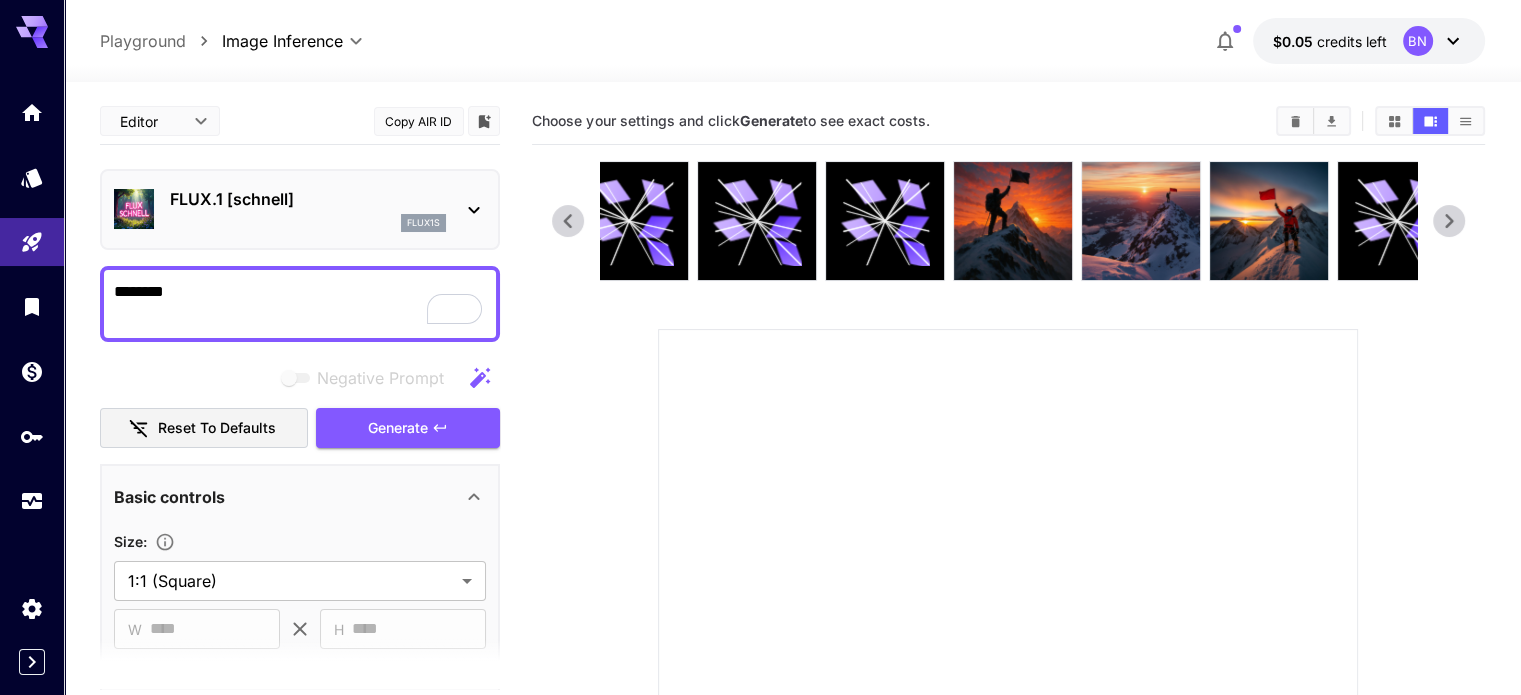 click on "********" at bounding box center [300, 304] 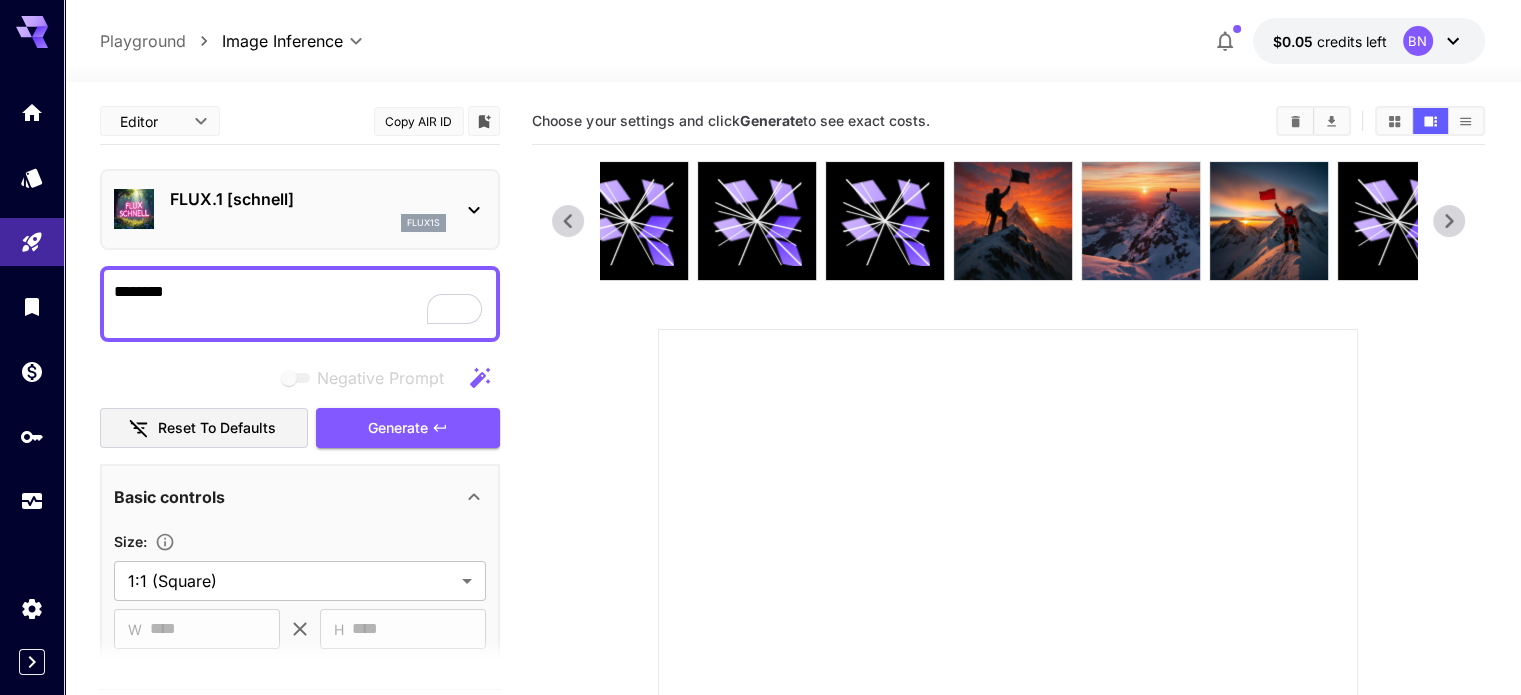 paste on "**********" 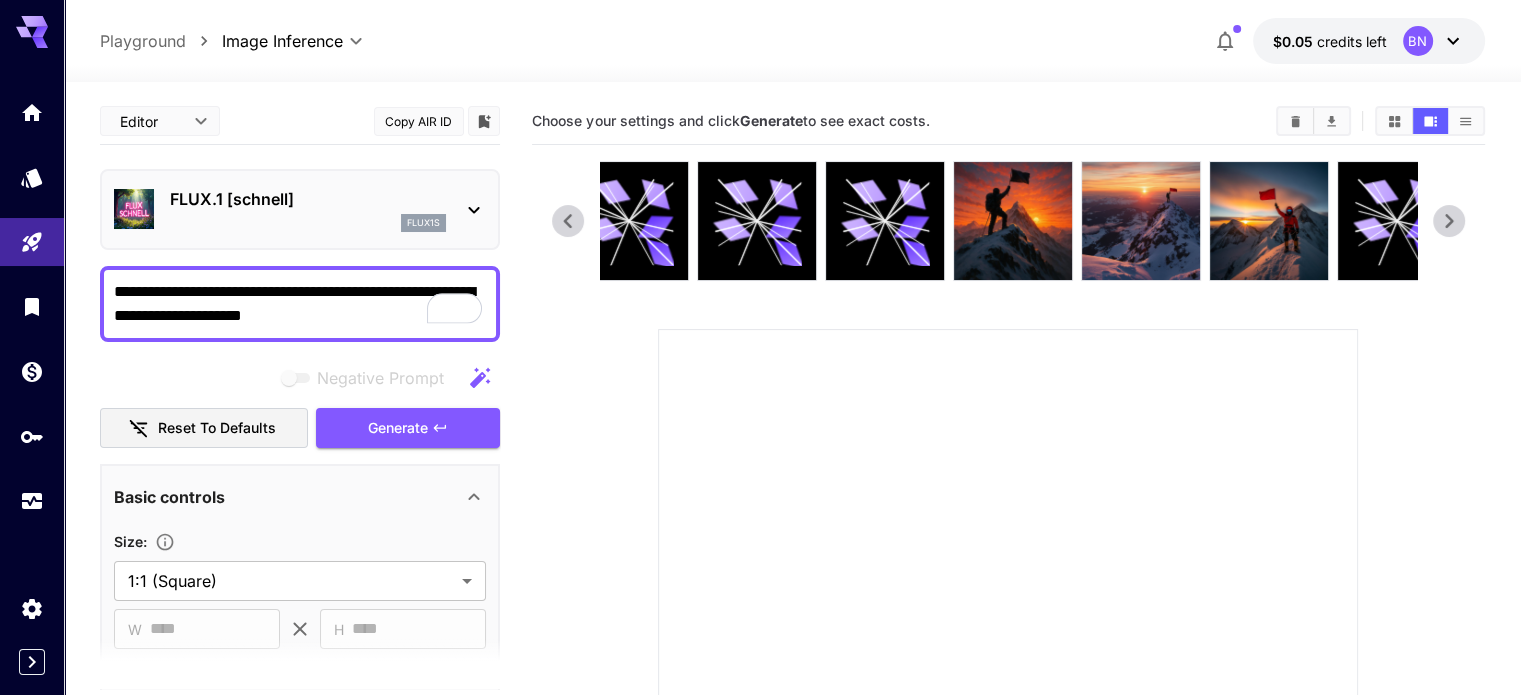 scroll, scrollTop: 60, scrollLeft: 0, axis: vertical 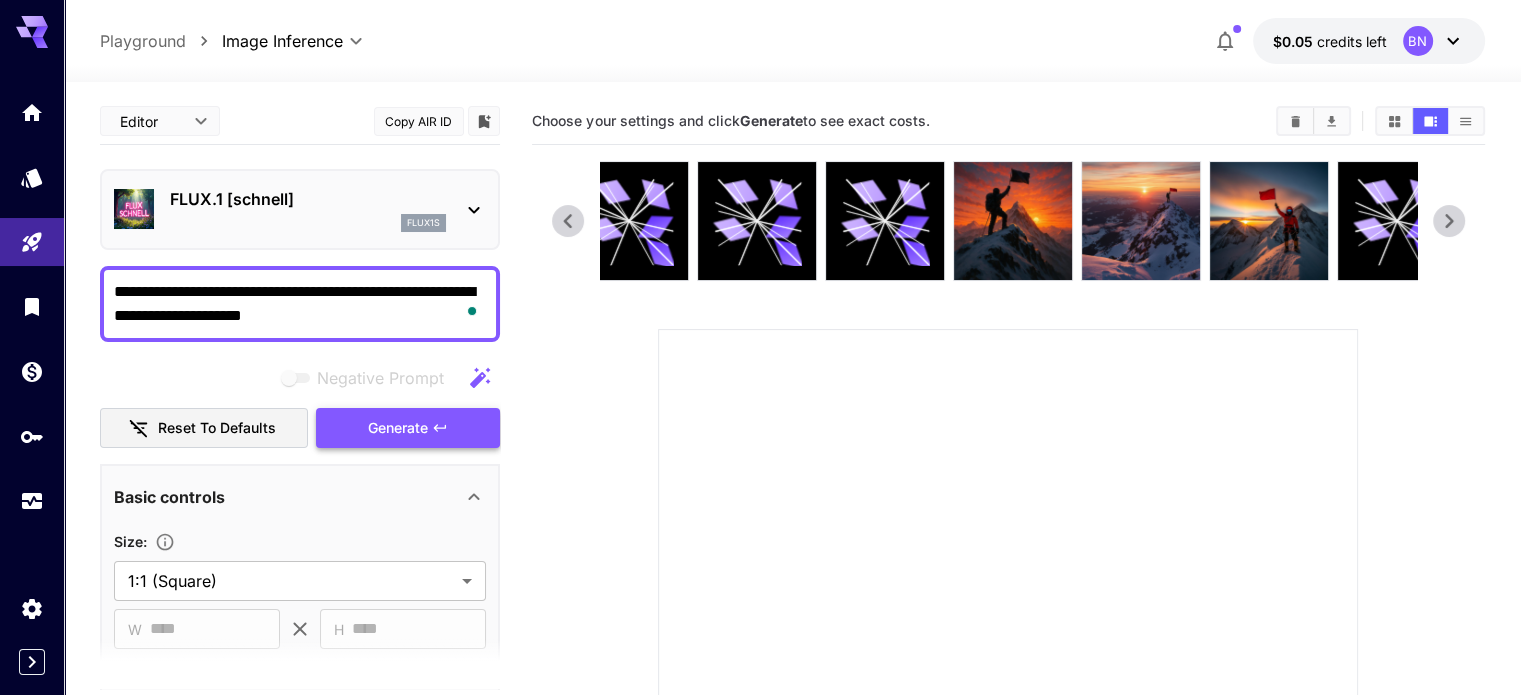type on "**********" 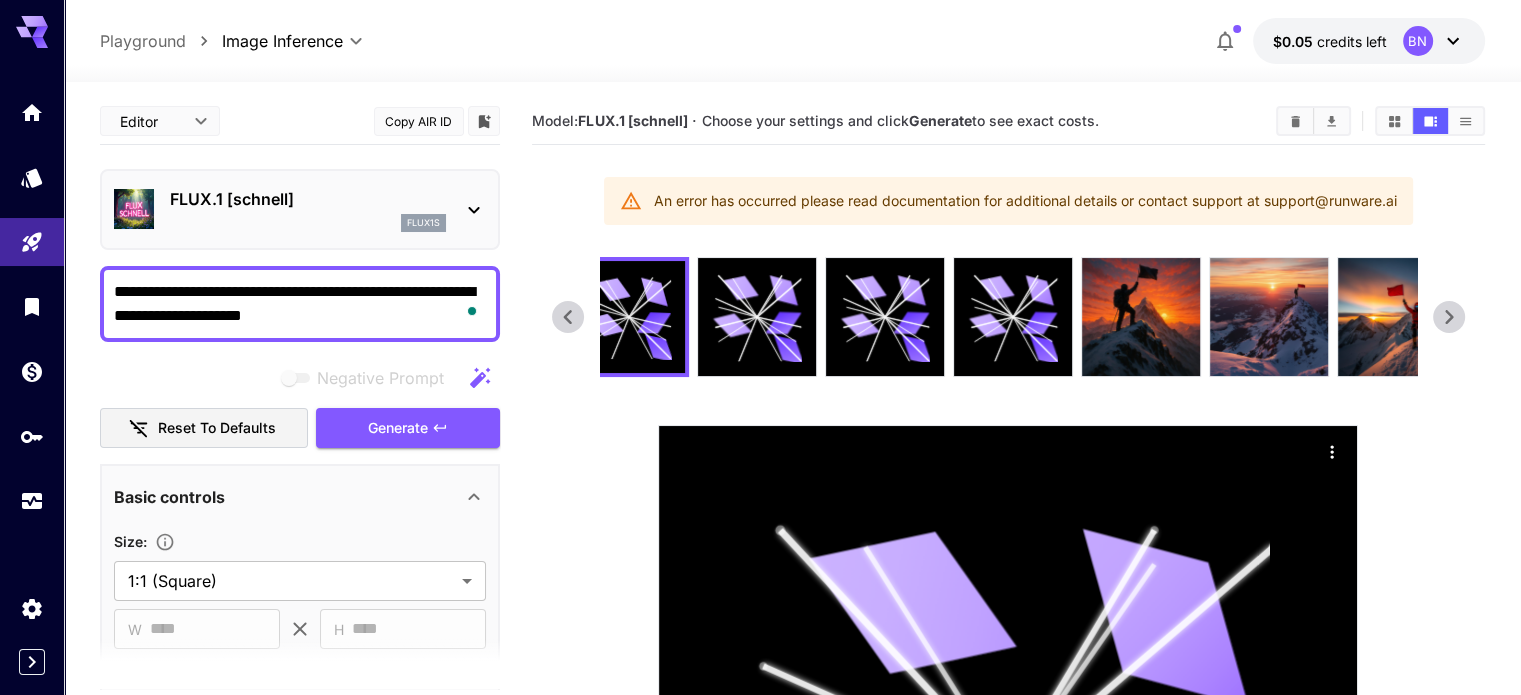 click 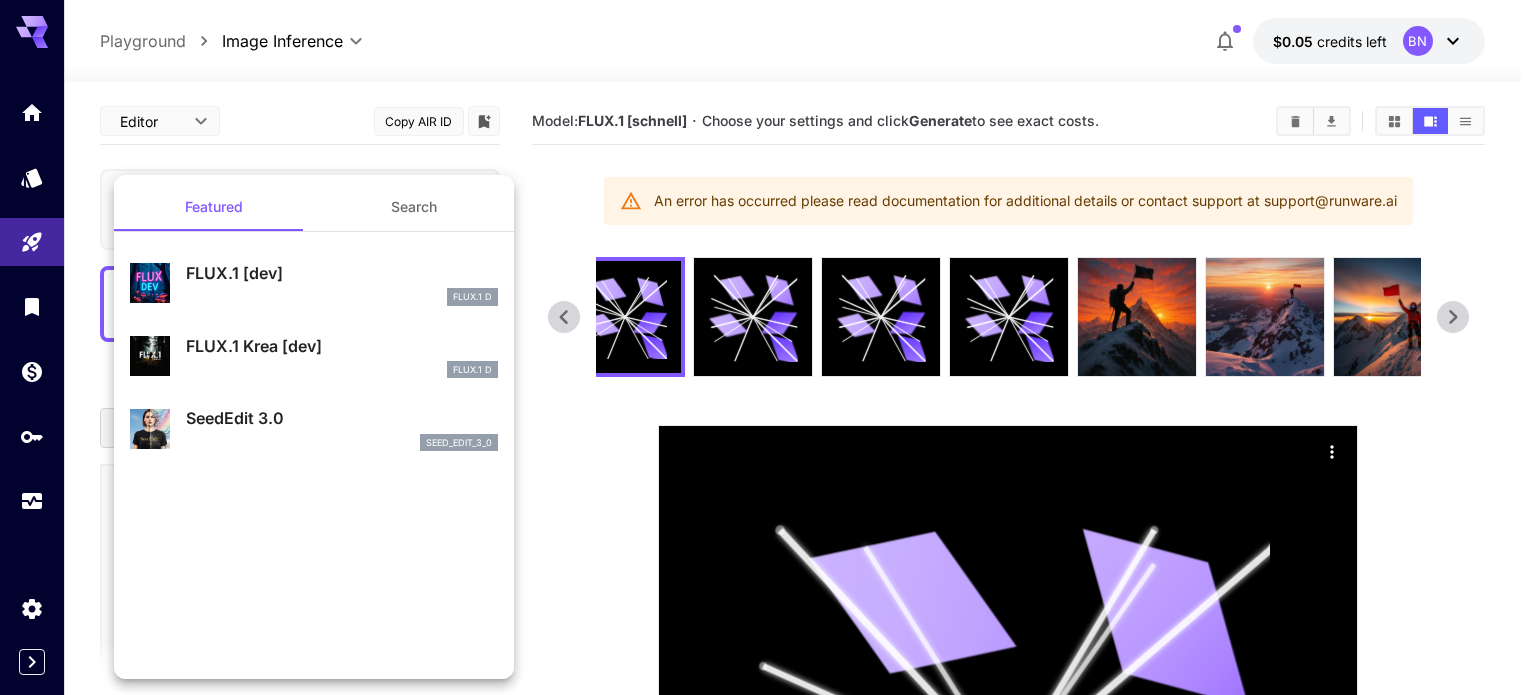 click at bounding box center (768, 347) 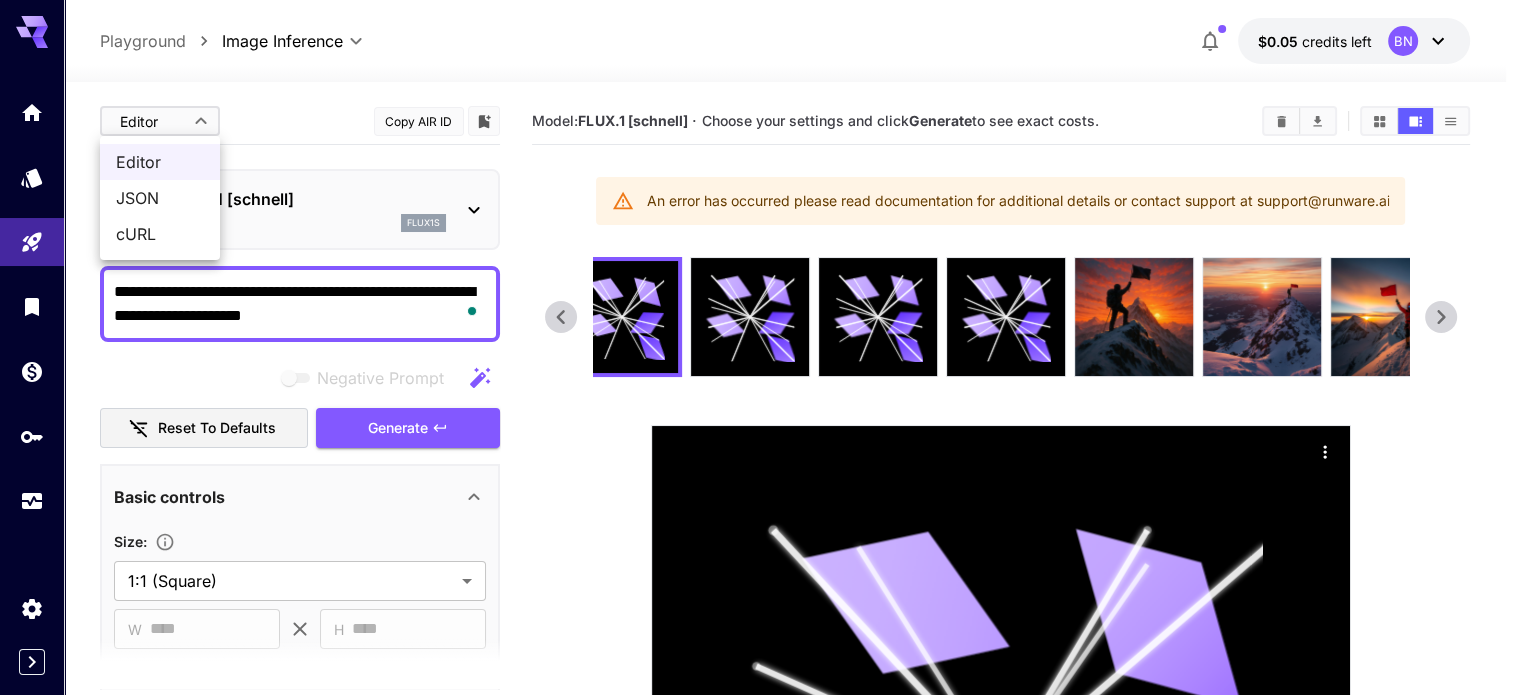 click on "**********" at bounding box center [760, 592] 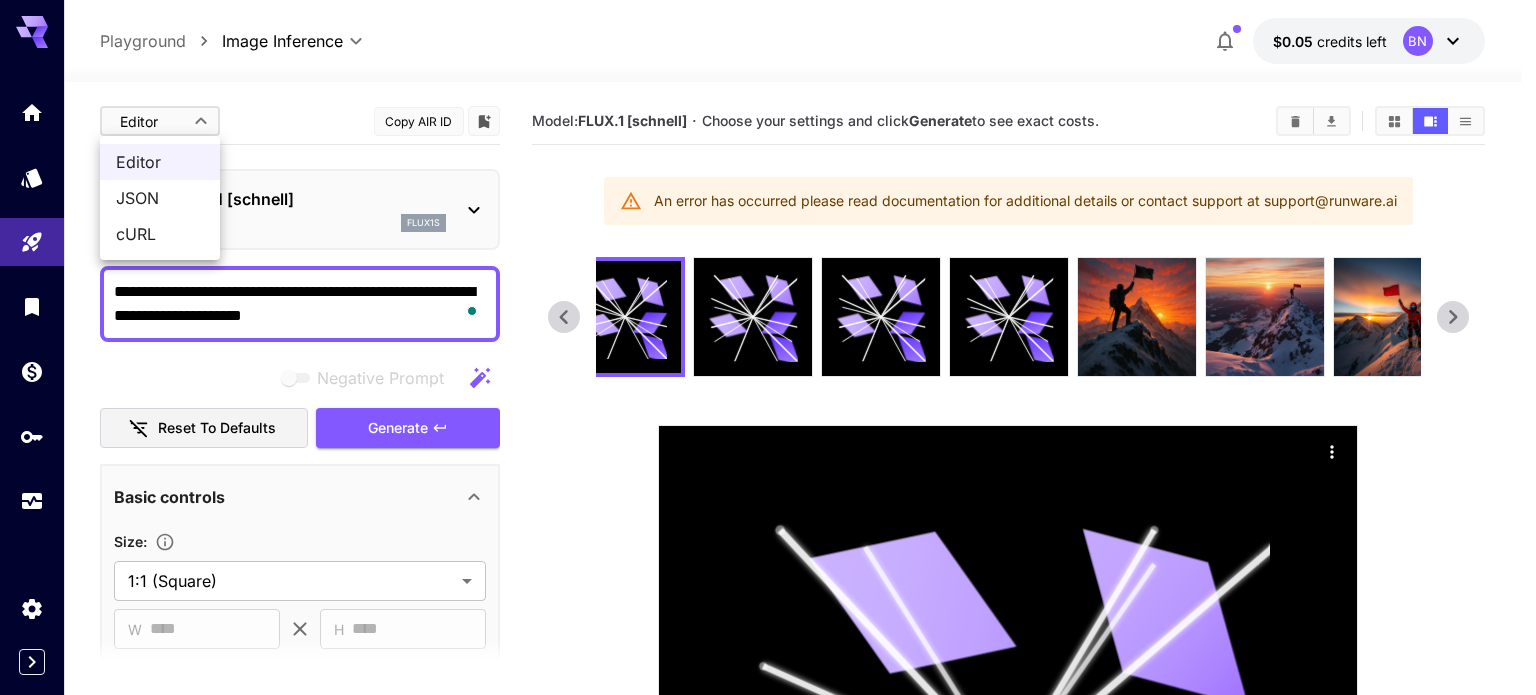 click at bounding box center [768, 347] 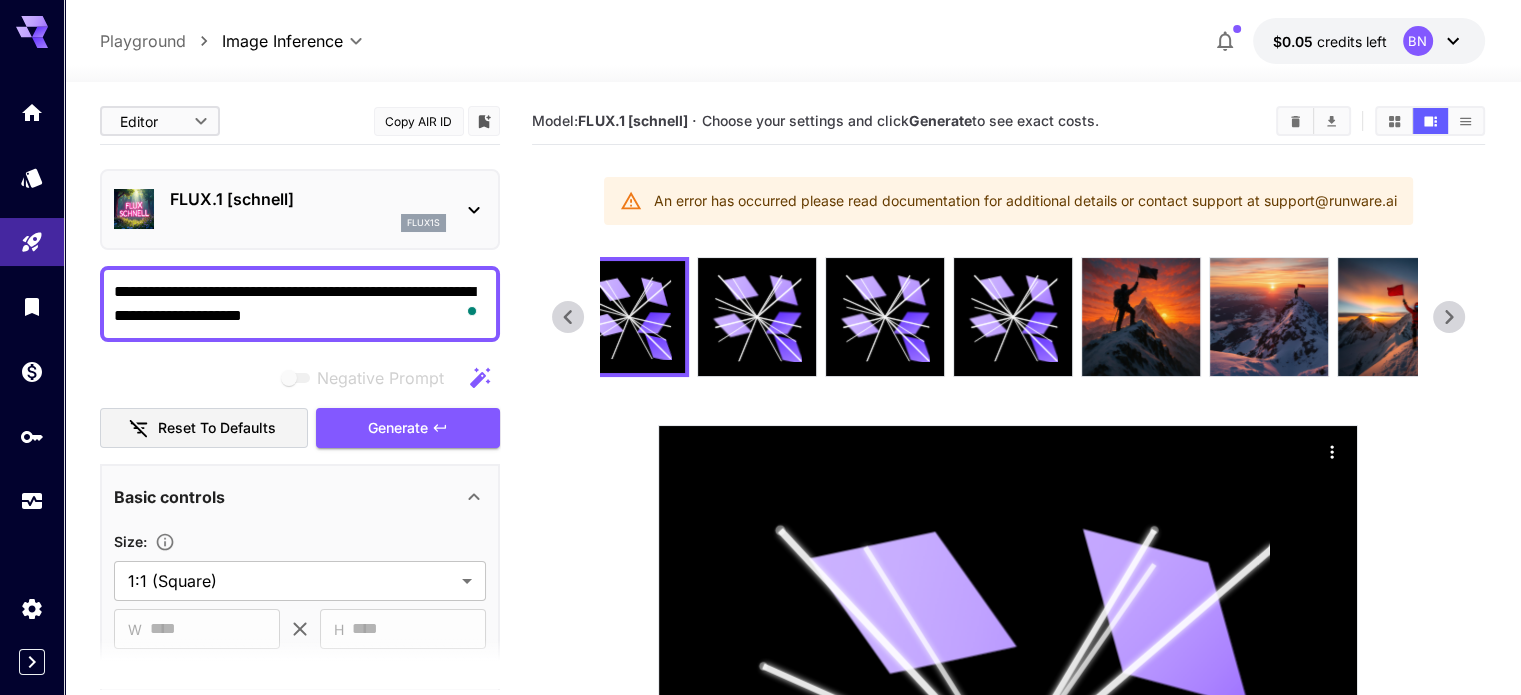 click 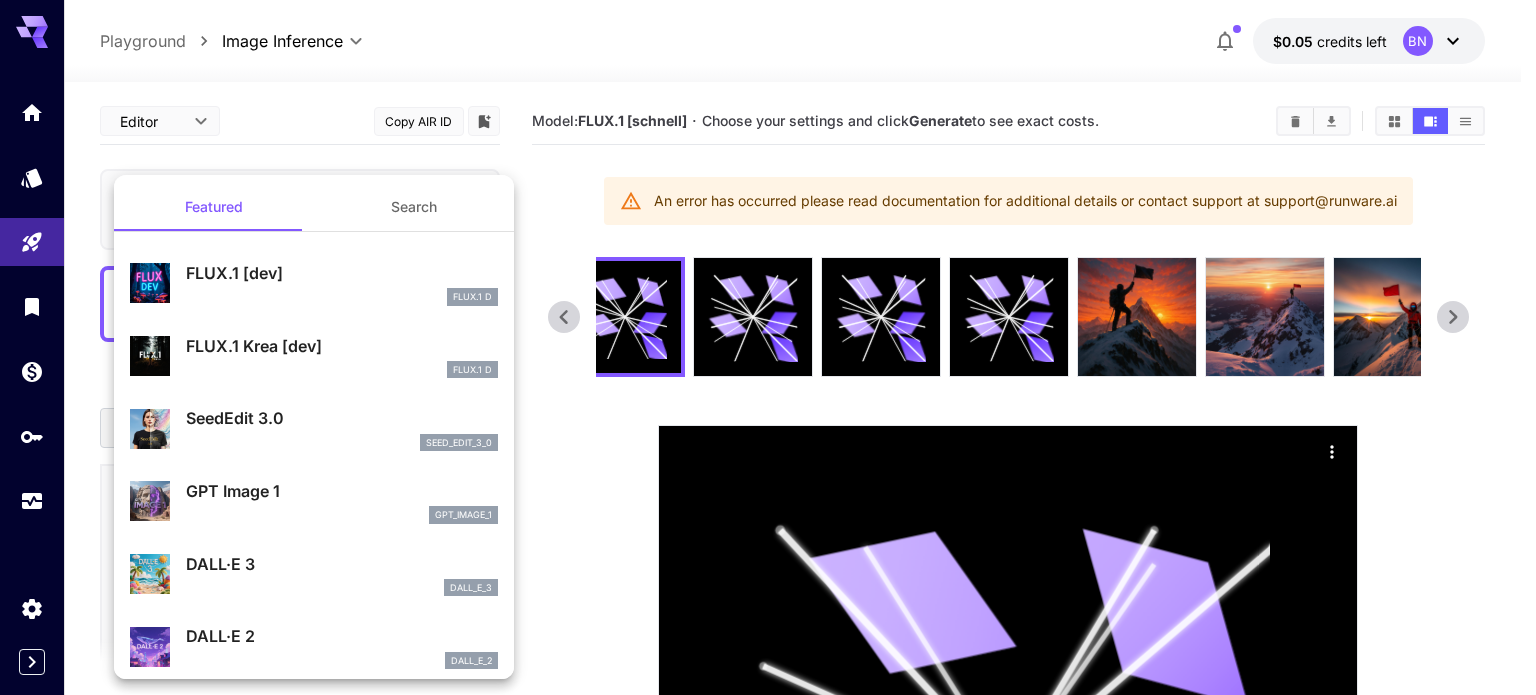 click on "FLUX.1 Krea [dev]" at bounding box center [342, 346] 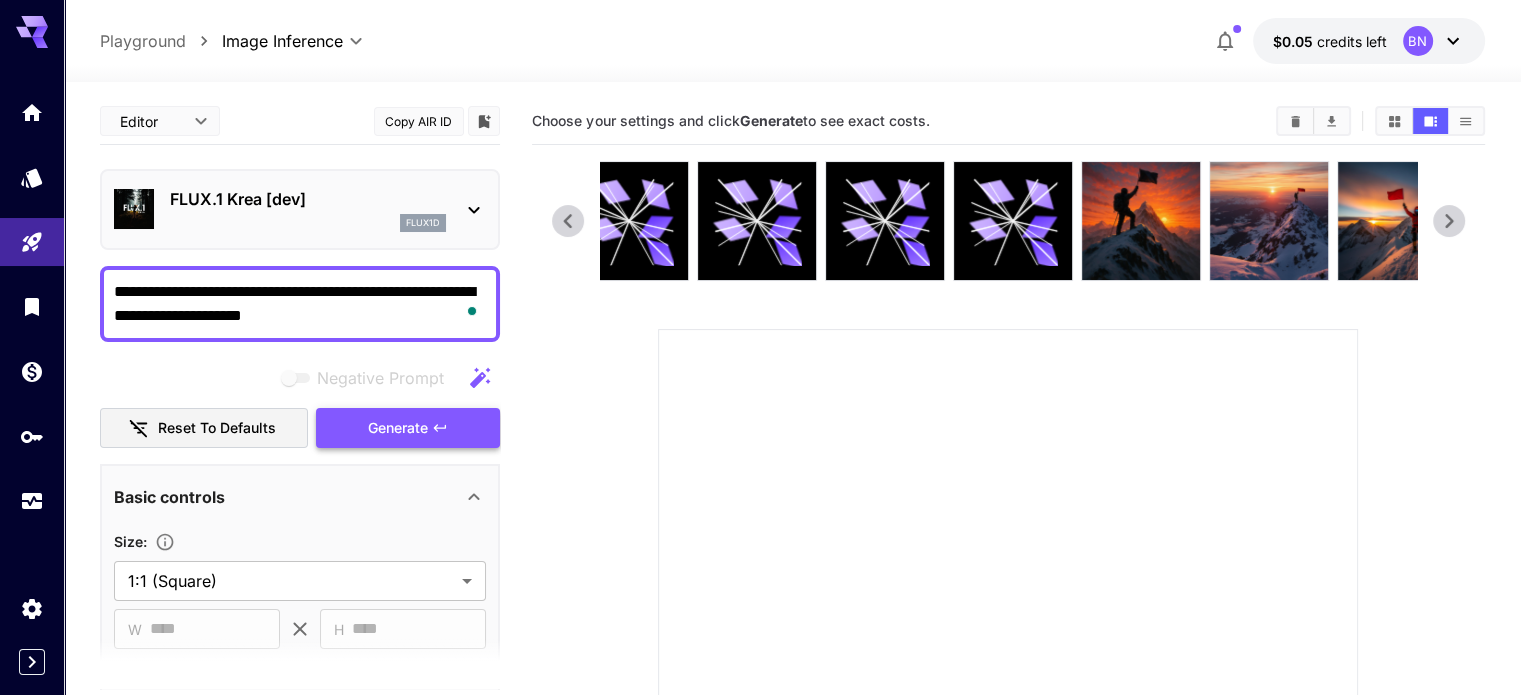 click on "Generate" at bounding box center [398, 428] 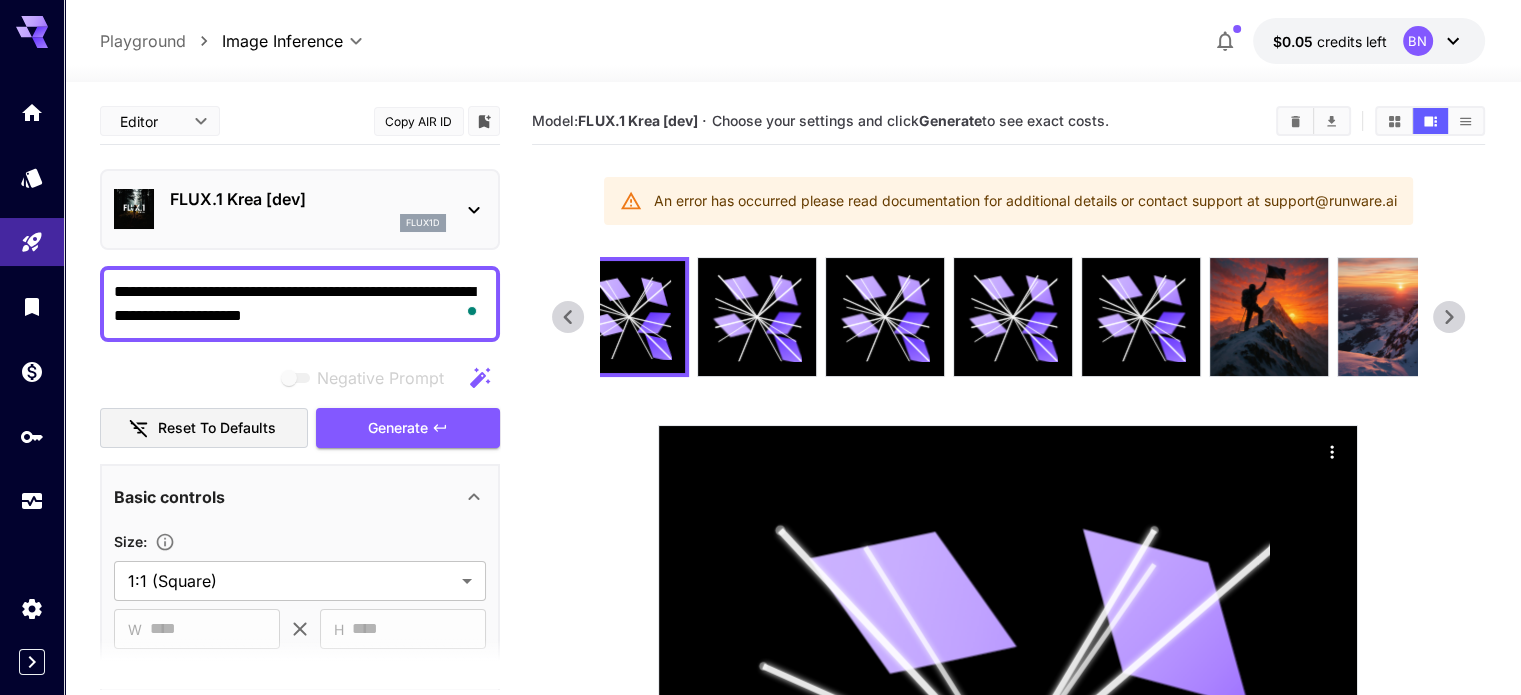 click on "FLUX.1 Krea [dev]" at bounding box center [308, 199] 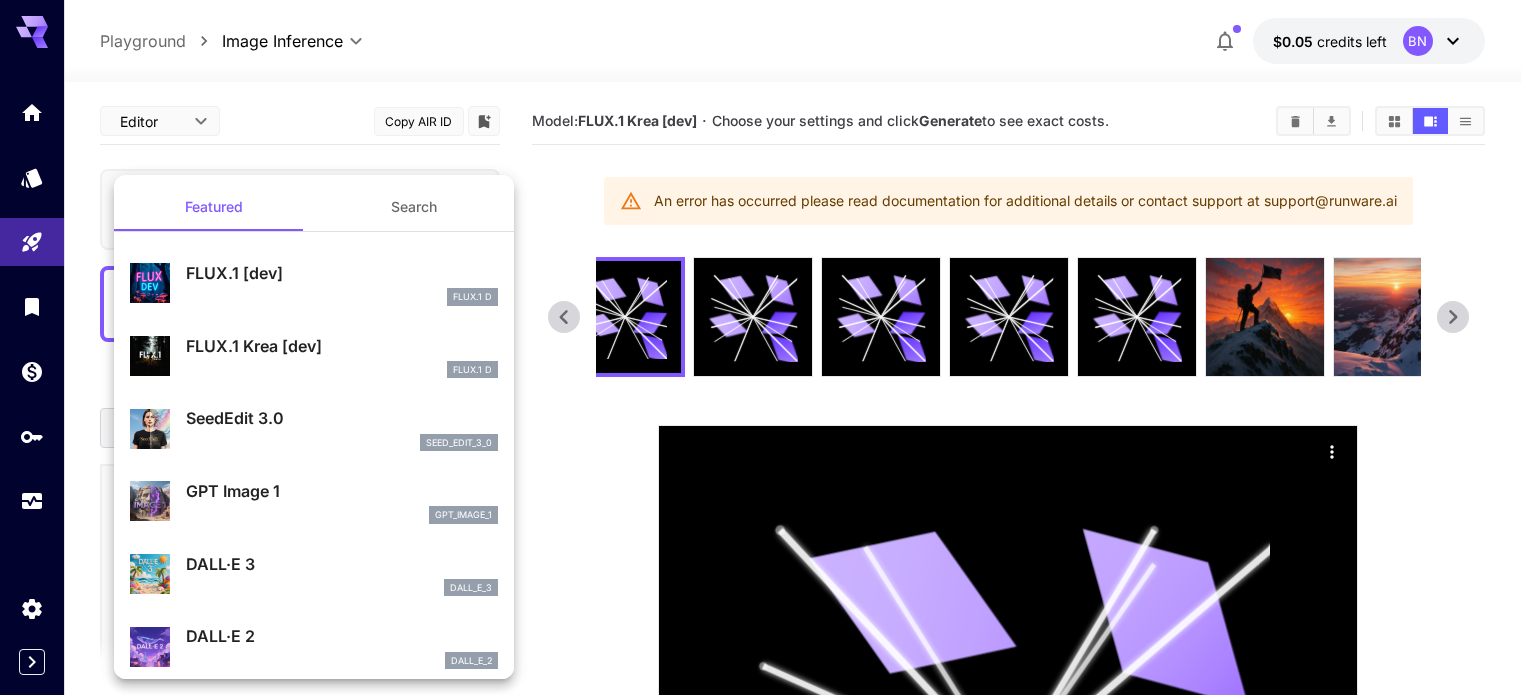 click on "FLUX.1 [dev]" at bounding box center (342, 273) 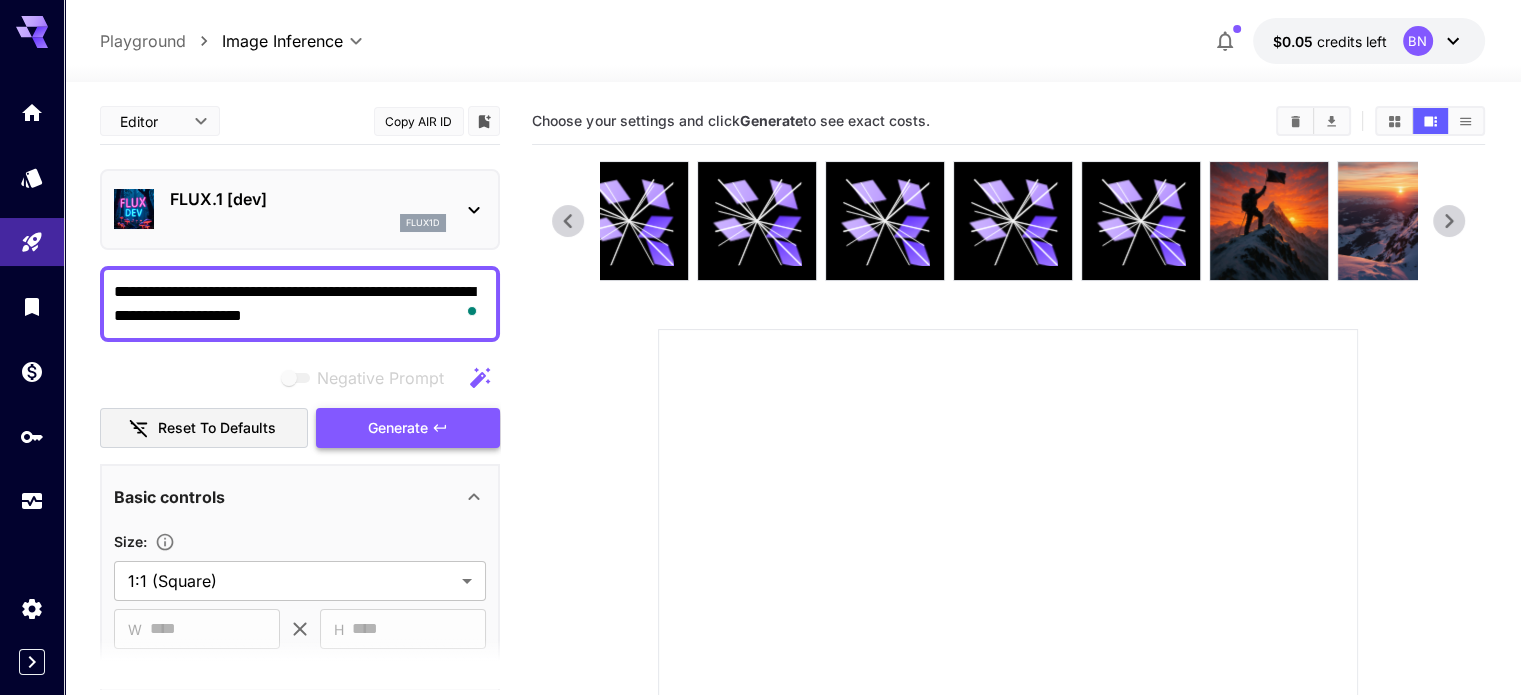 click on "Generate" at bounding box center [408, 428] 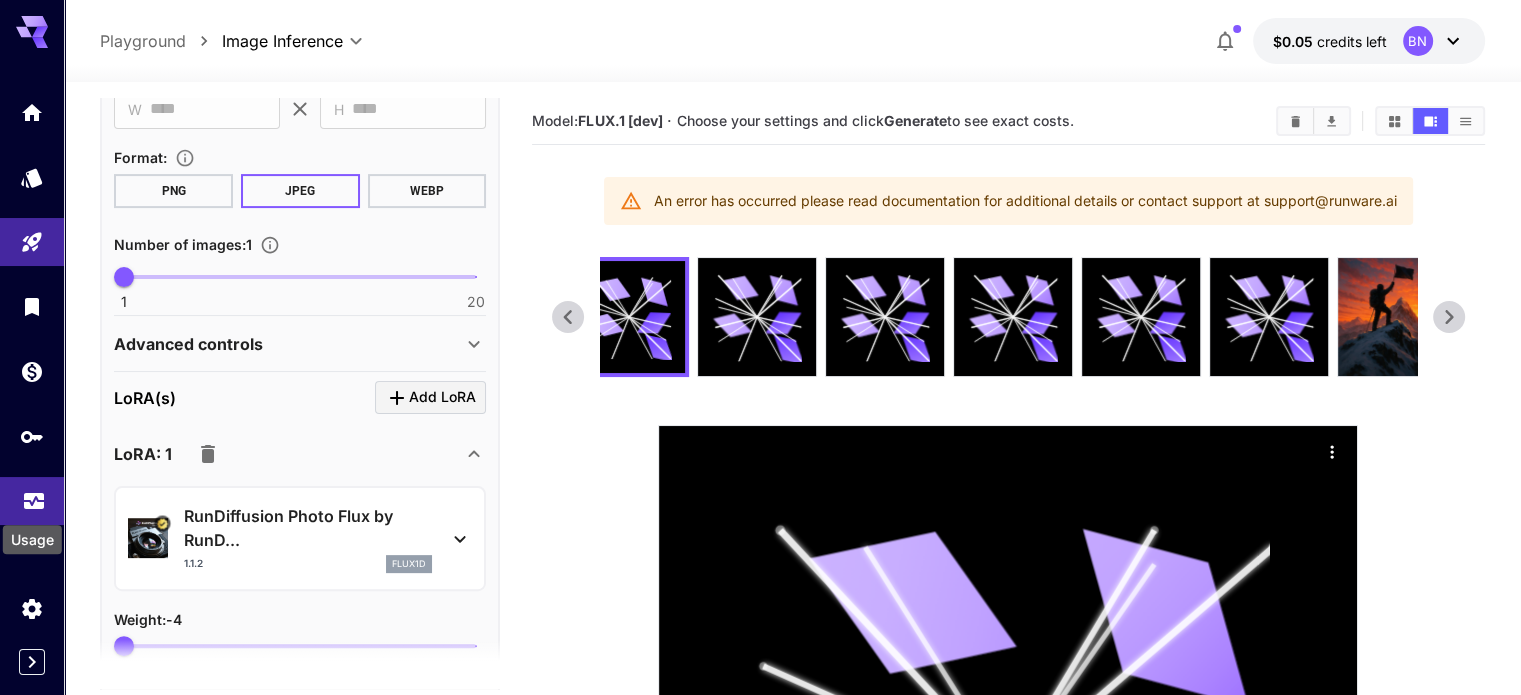 click 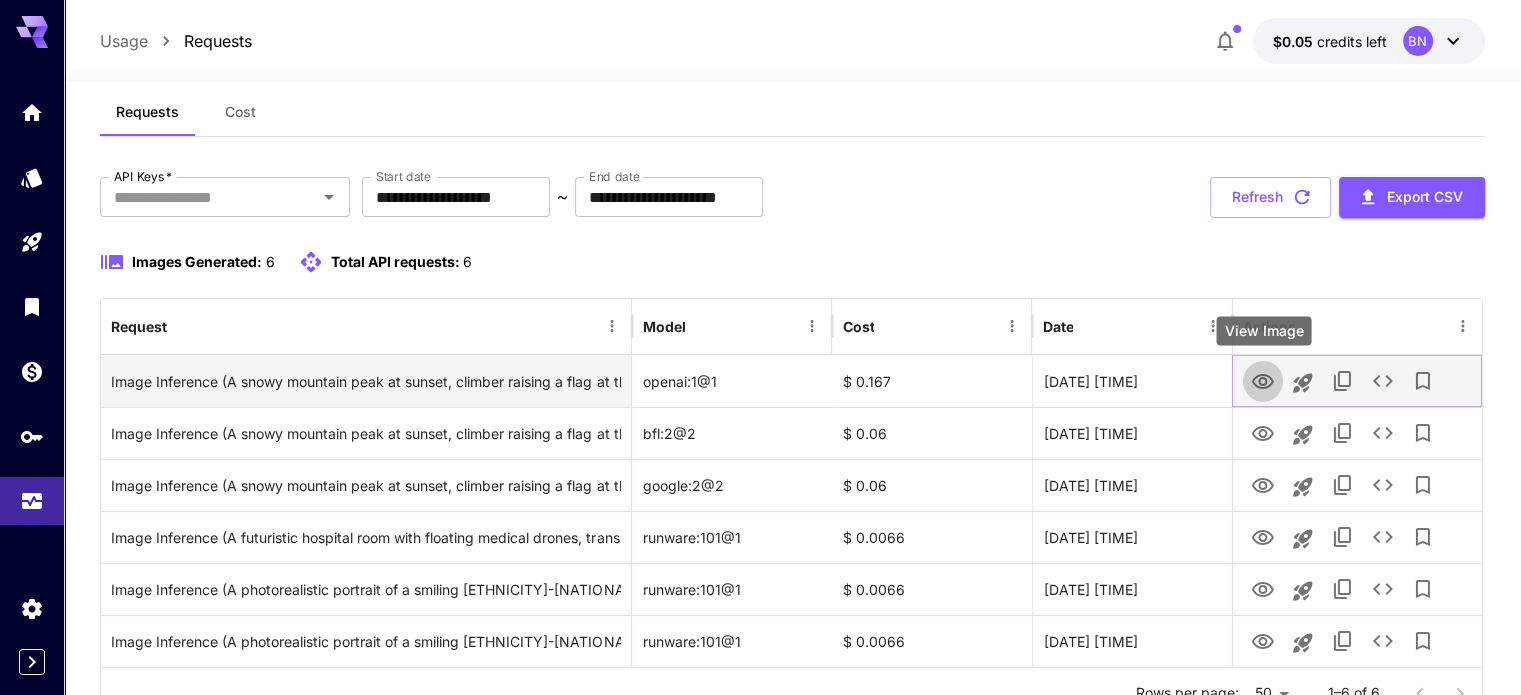 click 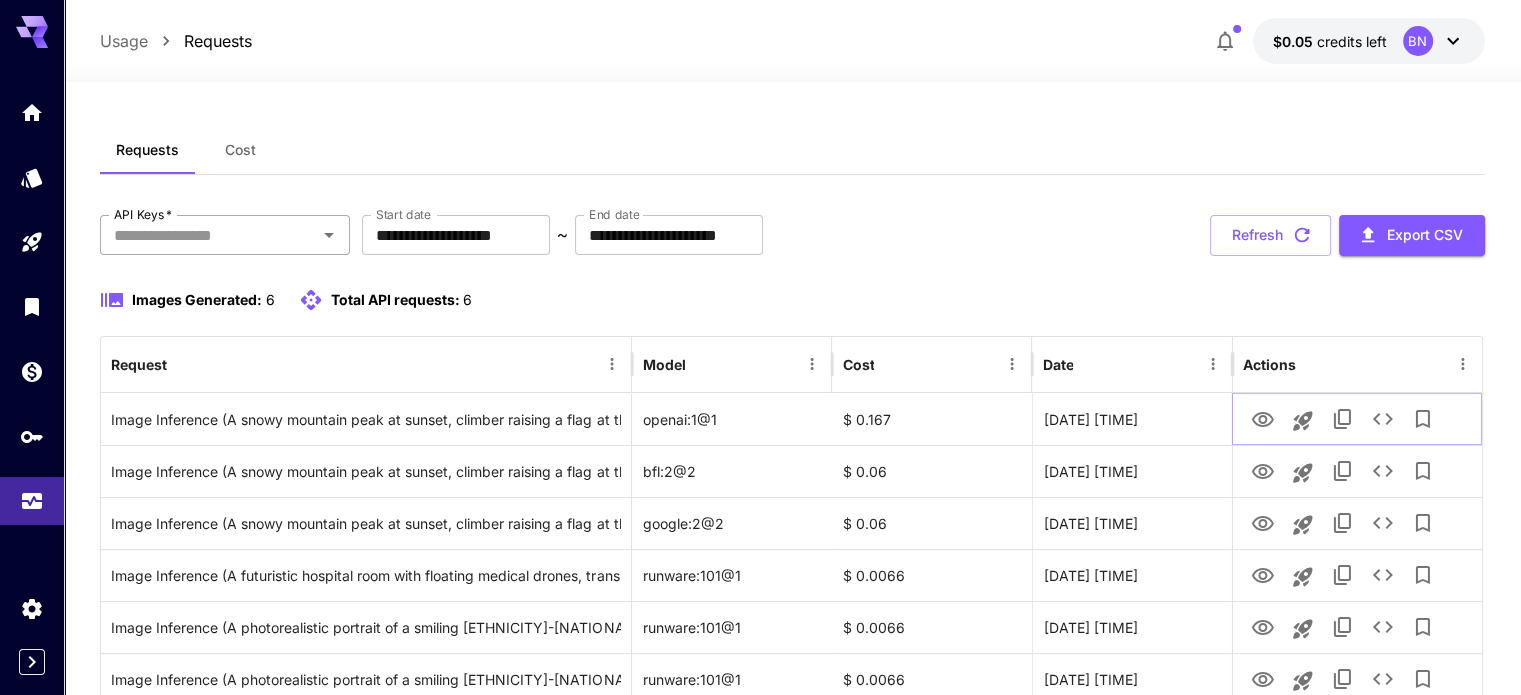 click 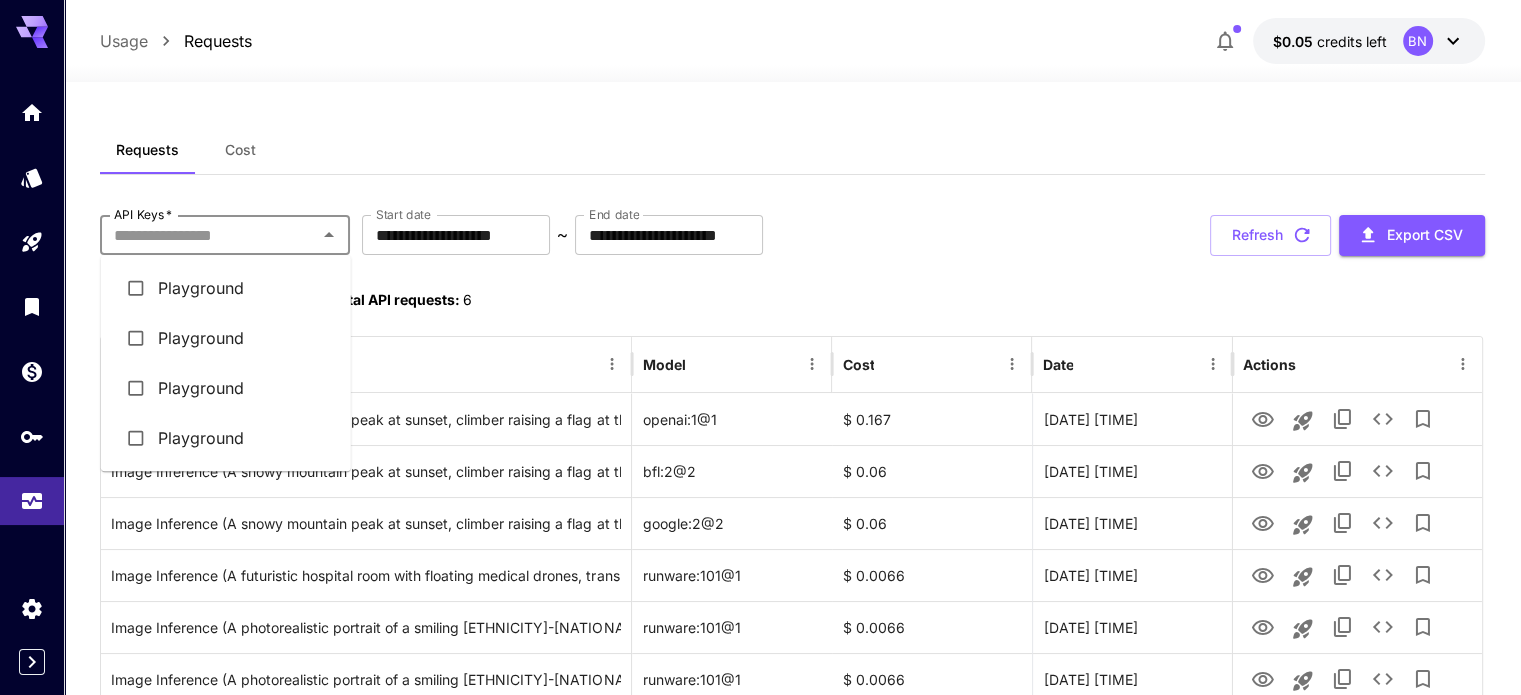 click on "Playground" at bounding box center [226, 288] 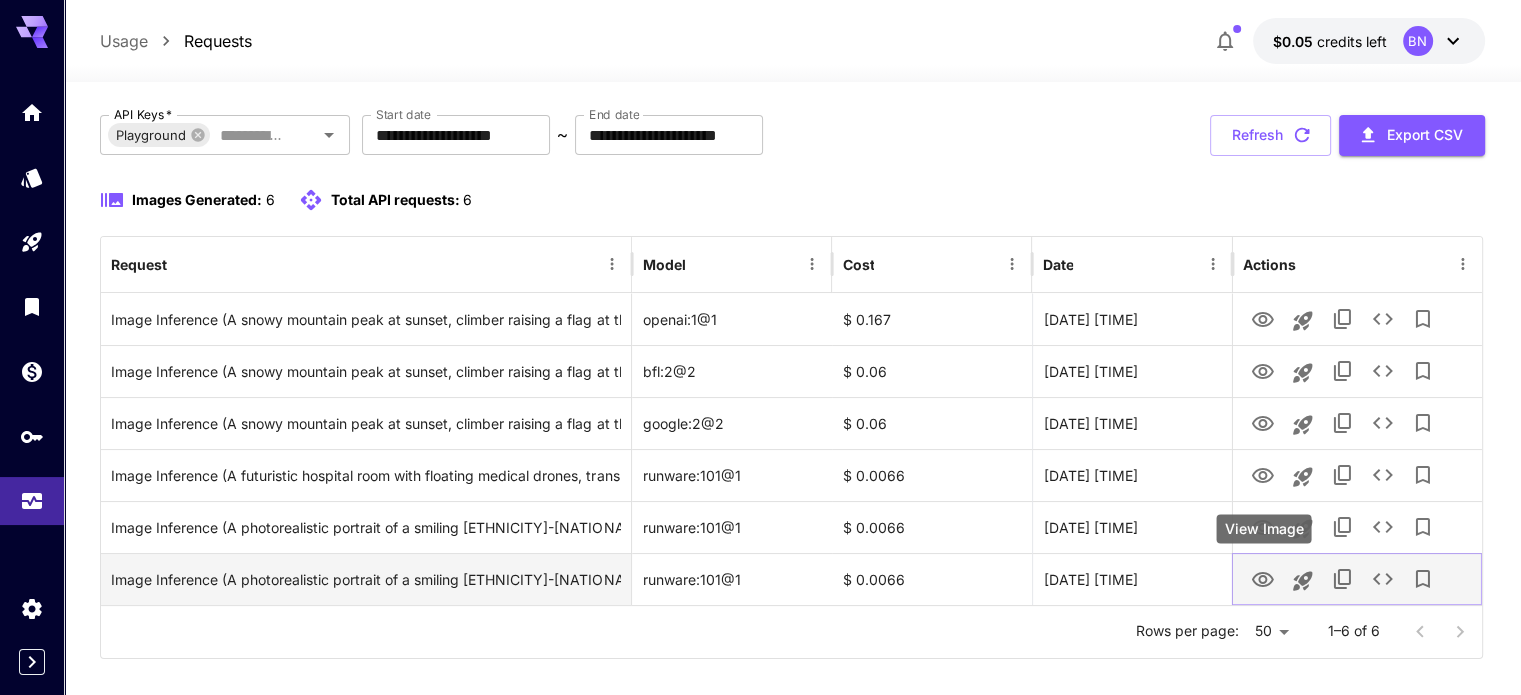 click 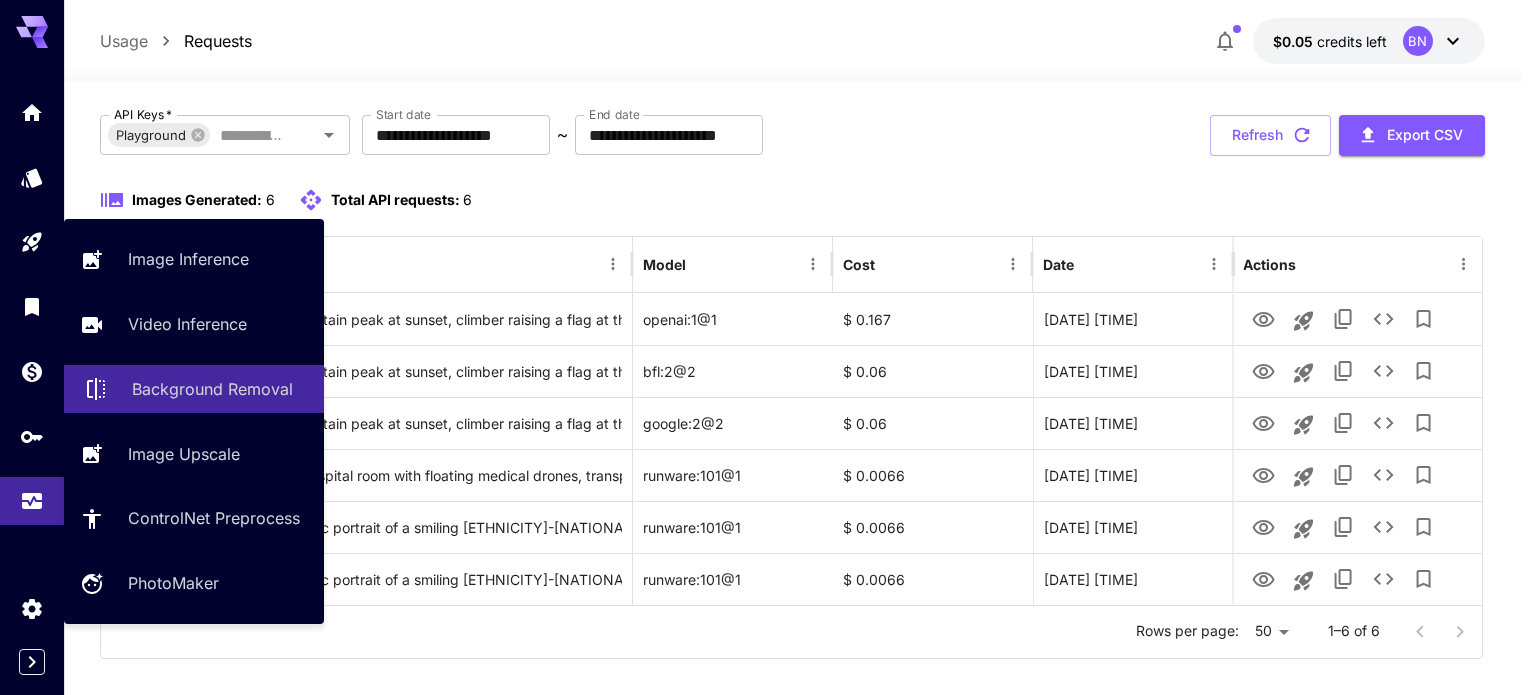click on "Background Removal" at bounding box center [212, 389] 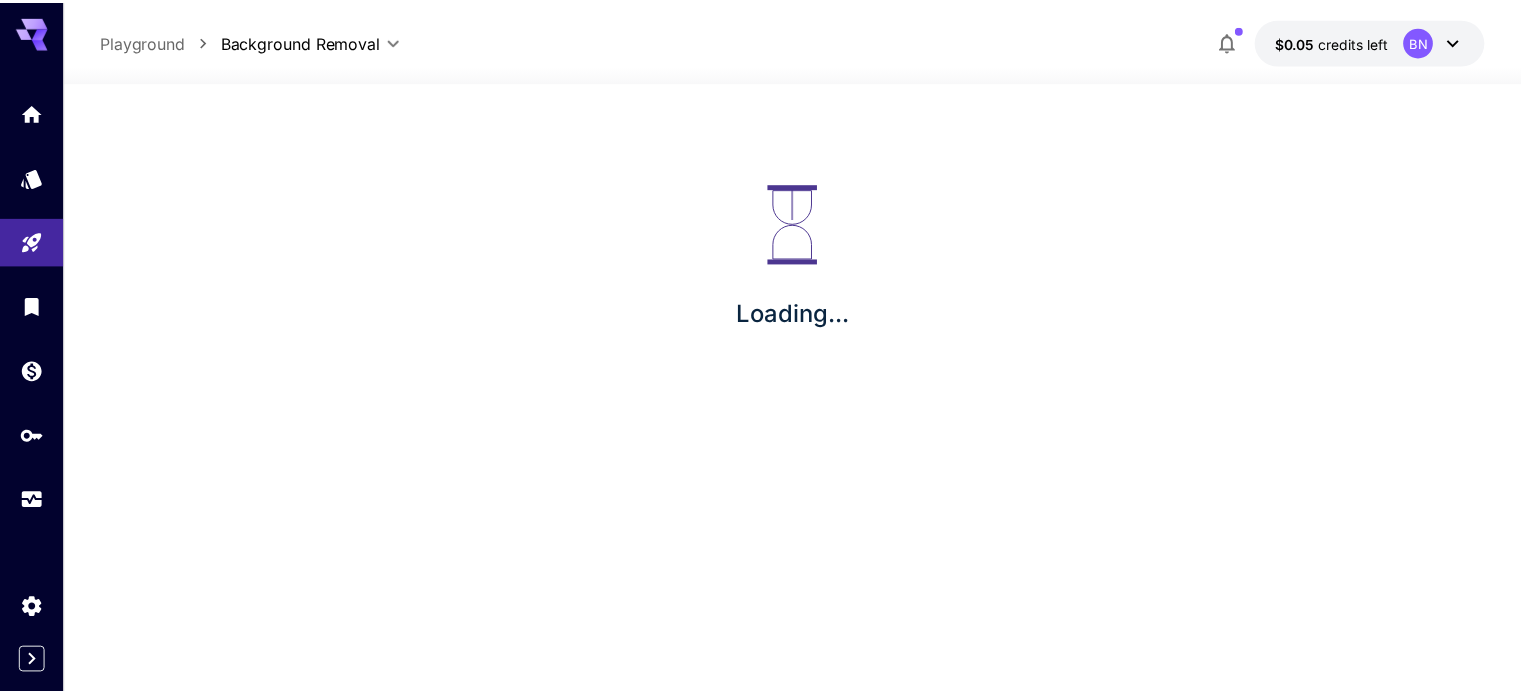 scroll, scrollTop: 0, scrollLeft: 0, axis: both 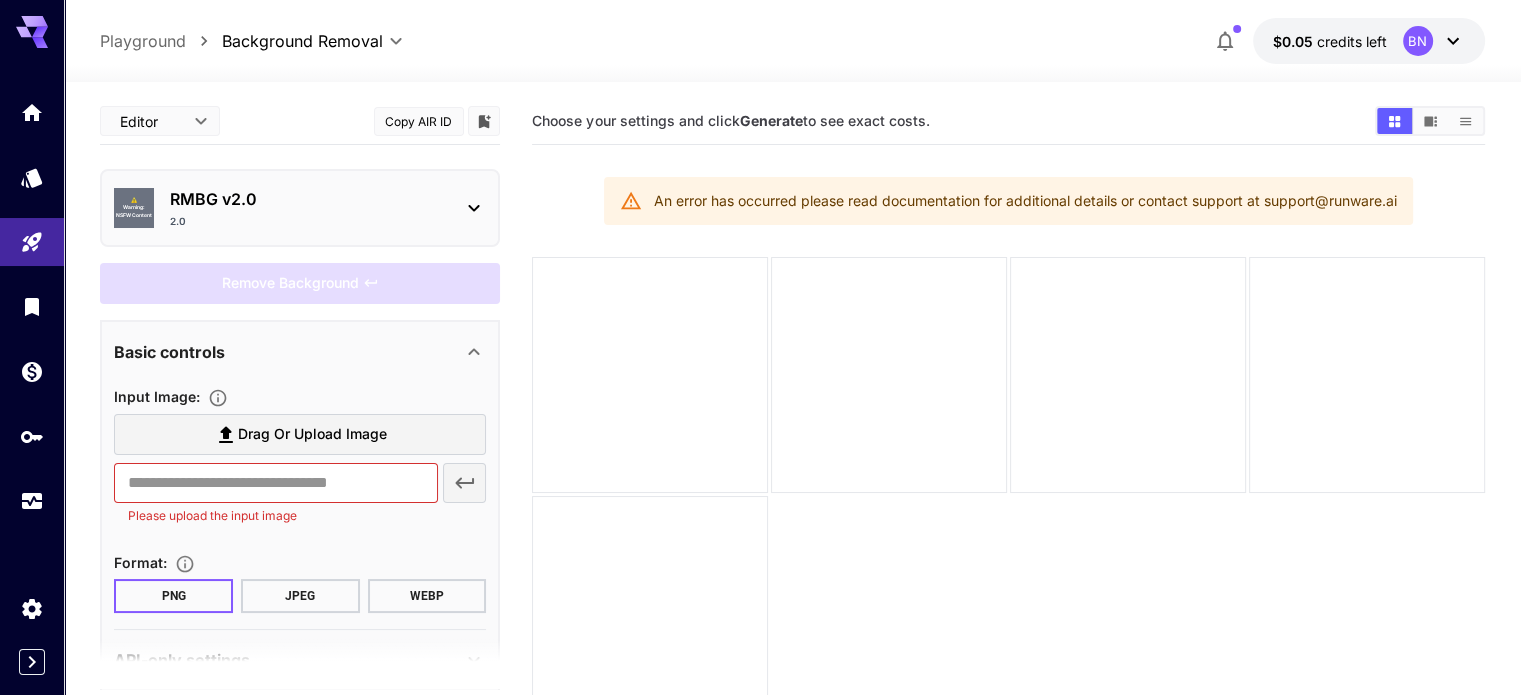 click on "Drag or upload image" at bounding box center [312, 434] 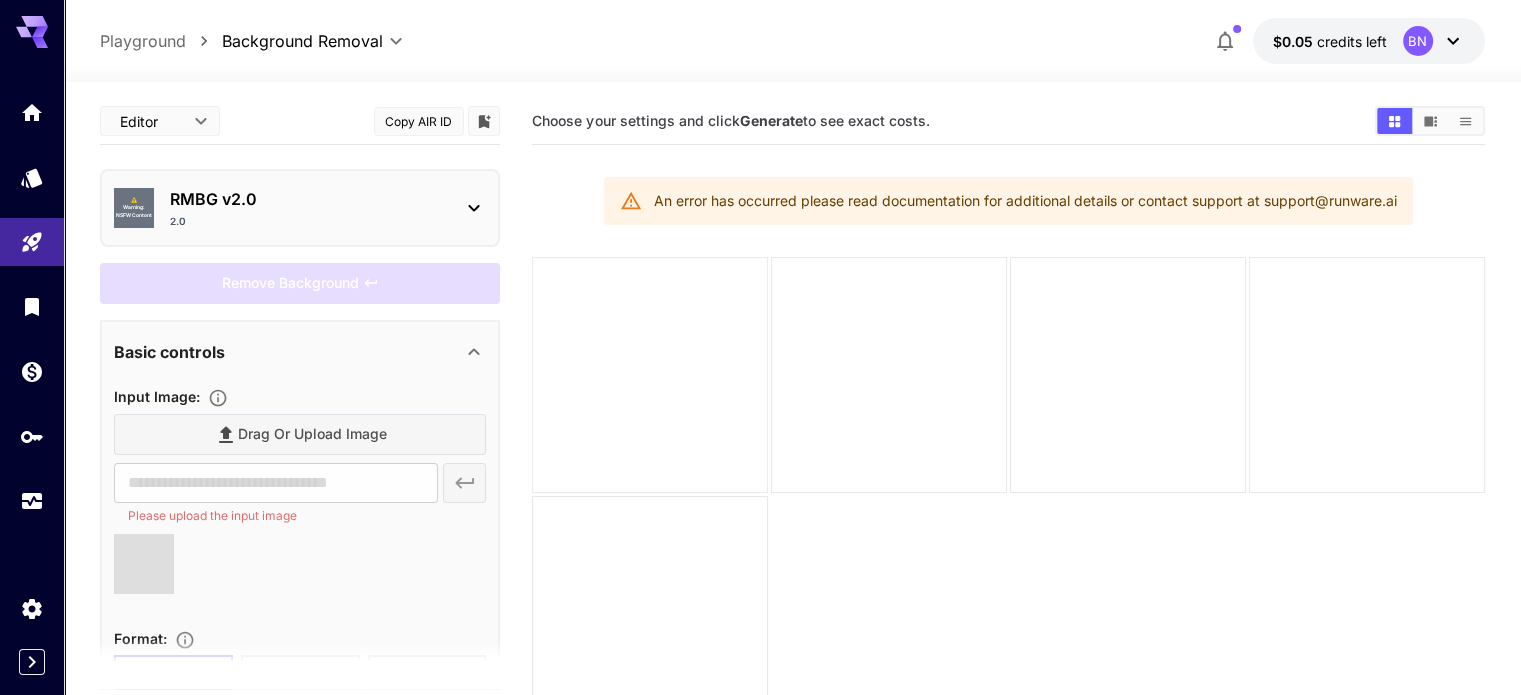 type on "**********" 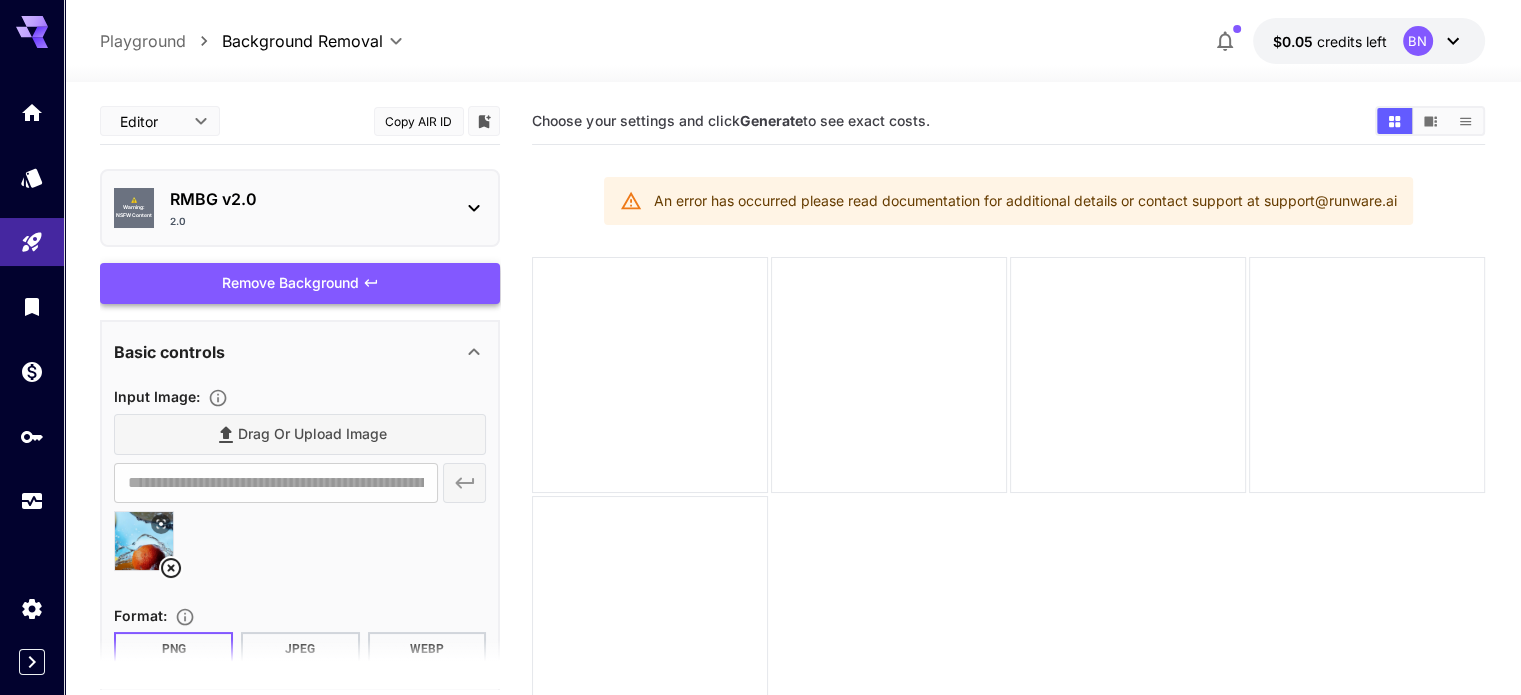 click on "Remove Background" at bounding box center [300, 283] 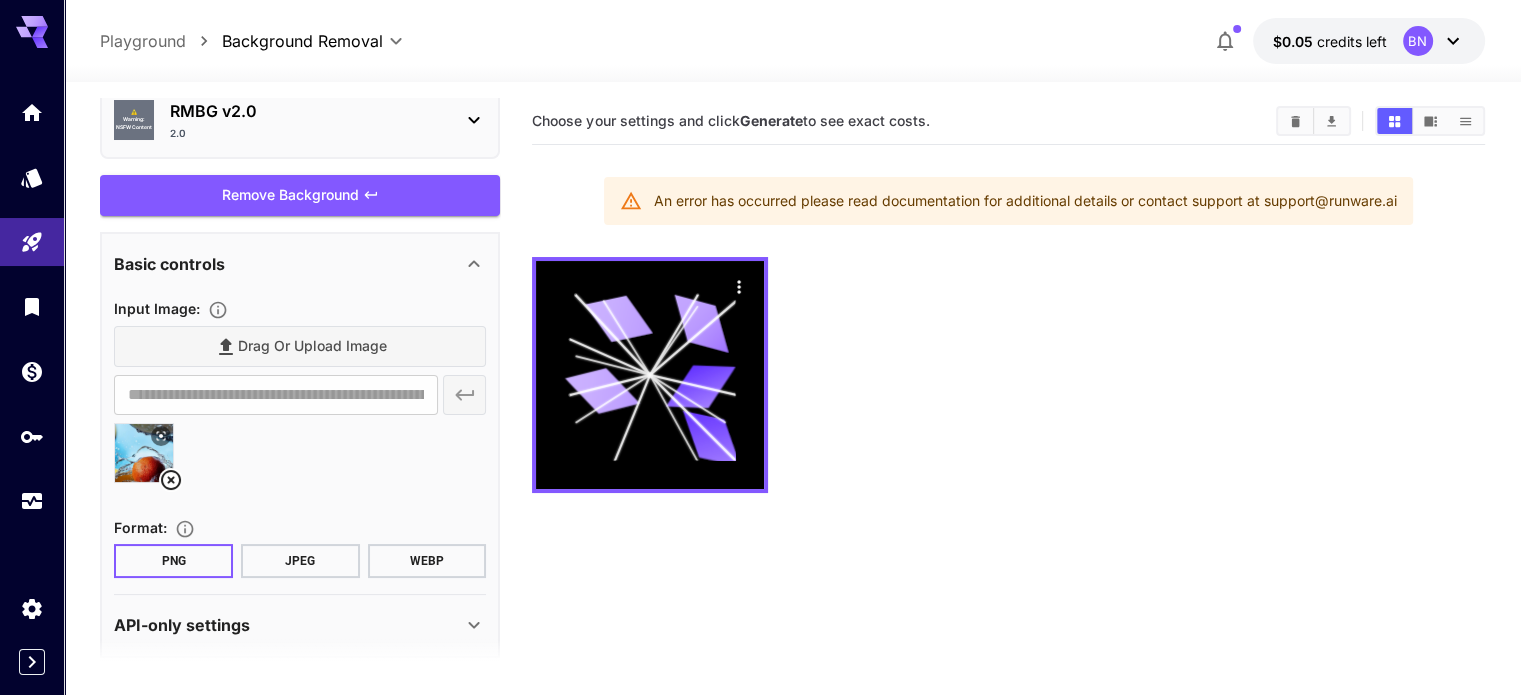 scroll, scrollTop: 103, scrollLeft: 0, axis: vertical 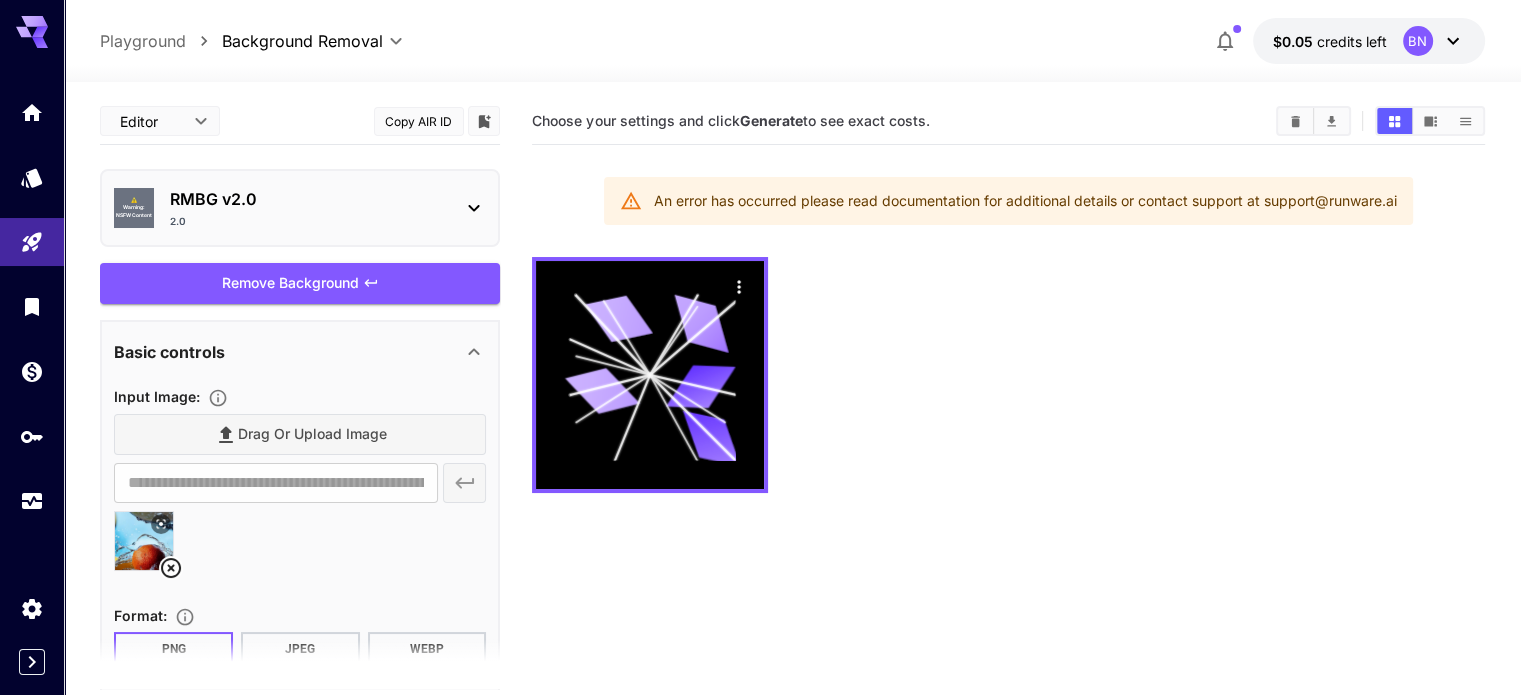 click on "⚠️ Warning: NSFW Content RMBG v2.0 2.0" at bounding box center (300, 208) 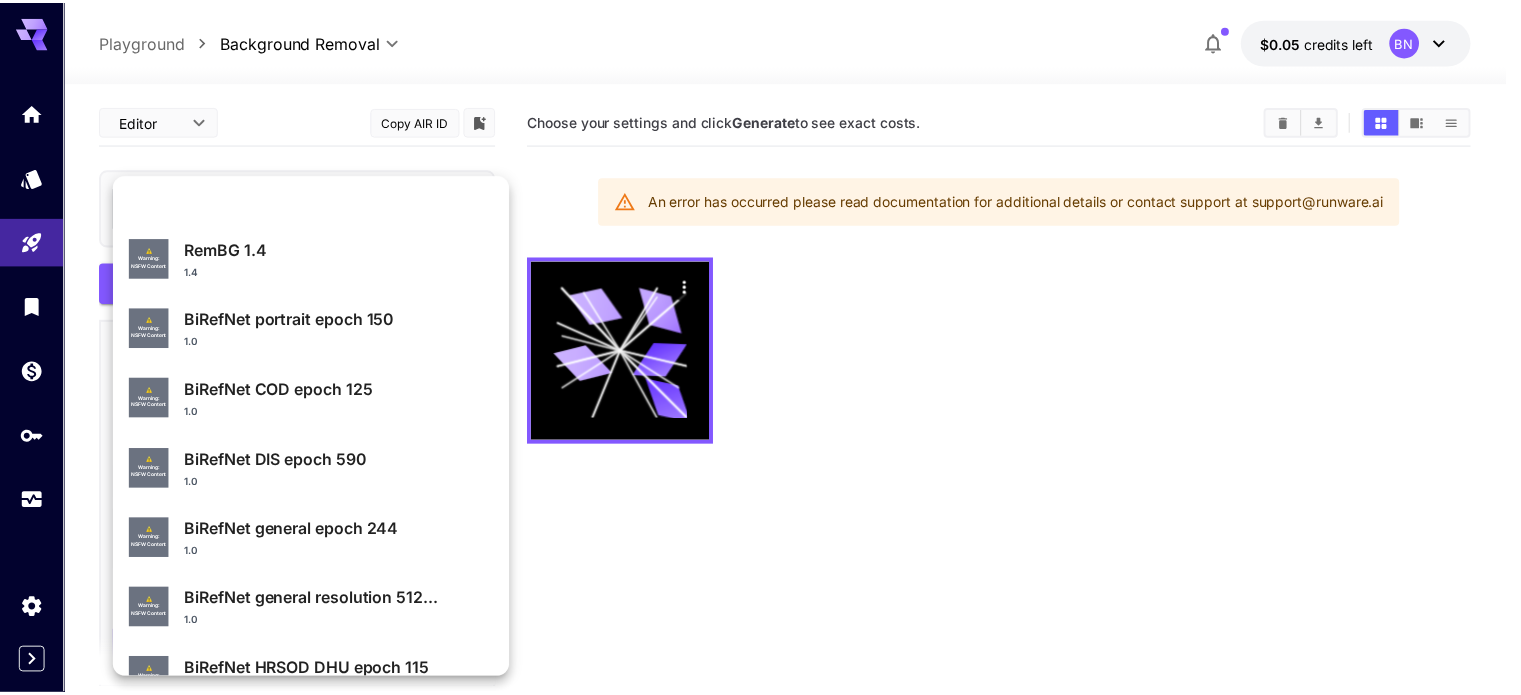 scroll, scrollTop: 0, scrollLeft: 0, axis: both 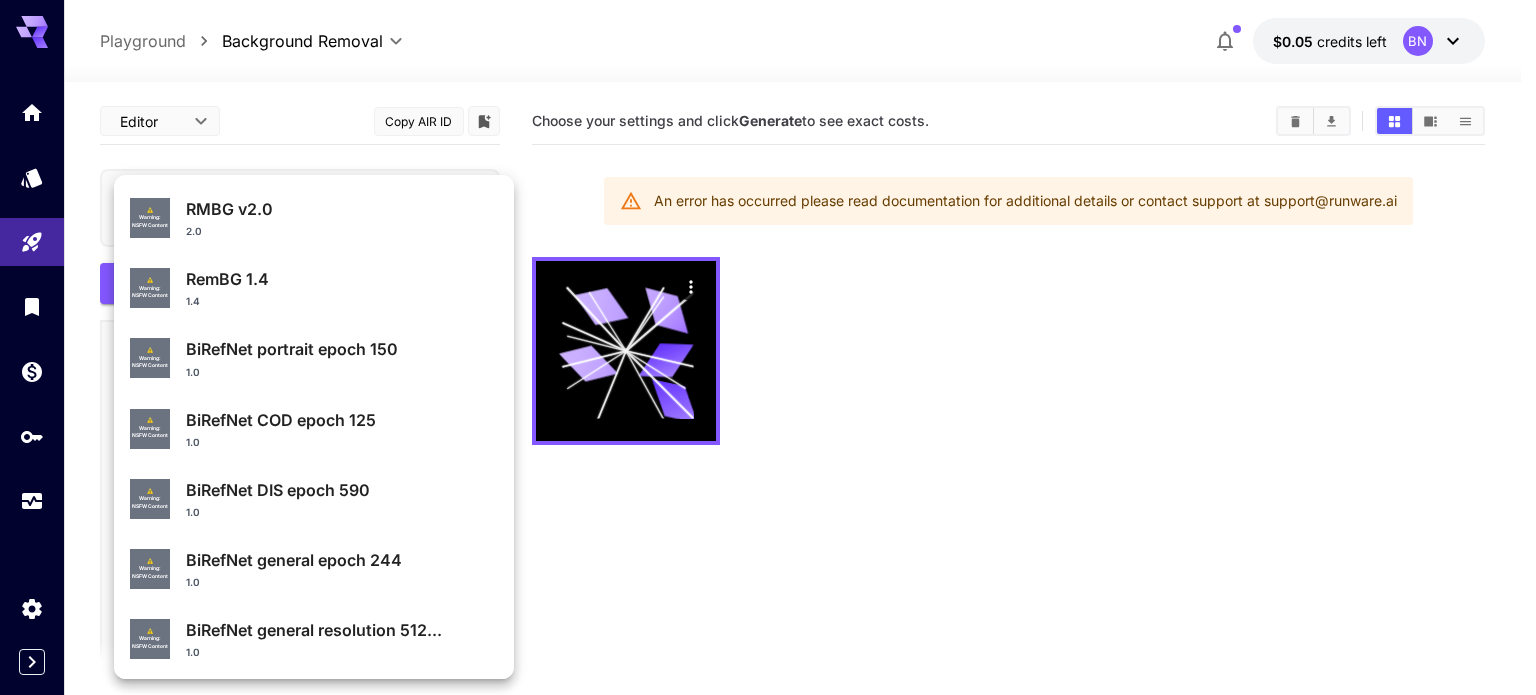 click at bounding box center [768, 347] 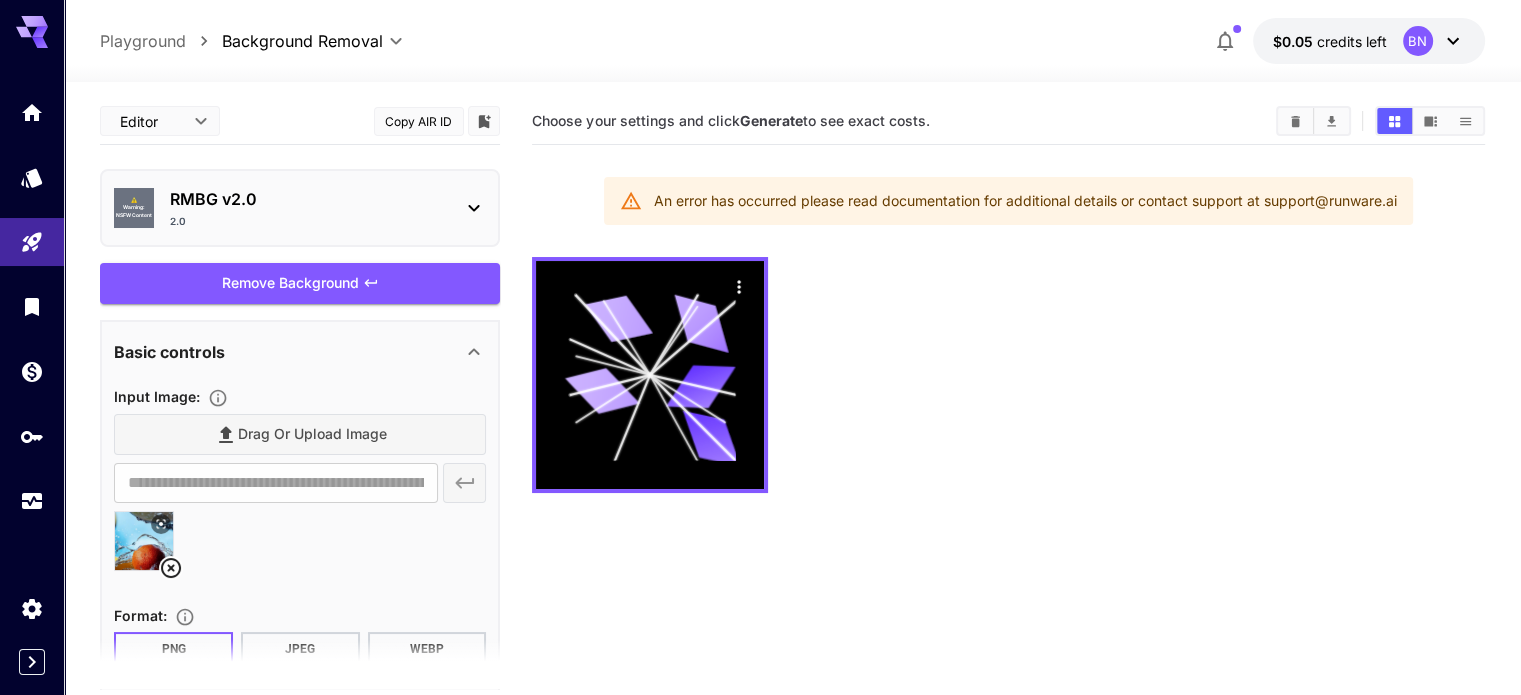 click at bounding box center [1008, 375] 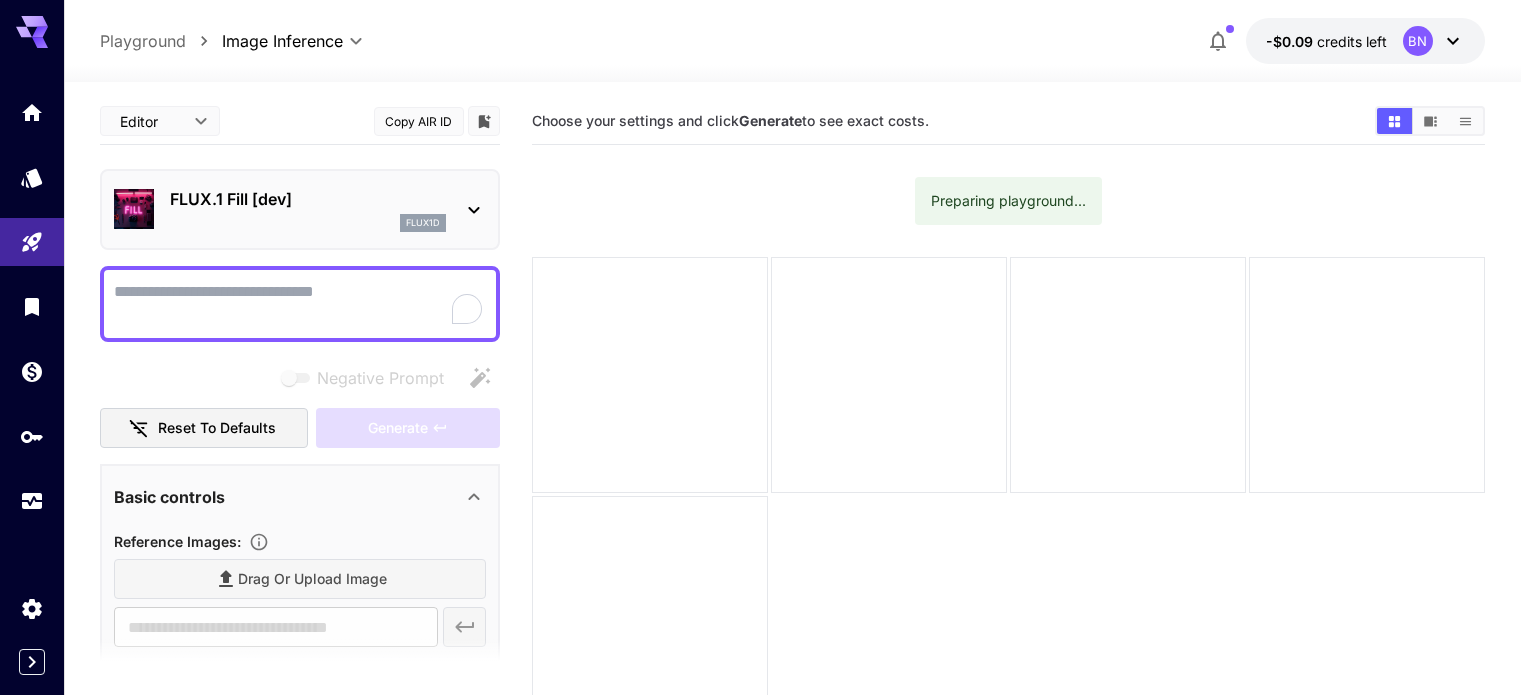 scroll, scrollTop: 0, scrollLeft: 0, axis: both 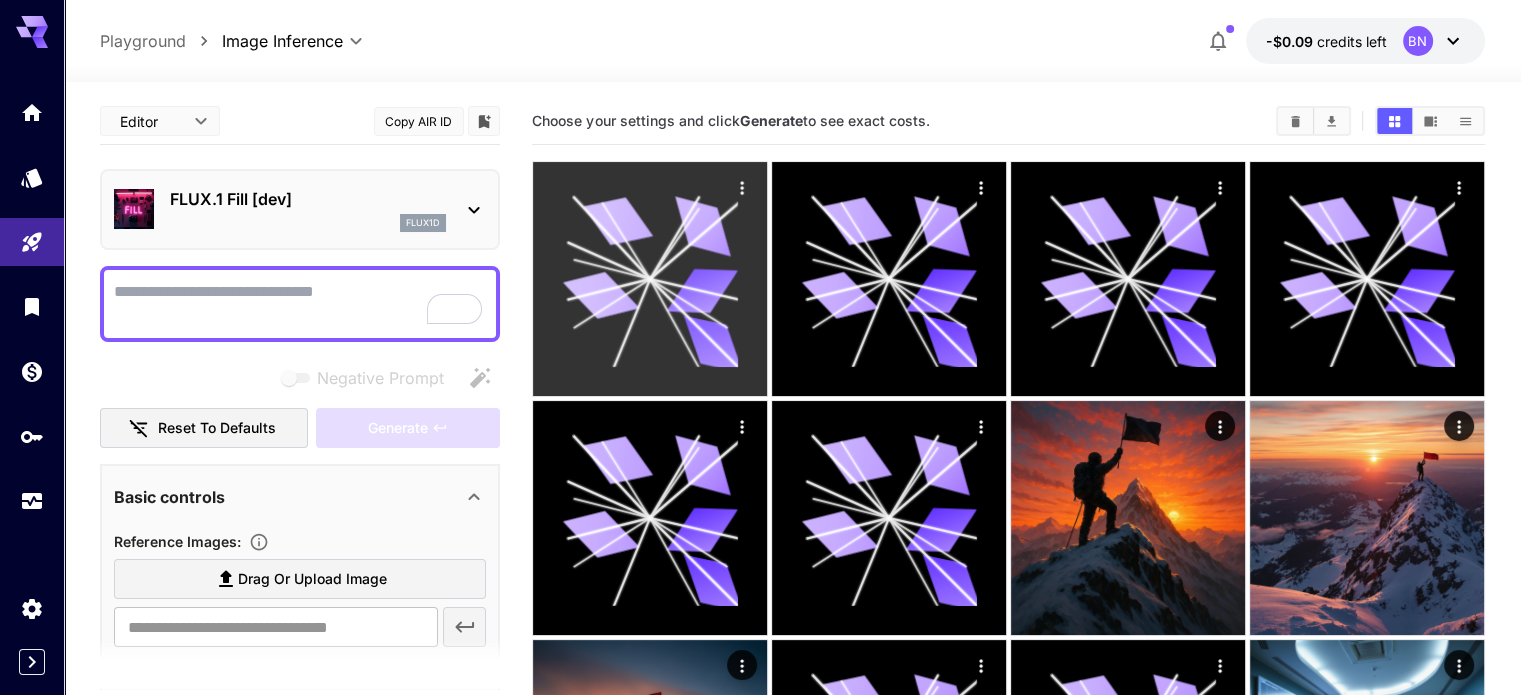 click 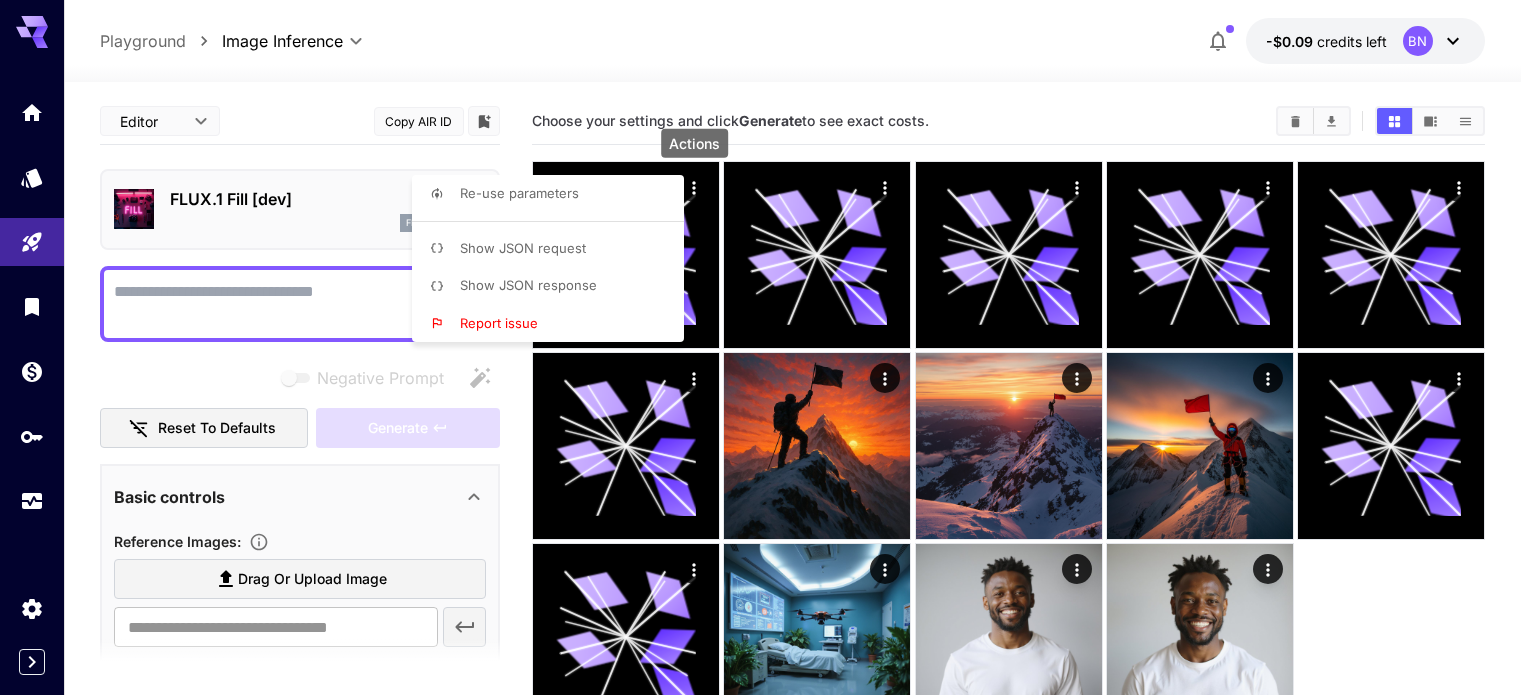 click at bounding box center [768, 347] 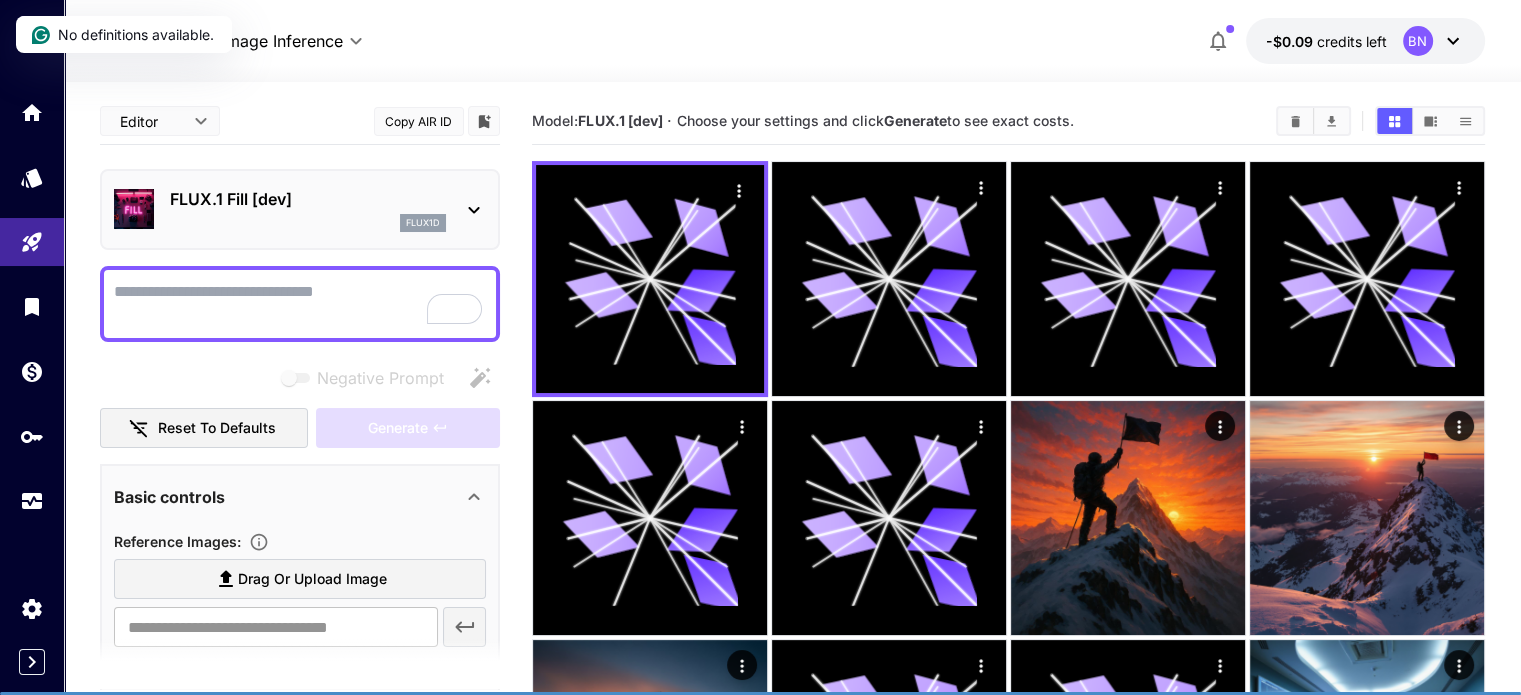 click on "Negative Prompt" at bounding box center (300, 304) 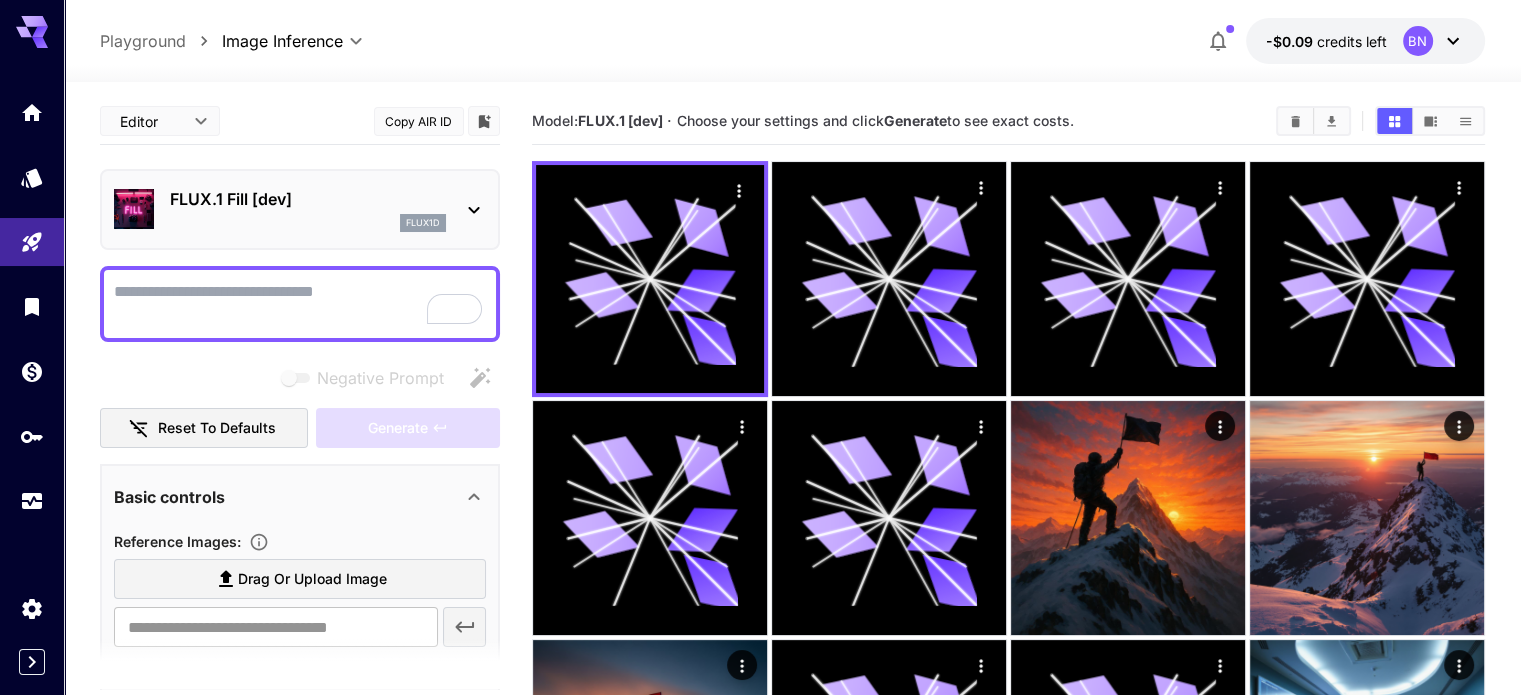 scroll, scrollTop: 39, scrollLeft: 0, axis: vertical 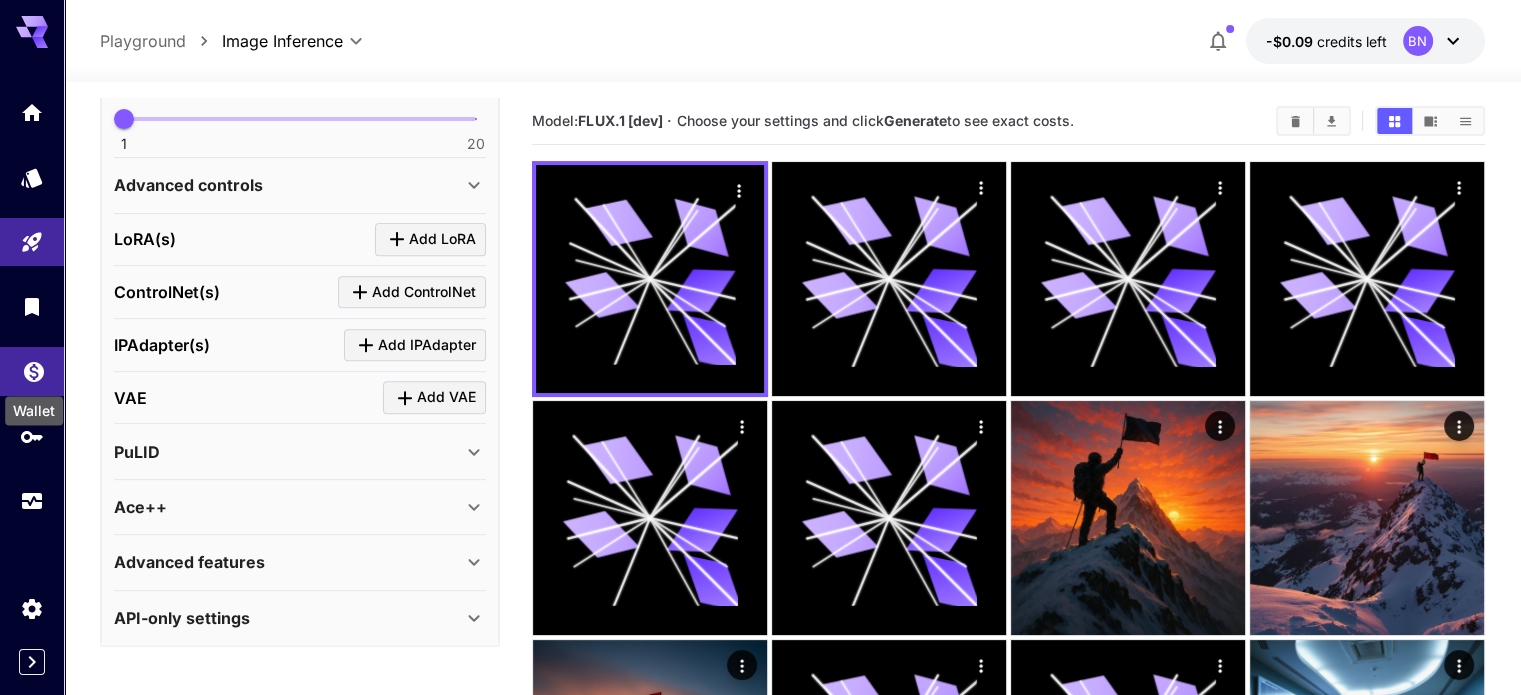 click 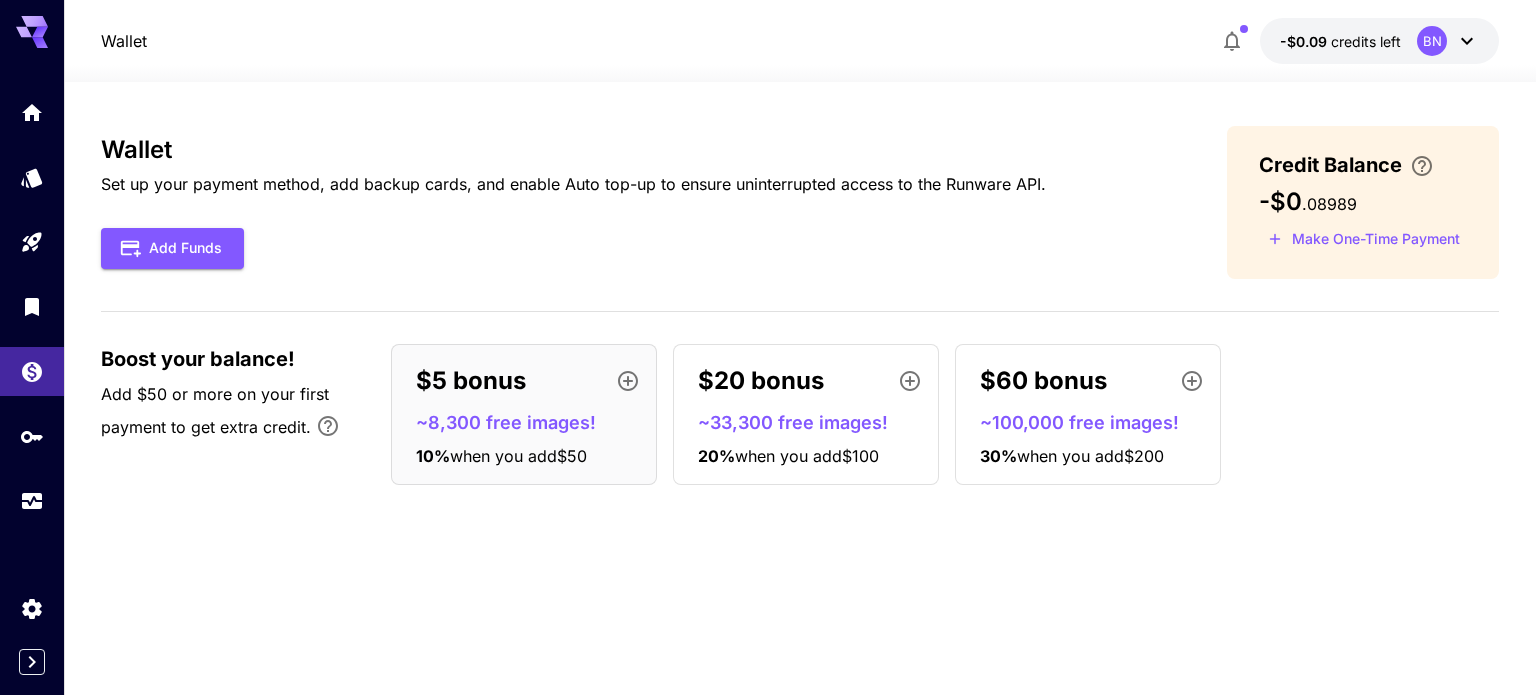 click 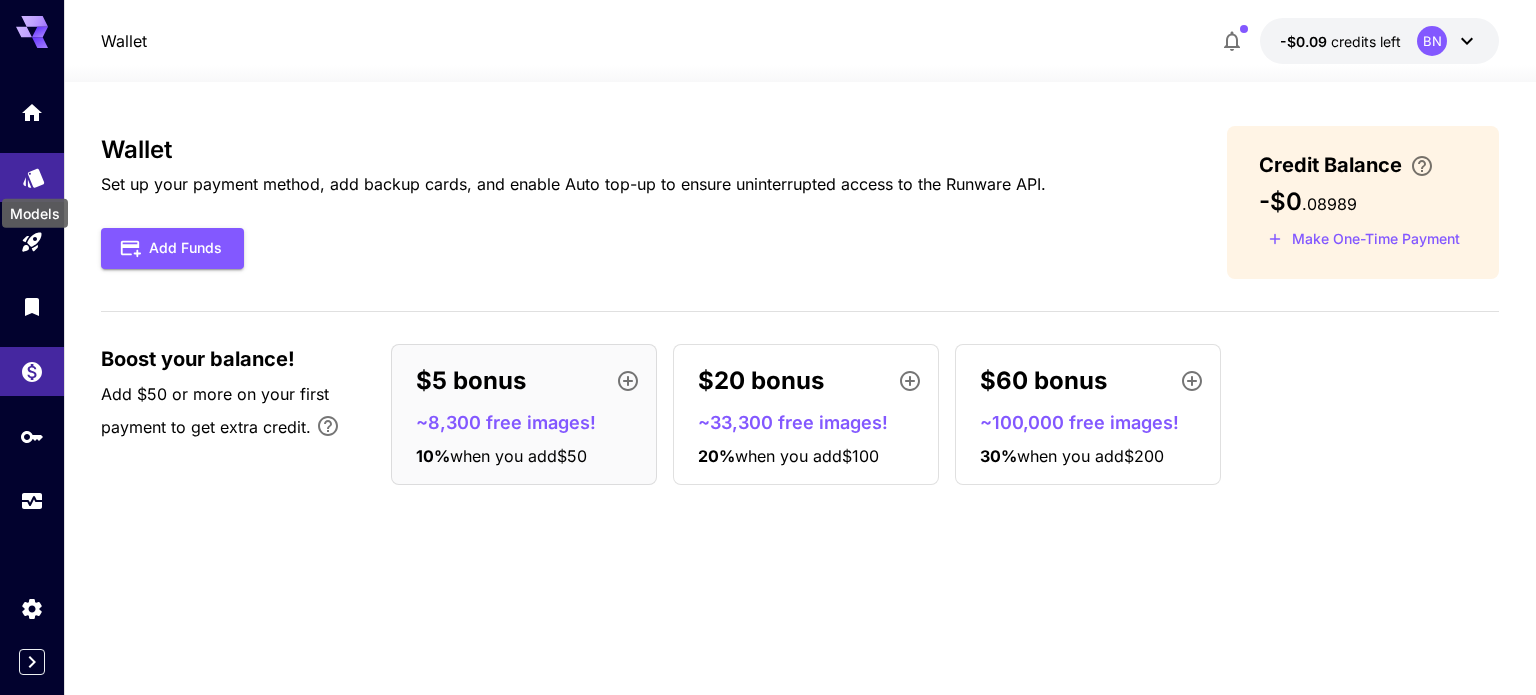 click 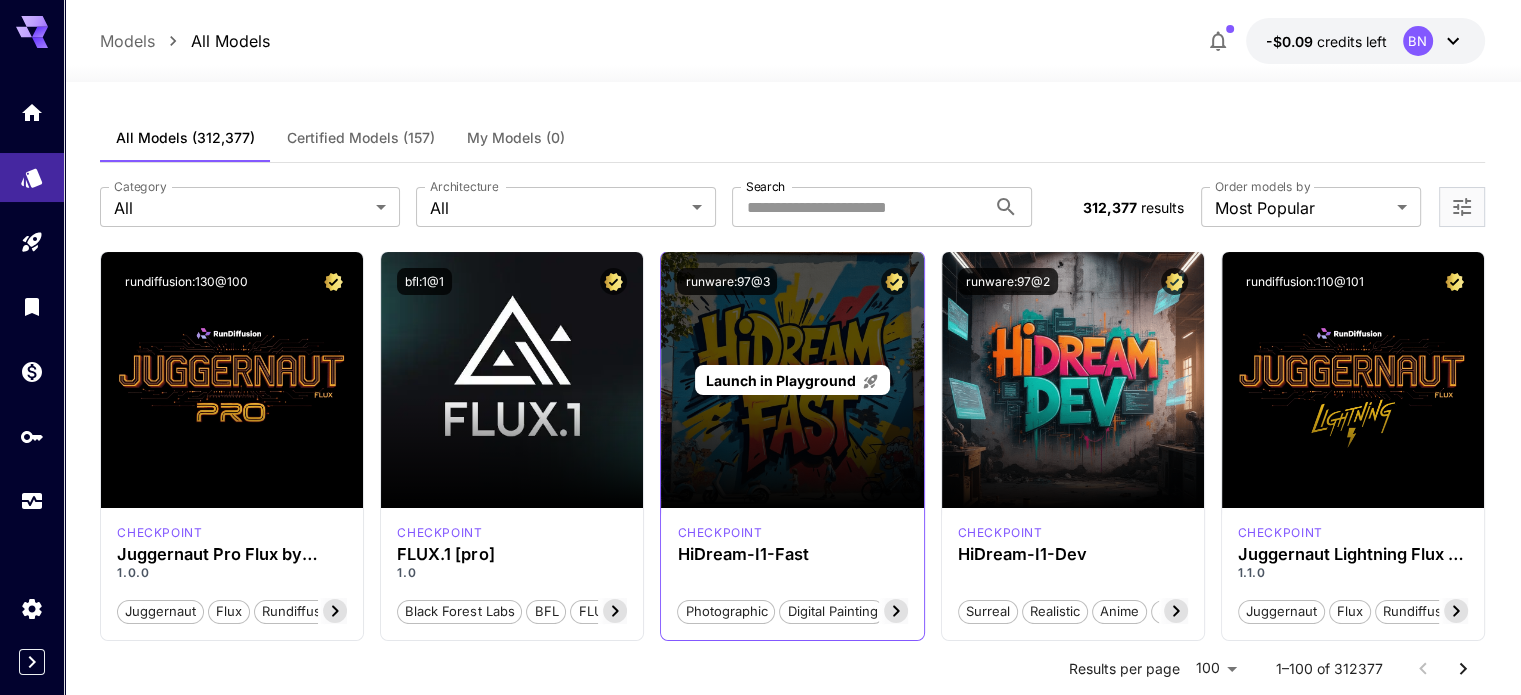 click on "Launch in Playground" at bounding box center (781, 380) 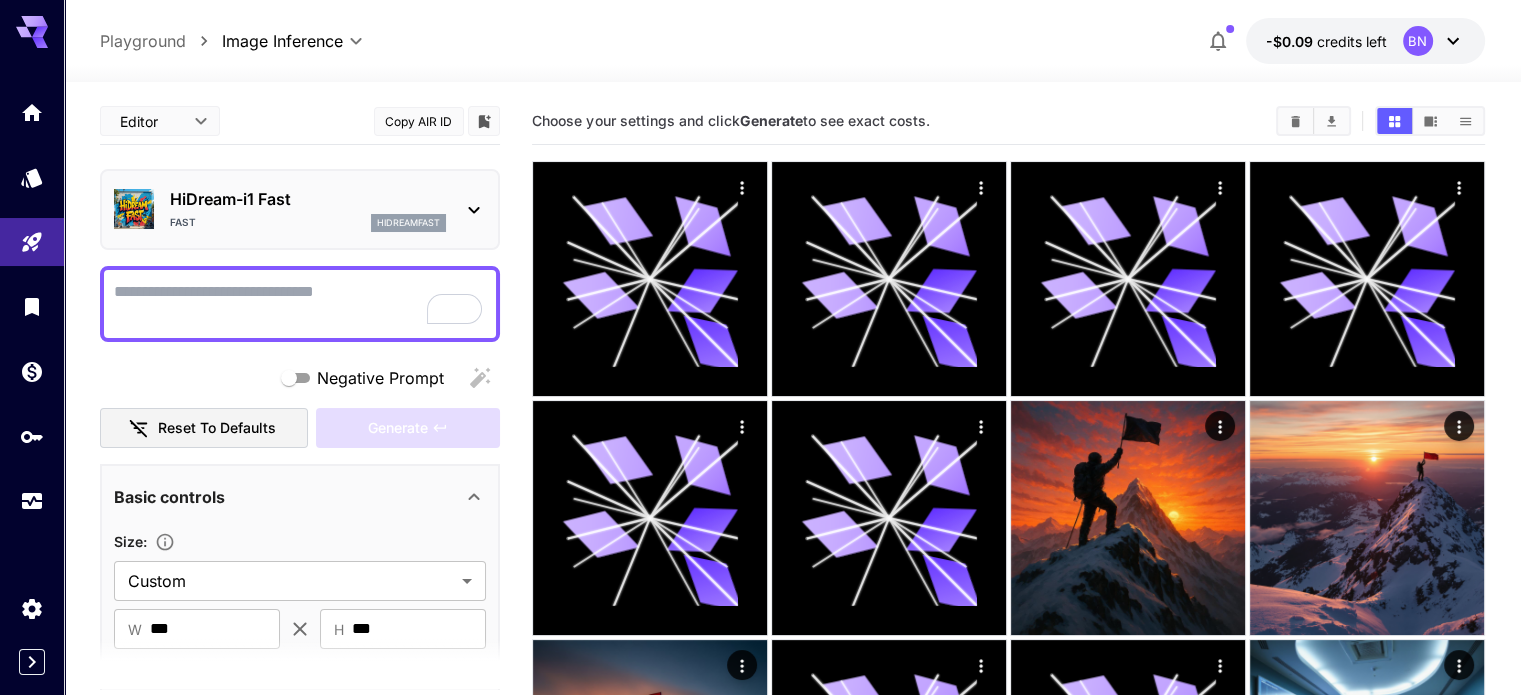 click on "Negative Prompt" at bounding box center (300, 304) 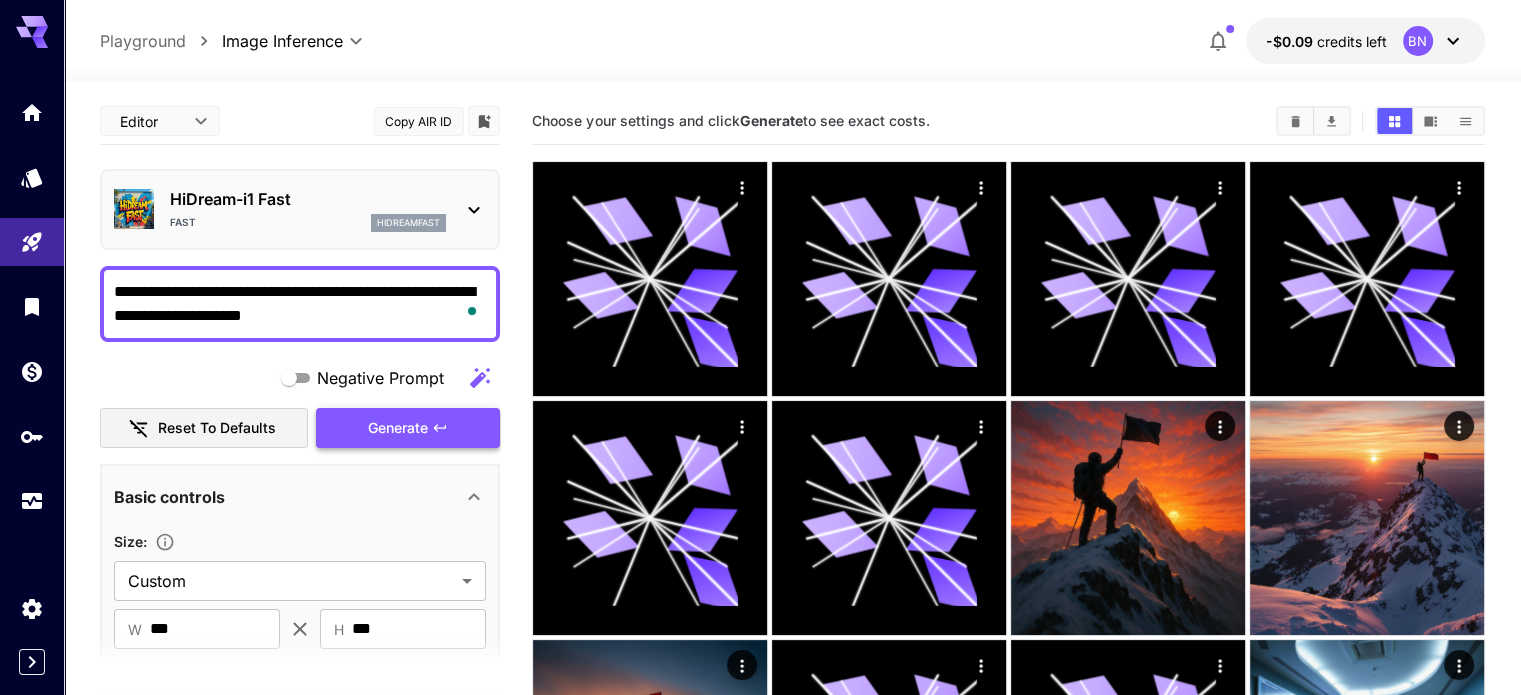 type on "**********" 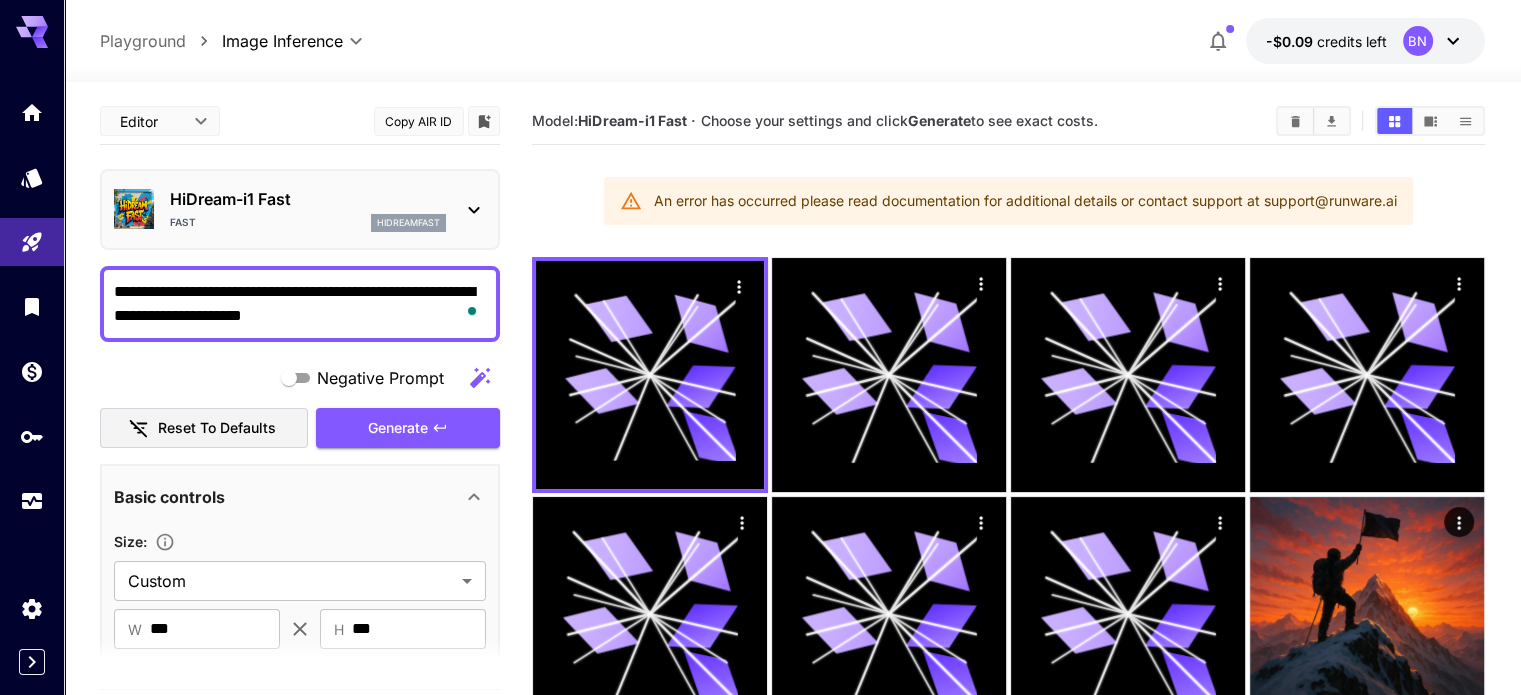 click 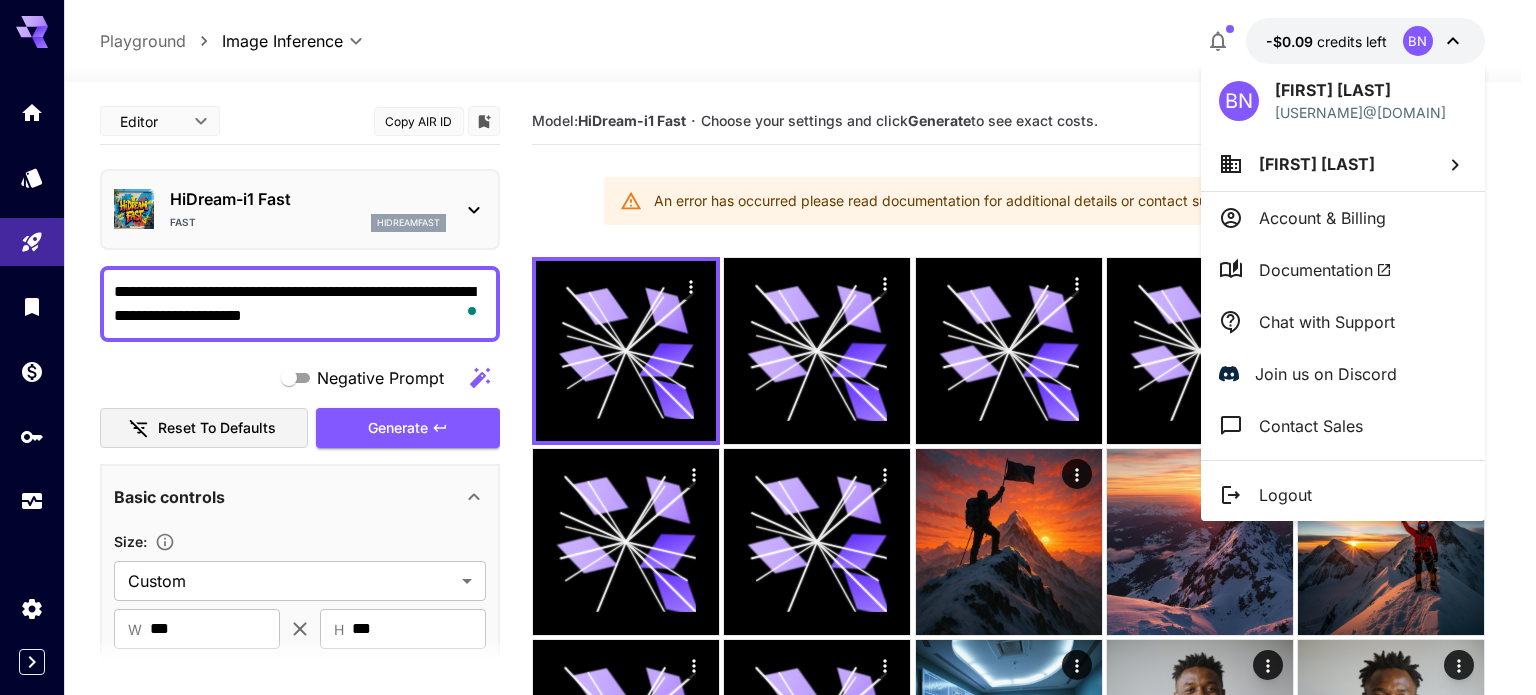 click at bounding box center [768, 347] 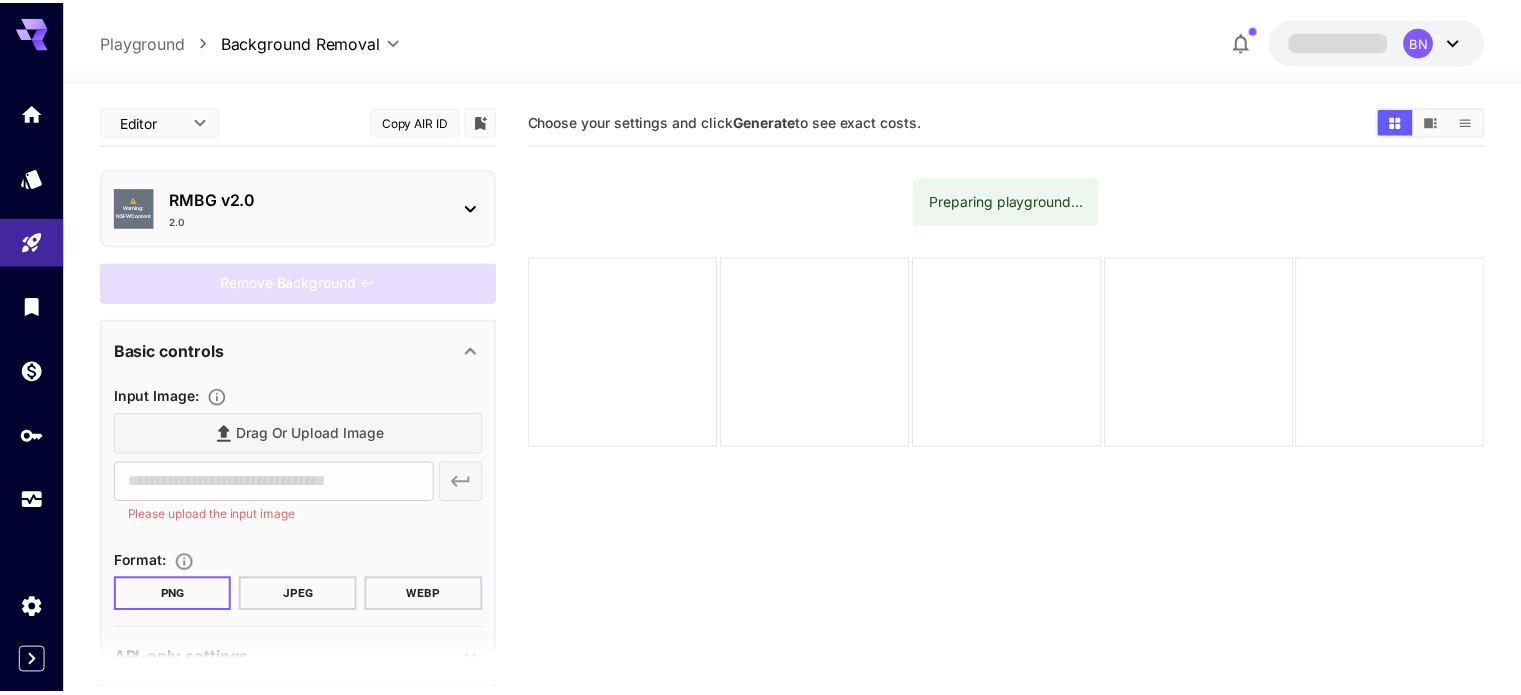scroll, scrollTop: 0, scrollLeft: 0, axis: both 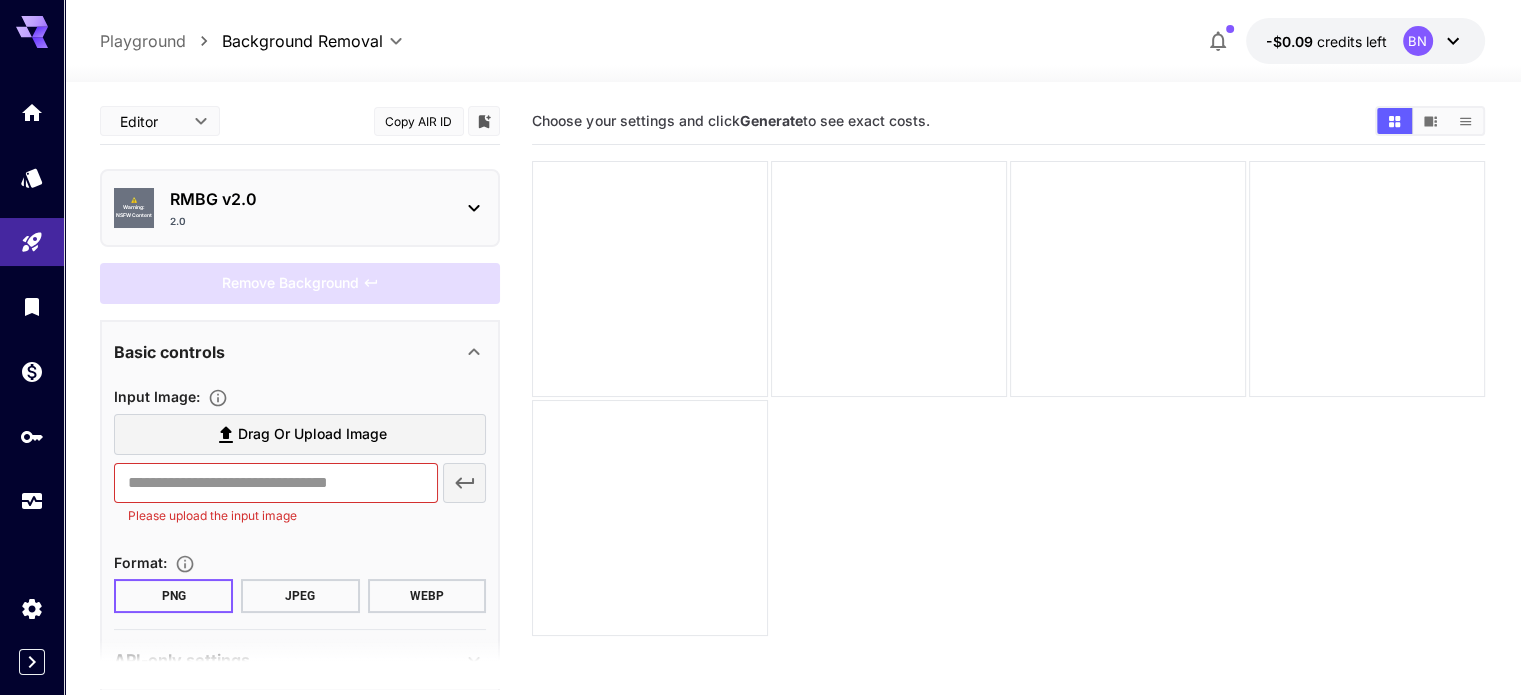 click 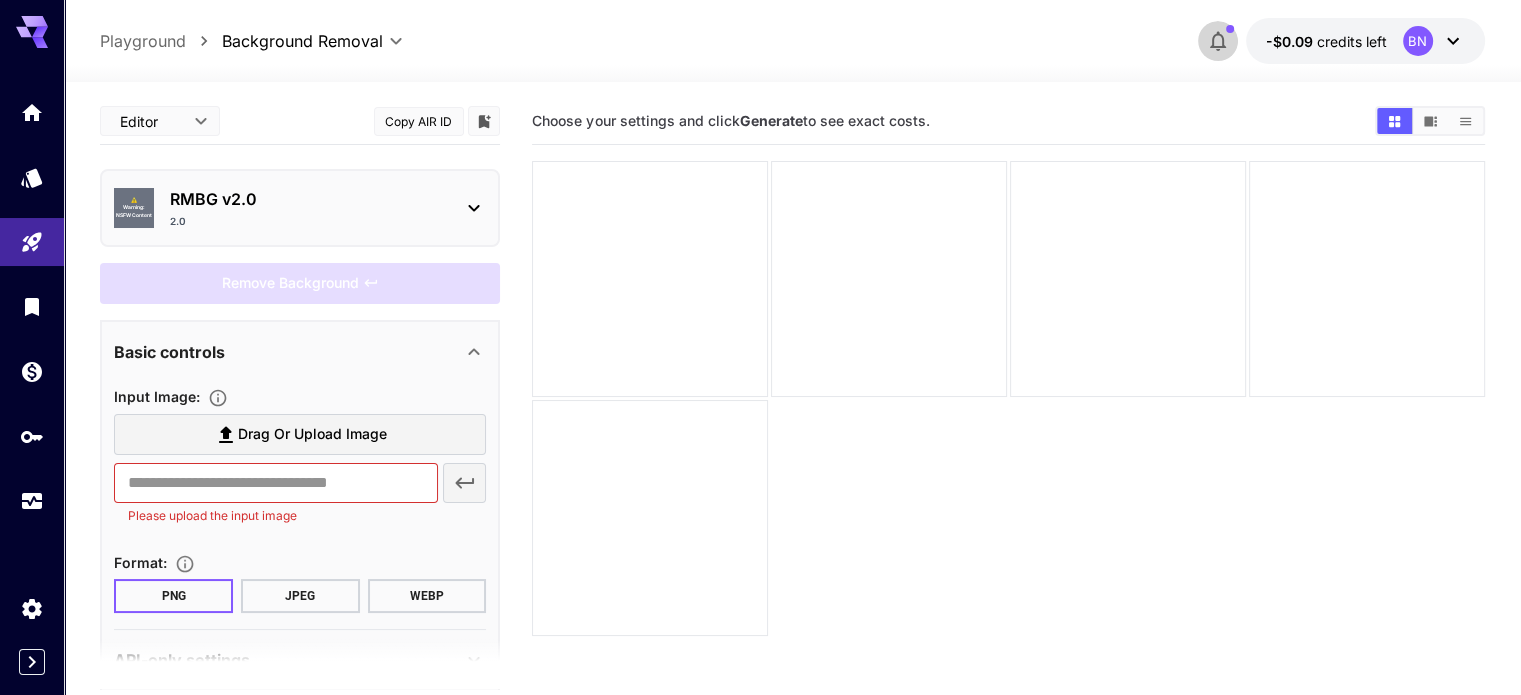 click 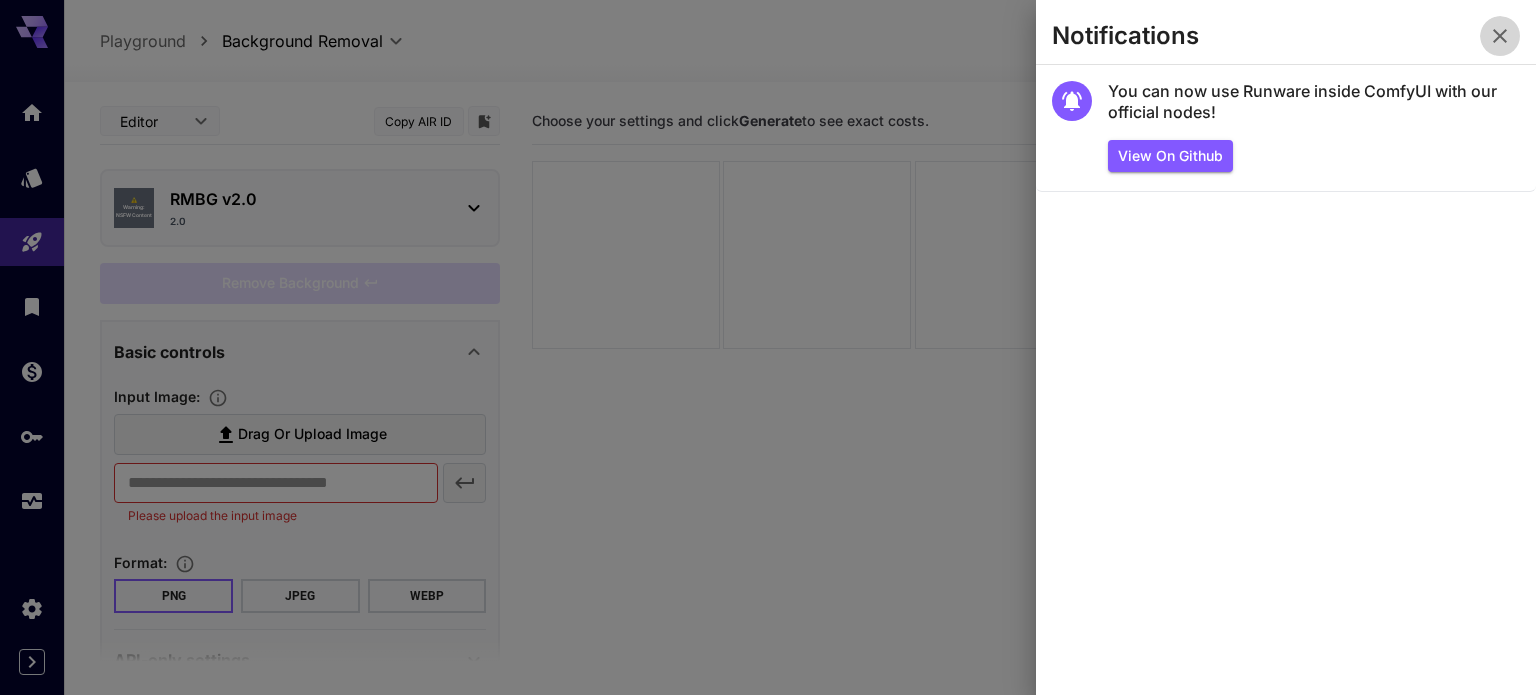 click 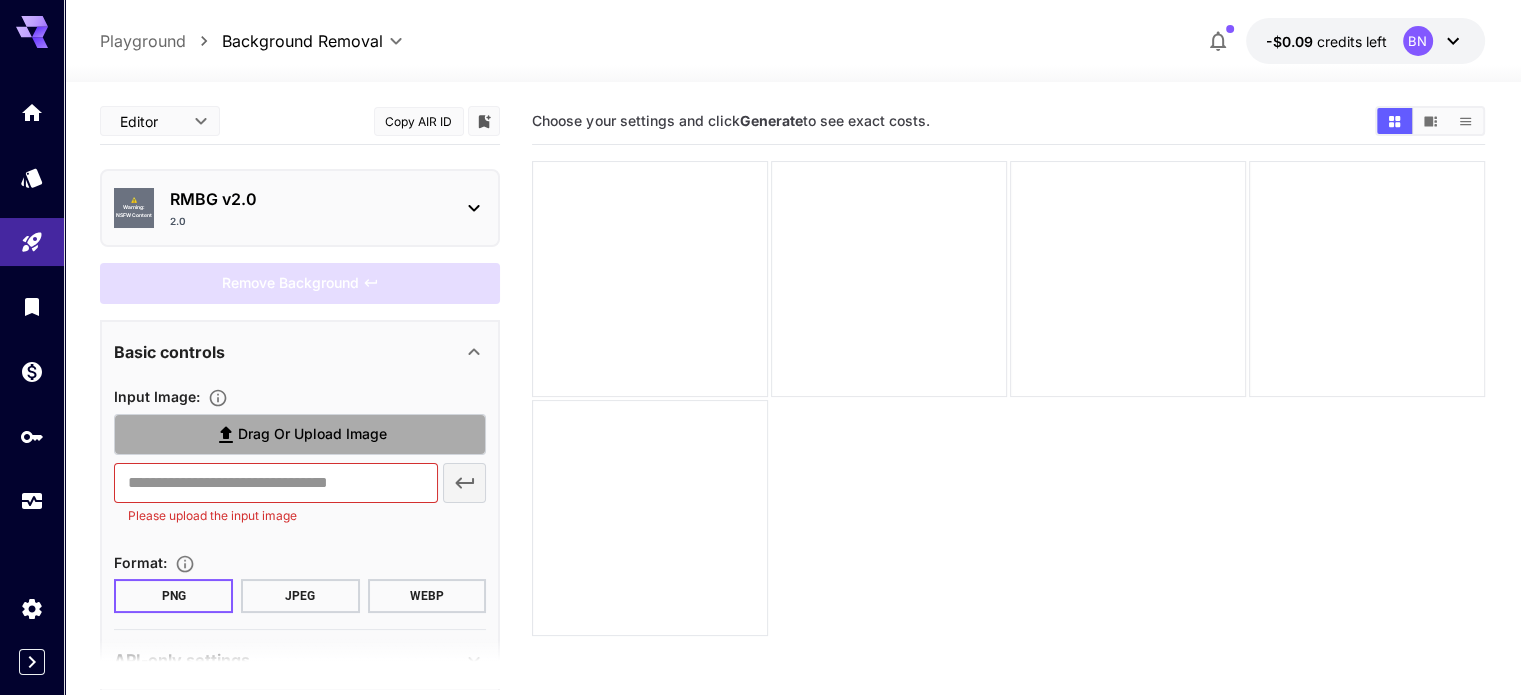 click on "Drag or upload image" at bounding box center [312, 434] 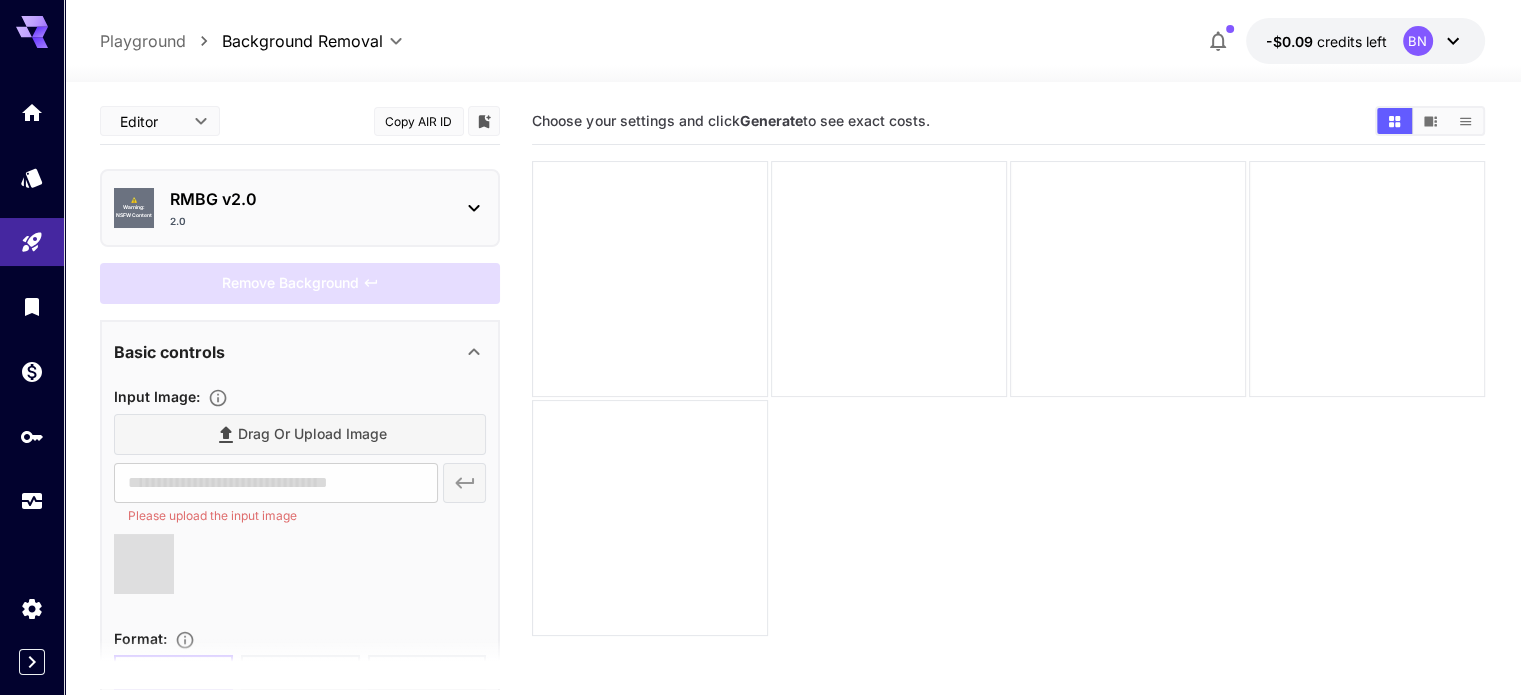type on "**********" 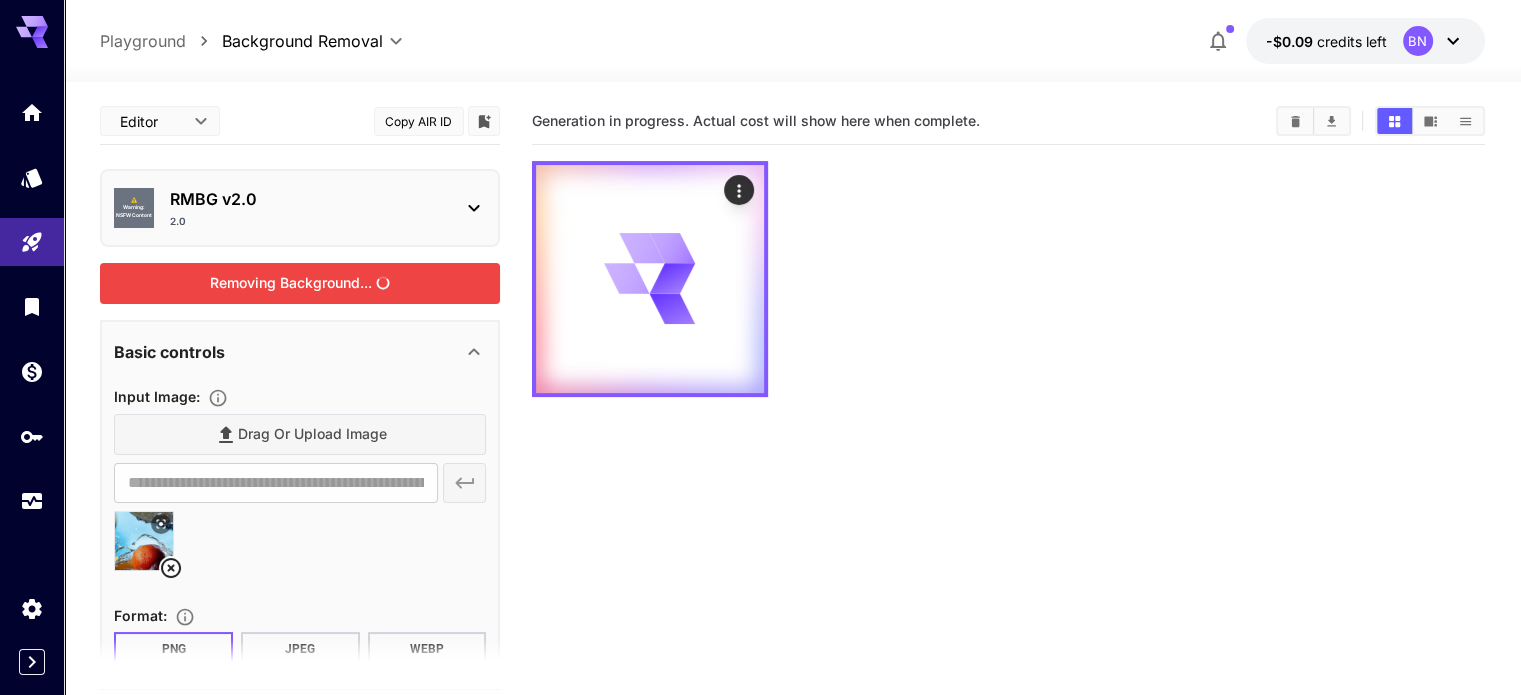 click on "Removing Background..." at bounding box center [300, 283] 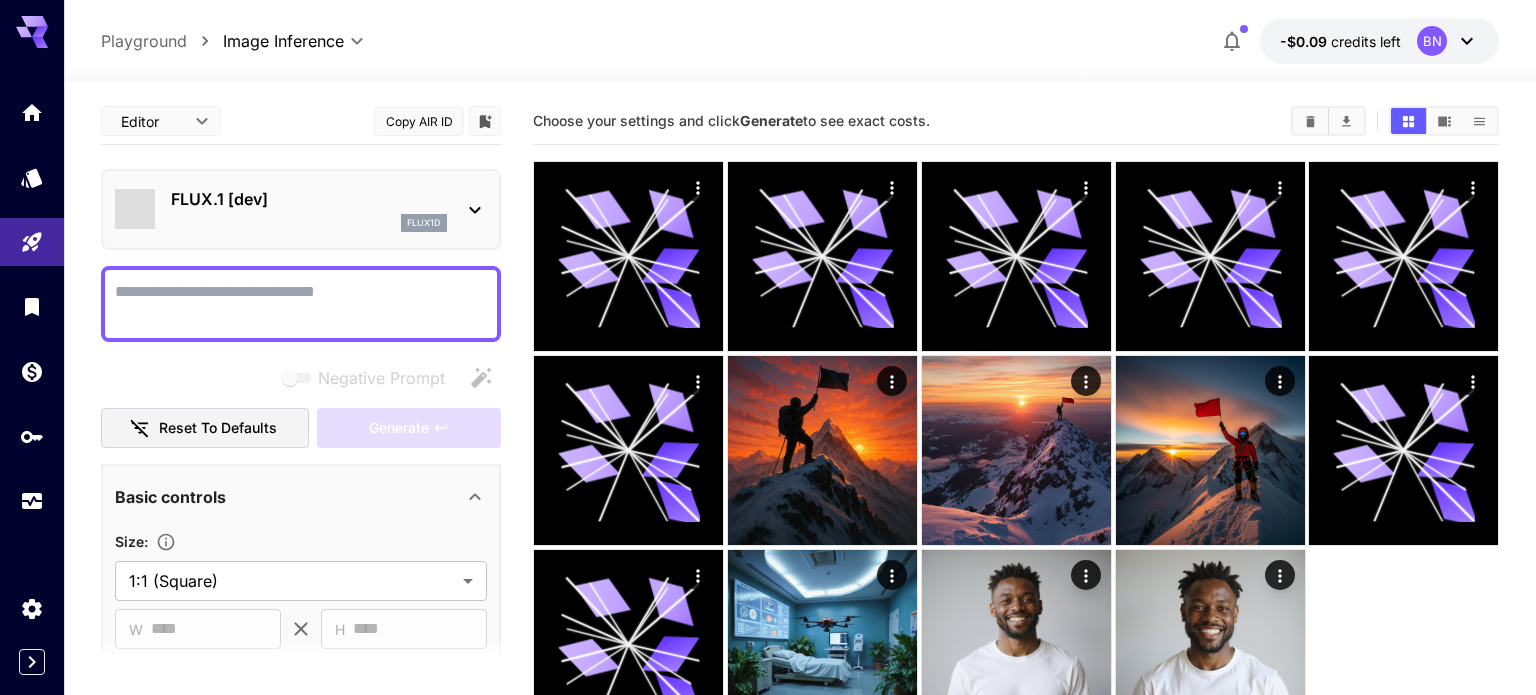 type on "**********" 